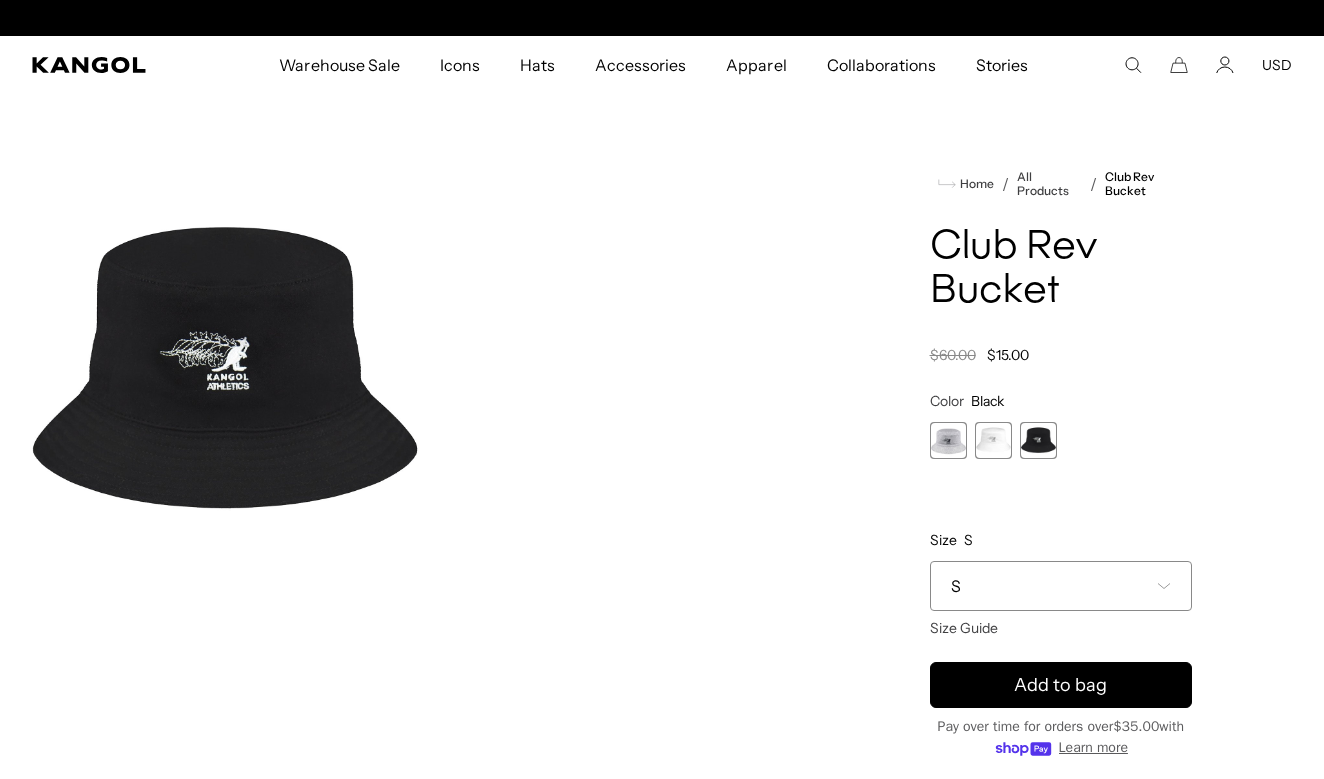 scroll, scrollTop: 0, scrollLeft: 0, axis: both 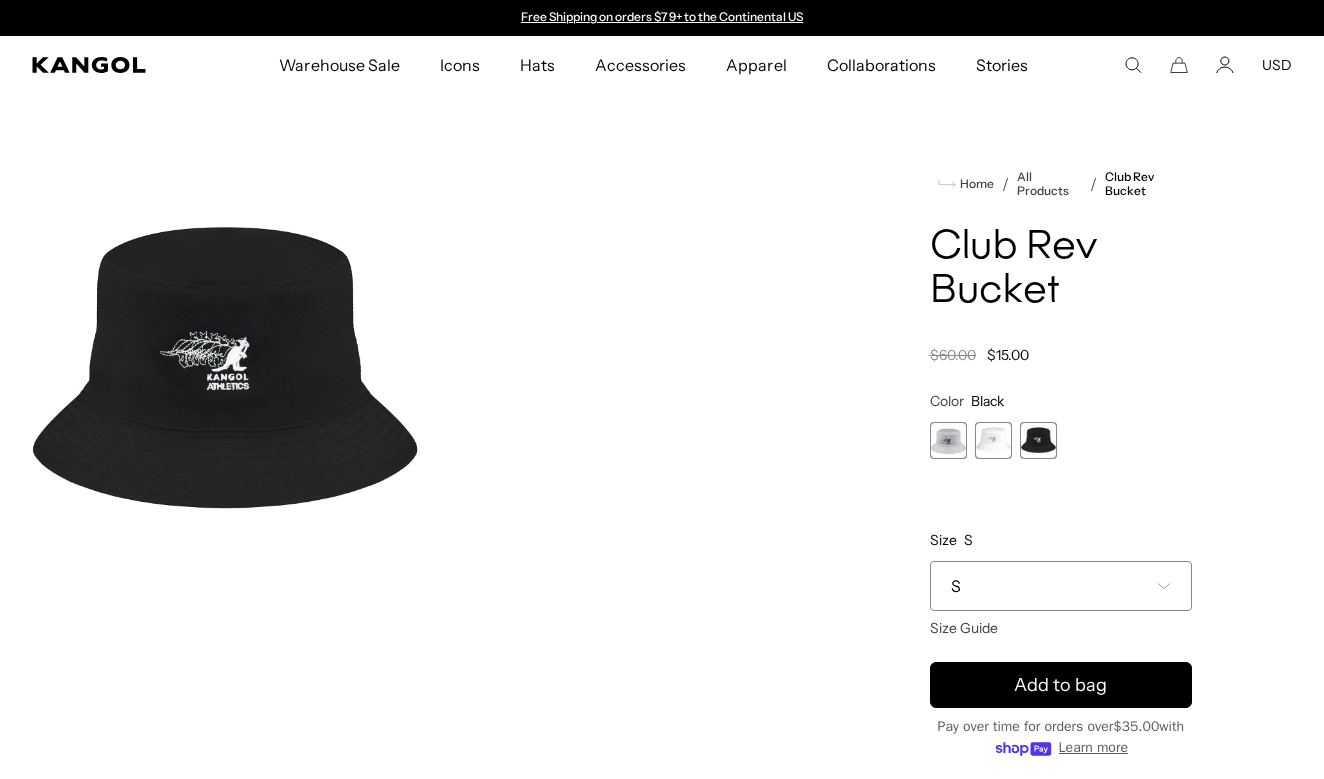 click at bounding box center [1038, 440] 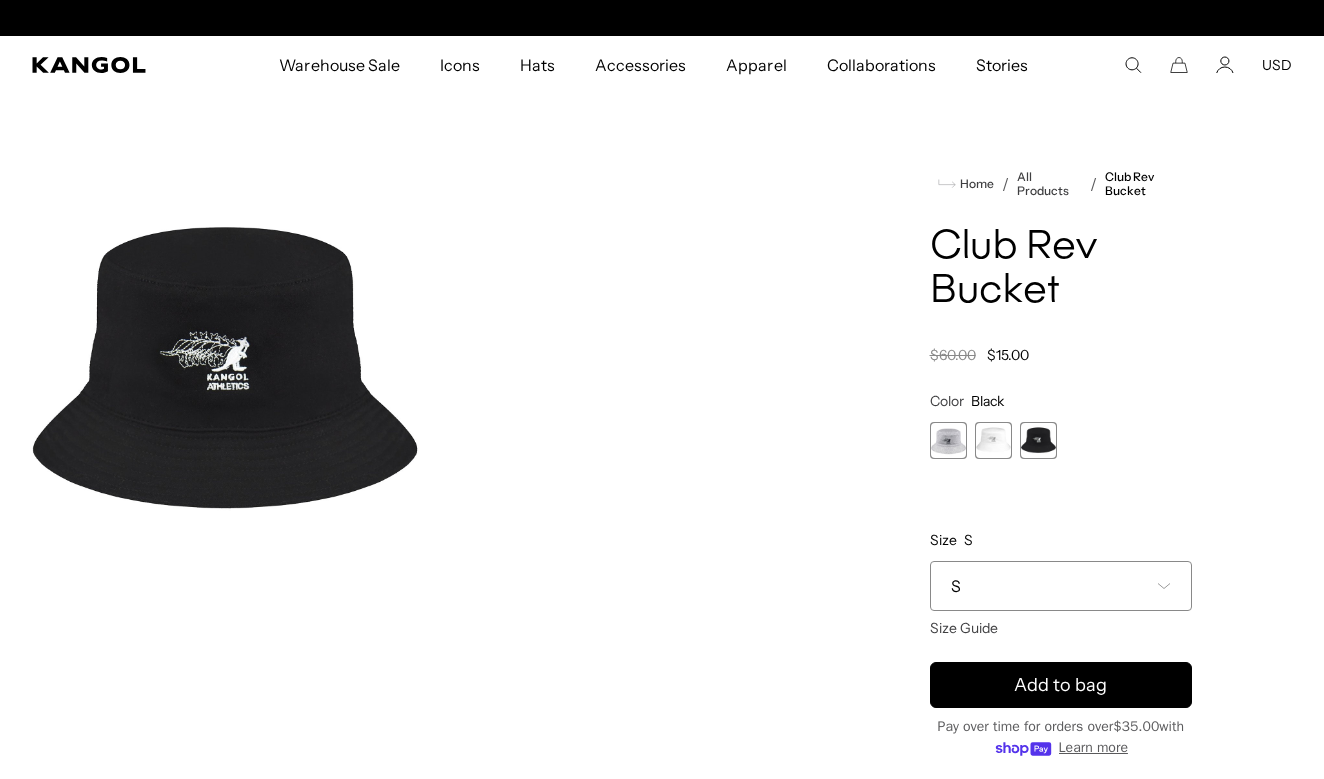 scroll, scrollTop: 0, scrollLeft: 0, axis: both 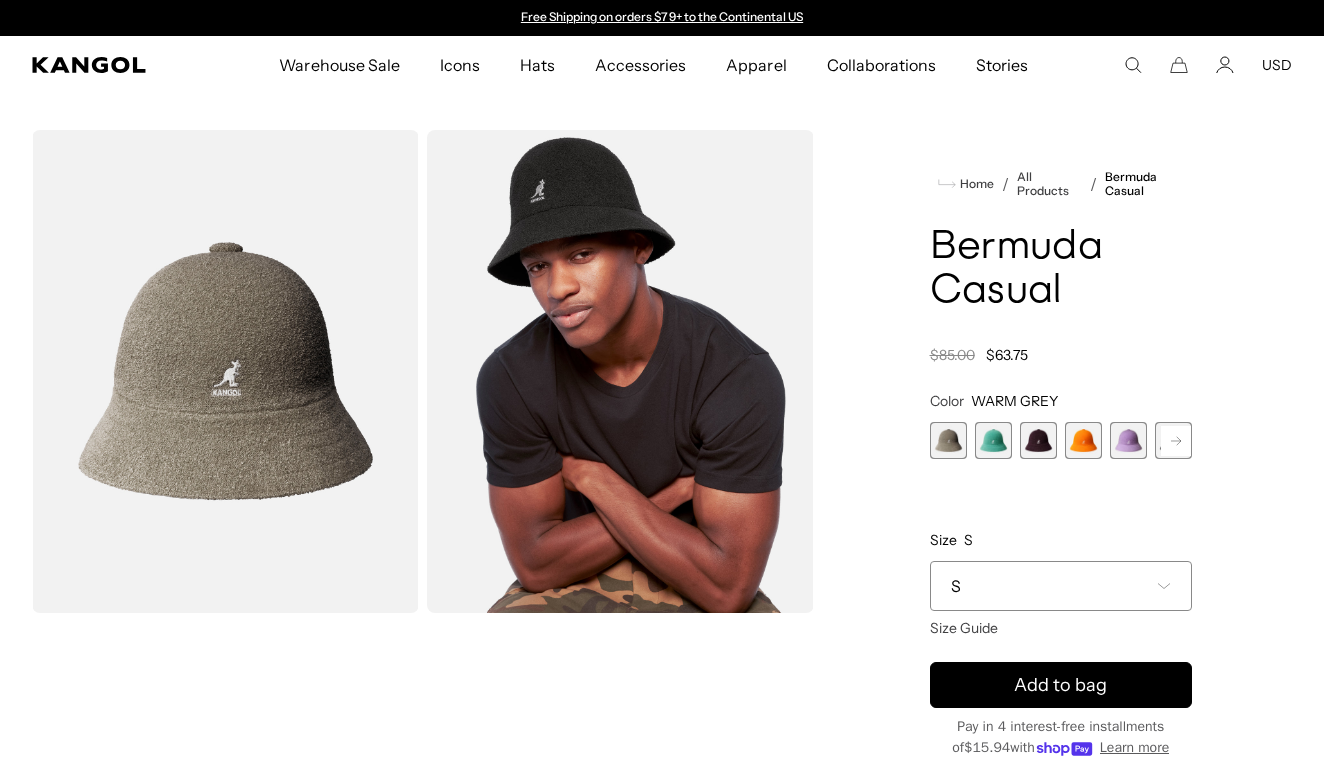 click 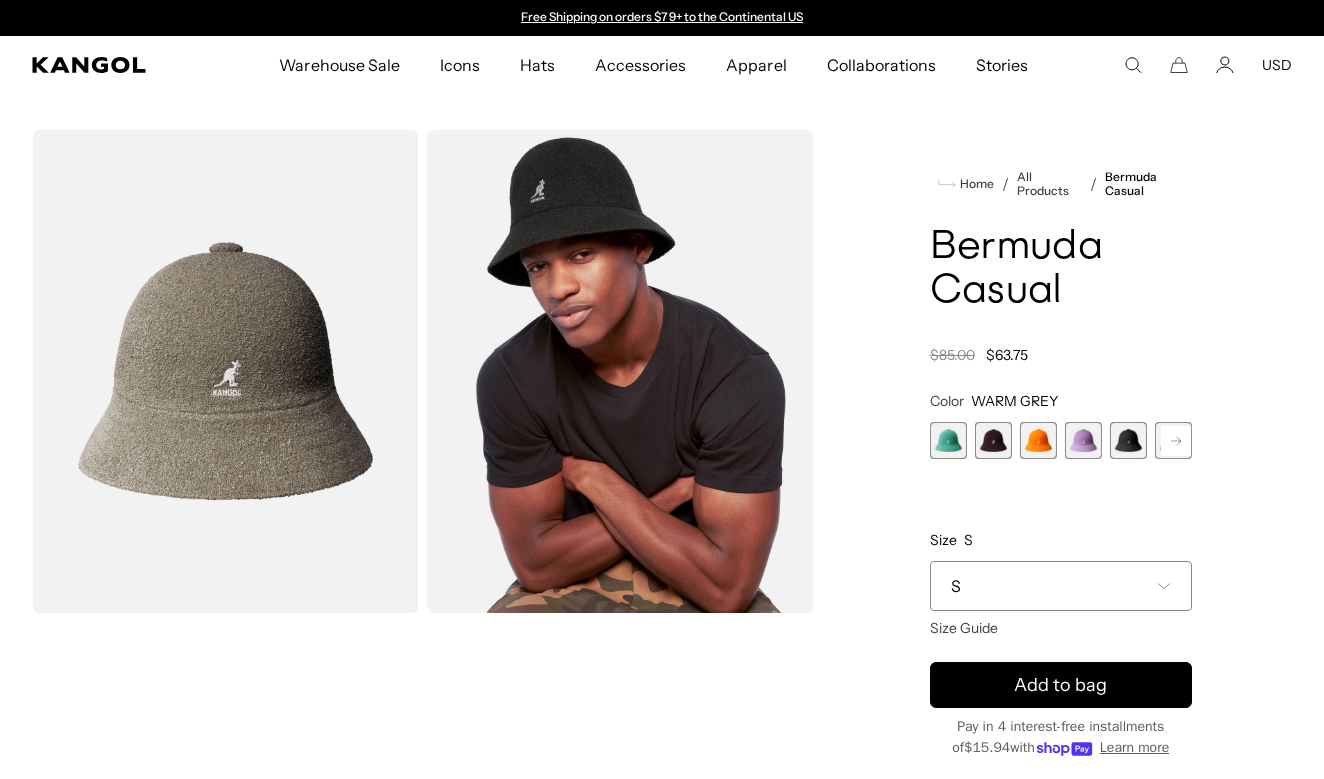 click 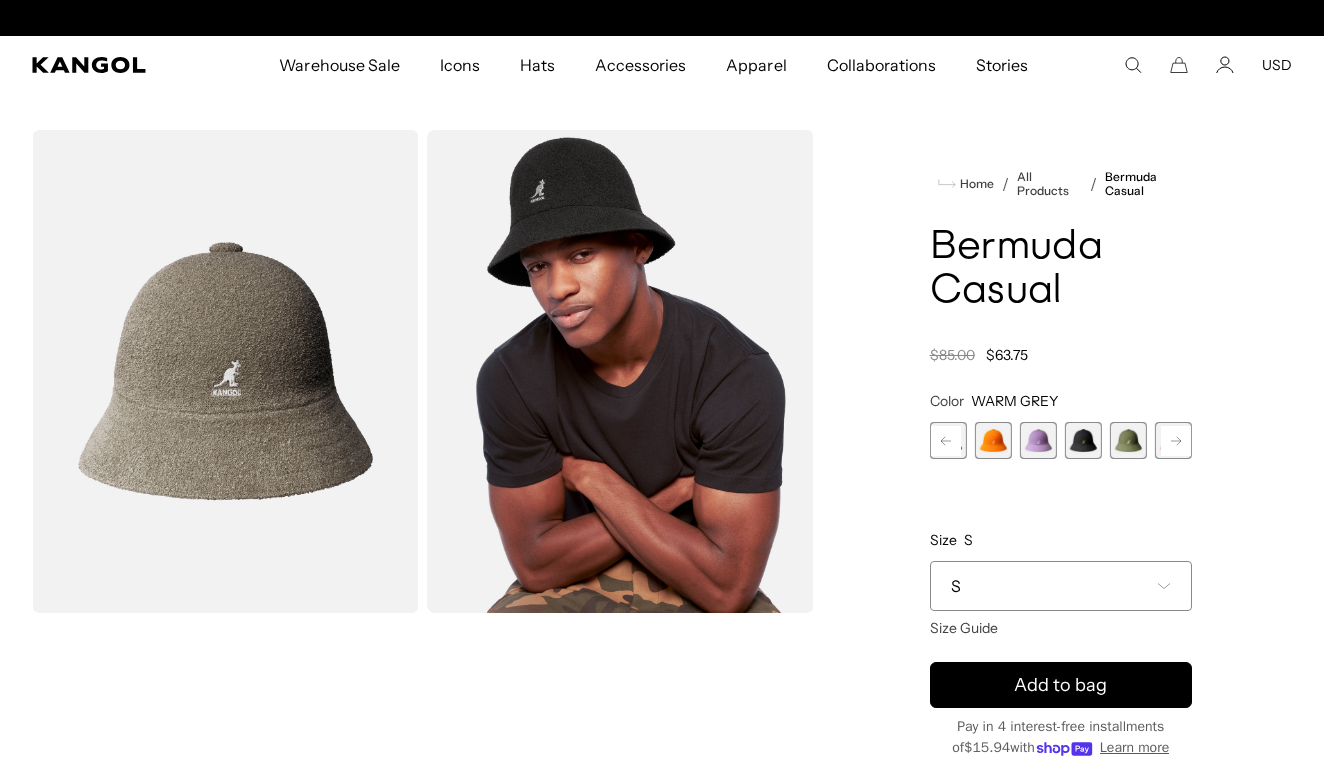 click 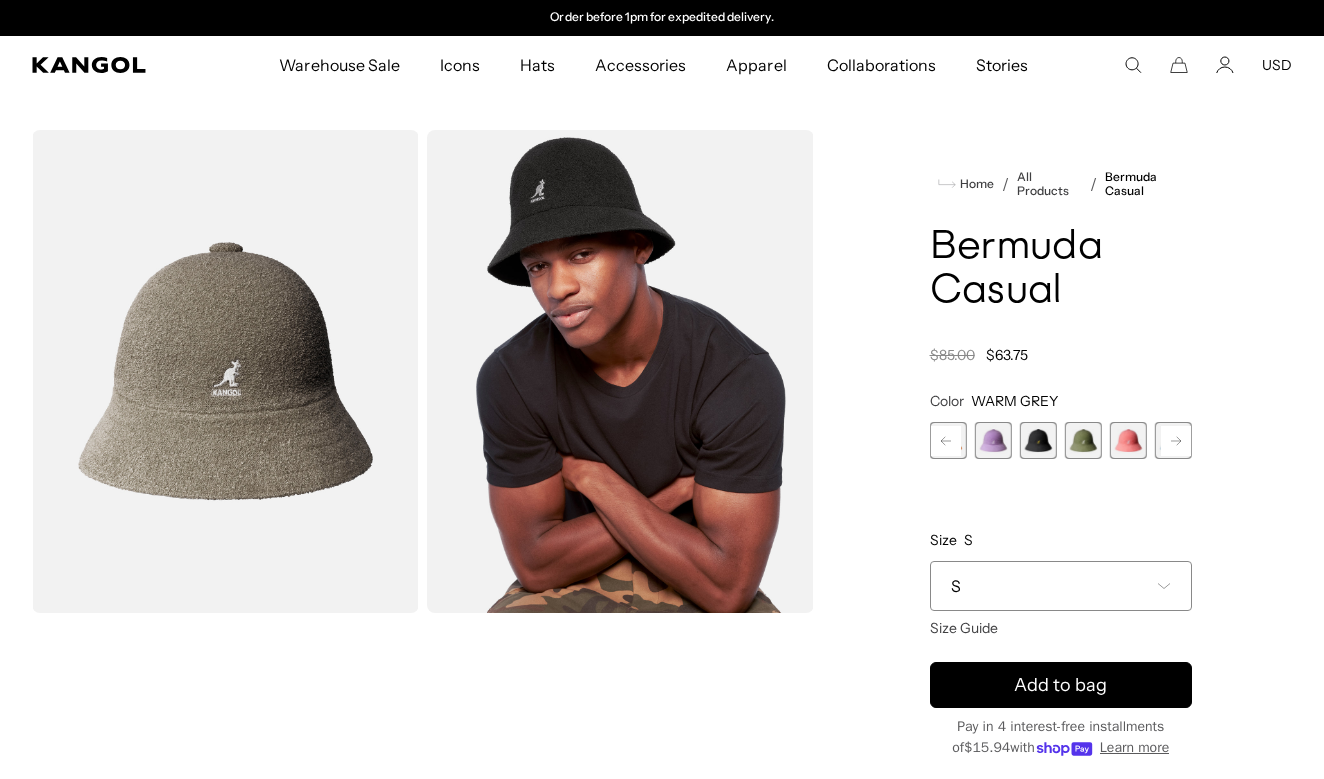 click 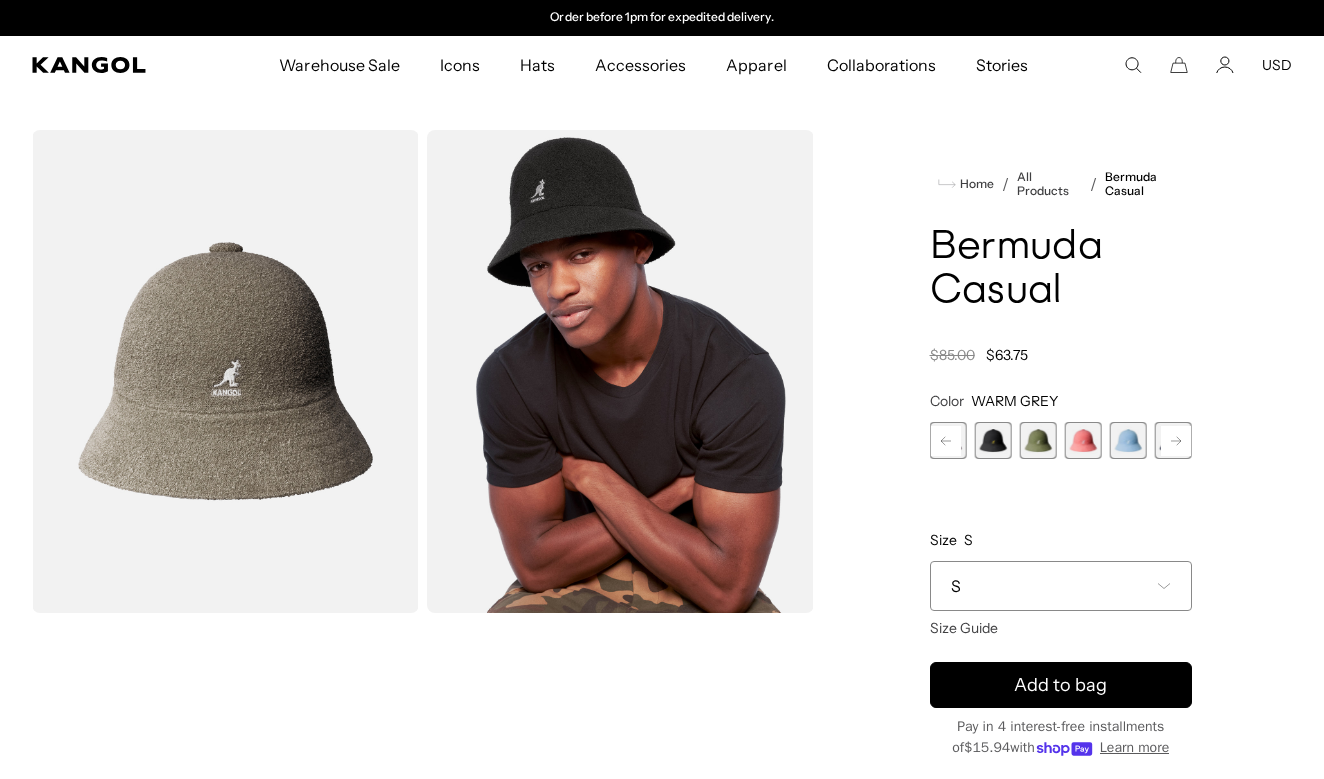 click 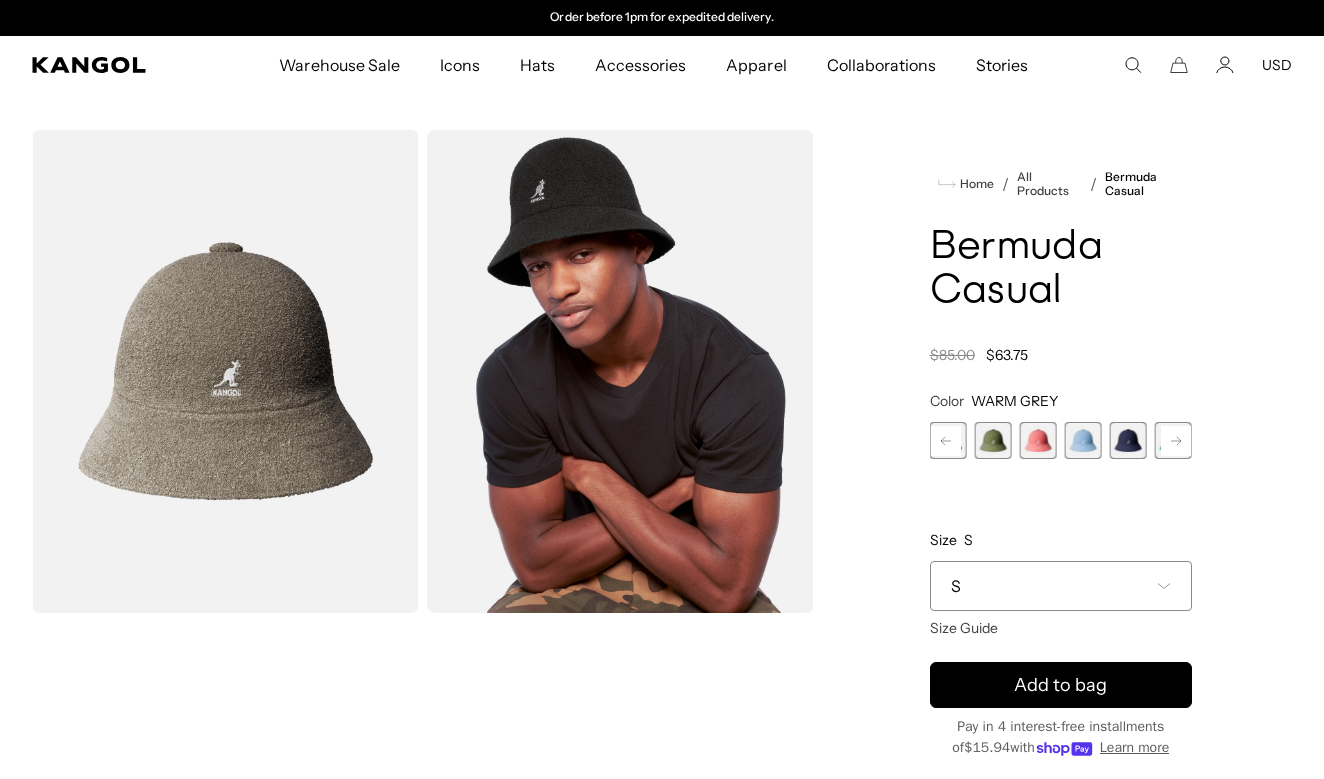 click at bounding box center [1083, 440] 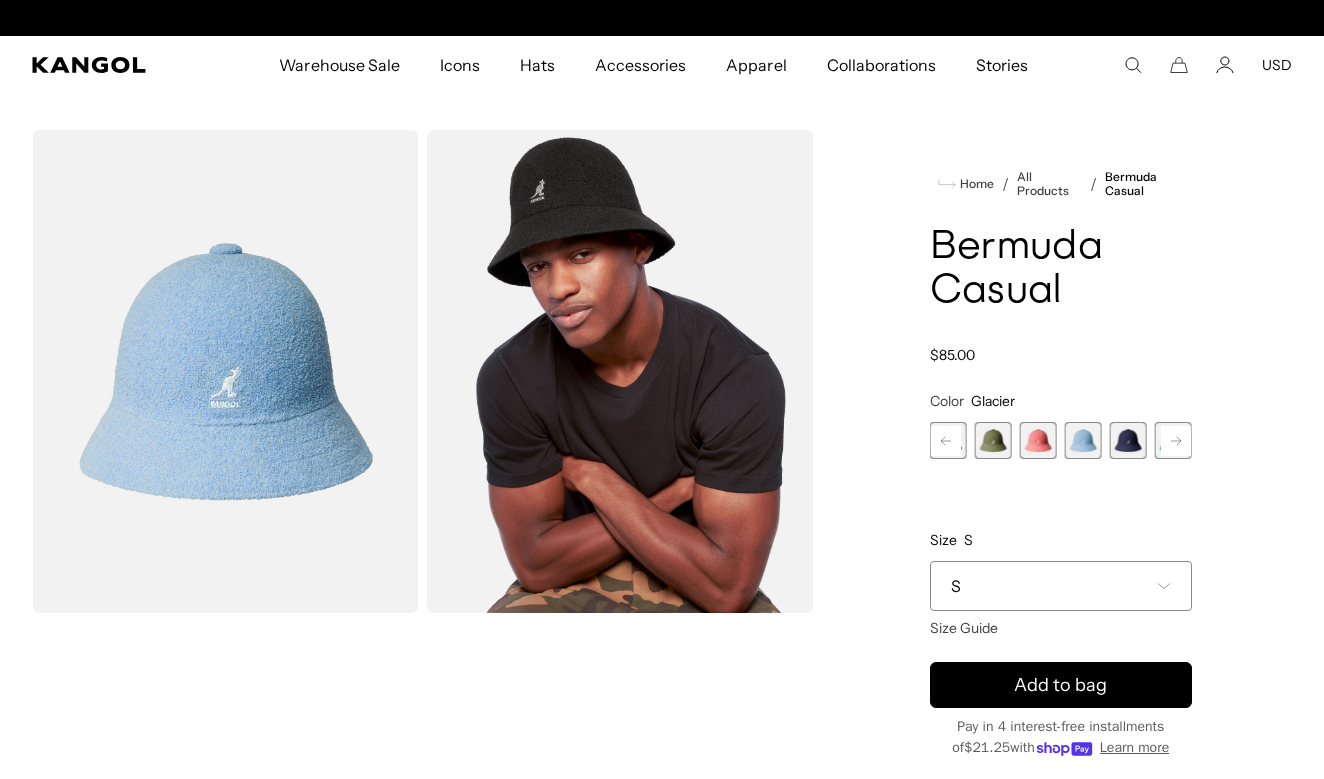 scroll, scrollTop: 0, scrollLeft: 0, axis: both 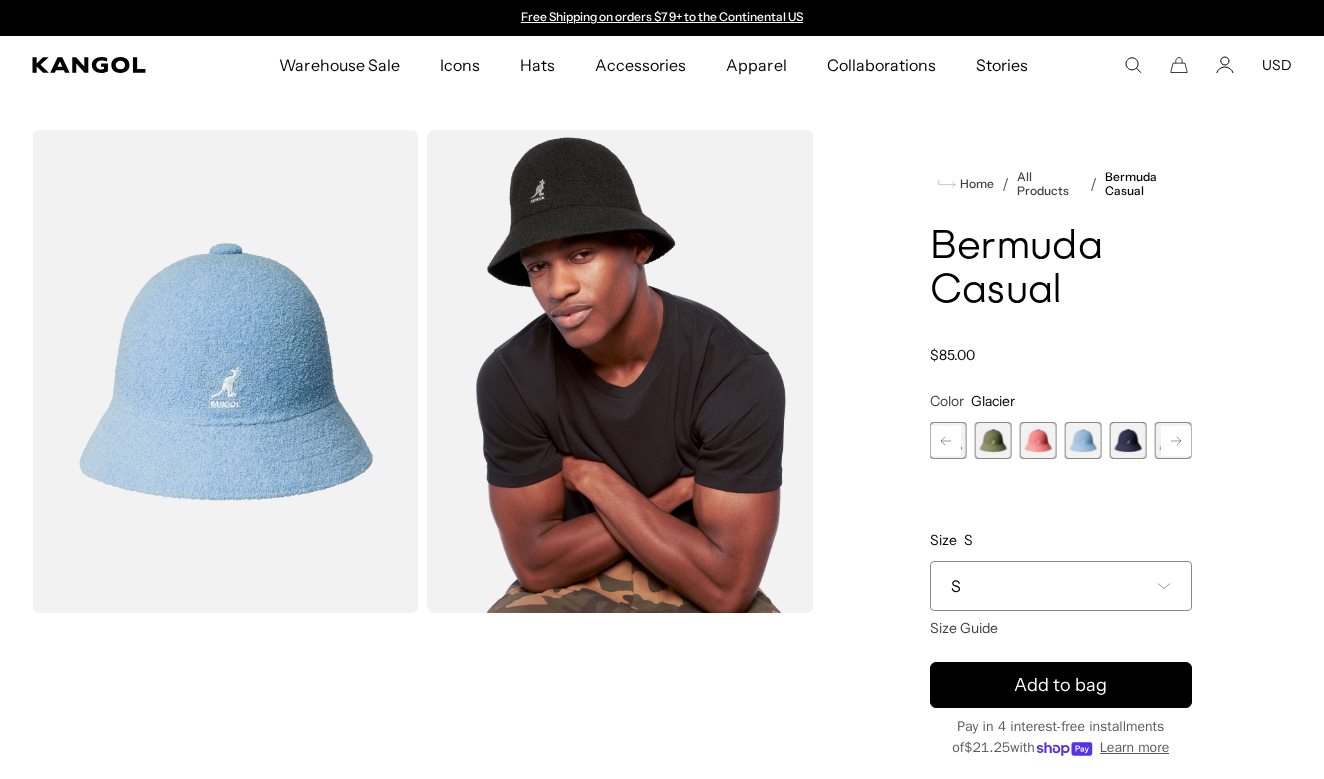click 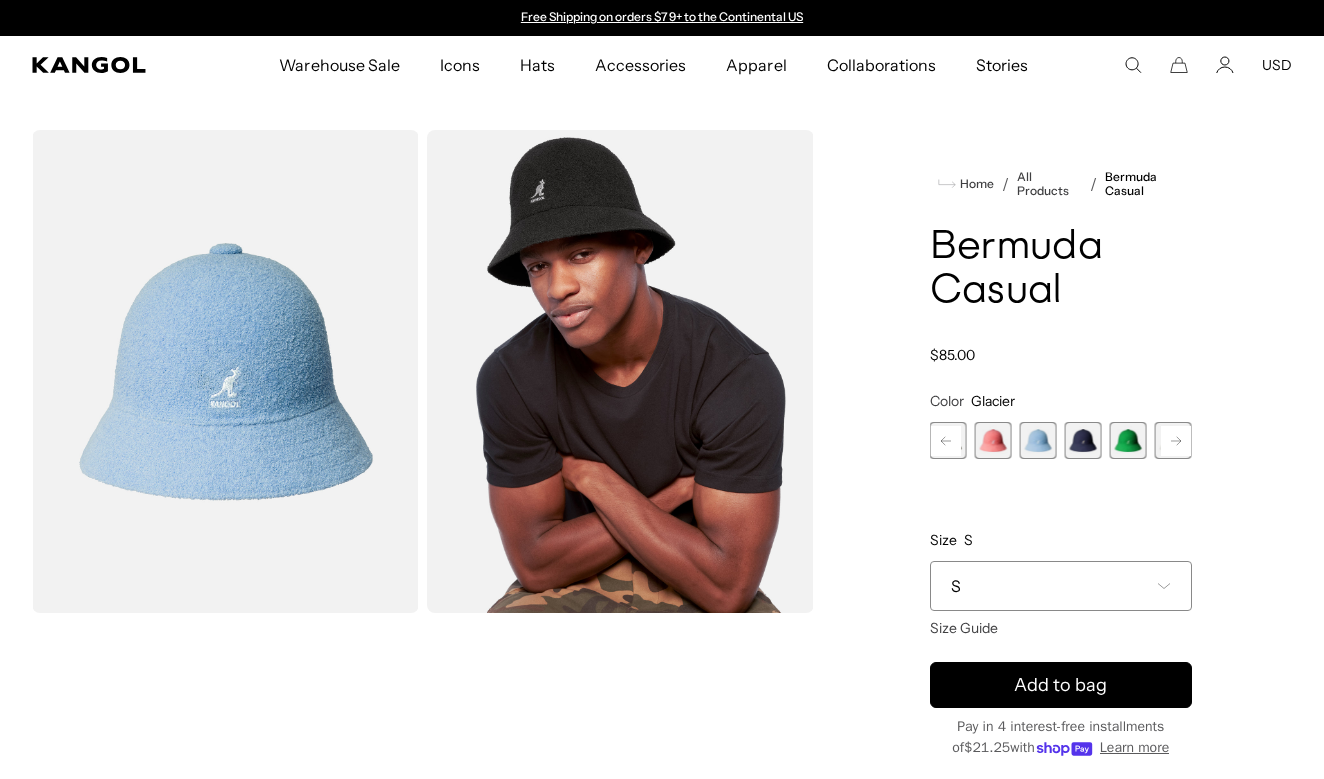 click 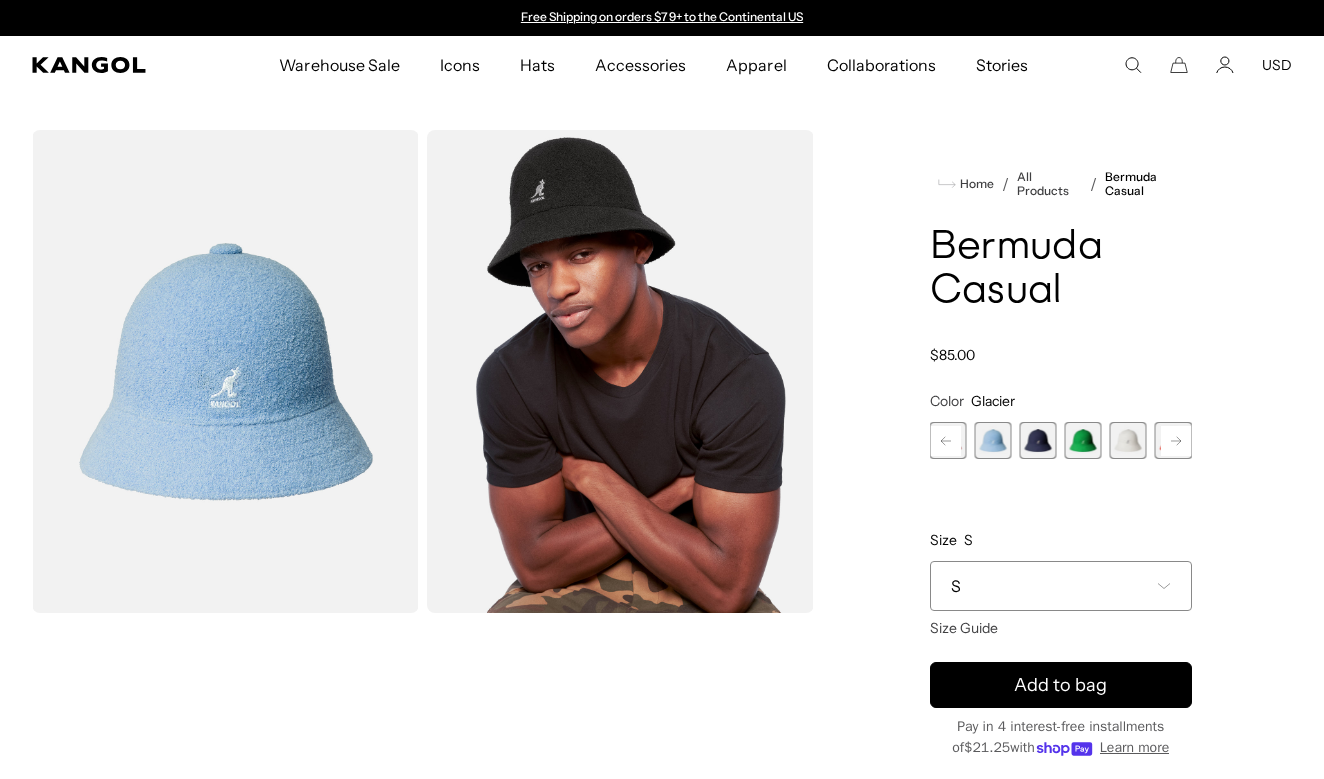 click 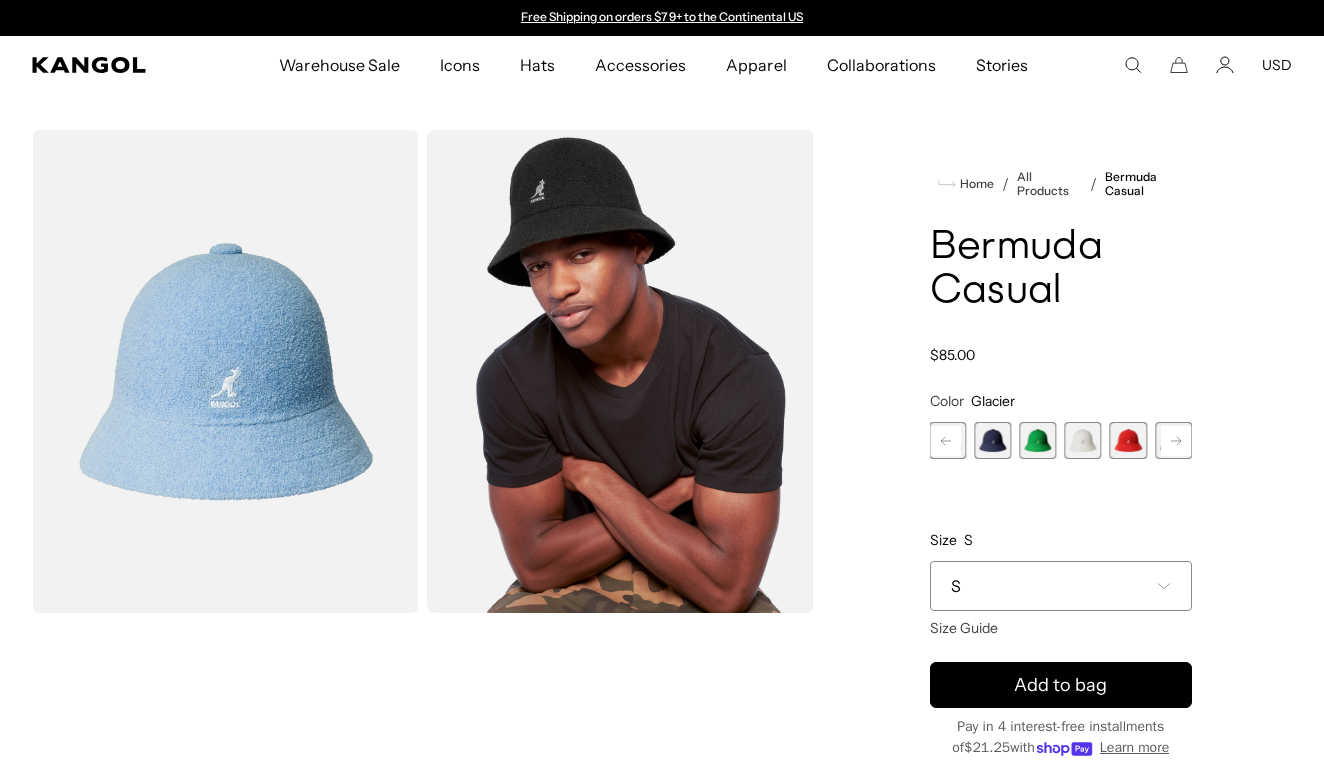click 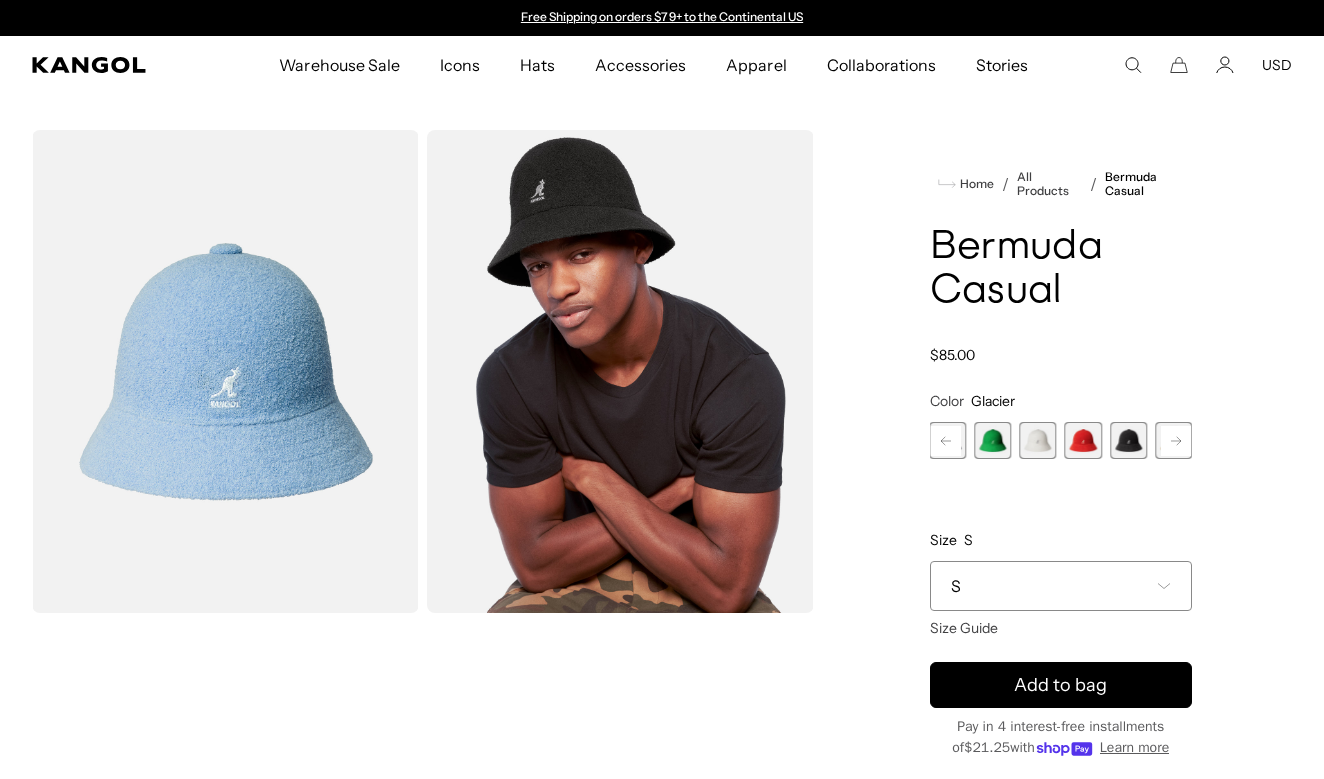 click 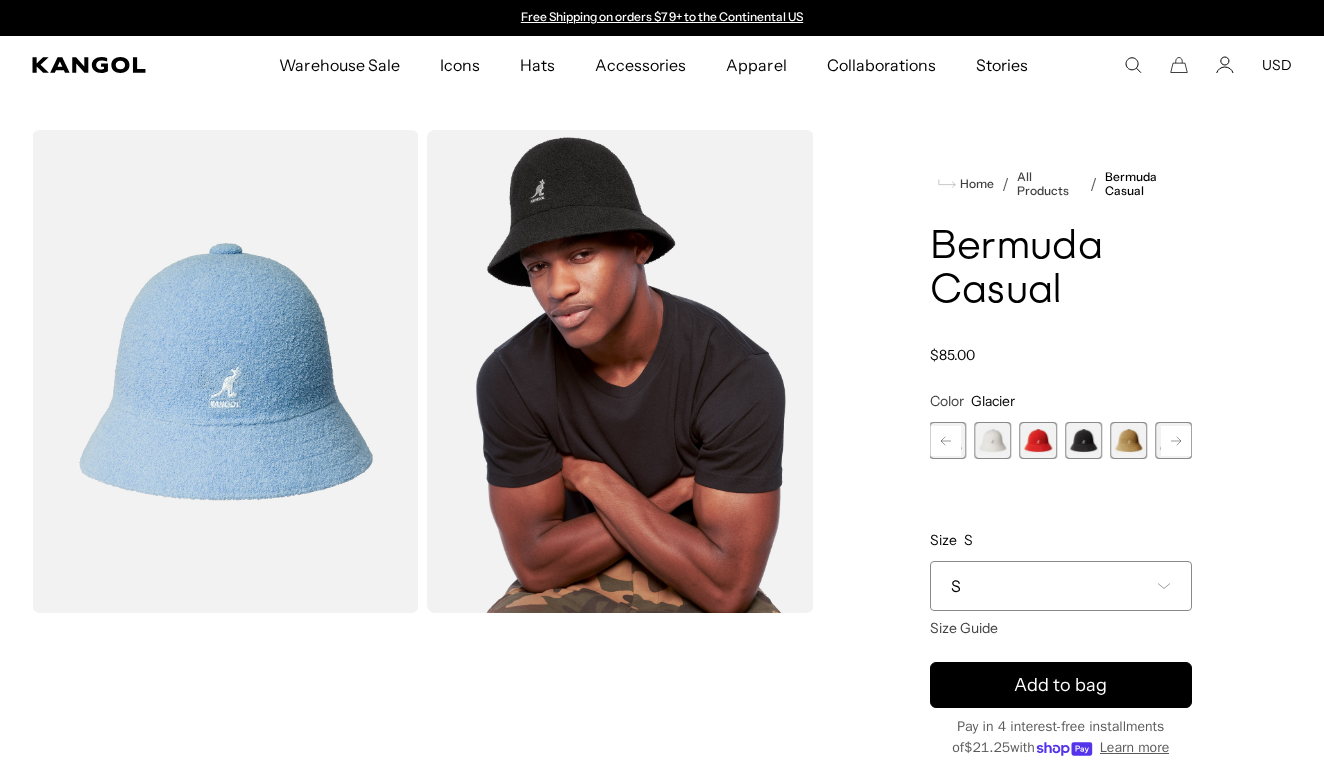 click 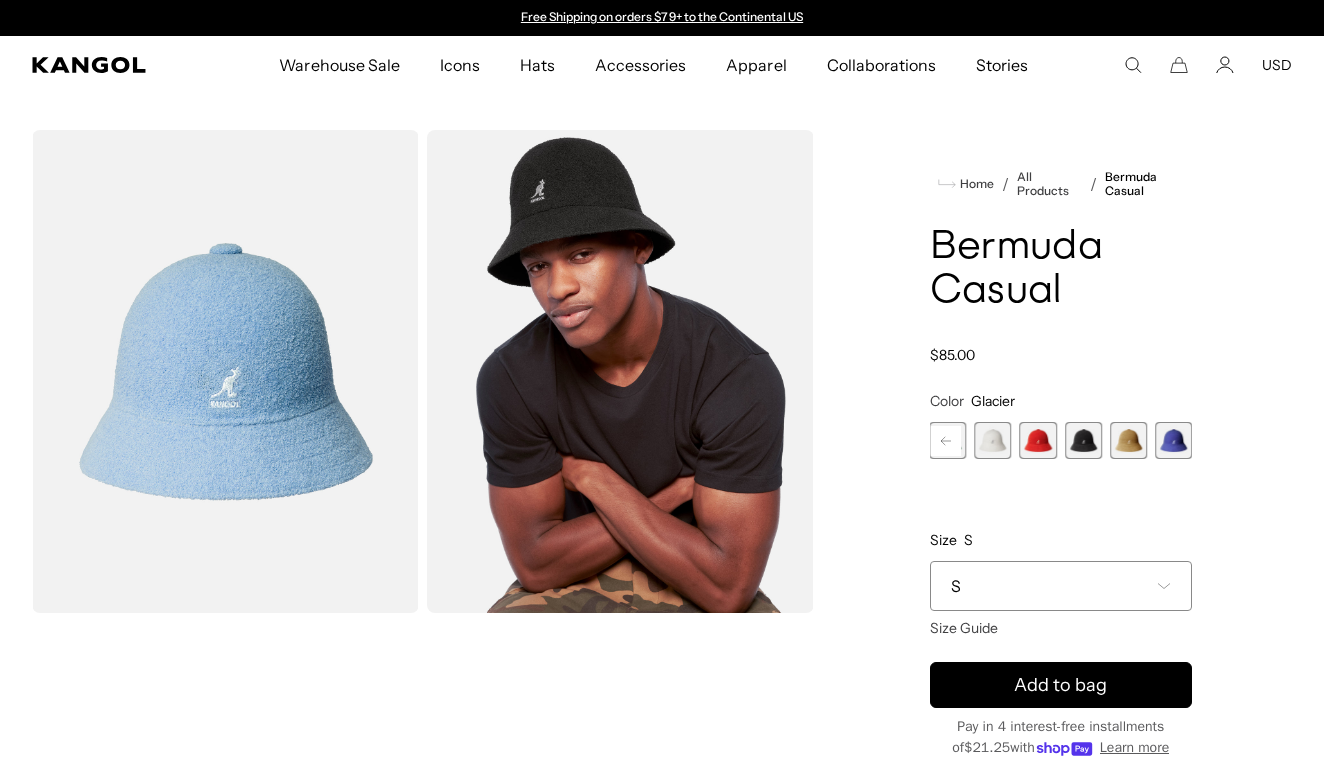 click at bounding box center (1173, 440) 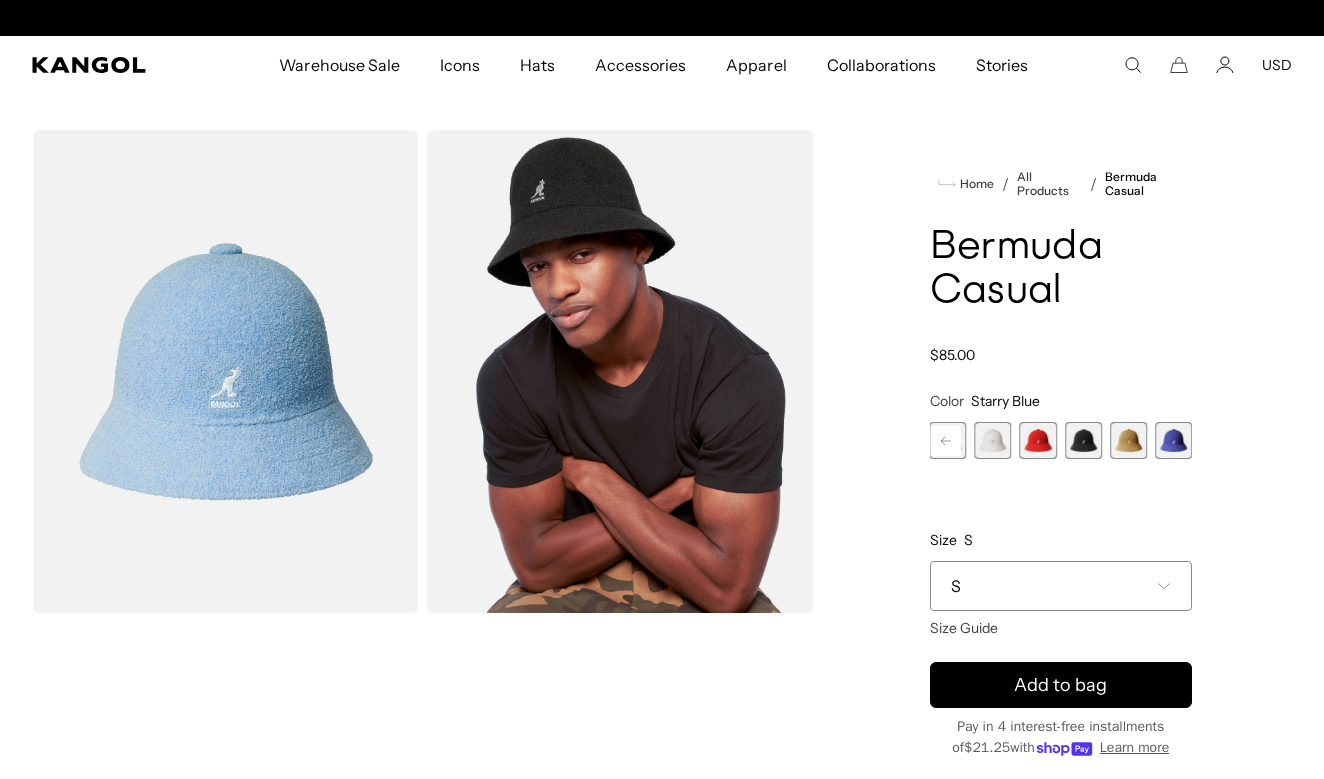scroll, scrollTop: 0, scrollLeft: 412, axis: horizontal 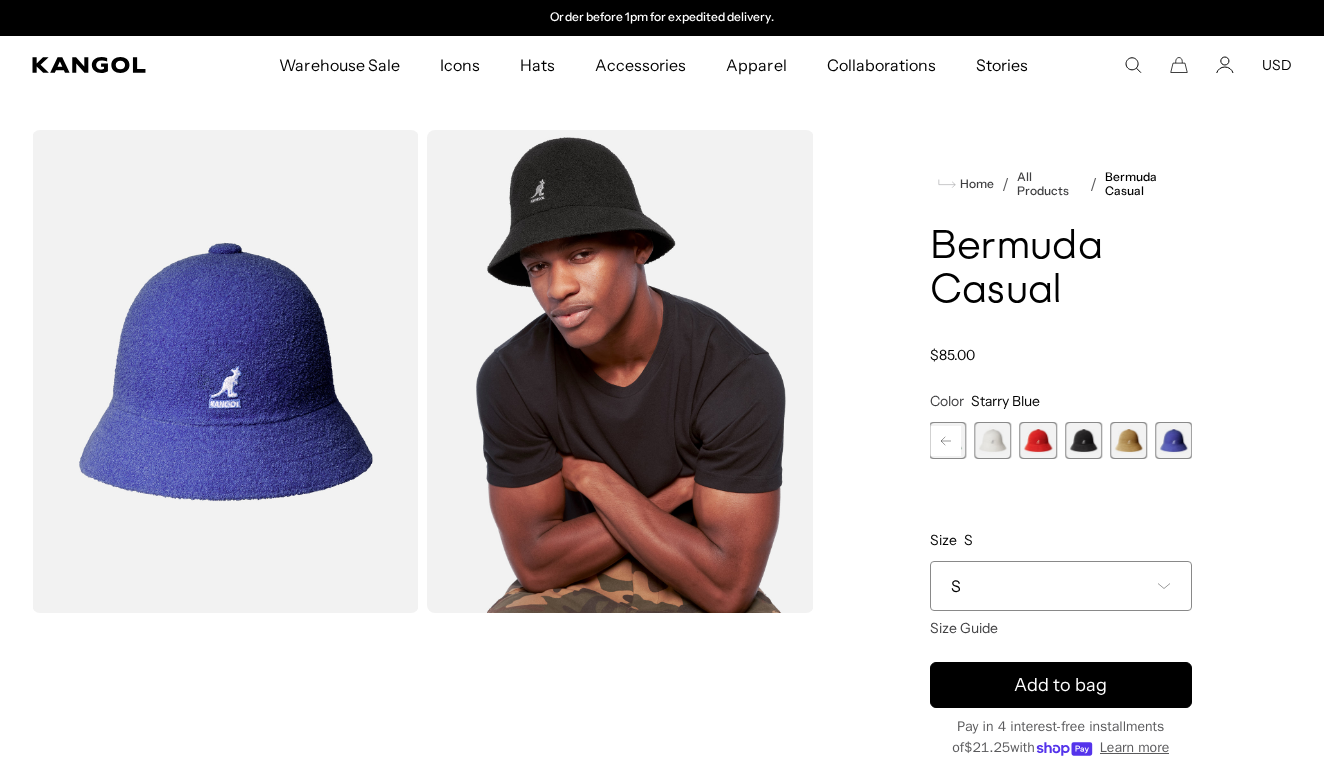 click 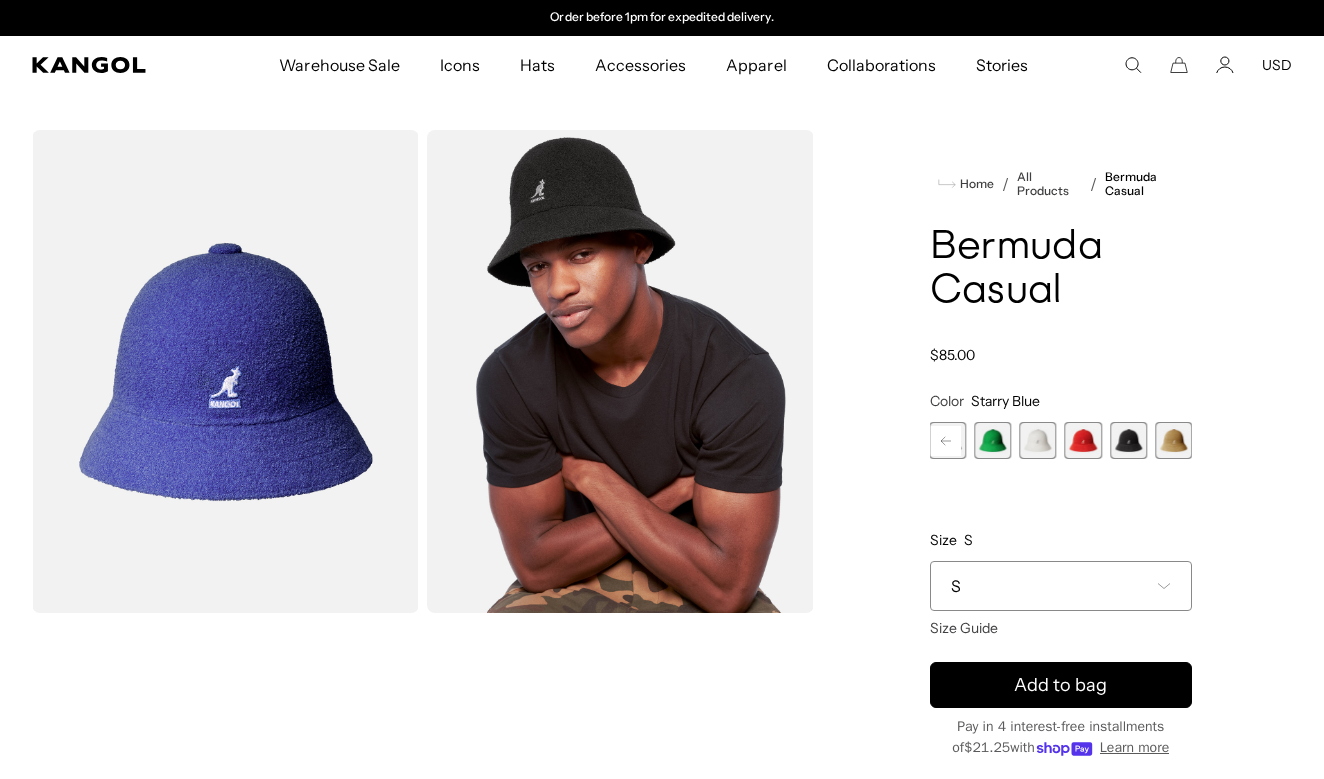 click 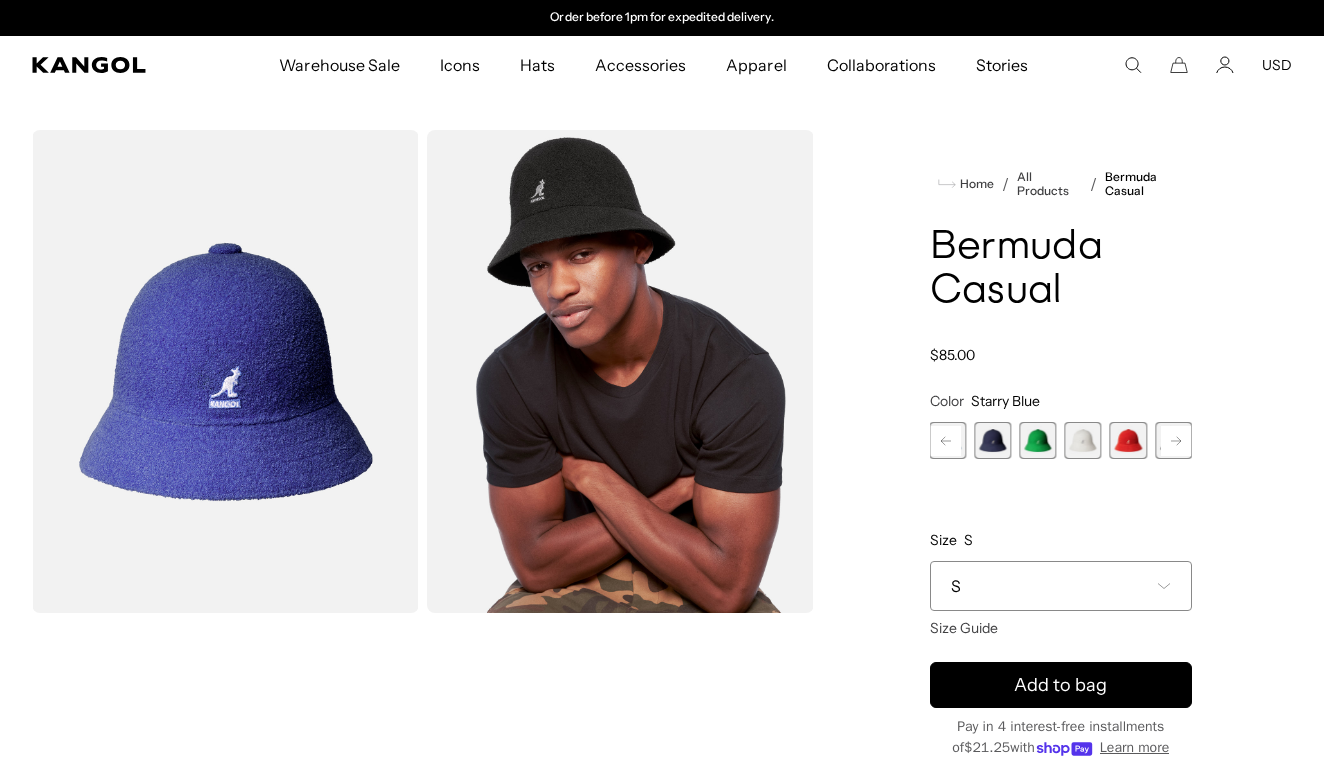 click 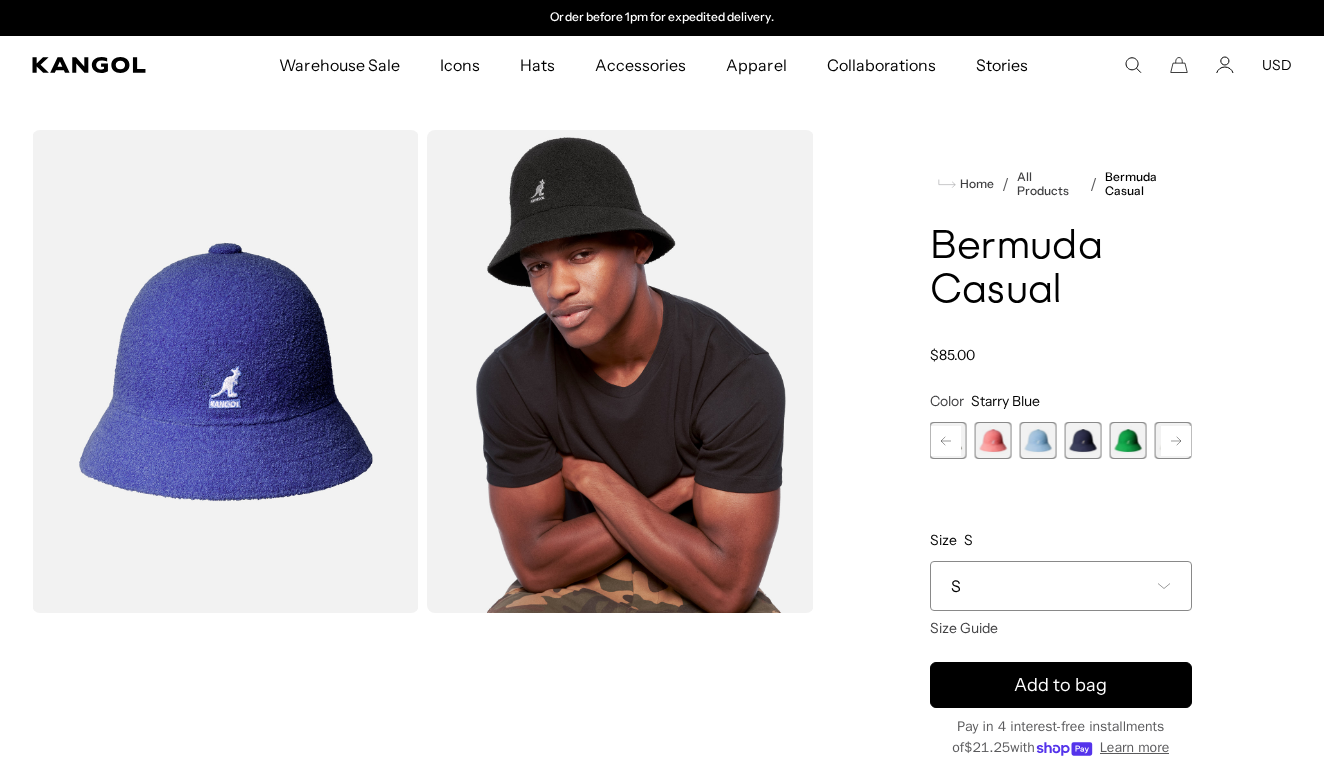 click 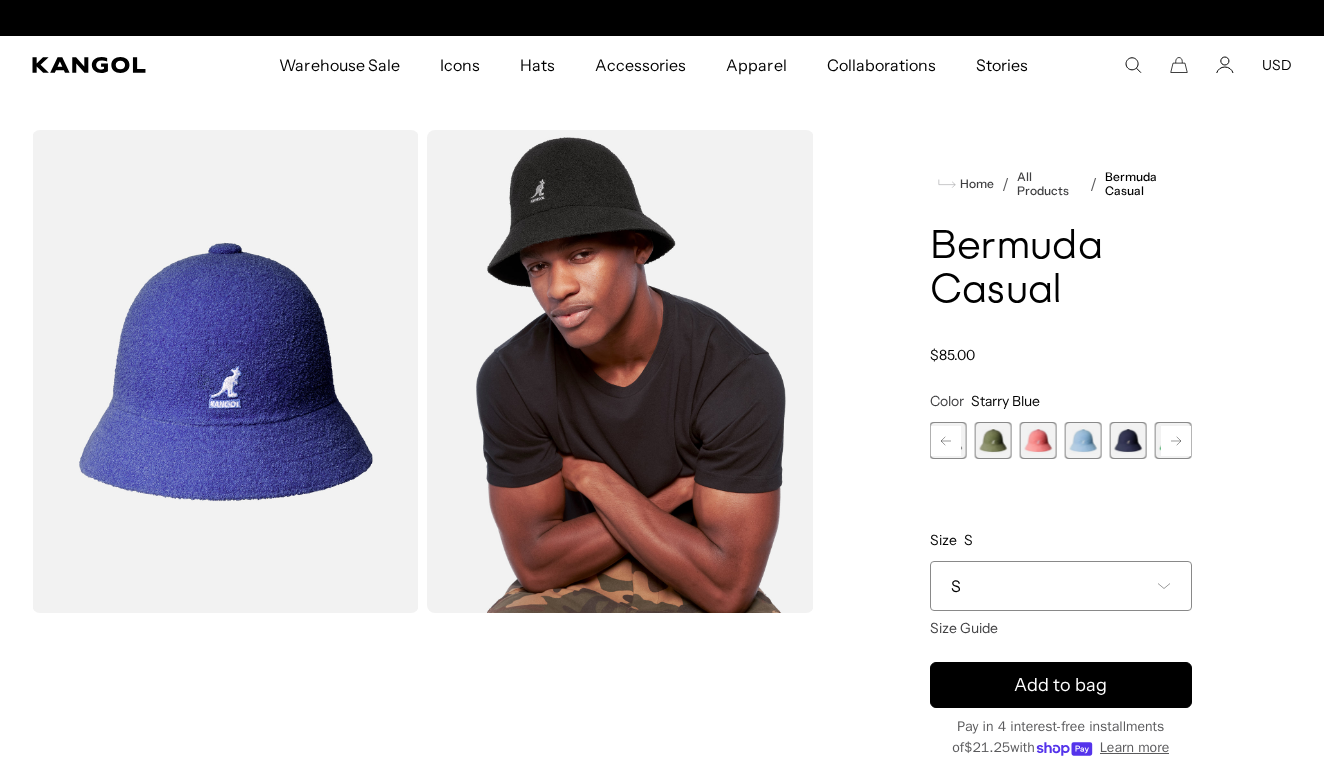 click 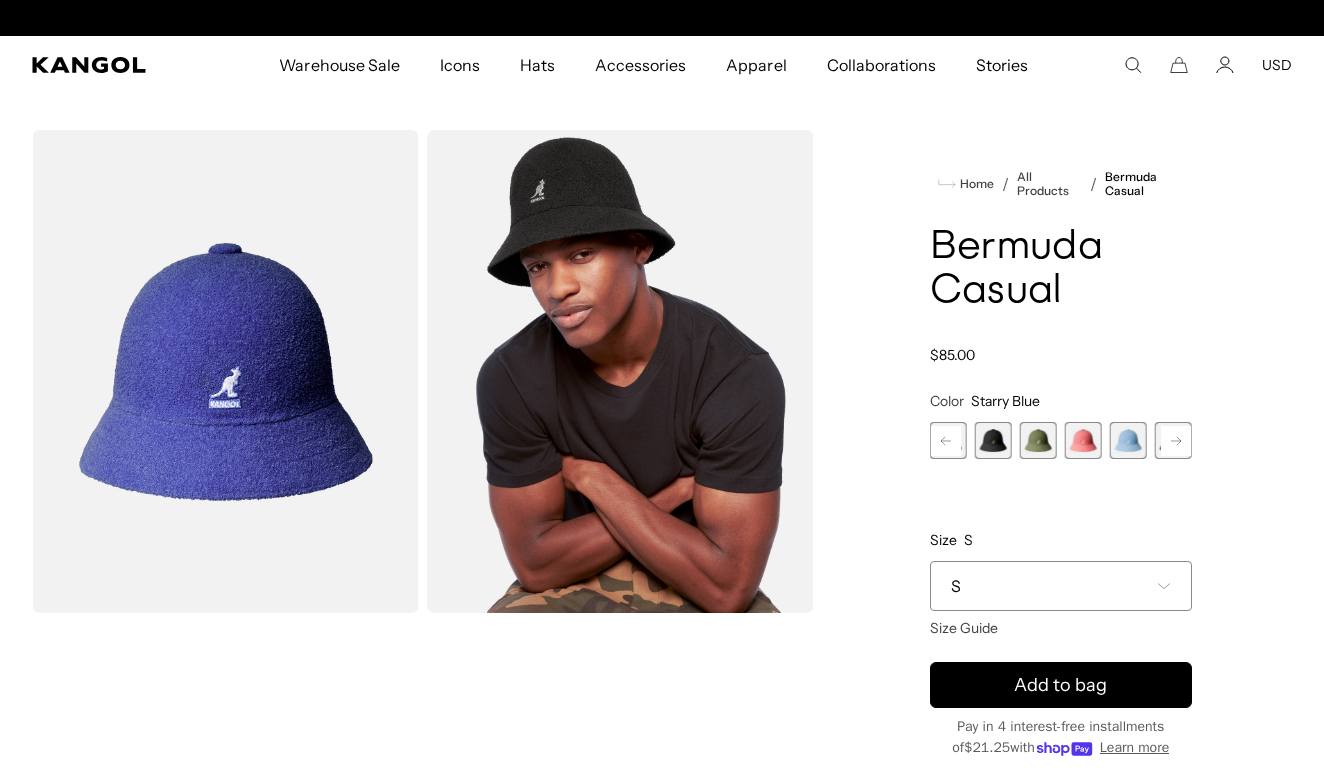 click 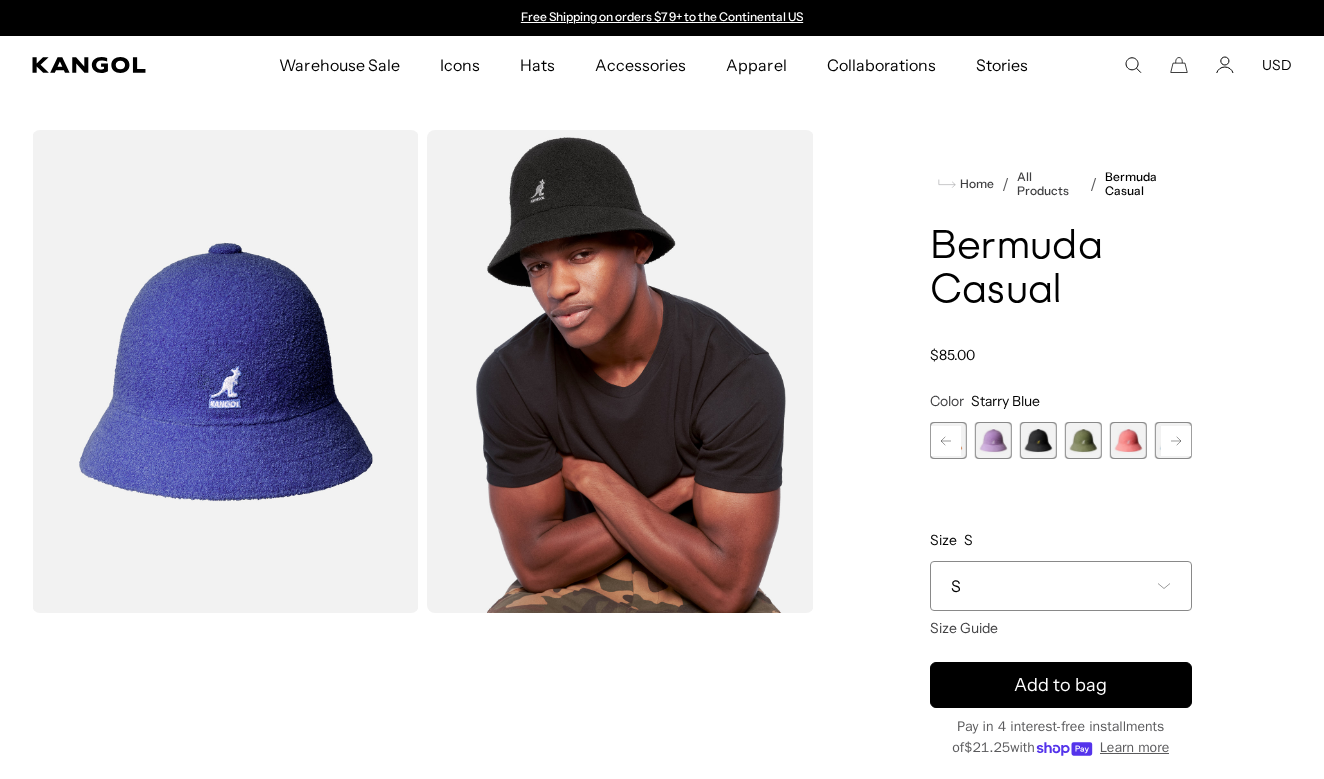 click 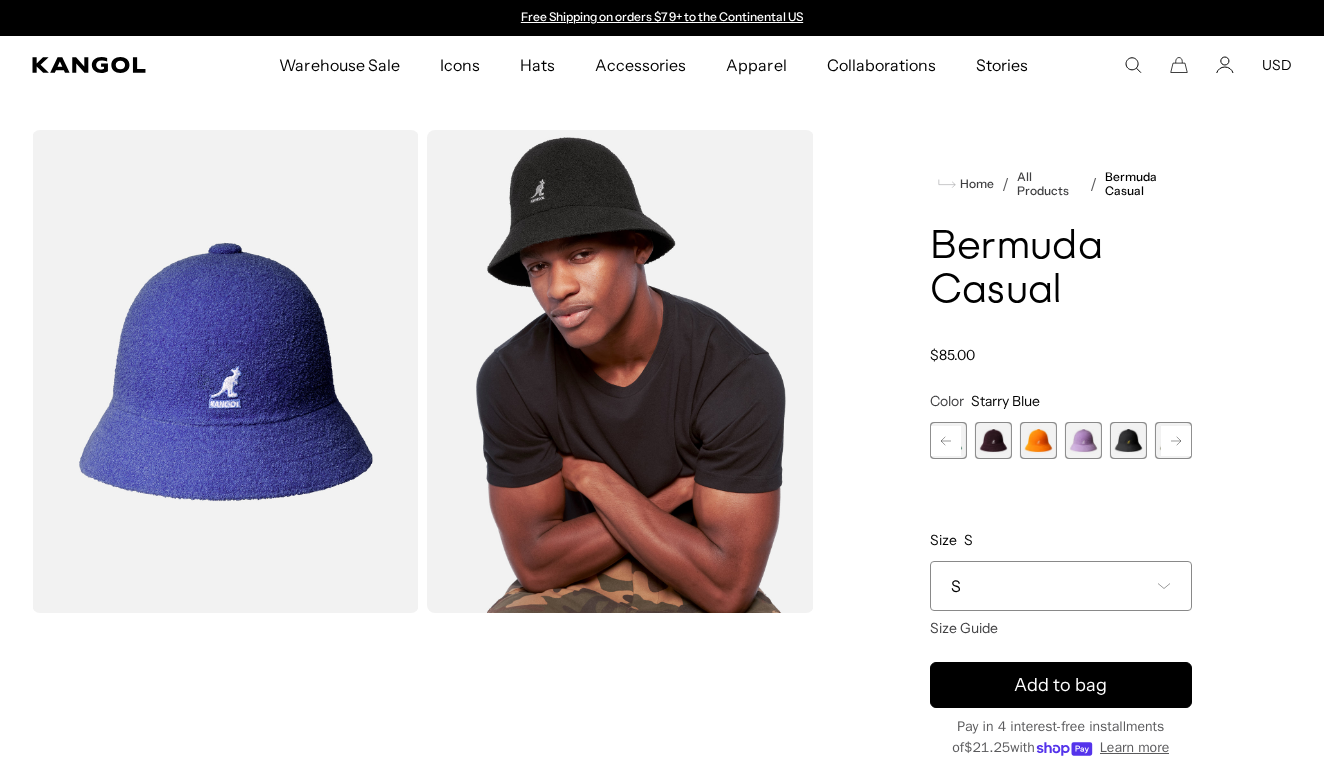 click 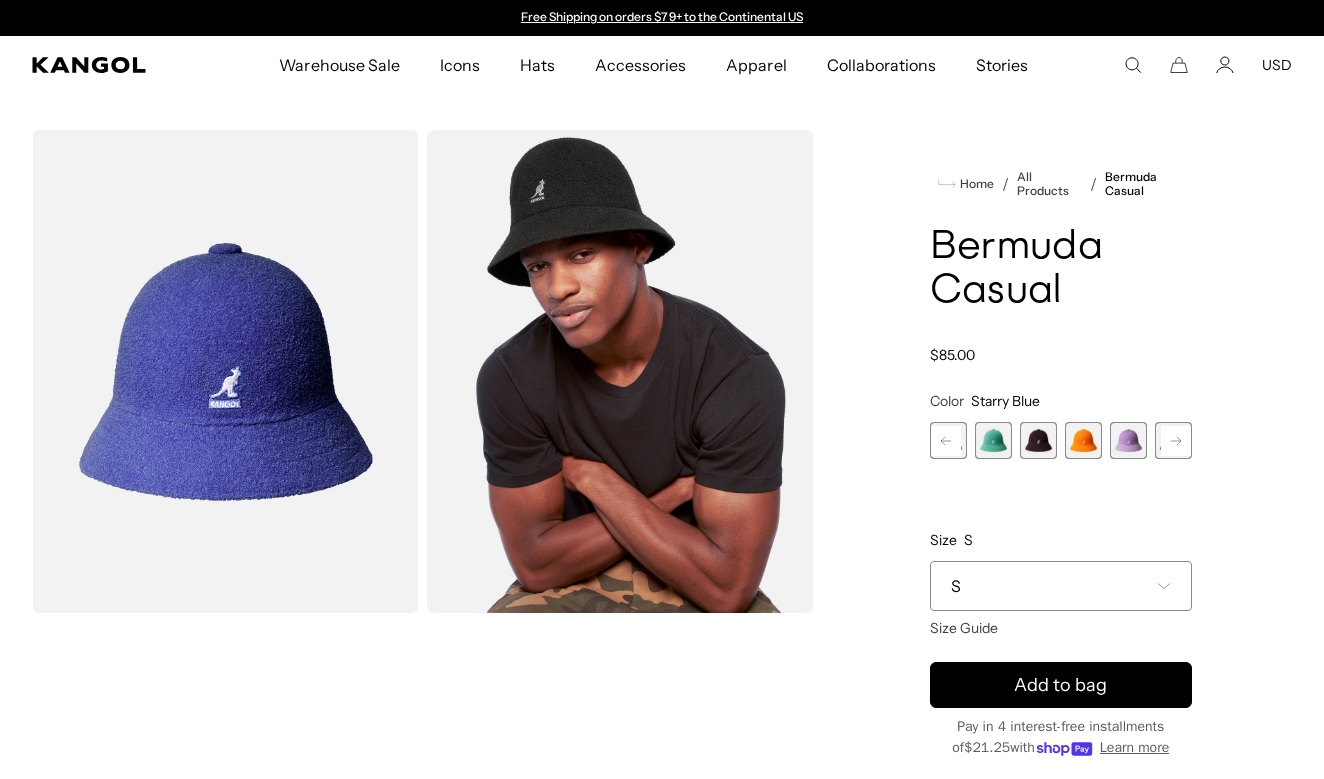 click 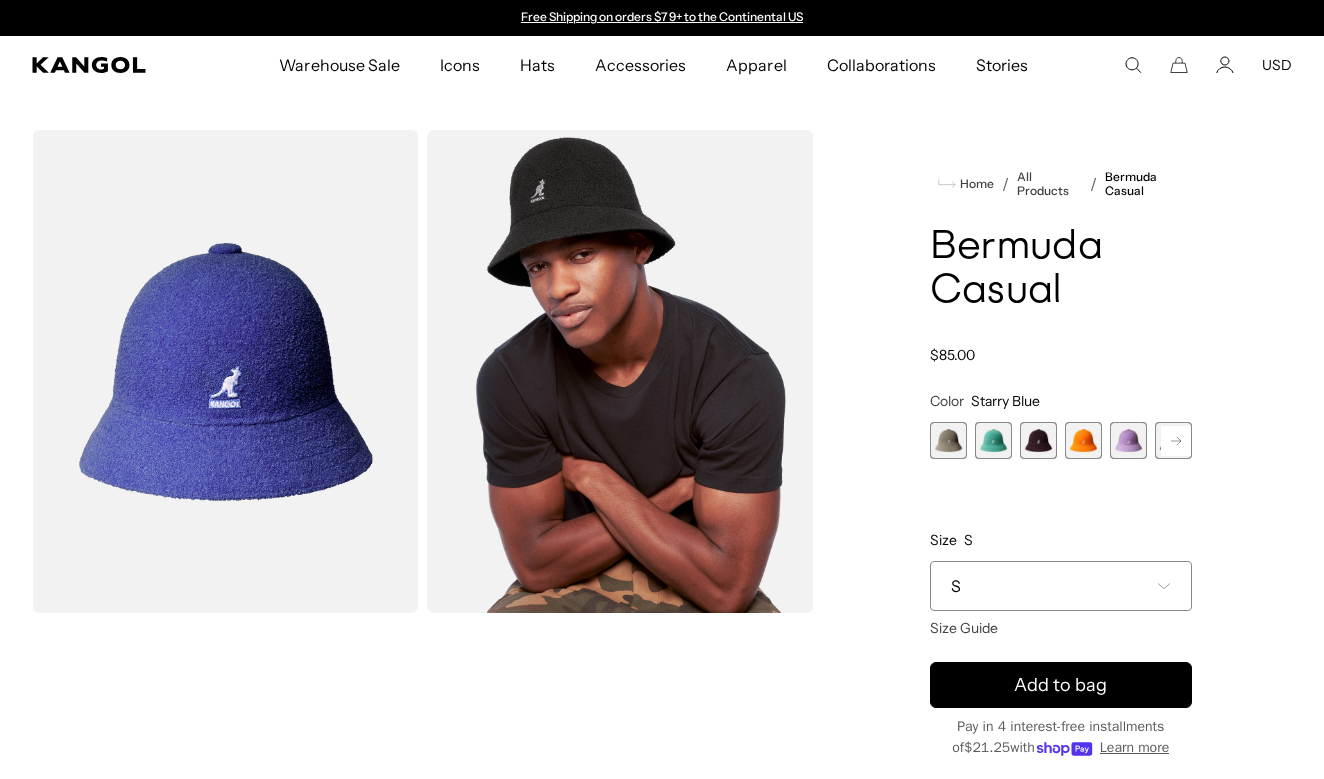 click on "Previous
Next
WARM GREY
Variant sold out or unavailable
AQUATIC
Variant sold out or unavailable
DEEP PLUM
Variant sold out or unavailable
ELECTRIC KUMQUAT
Variant sold out or unavailable
Digital Lavender
Variant sold out or unavailable
Black/Gold
Variant sold out or unavailable" at bounding box center (1061, 440) 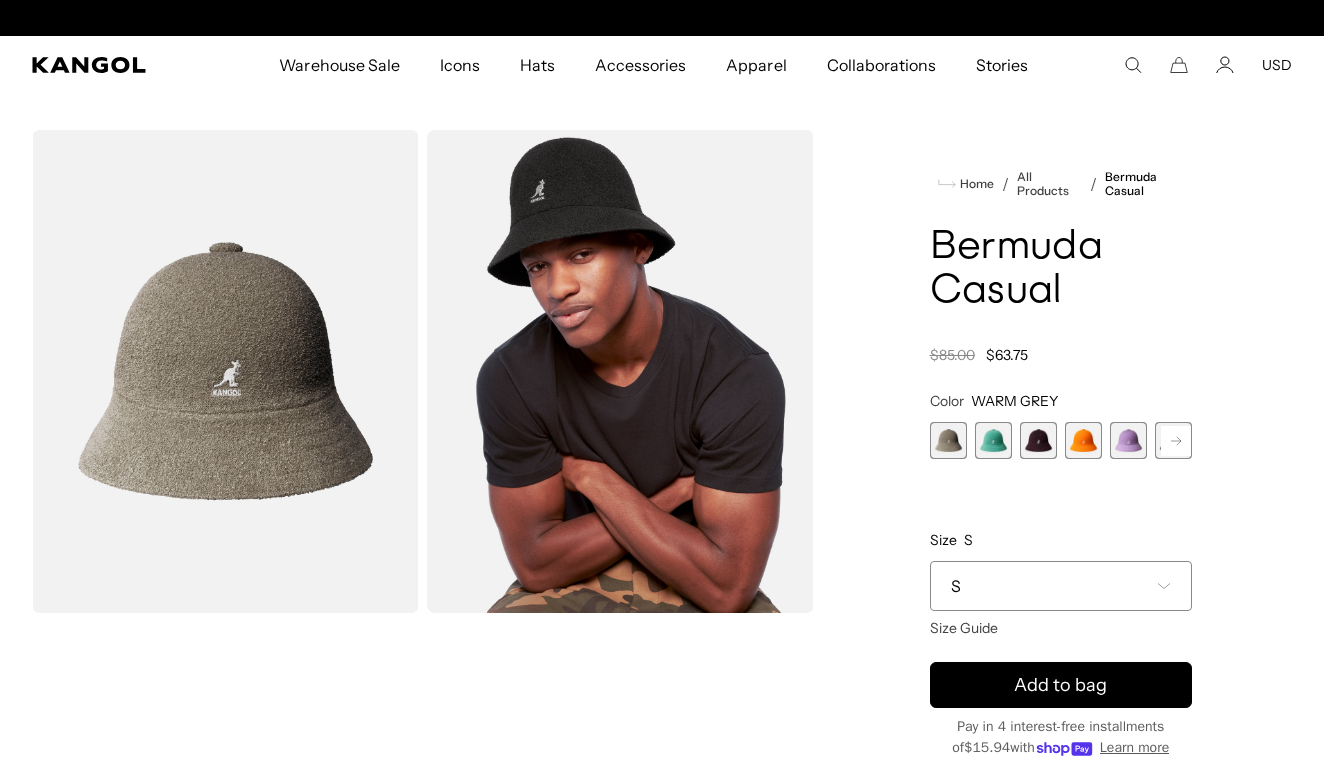 scroll, scrollTop: 0, scrollLeft: 412, axis: horizontal 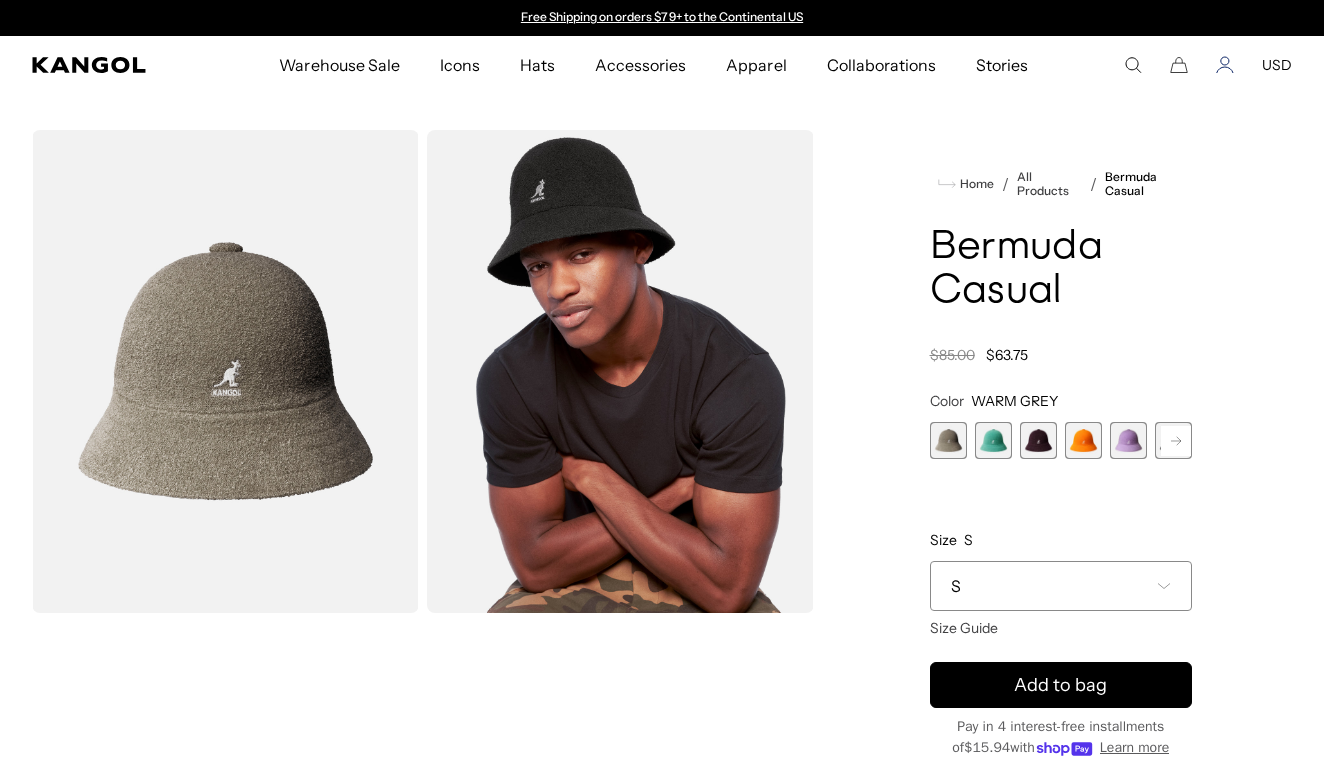 click 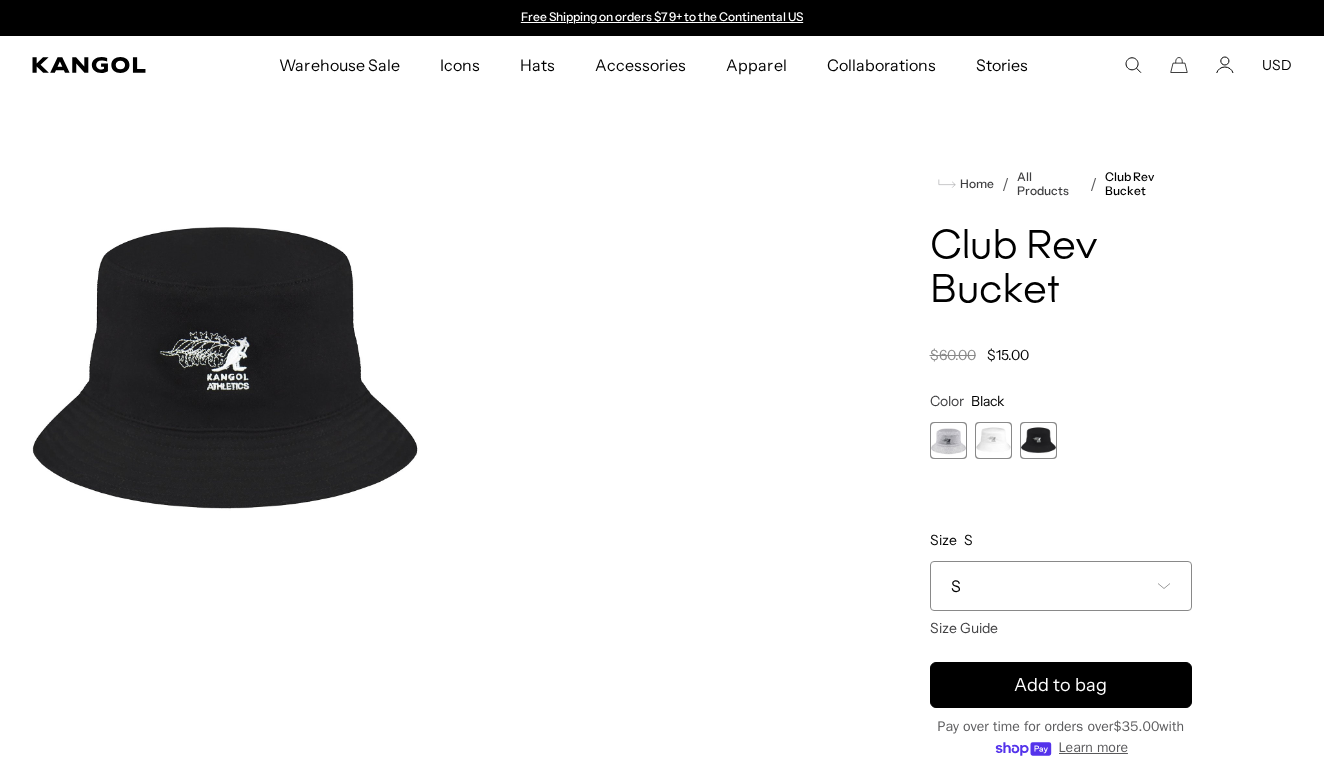 scroll, scrollTop: 0, scrollLeft: 0, axis: both 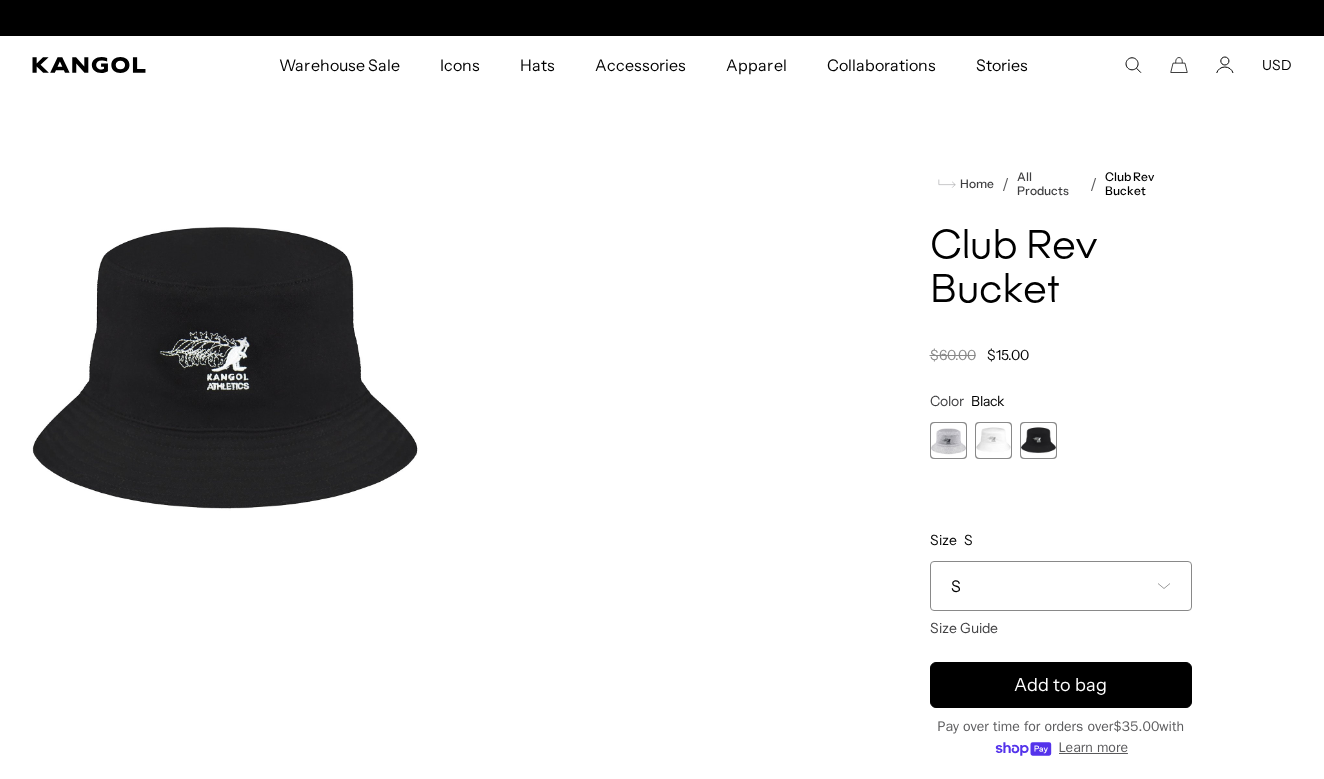 click on "Search here
USD
USD
EUR" at bounding box center [1208, 65] 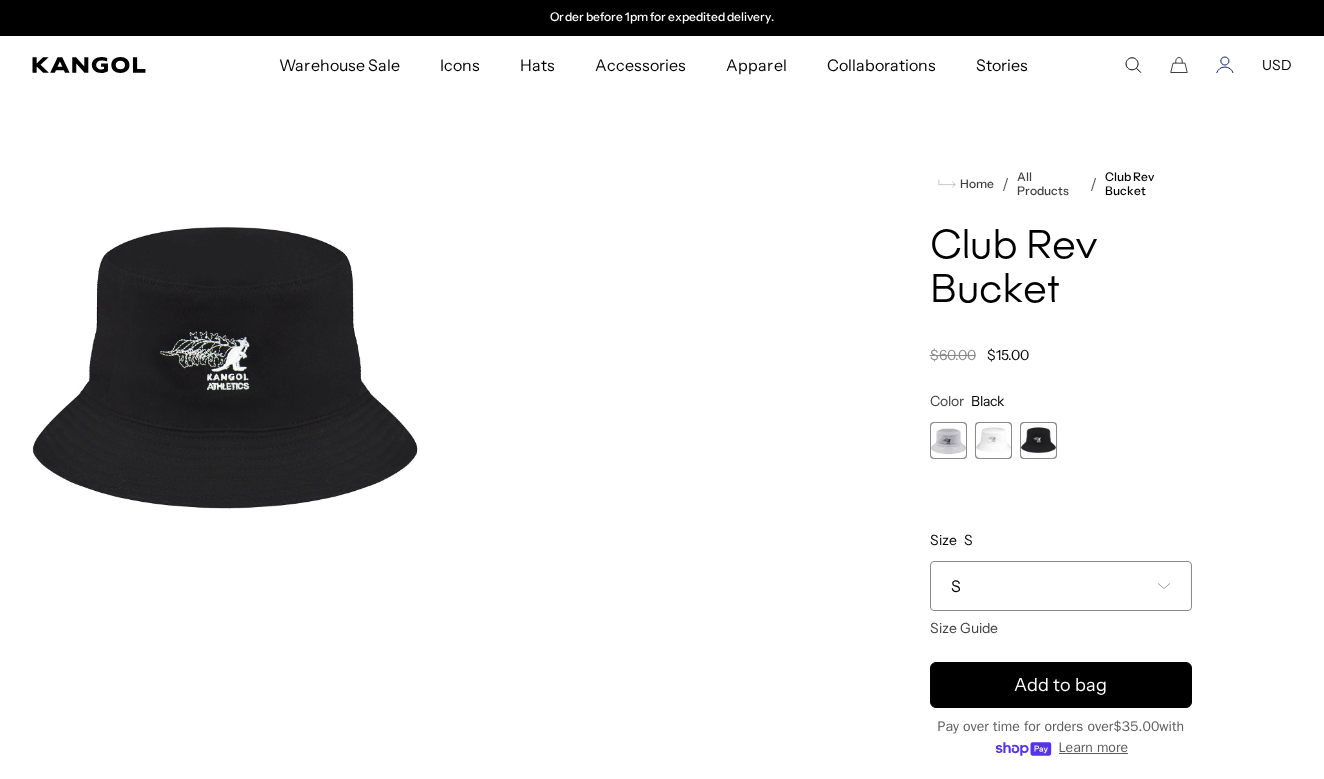 click 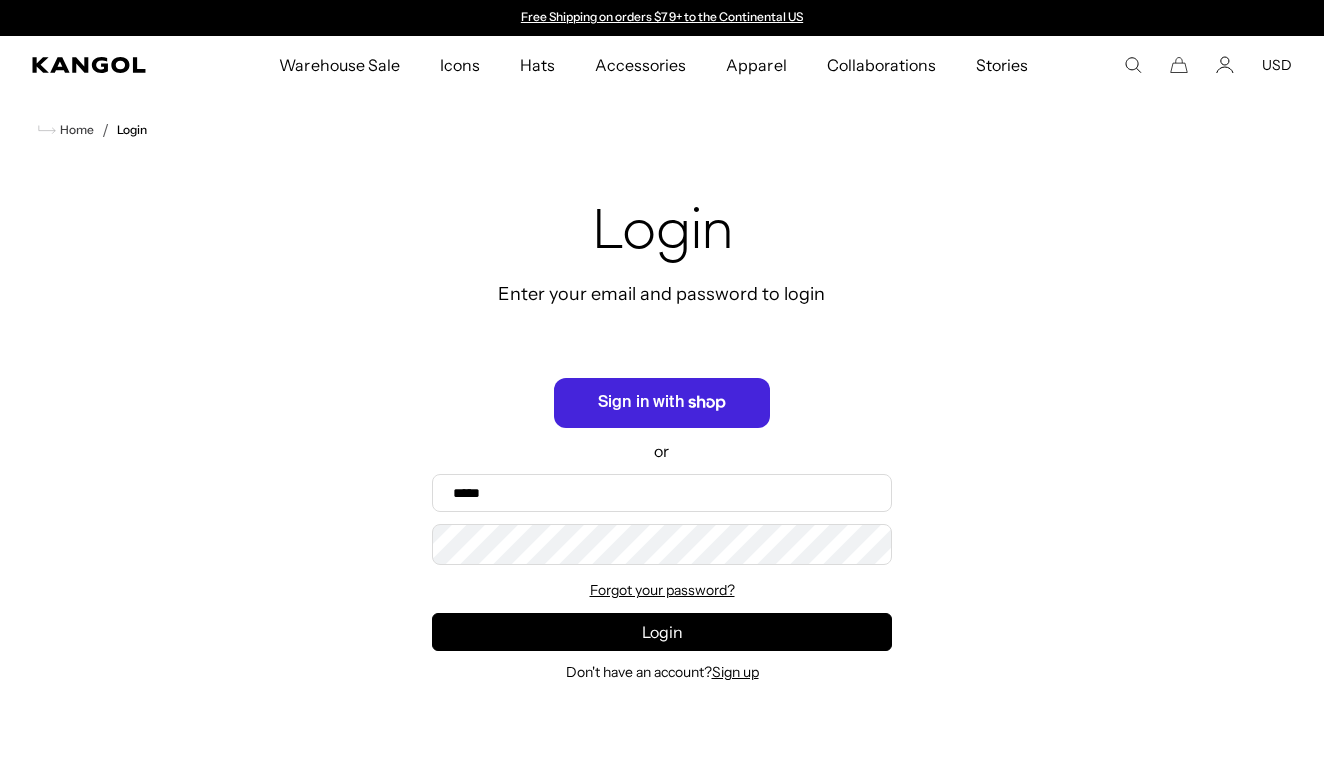 scroll, scrollTop: 0, scrollLeft: 0, axis: both 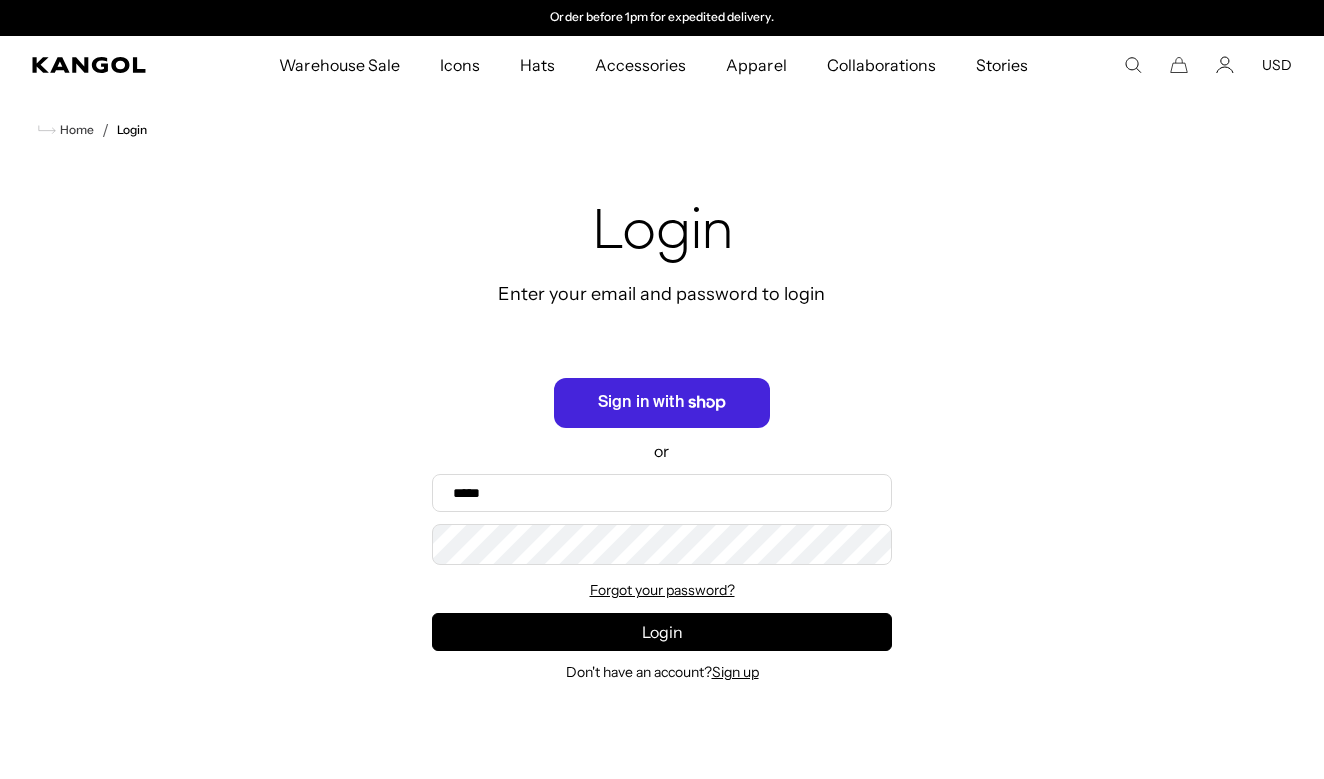 click on "Sign in with  Shop" at bounding box center (662, 403) 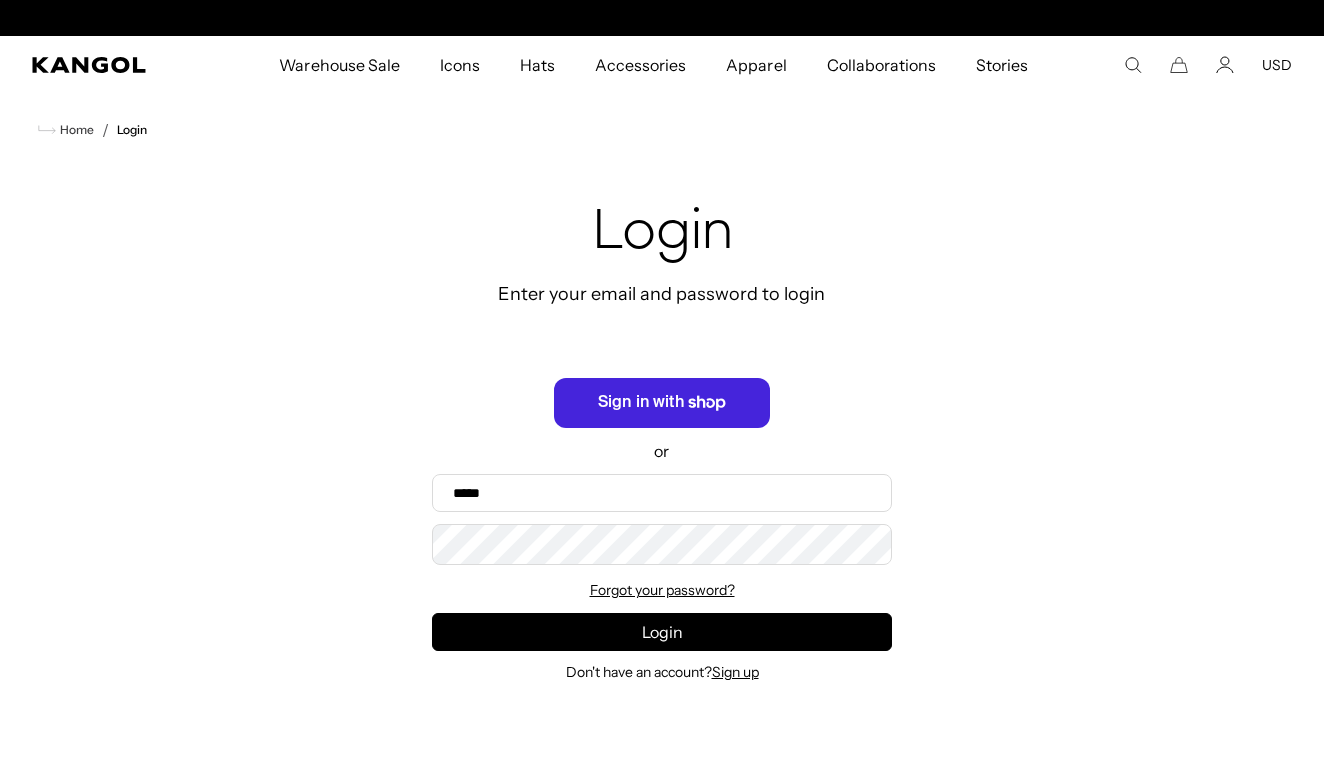 scroll, scrollTop: 0, scrollLeft: 412, axis: horizontal 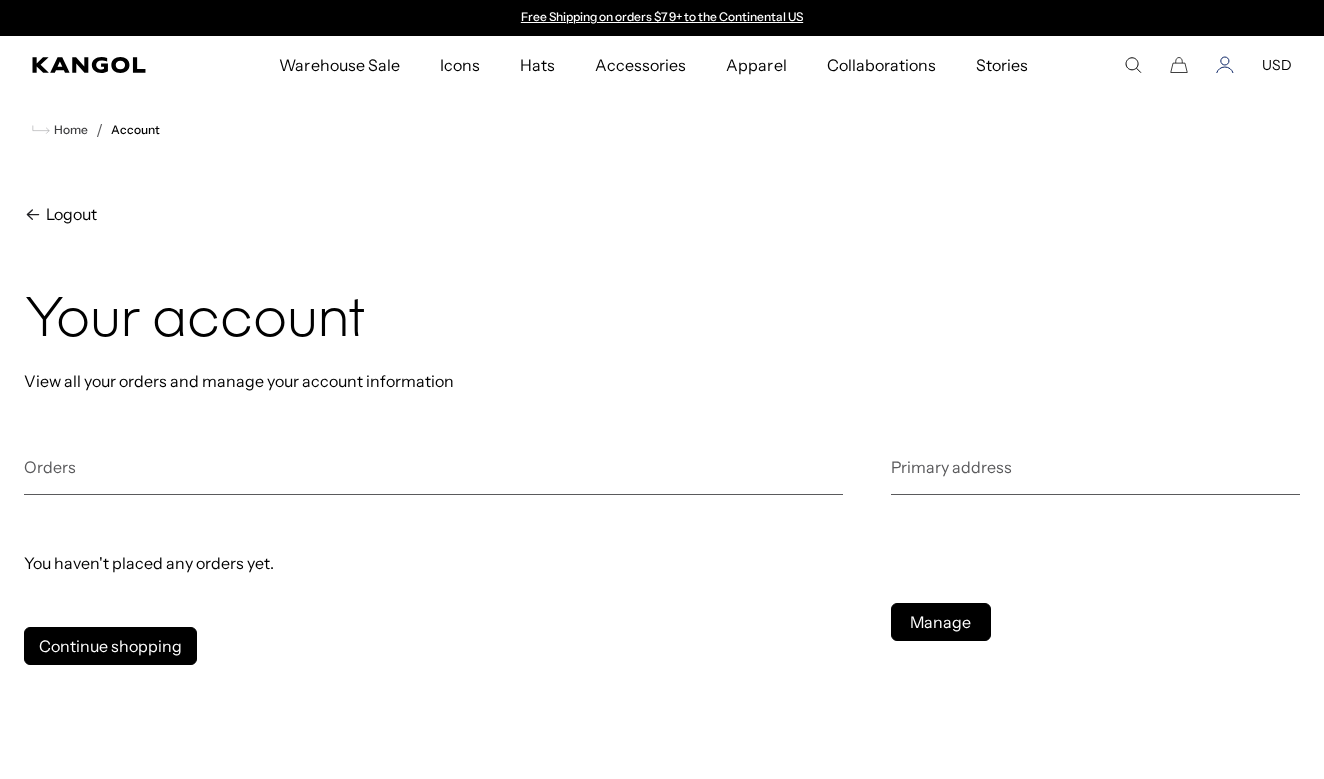 click 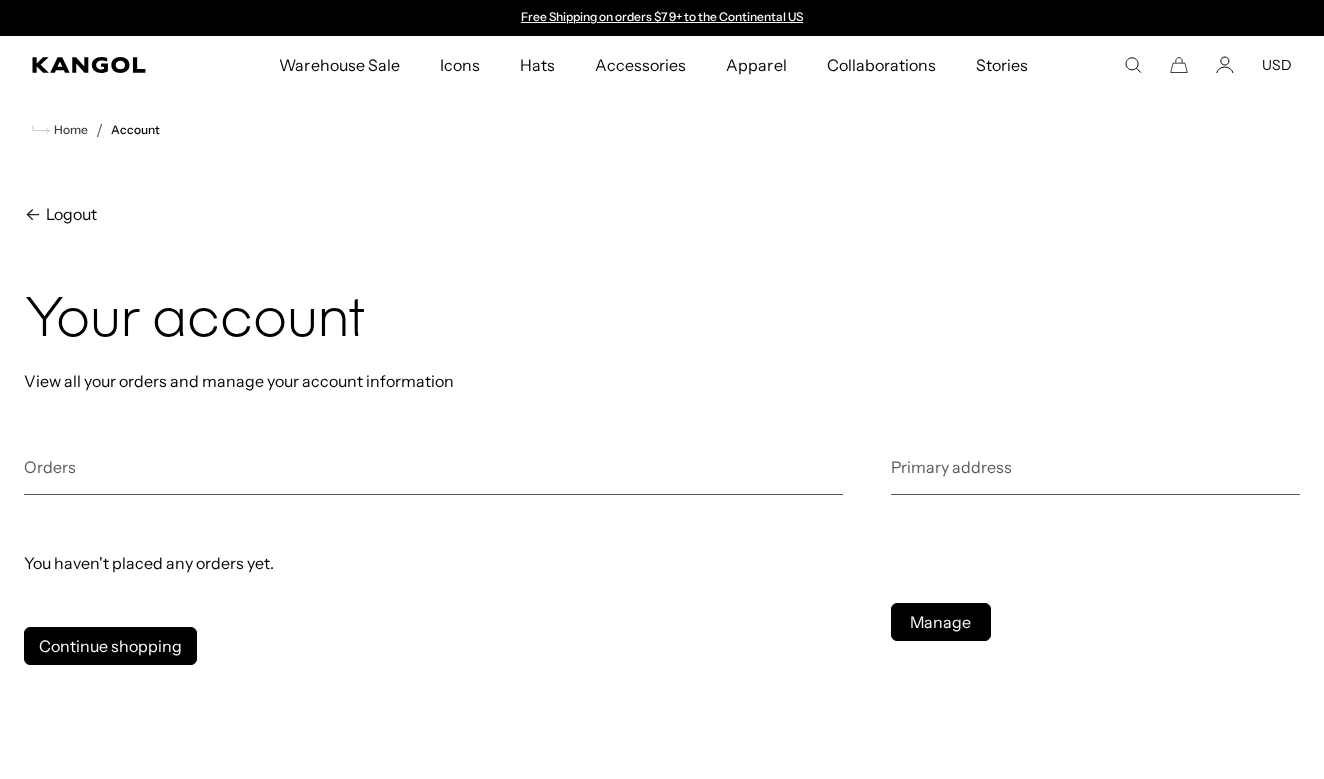scroll, scrollTop: 0, scrollLeft: 0, axis: both 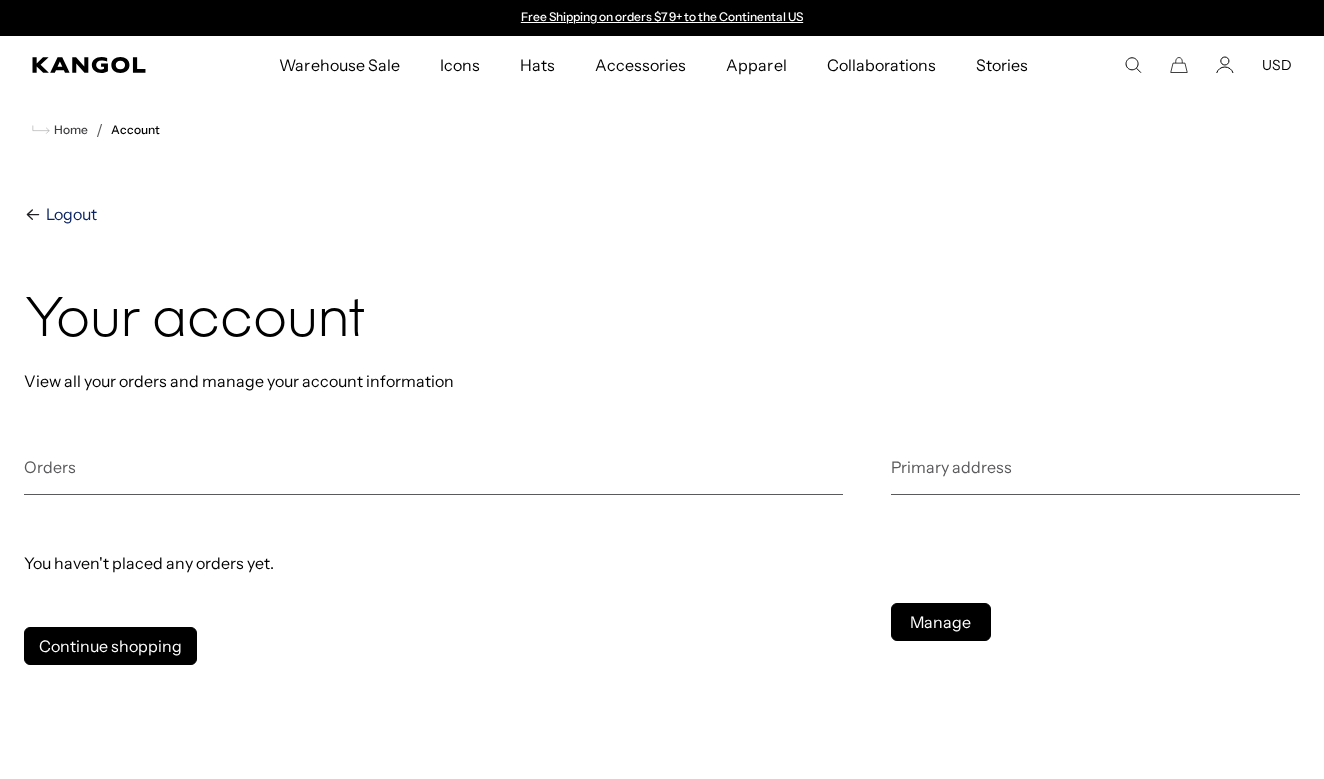 click on "Logout" at bounding box center [69, 214] 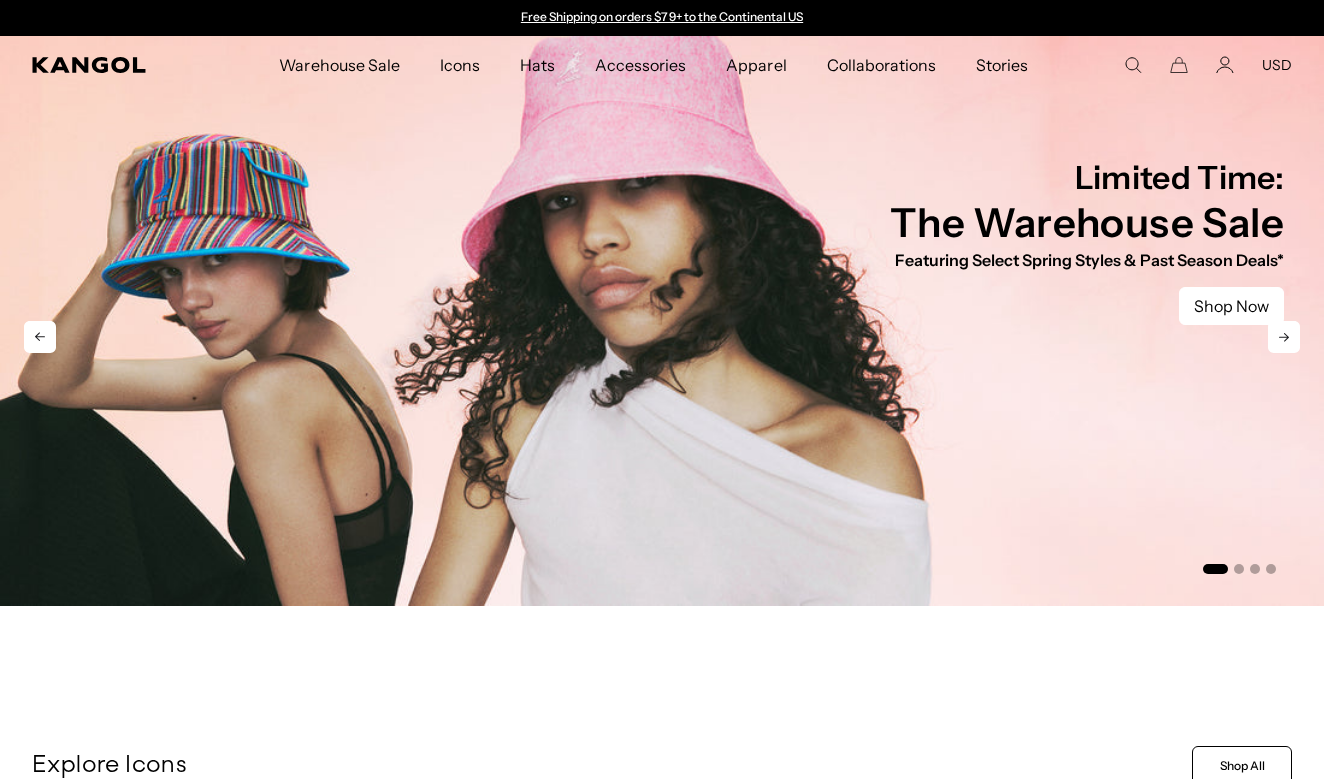 scroll, scrollTop: 0, scrollLeft: 0, axis: both 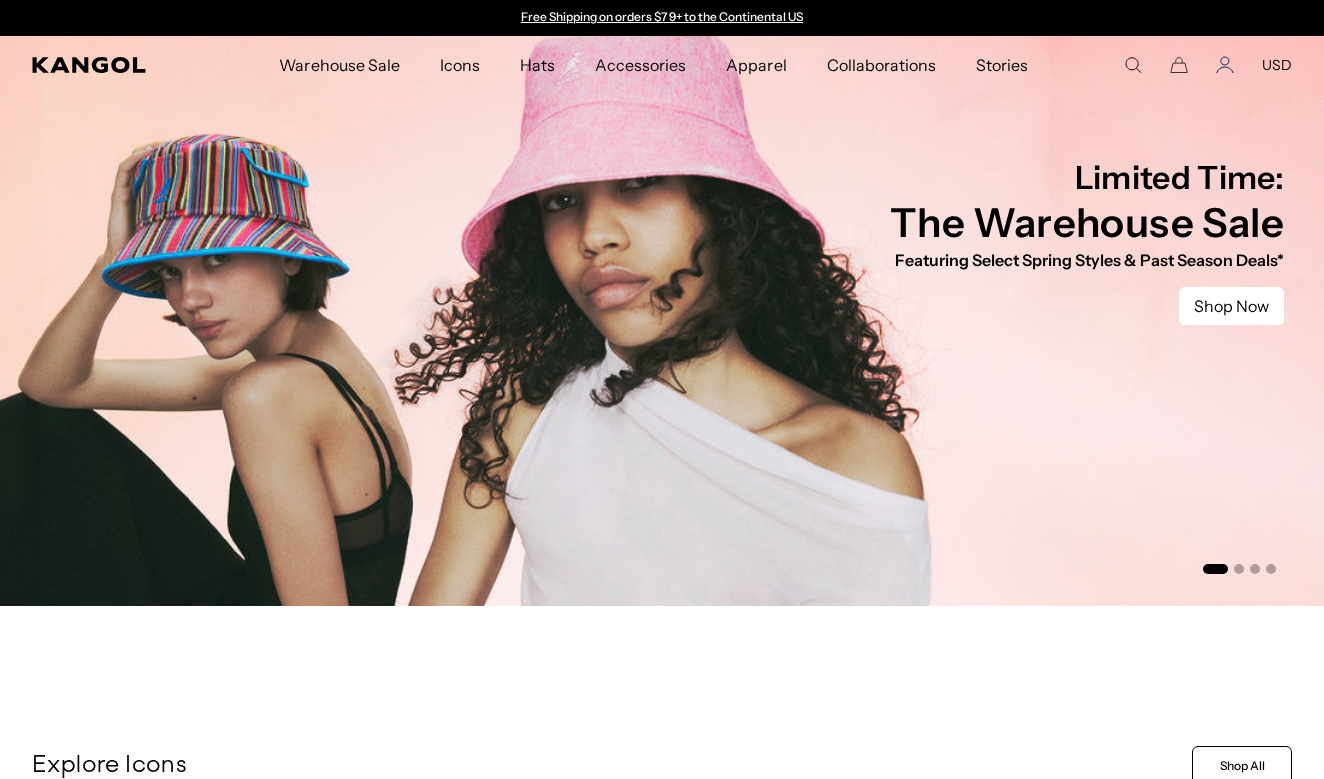 click 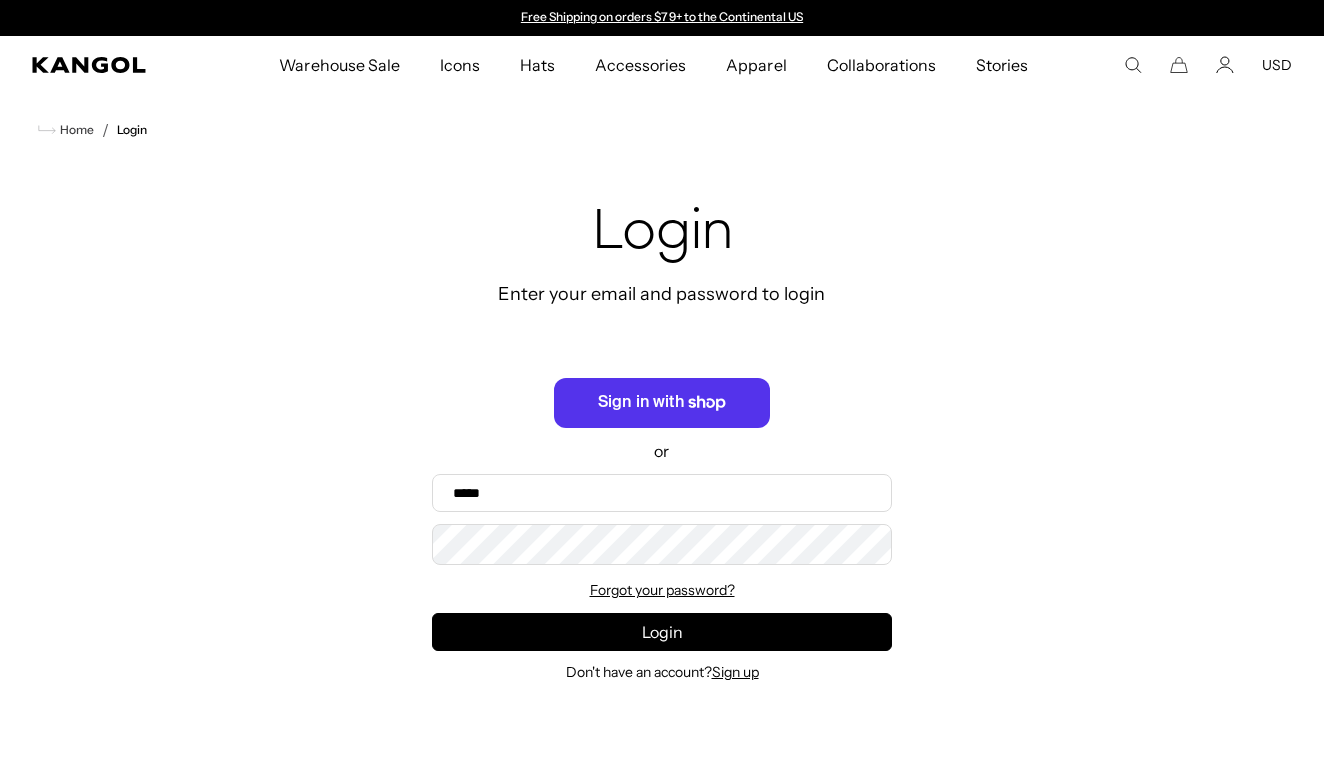 scroll, scrollTop: 0, scrollLeft: 0, axis: both 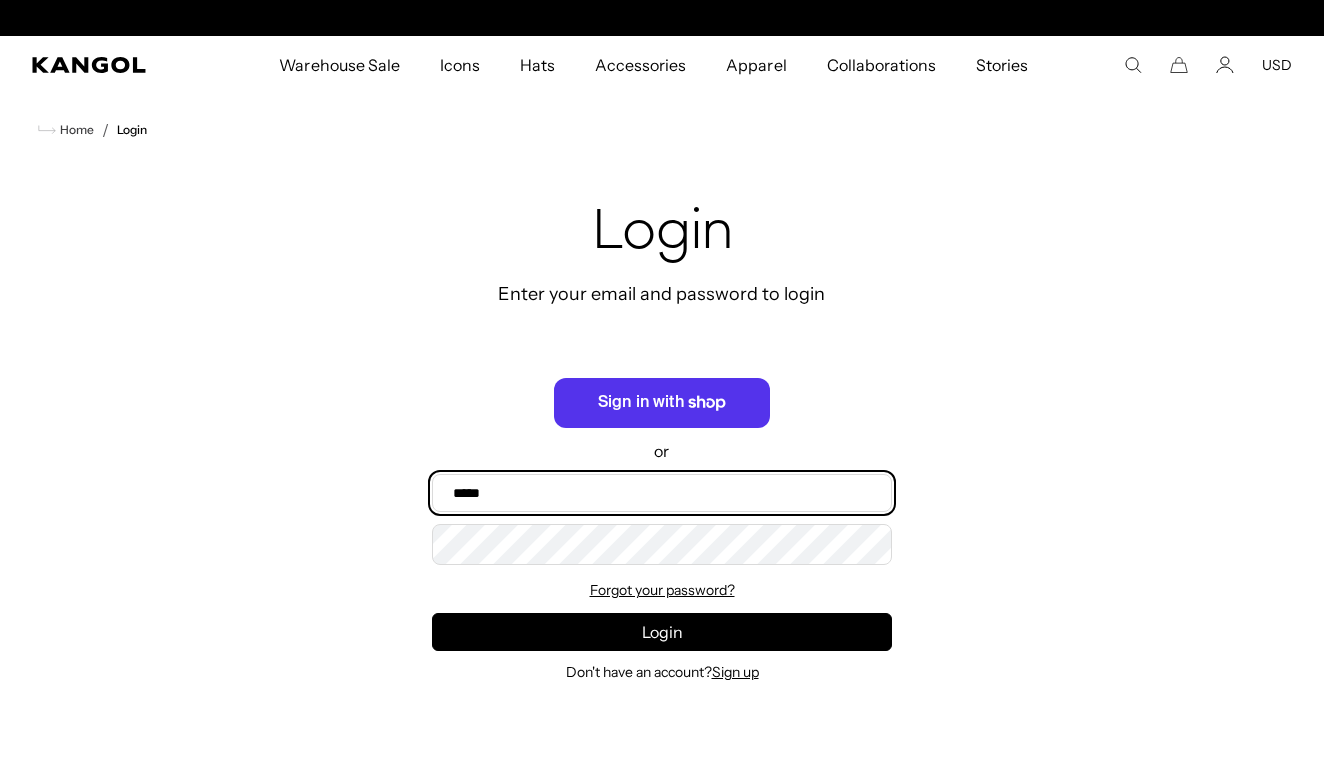 type on "**********" 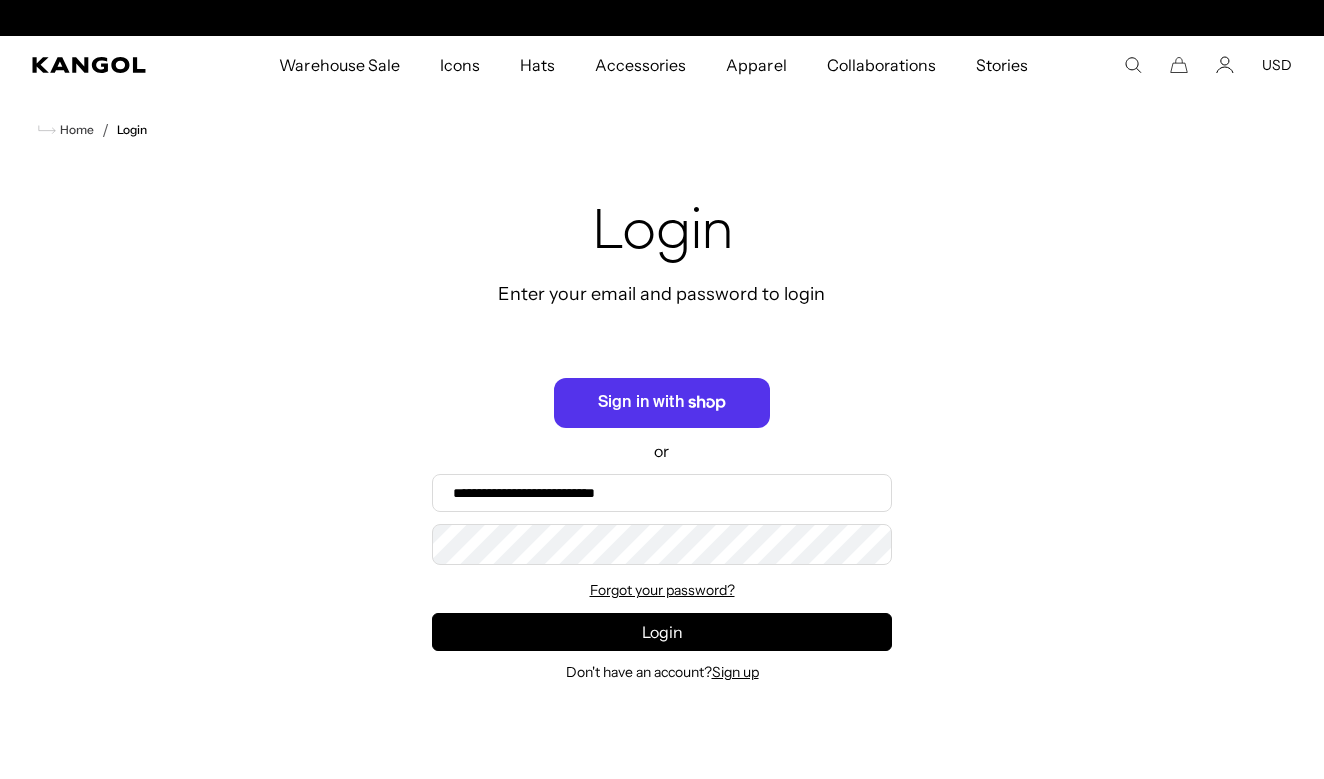 scroll, scrollTop: 0, scrollLeft: 0, axis: both 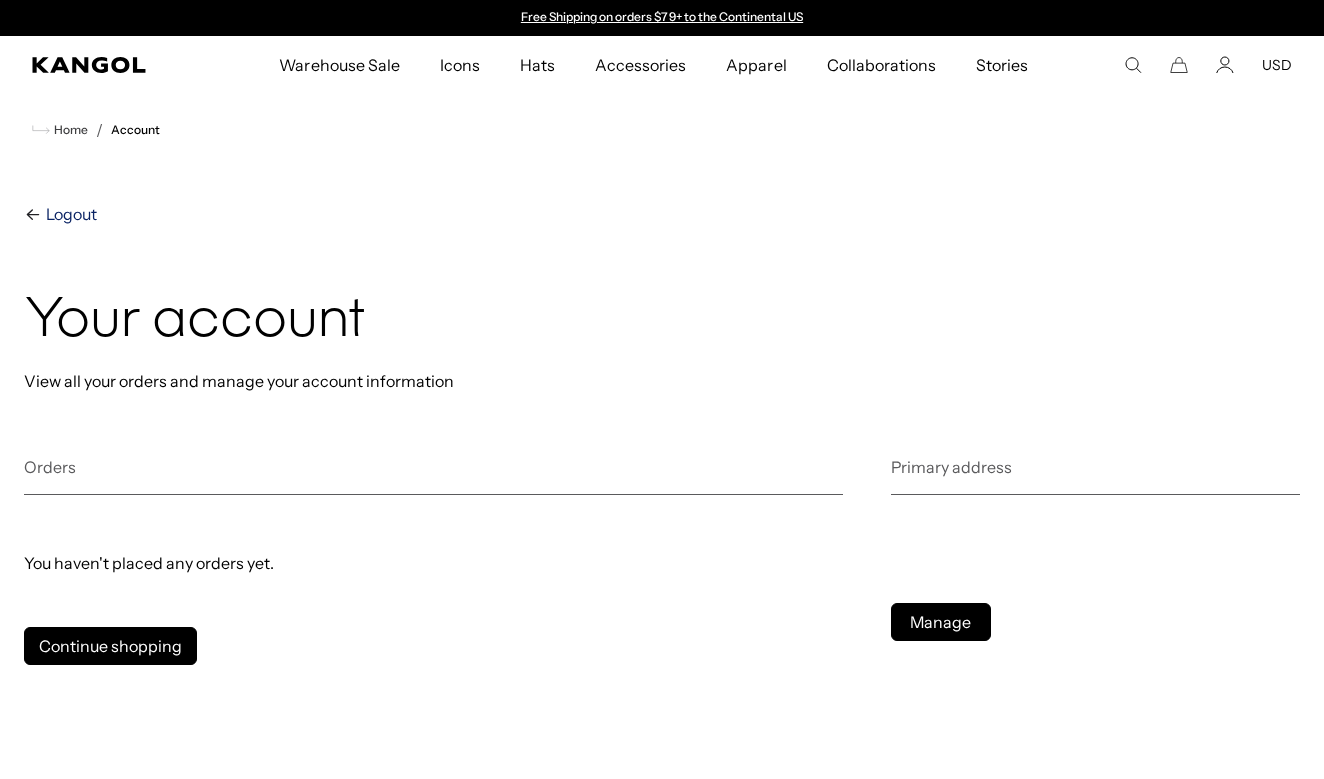 click on "Logout" at bounding box center (69, 214) 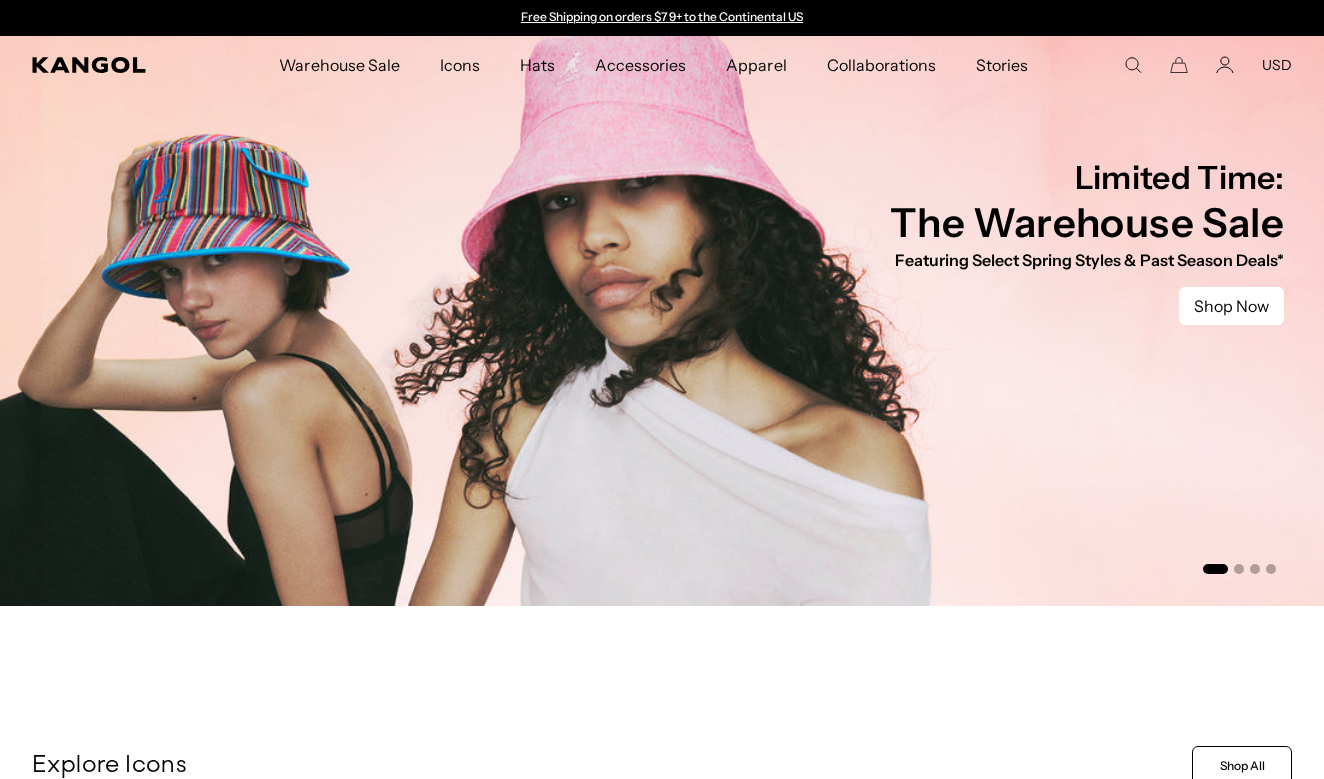 scroll, scrollTop: 0, scrollLeft: 0, axis: both 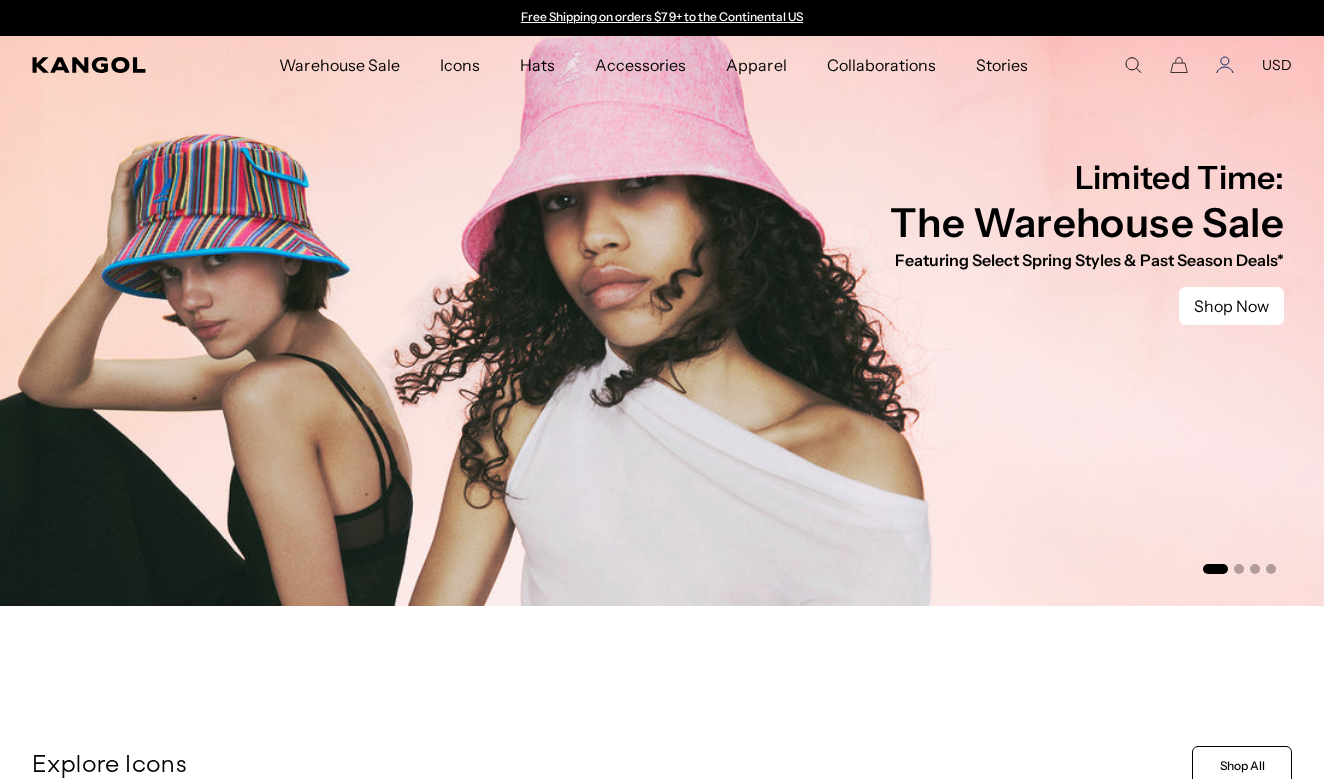 click 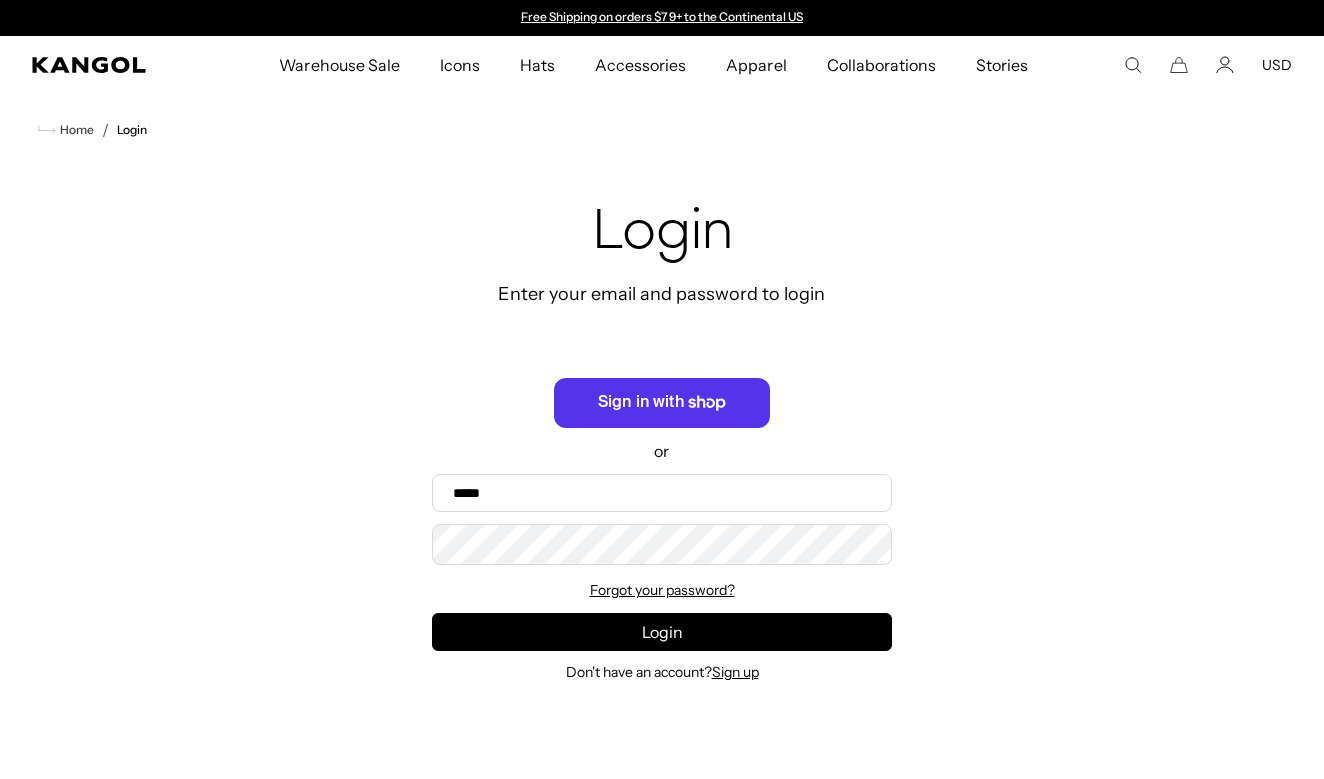 scroll, scrollTop: 0, scrollLeft: 0, axis: both 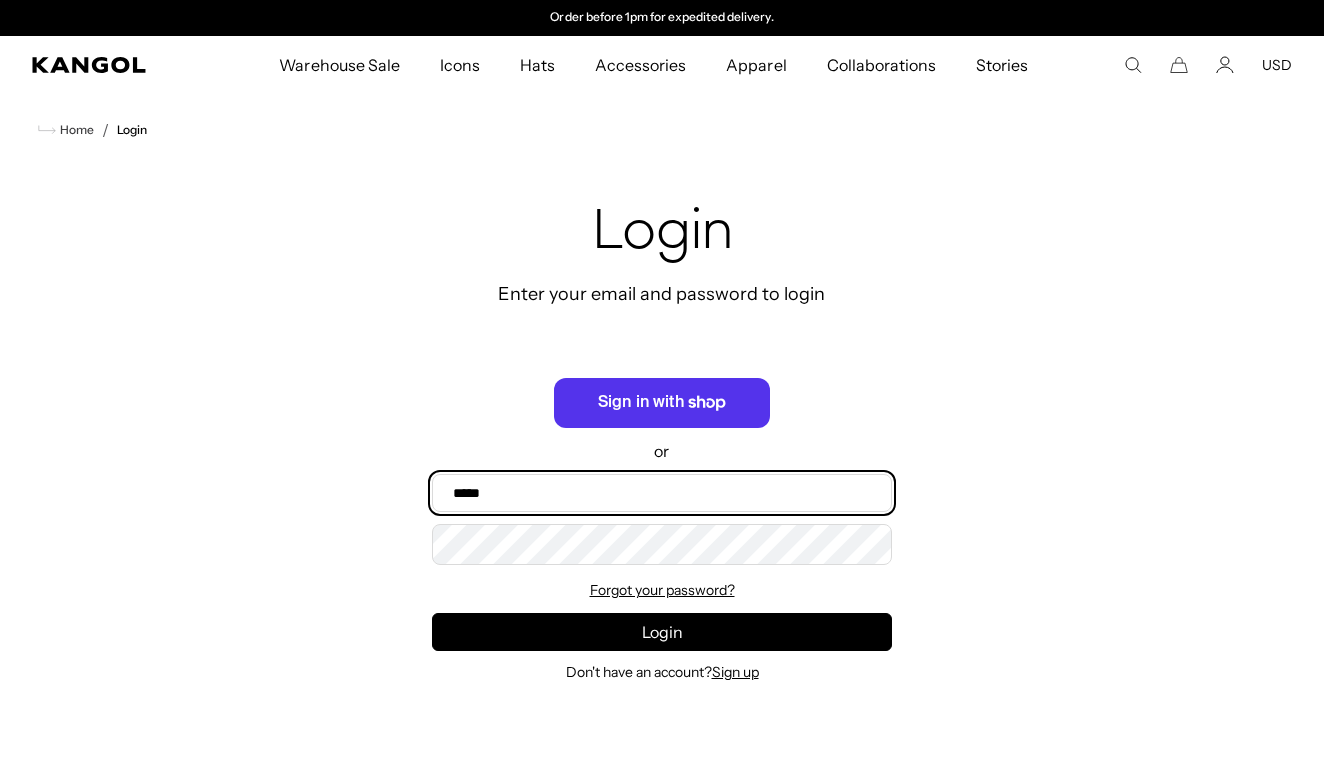 type on "**********" 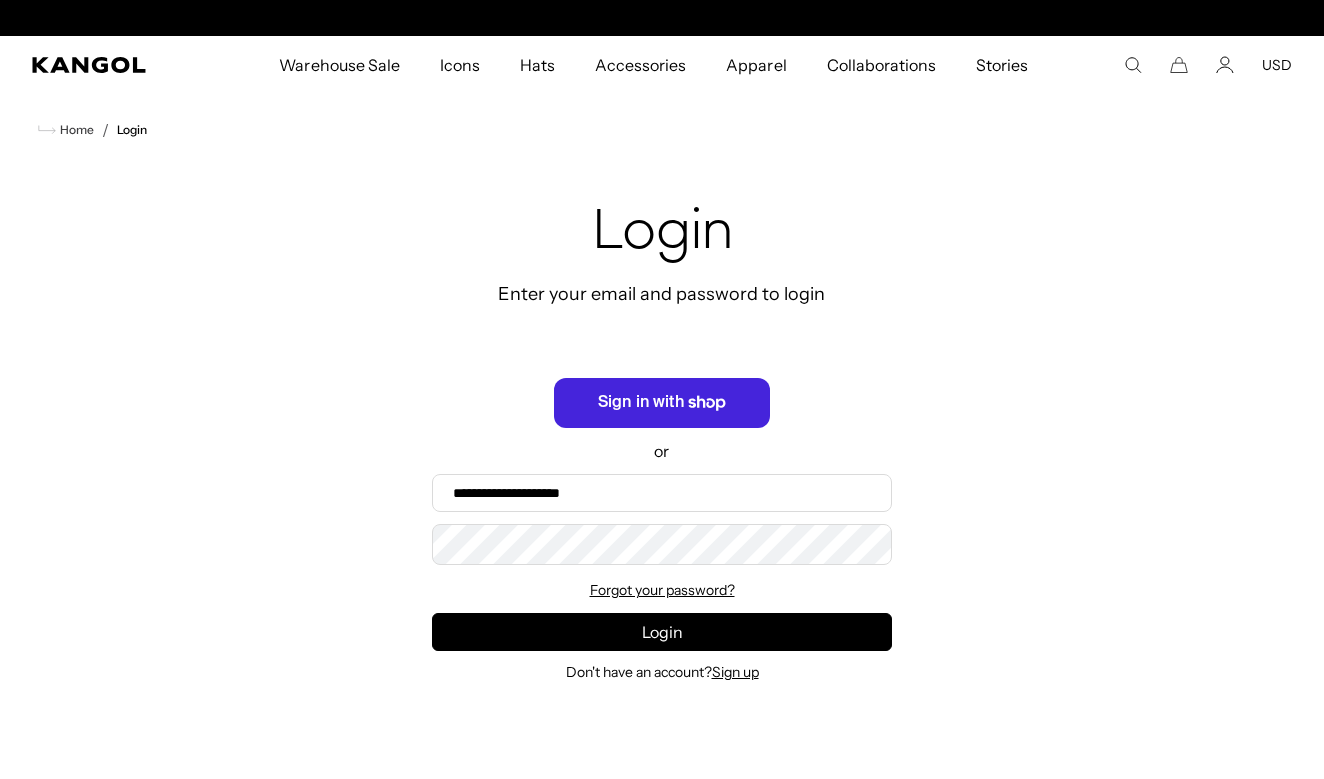 scroll, scrollTop: 0, scrollLeft: 0, axis: both 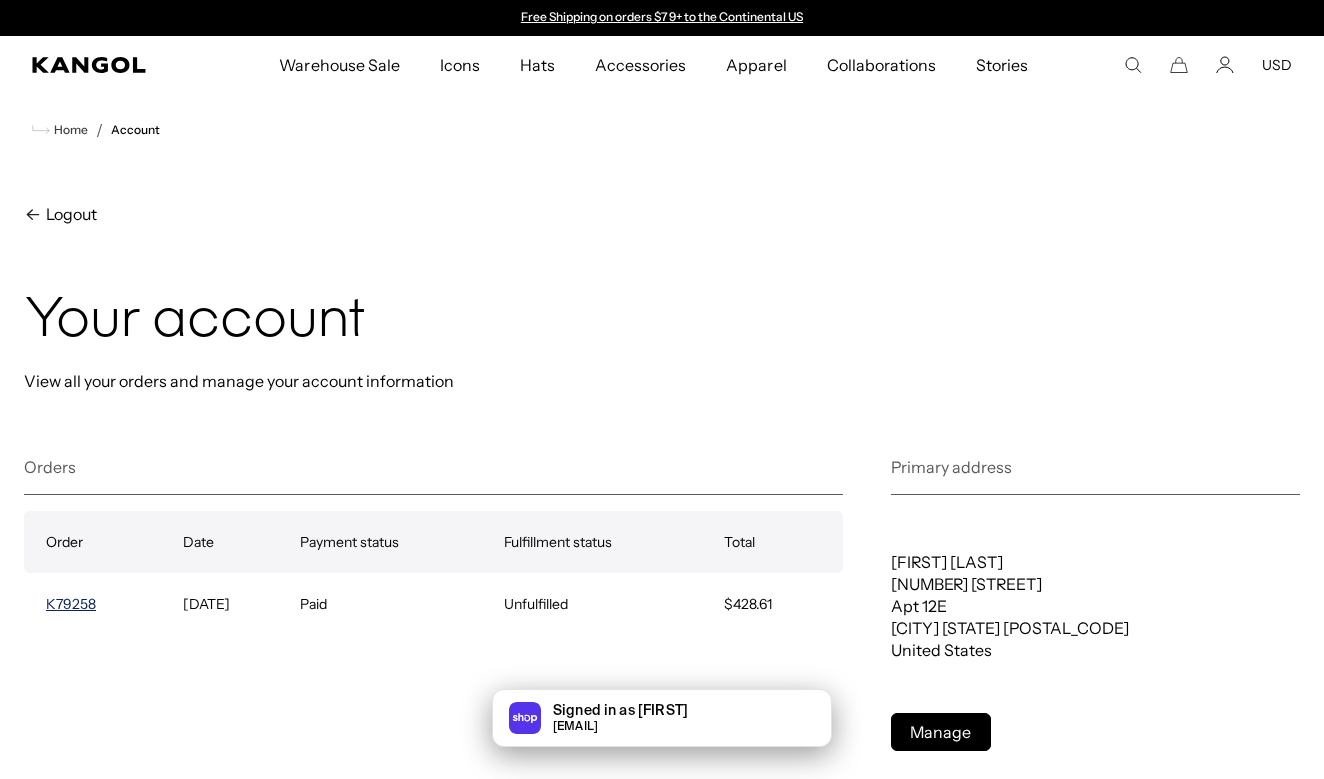 click on "K79258" at bounding box center [71, 604] 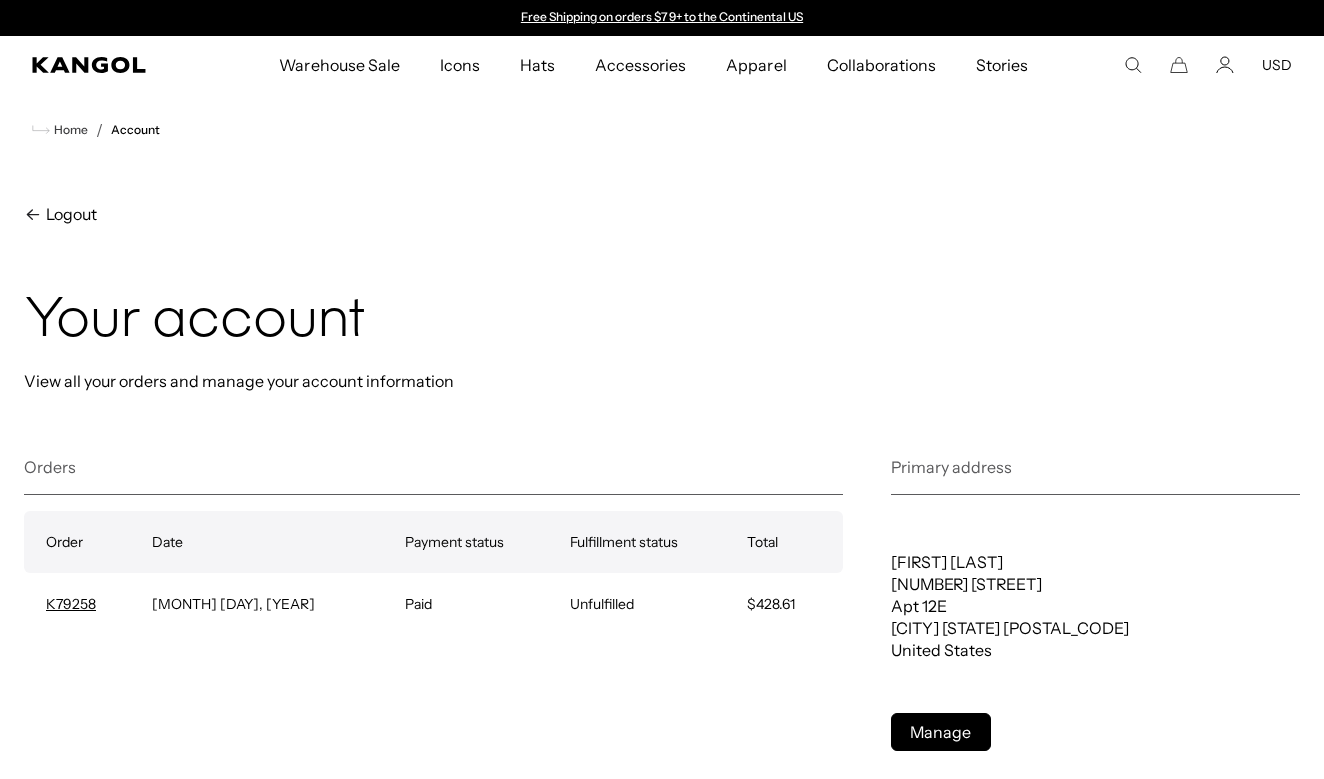 scroll, scrollTop: 0, scrollLeft: 0, axis: both 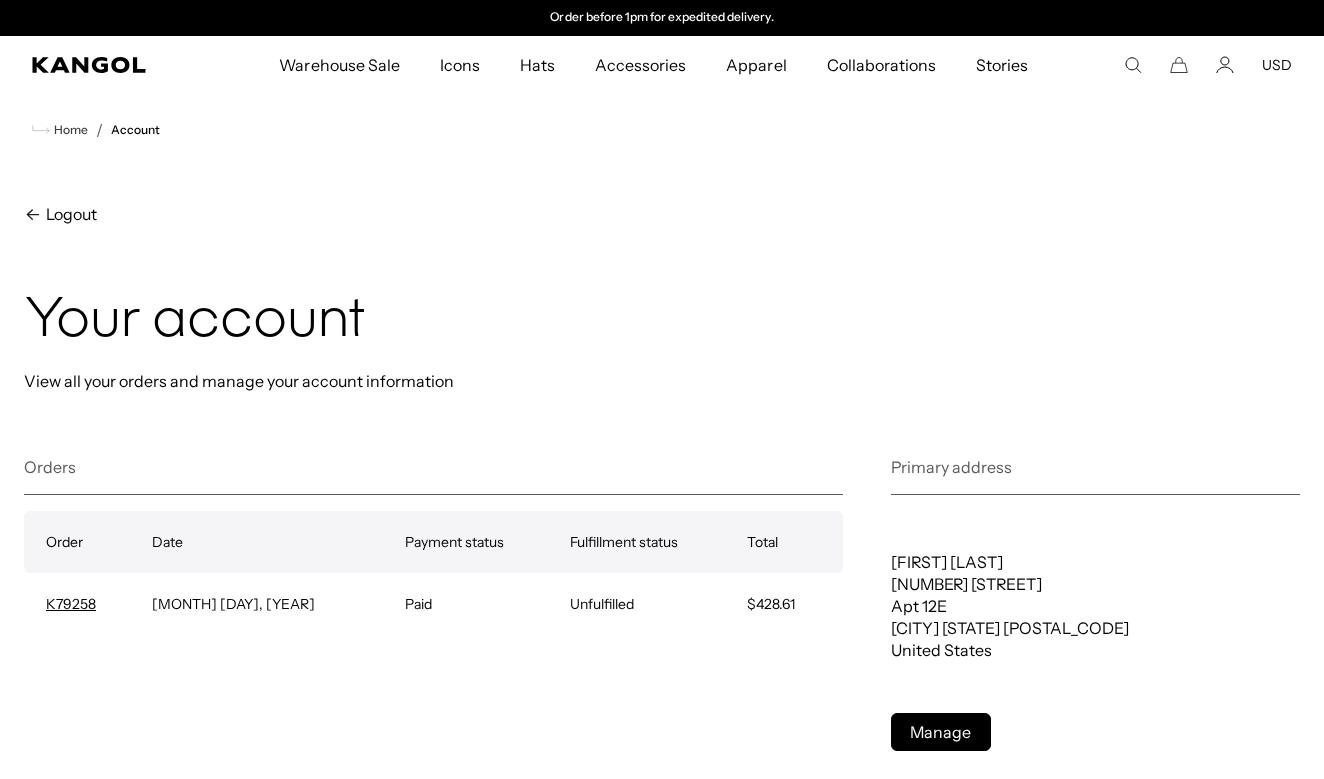click on "Warehouse Sale
Warehouse Sale
Limited Time: Select Spring Styles on Sale
Sale Hats
Sale Accessories
Icons
Icons" at bounding box center (654, 65) 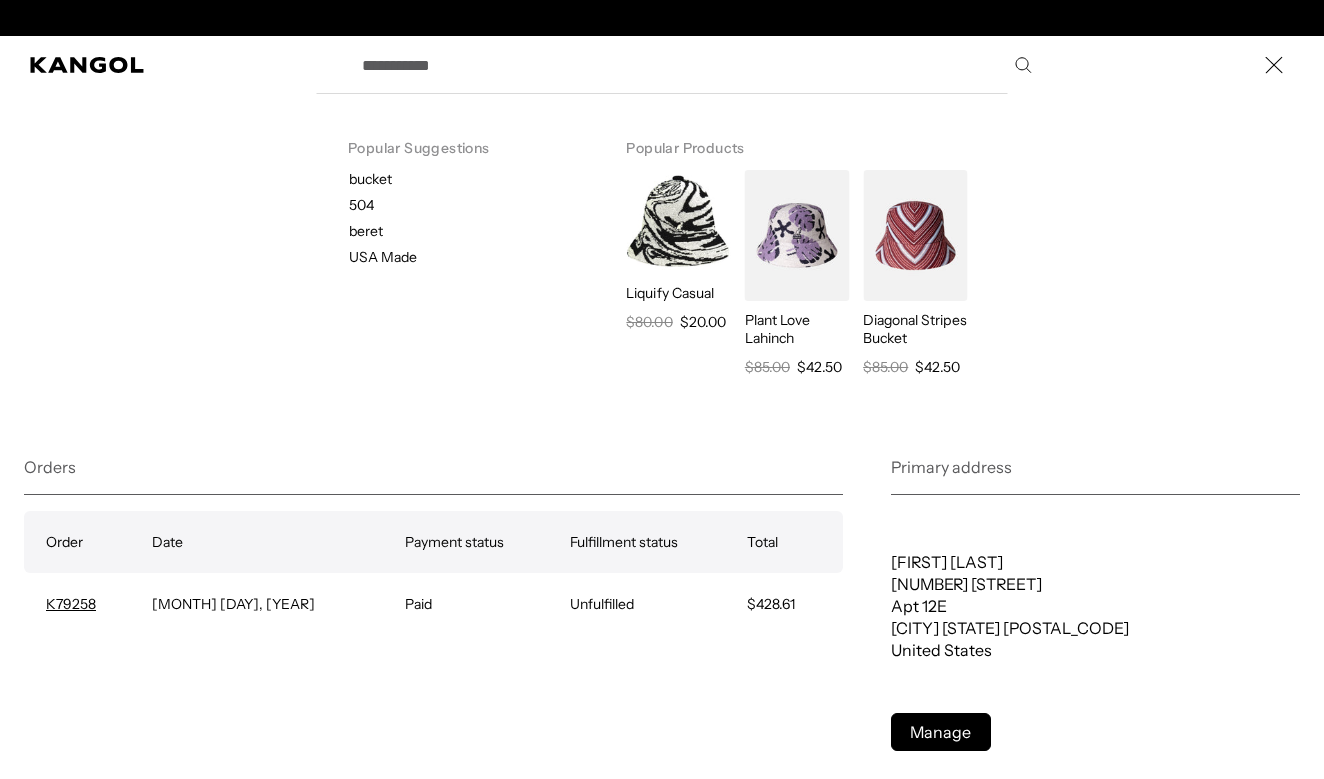 scroll, scrollTop: 0, scrollLeft: 0, axis: both 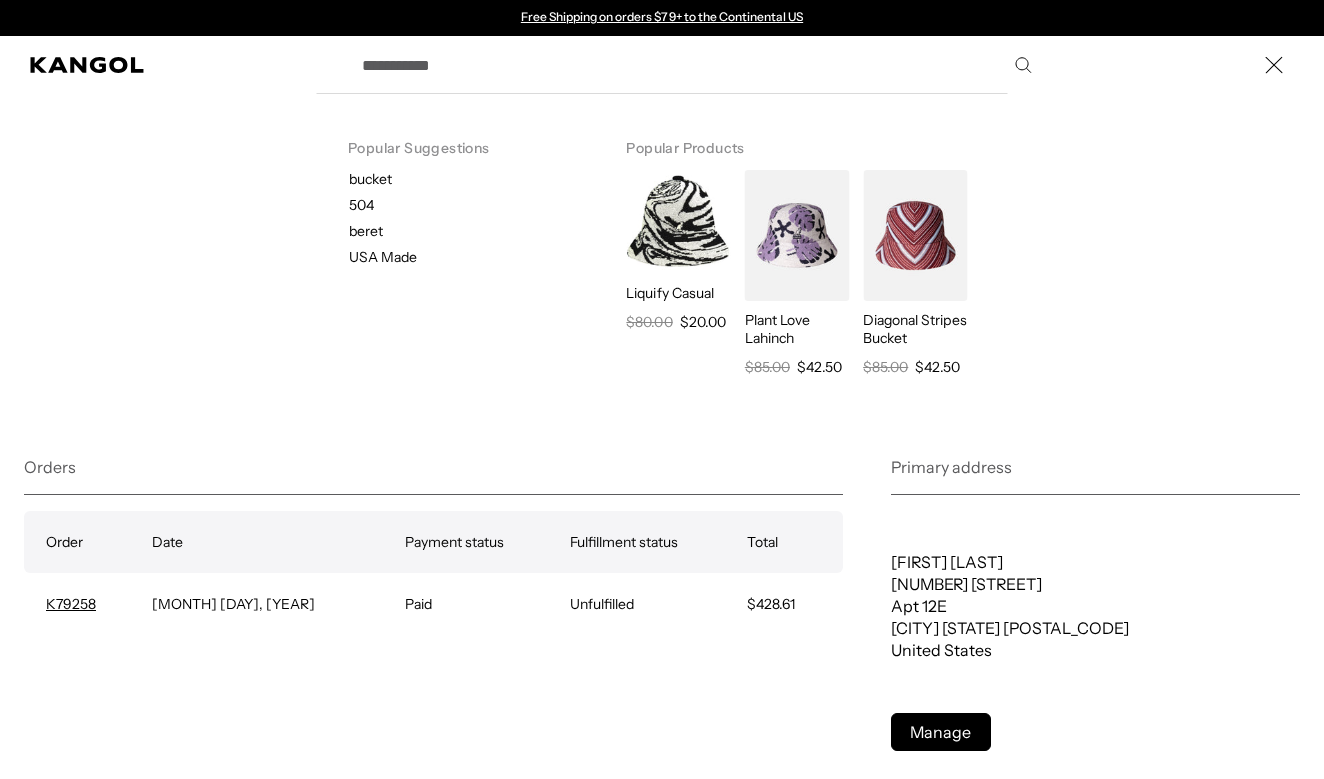 paste on "**********" 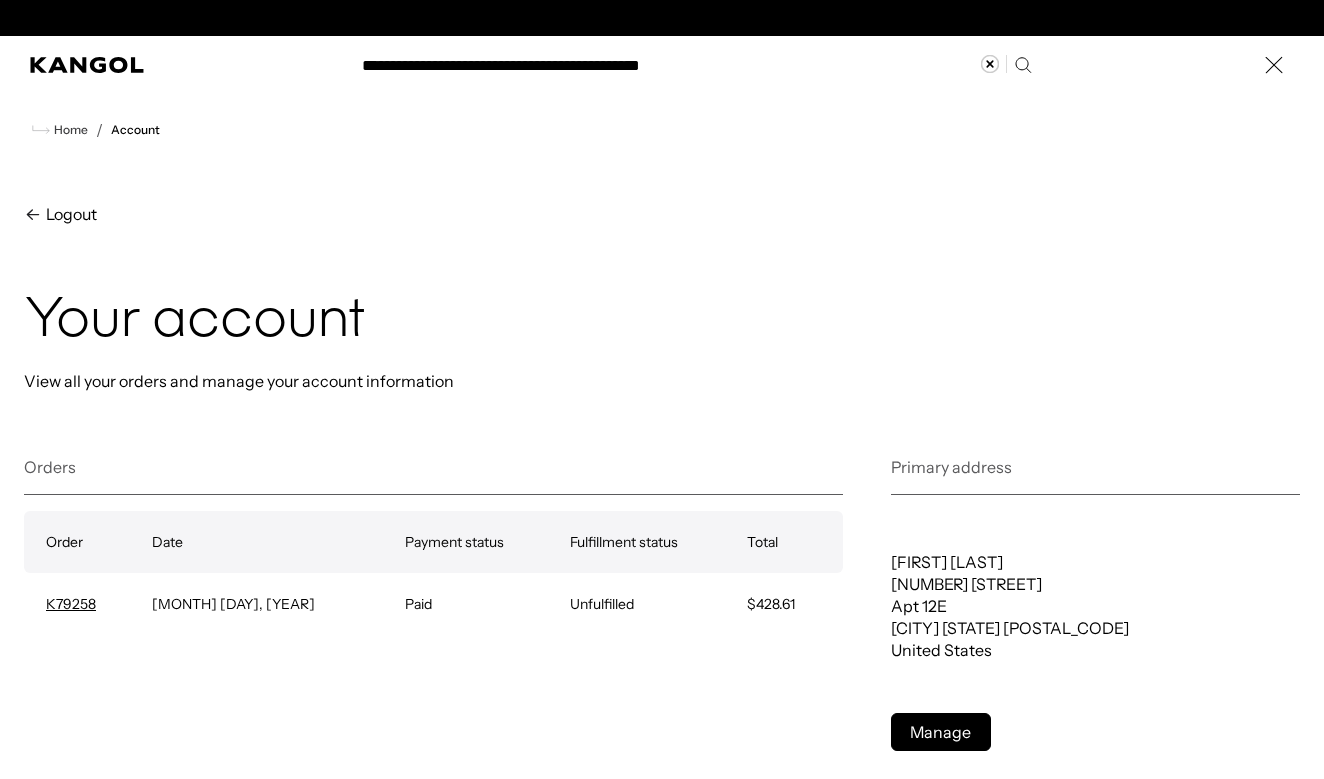 scroll, scrollTop: 0, scrollLeft: 412, axis: horizontal 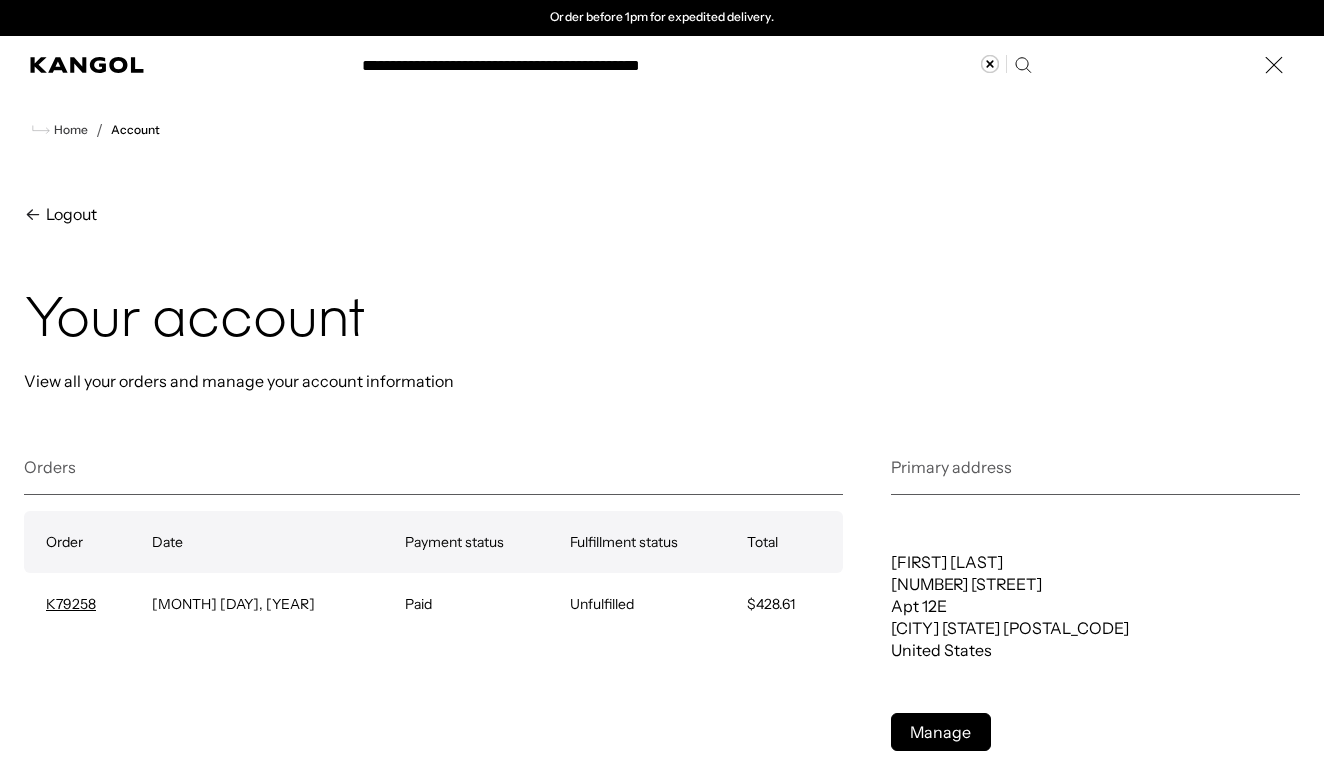 click on "**********" at bounding box center (695, 65) 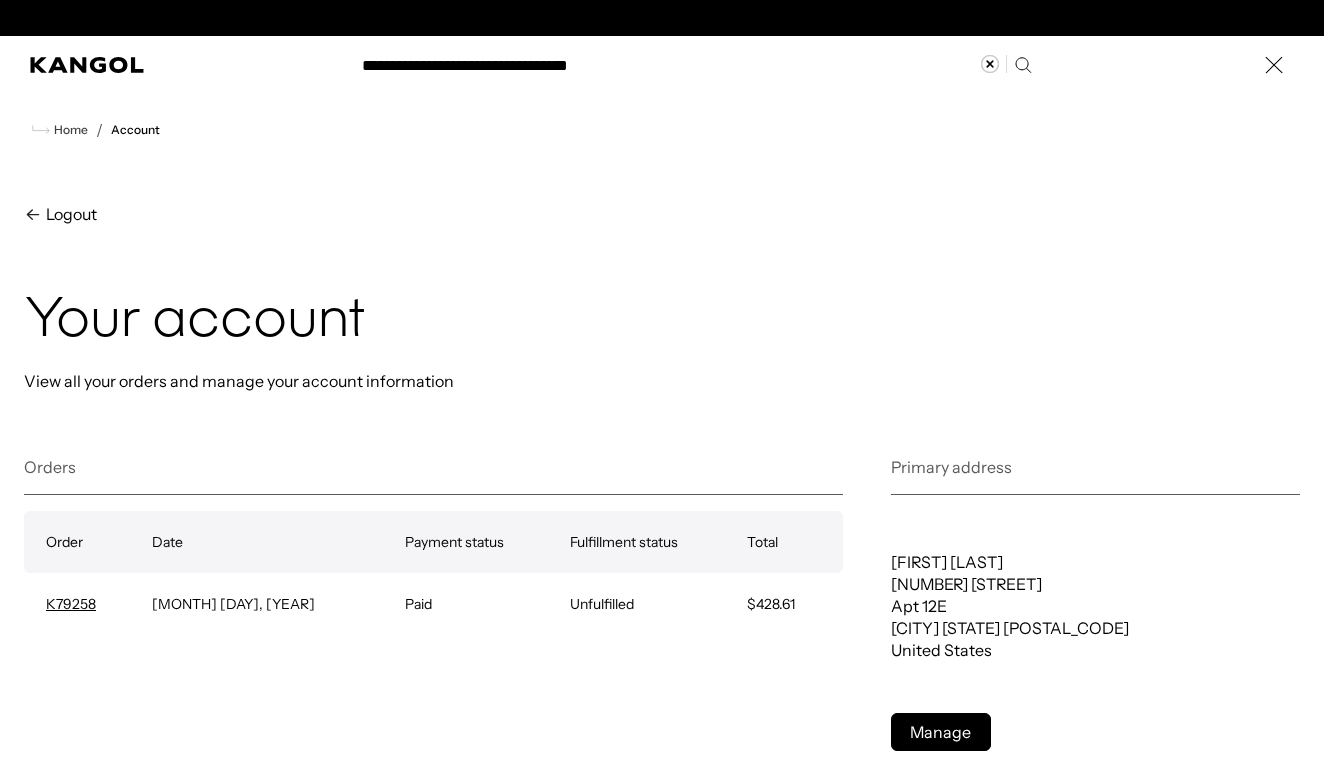 scroll, scrollTop: 0, scrollLeft: 0, axis: both 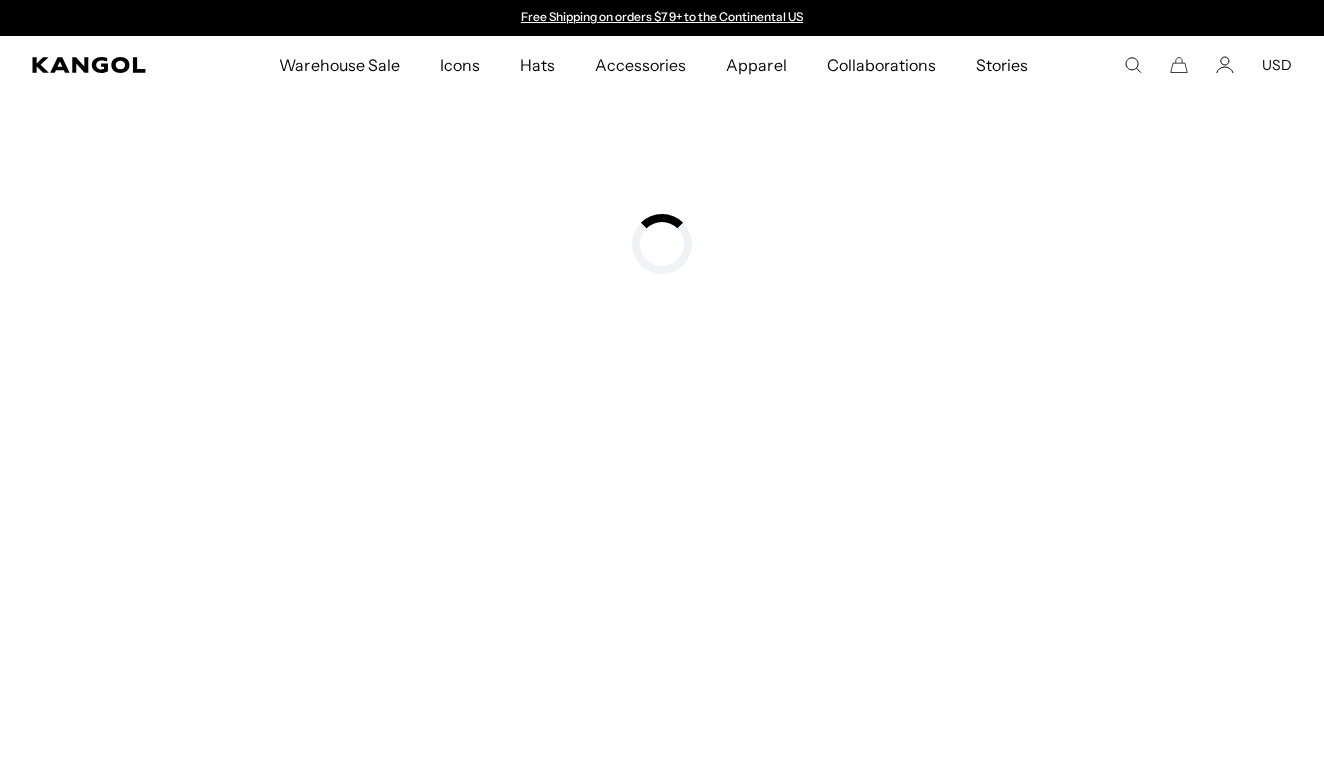 type on "**********" 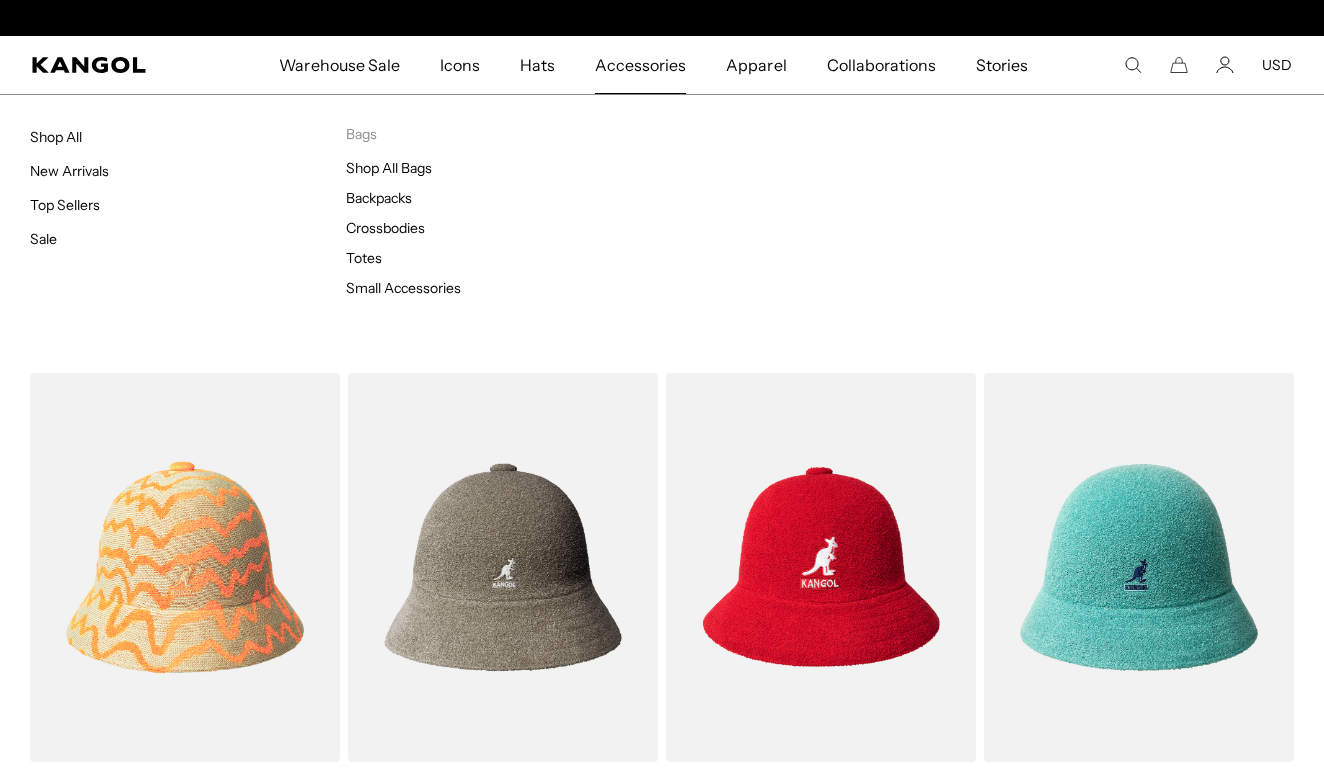 scroll, scrollTop: 0, scrollLeft: 412, axis: horizontal 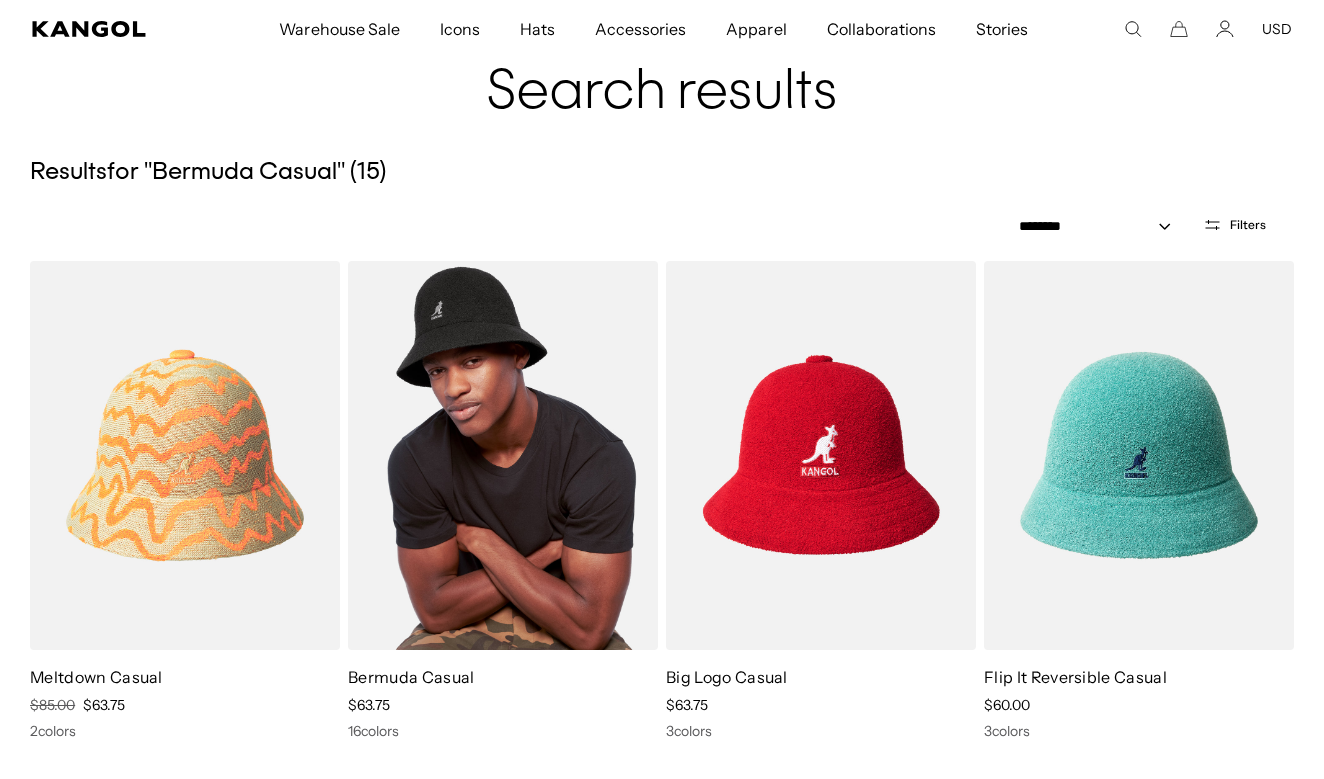 click at bounding box center (503, 455) 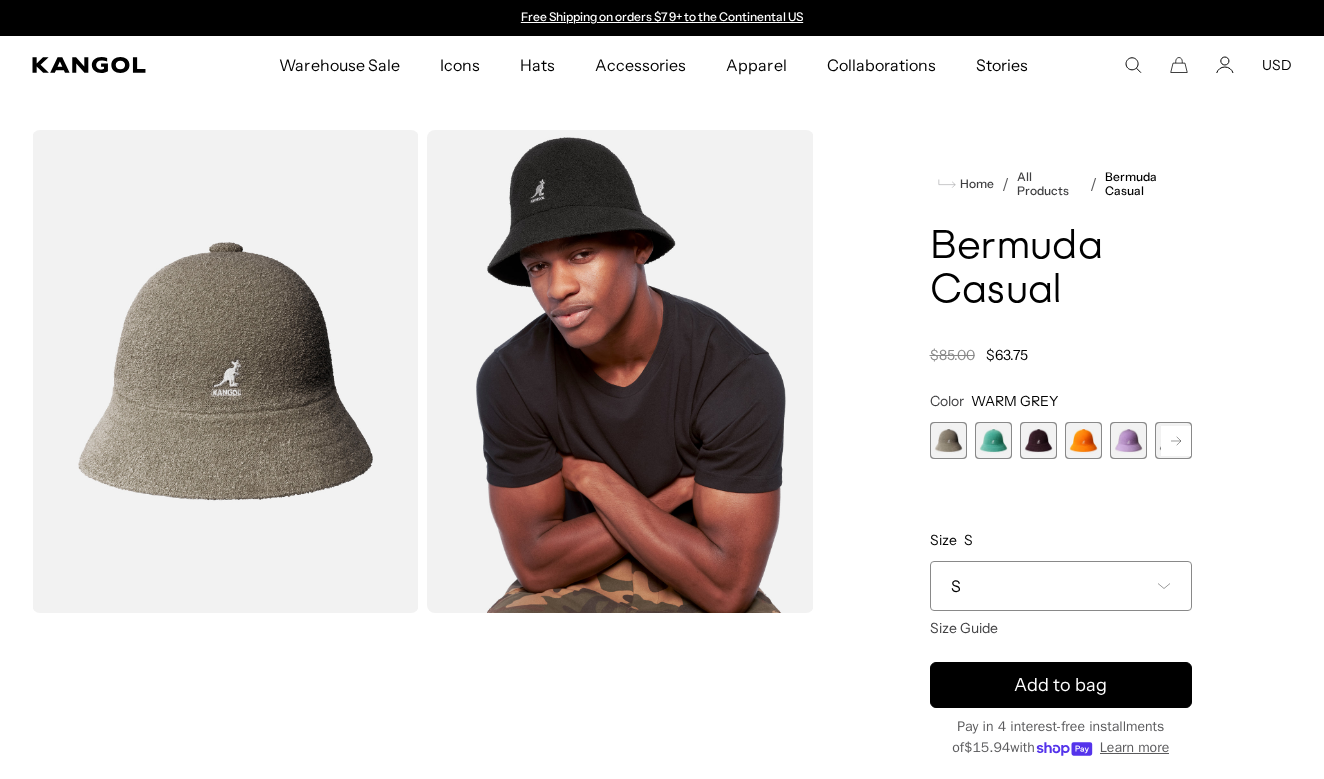 scroll, scrollTop: 0, scrollLeft: 0, axis: both 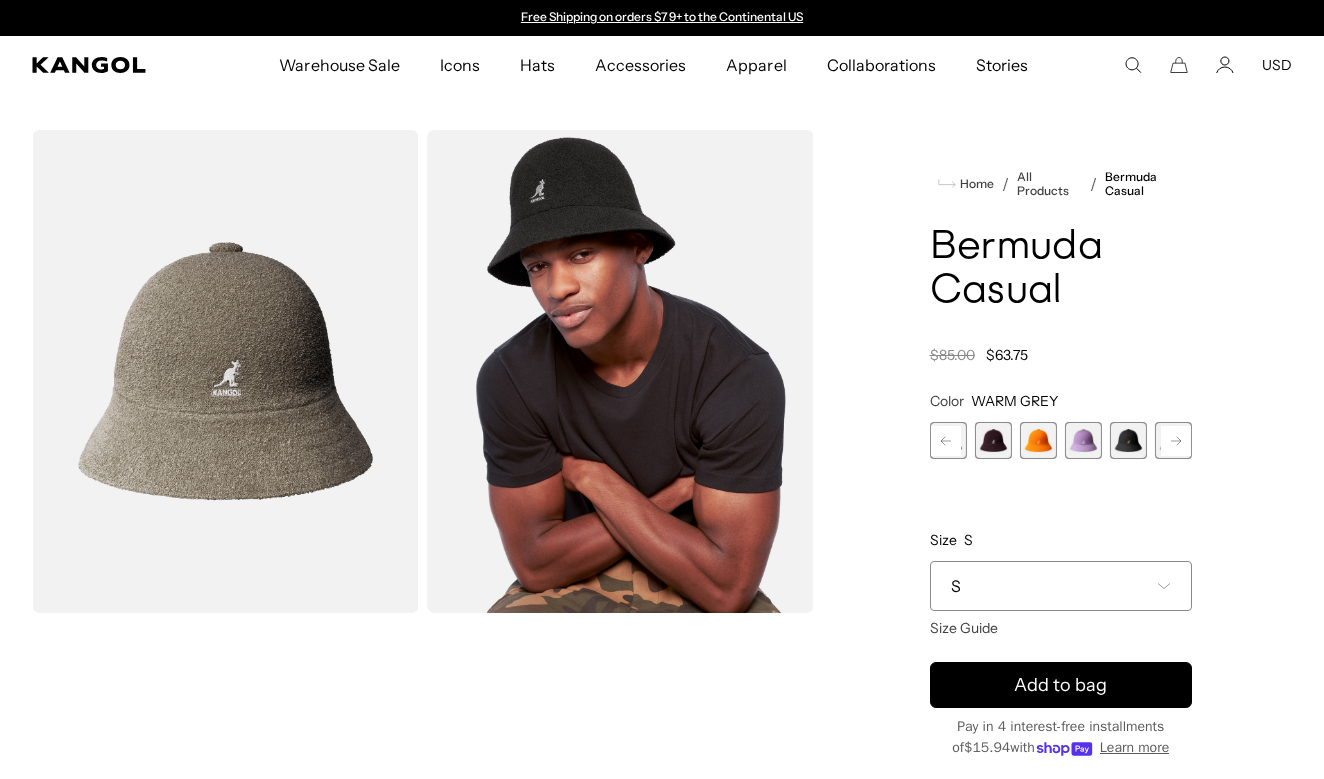 click 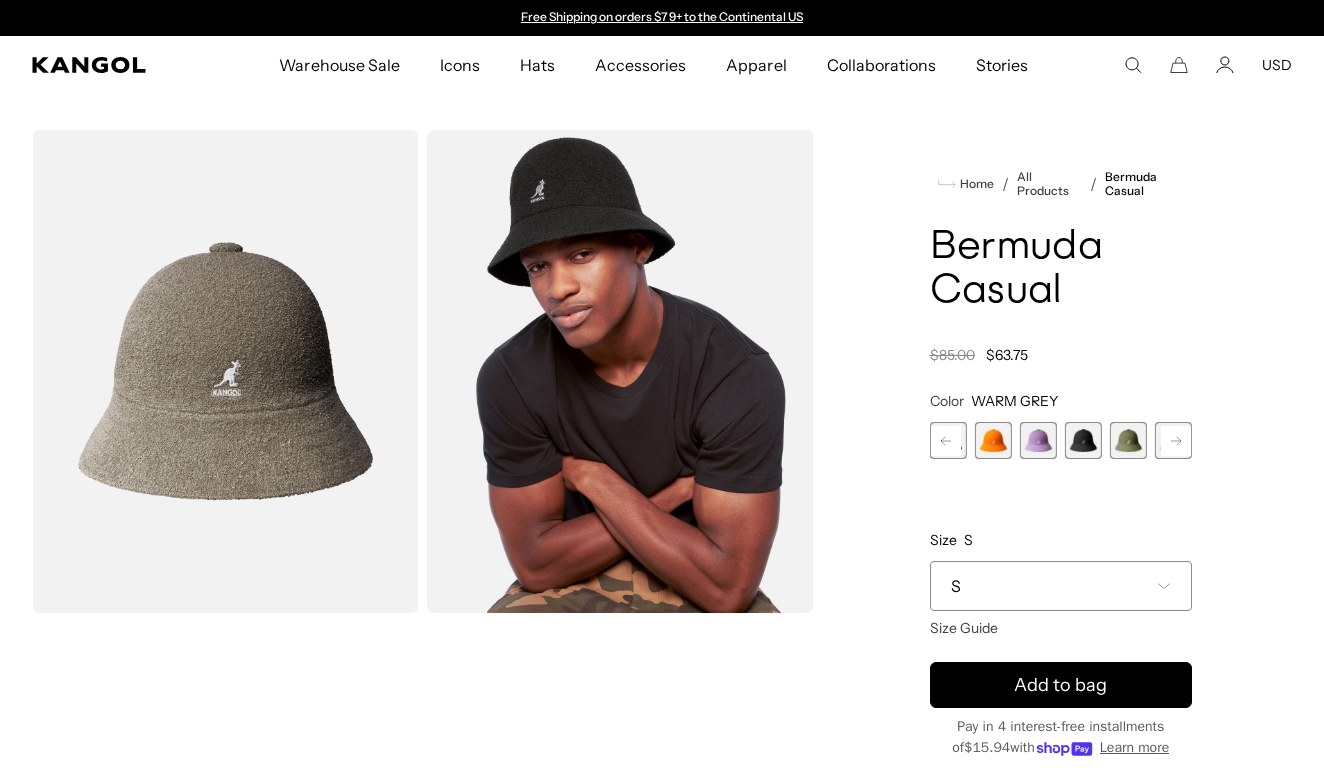 click 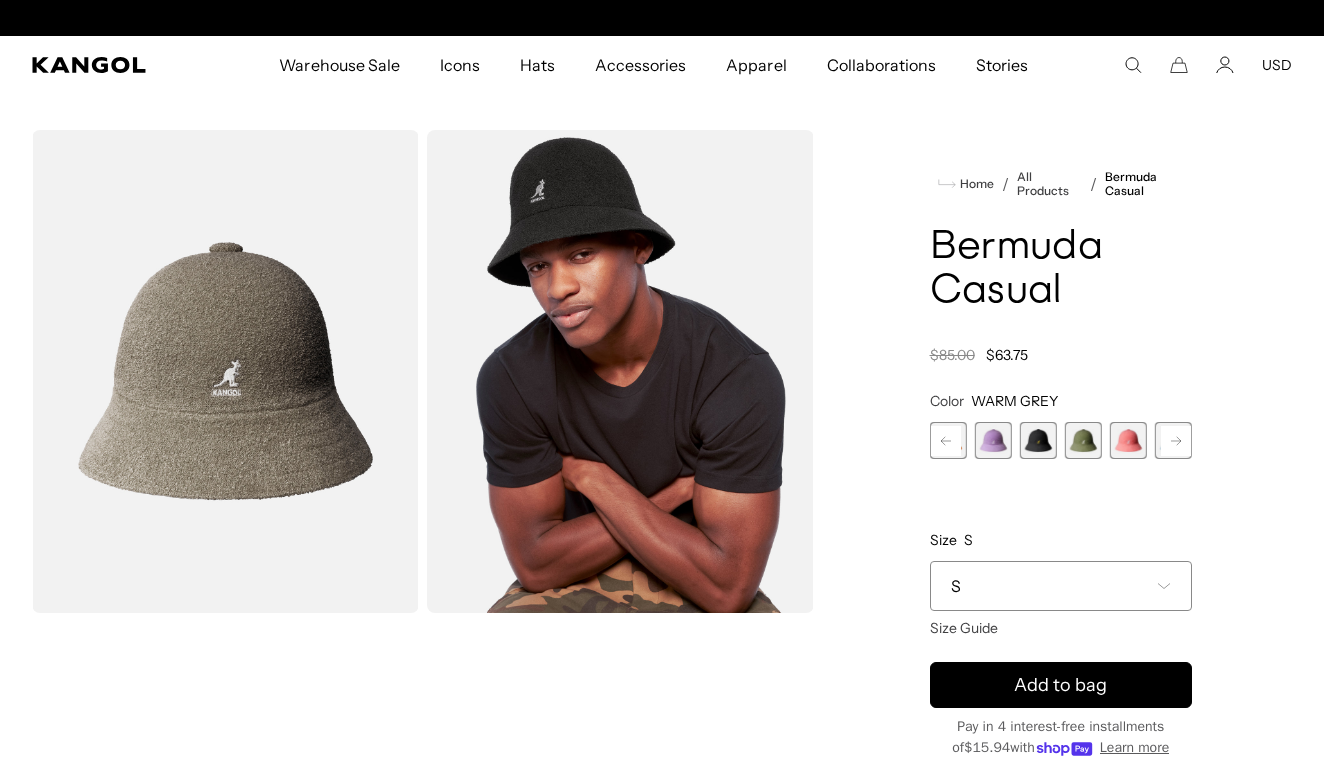 click 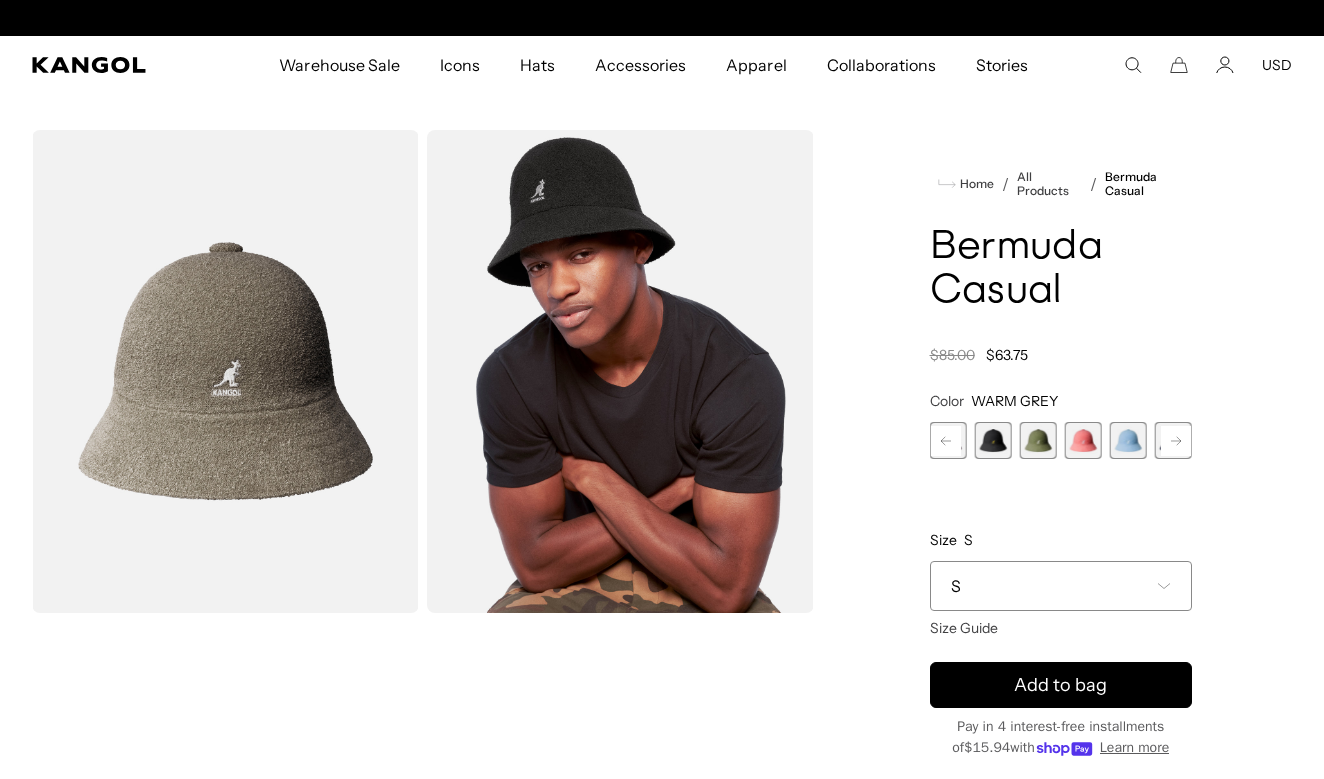 scroll, scrollTop: 0, scrollLeft: 412, axis: horizontal 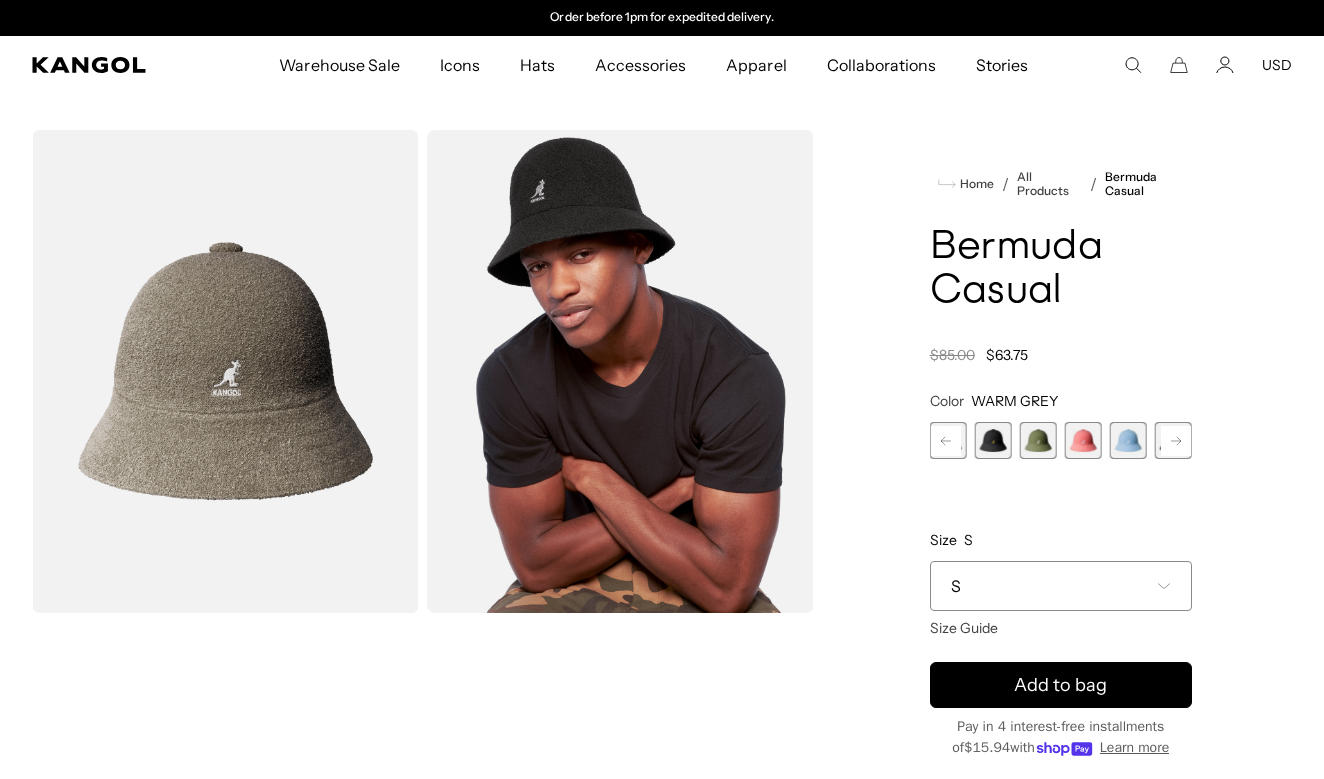 click 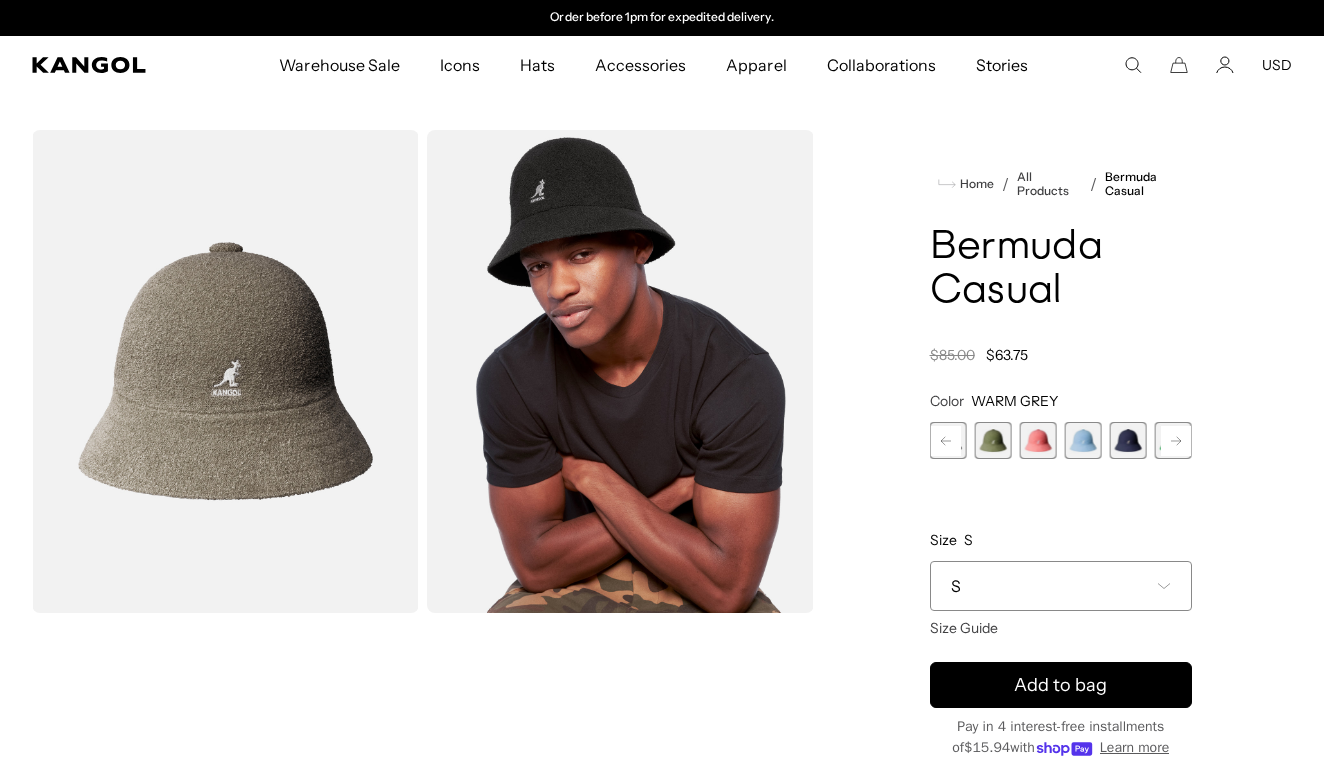 click 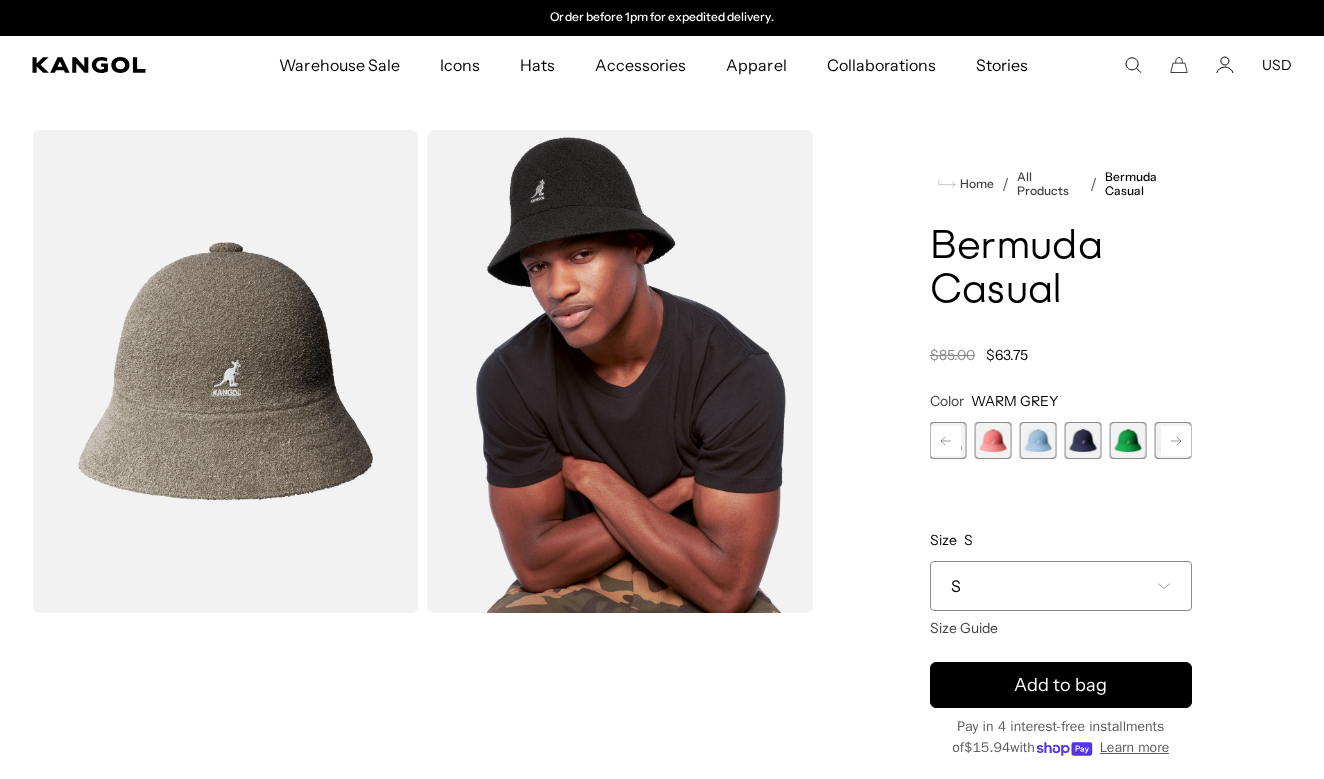 click 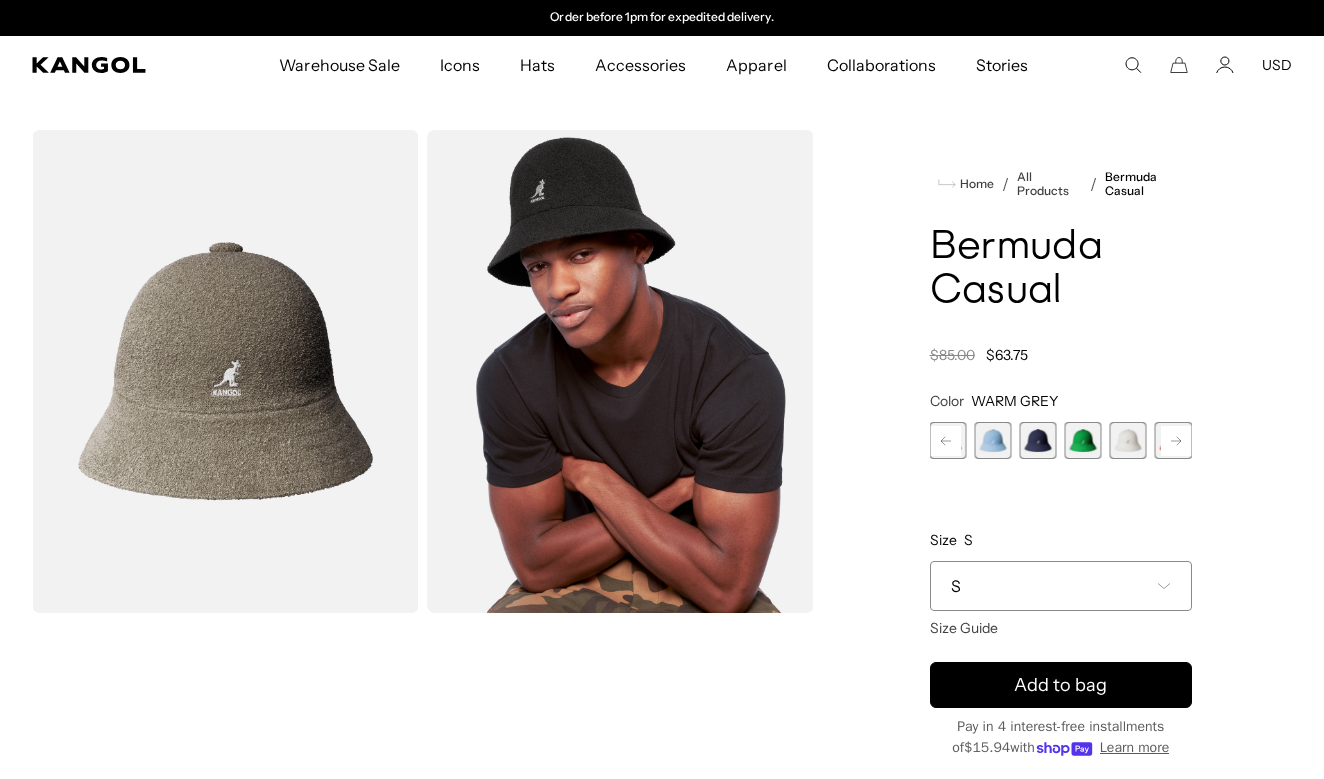 click 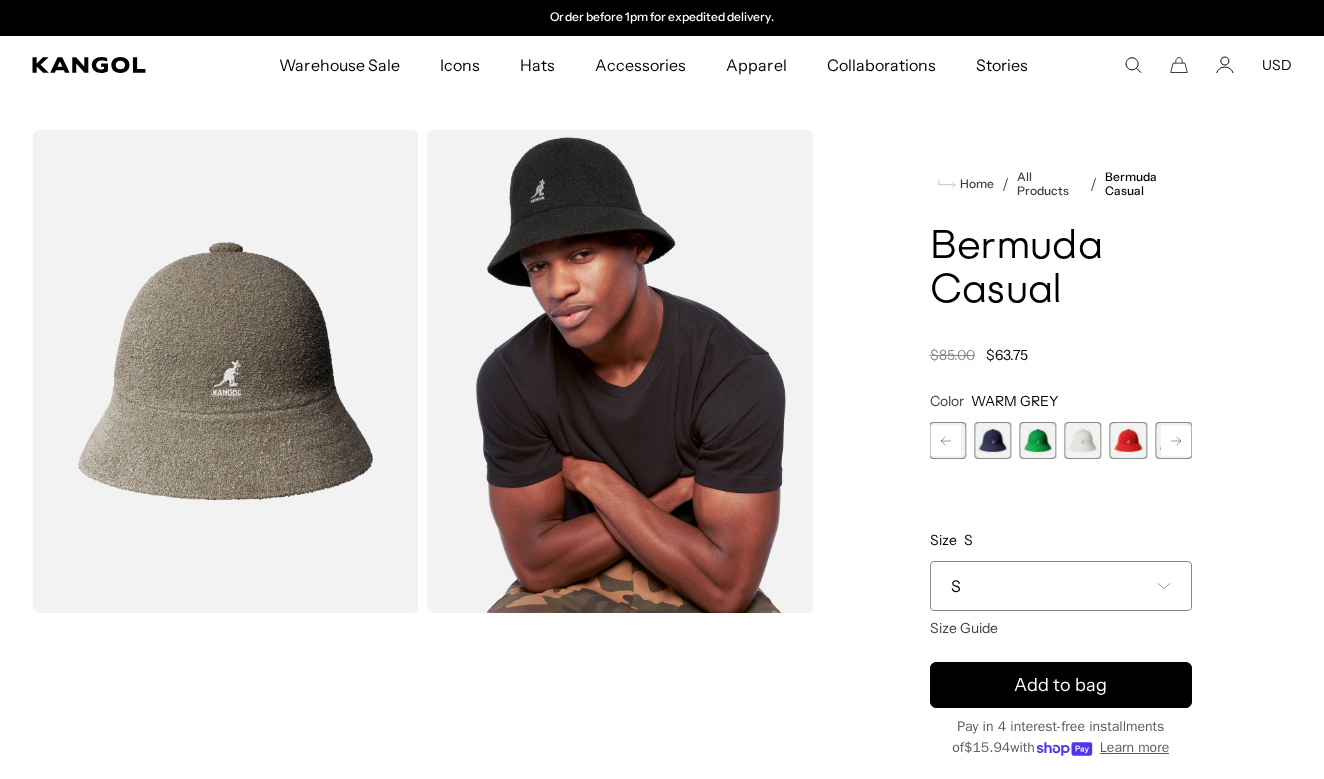 click 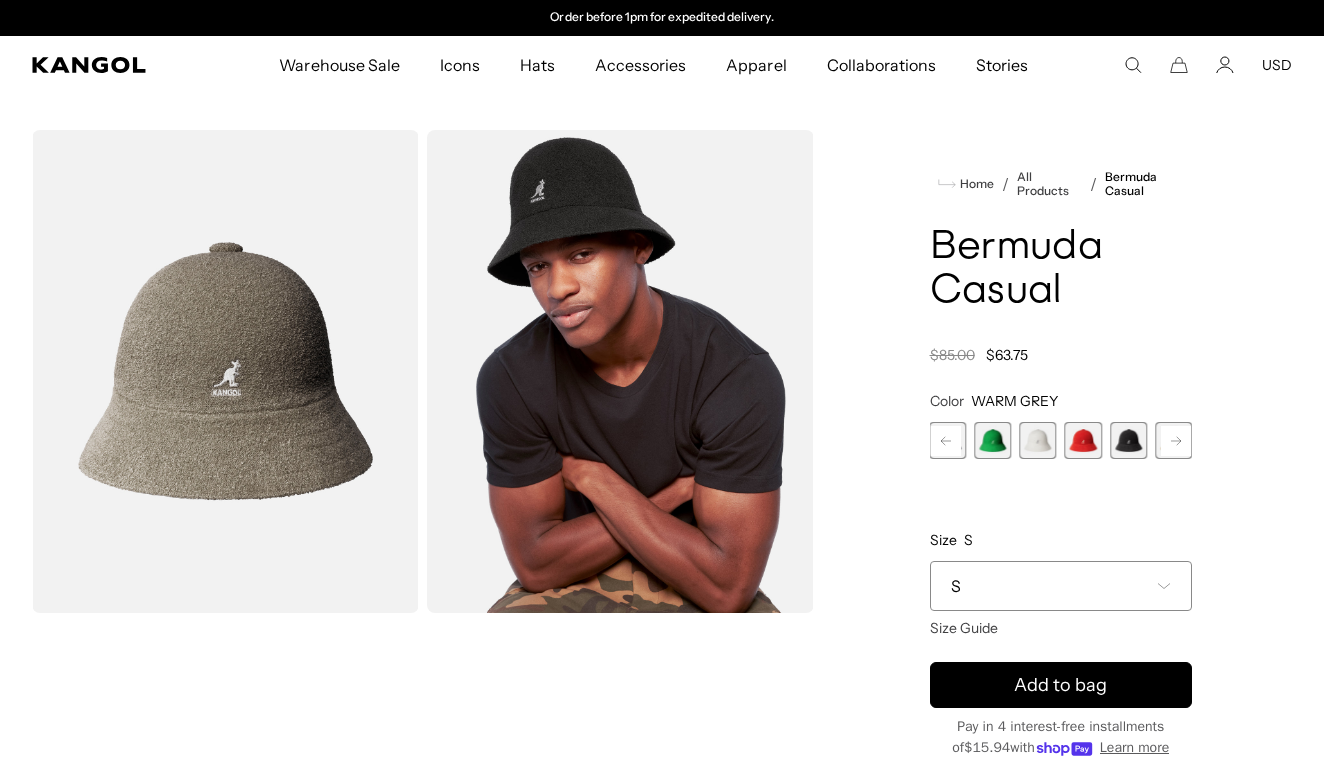 click 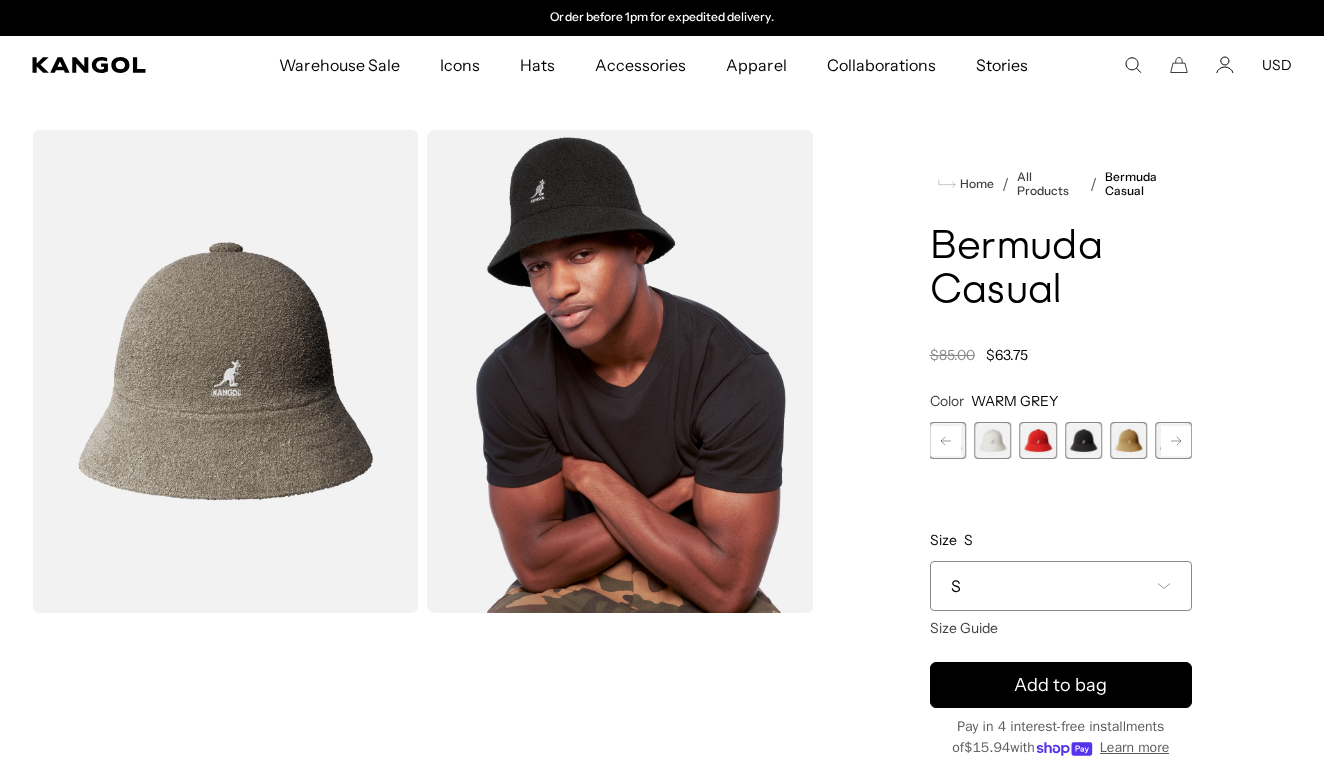 click 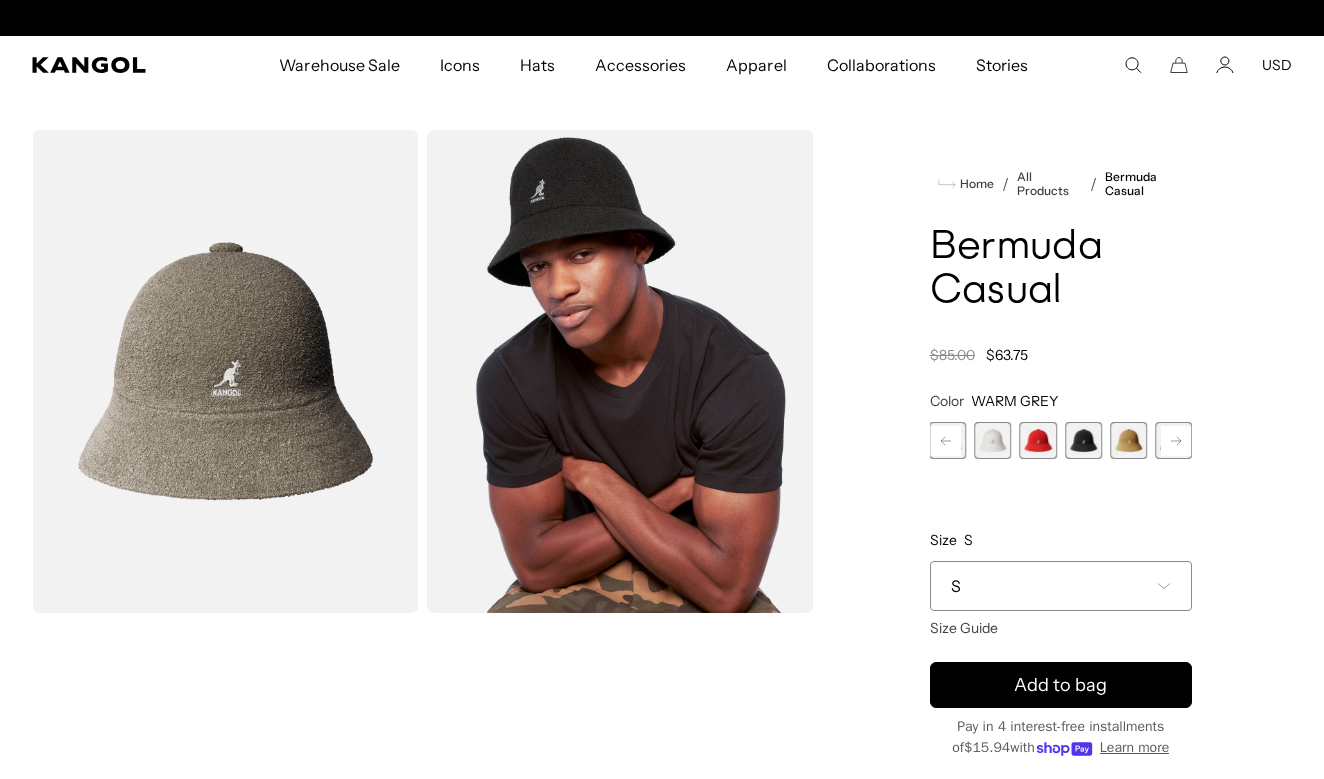 click at bounding box center [1173, 440] 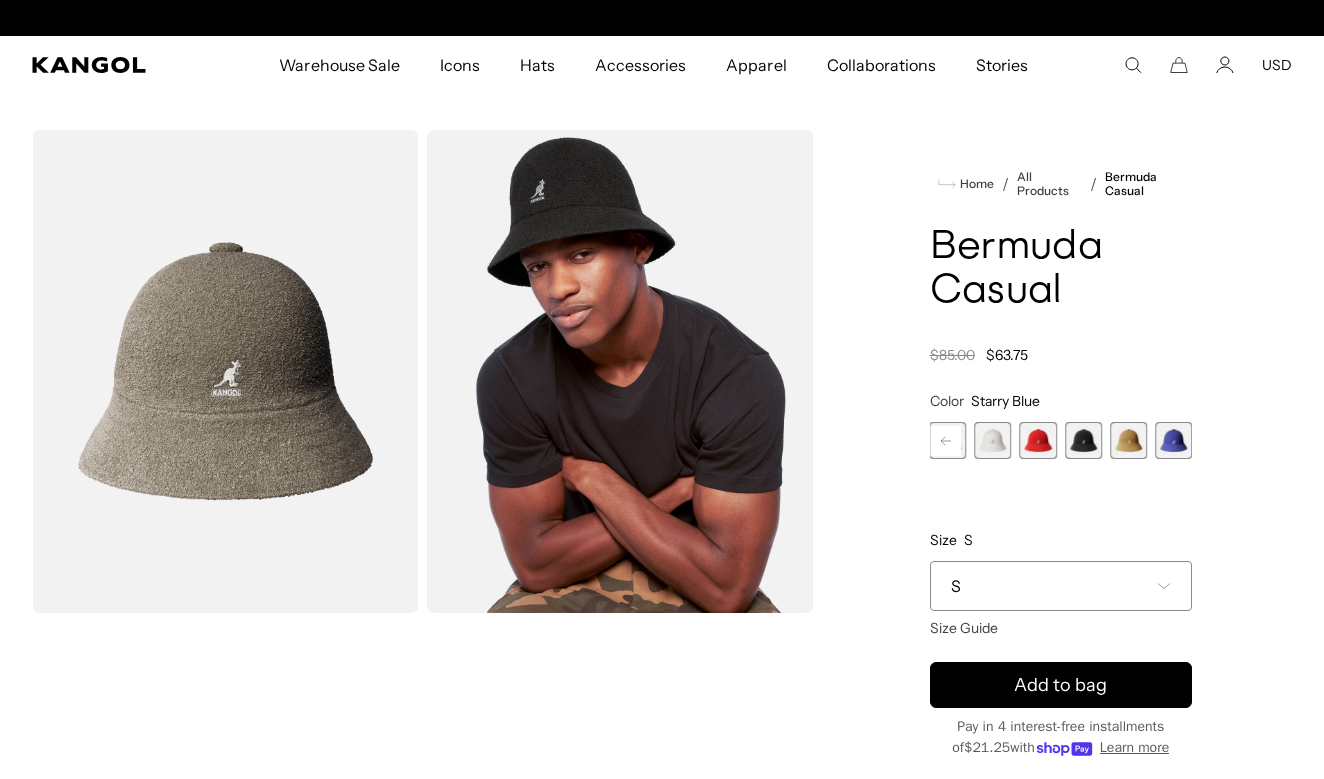 scroll, scrollTop: 0, scrollLeft: 0, axis: both 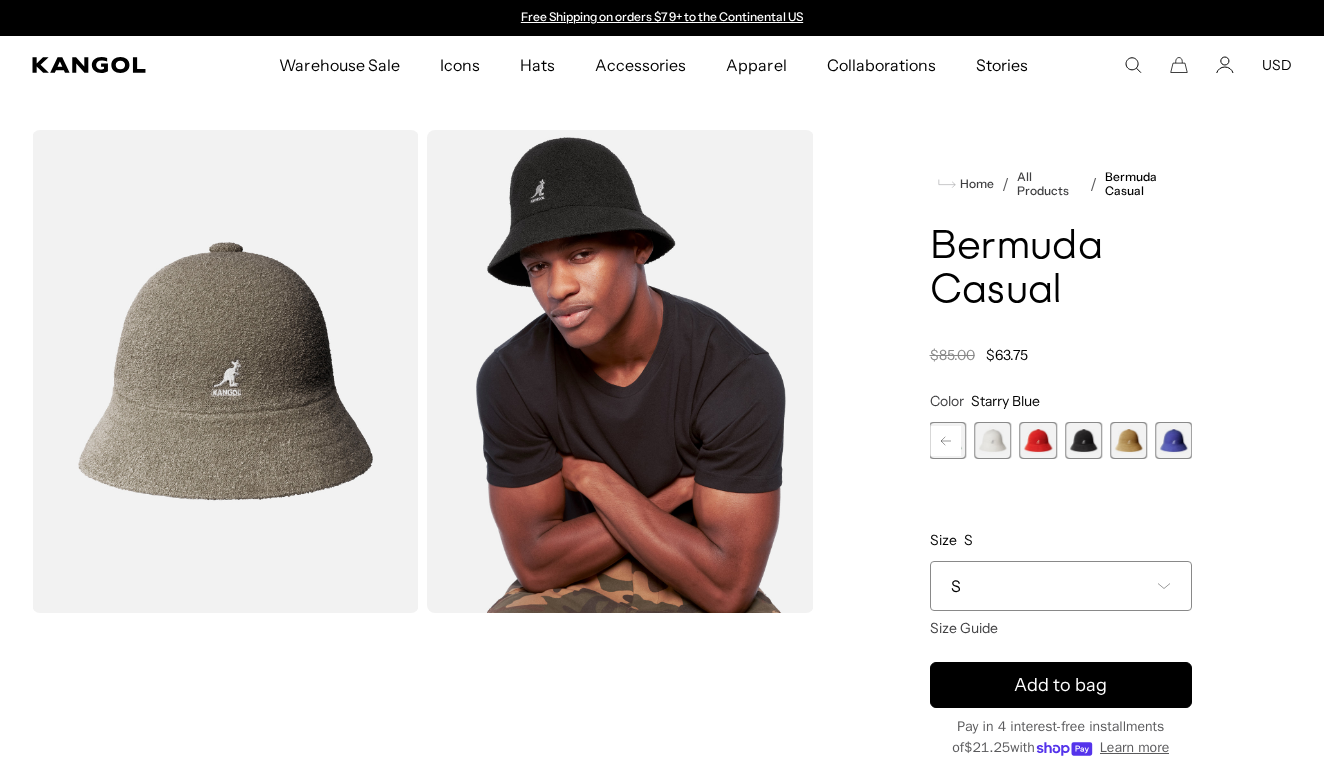 click at bounding box center (1173, 440) 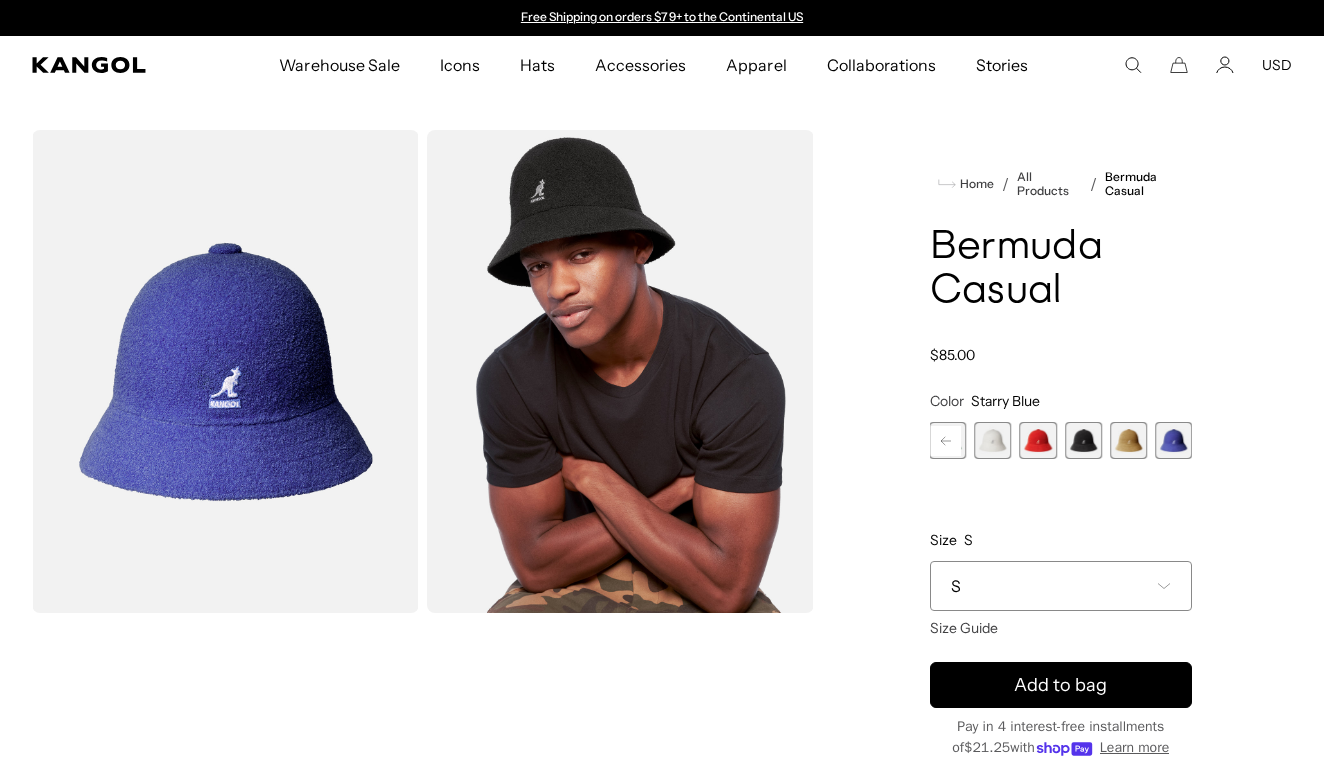 click on "WARM GREY
Variant sold out or unavailable
AQUATIC
Variant sold out or unavailable
DEEP PLUM
Variant sold out or unavailable
ELECTRIC KUMQUAT
Variant sold out or unavailable
Digital Lavender
Variant sold out or unavailable
Black/Gold
Variant sold out or unavailable
Oil Green
Variant sold out or unavailable" at bounding box center [1061, 440] 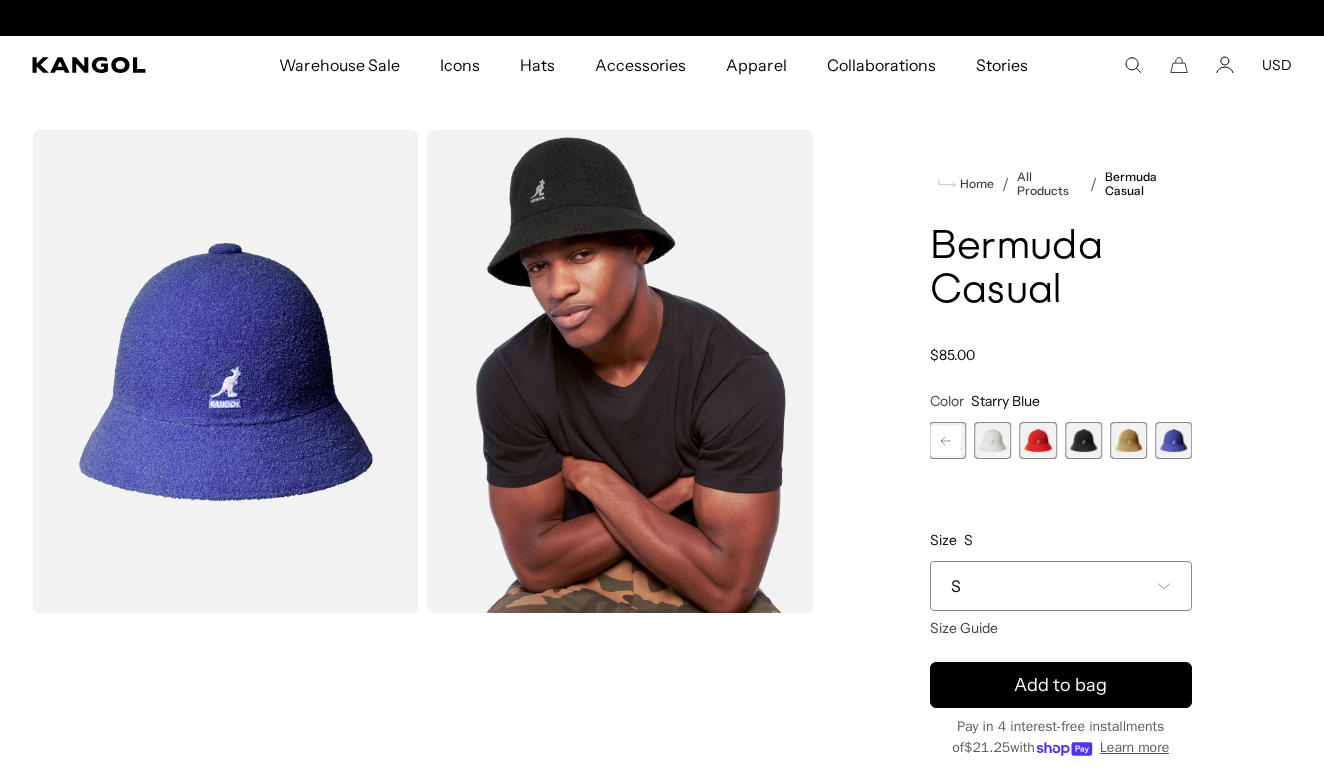 scroll, scrollTop: 0, scrollLeft: 412, axis: horizontal 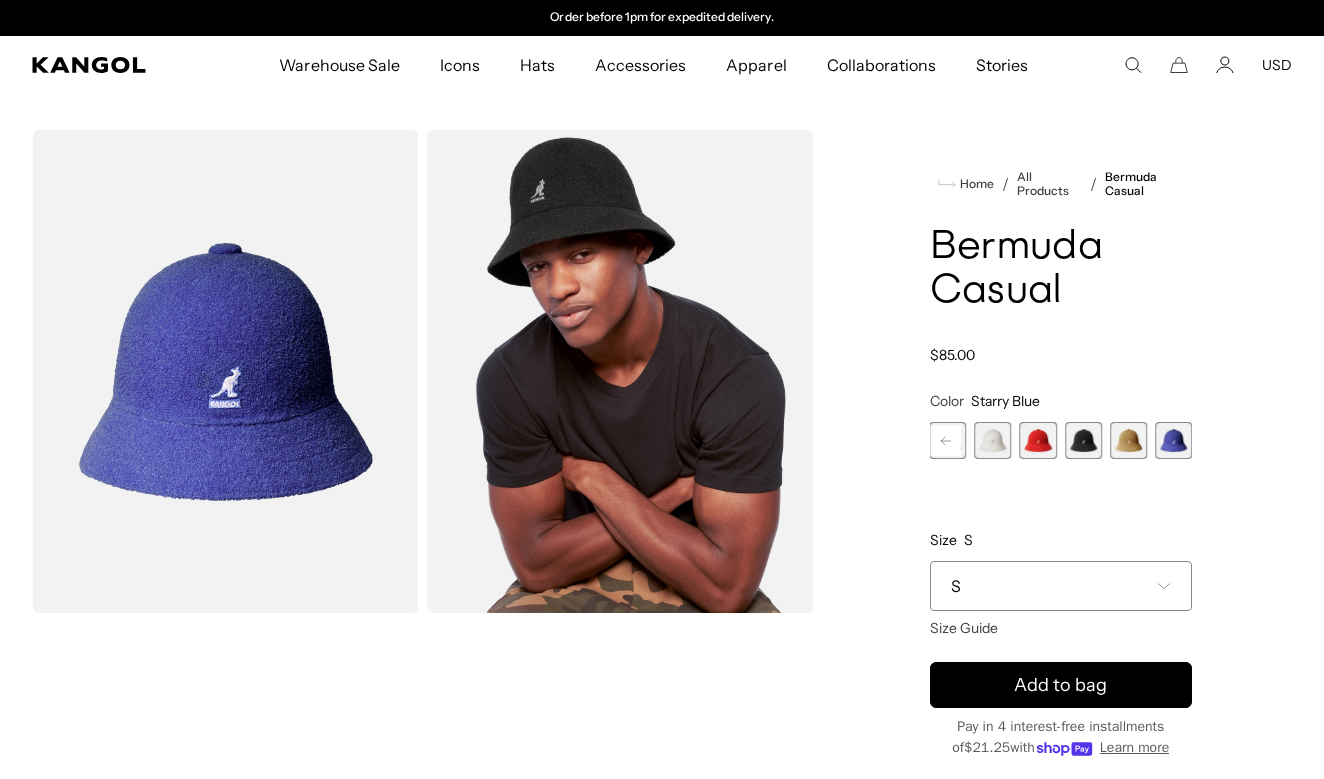 click 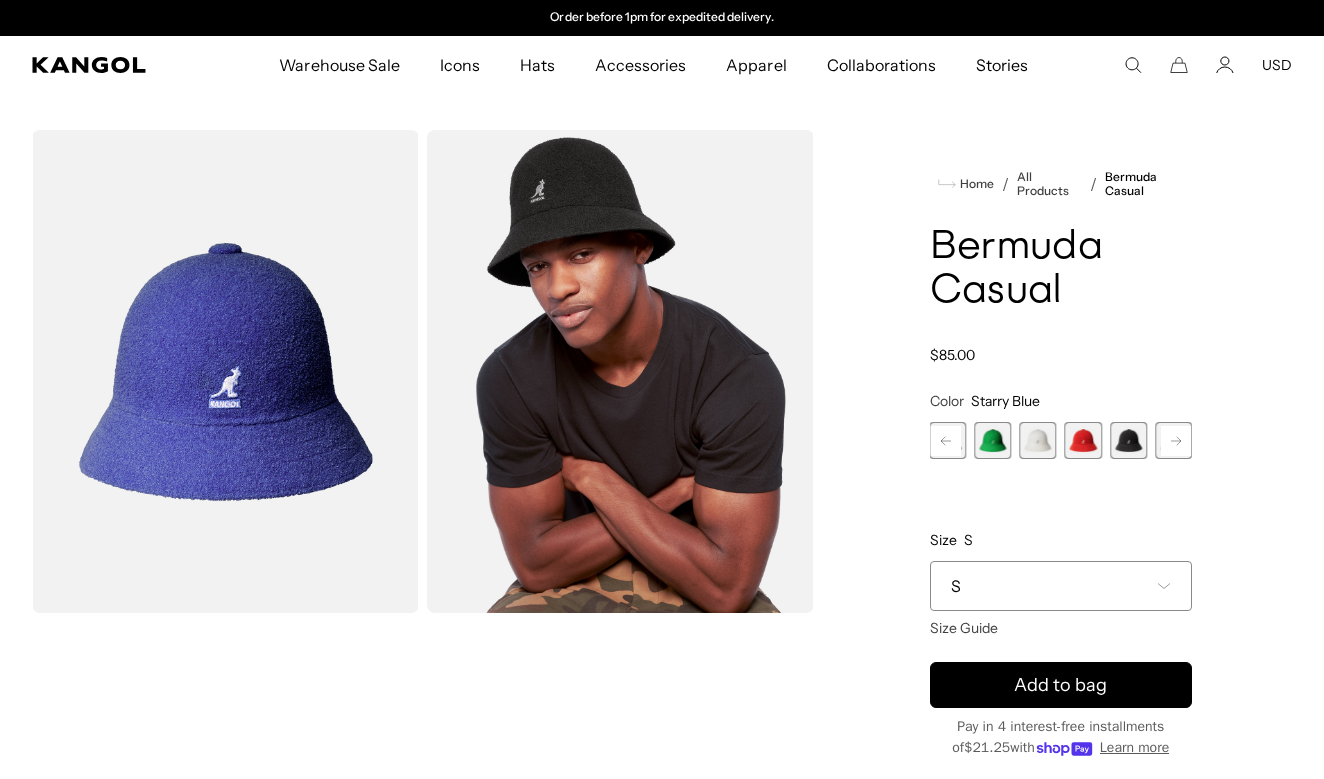 click 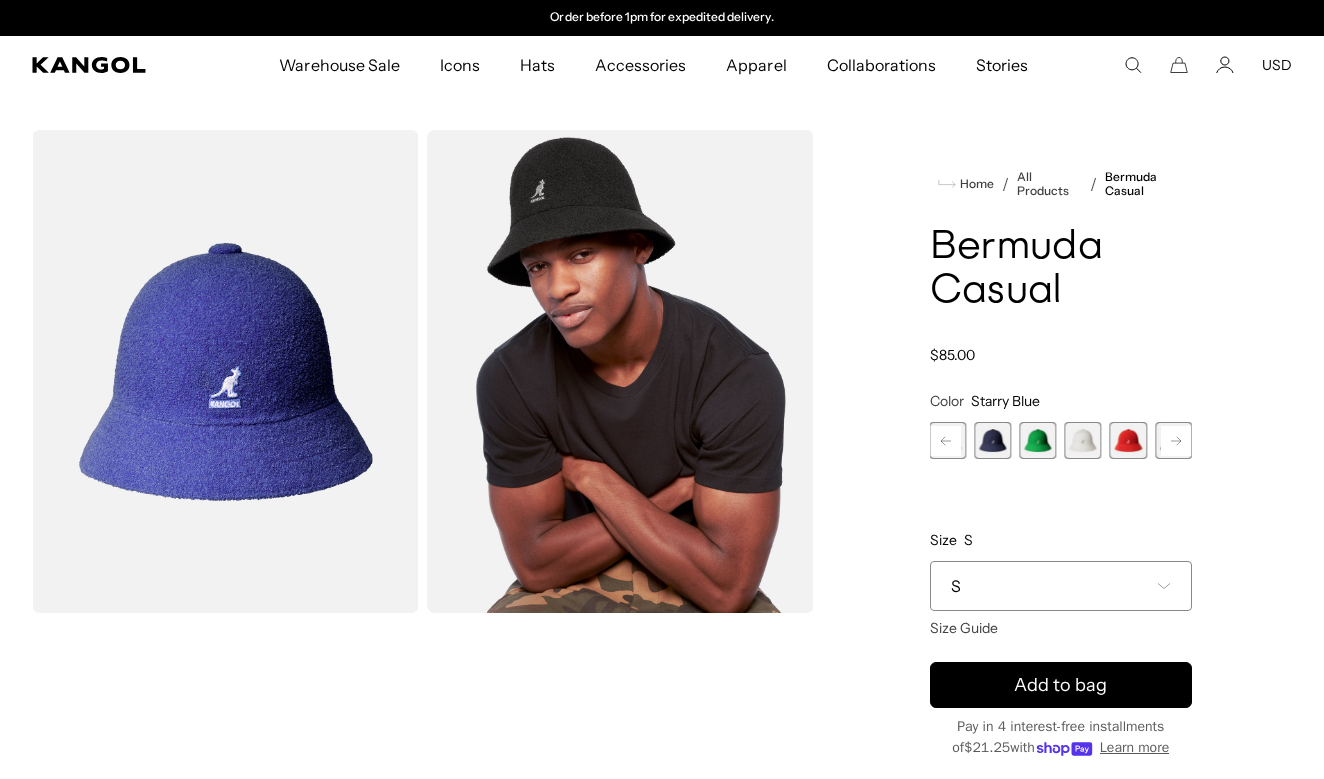 click 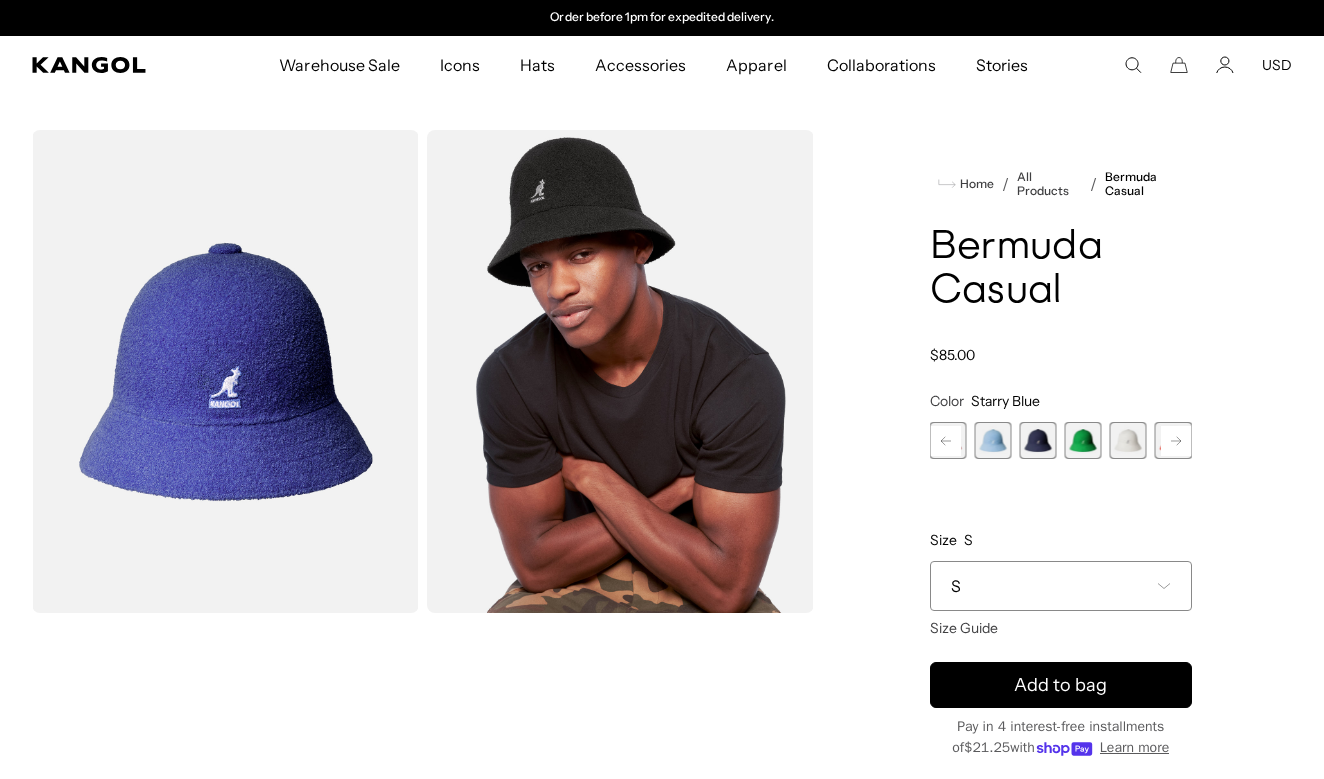 click 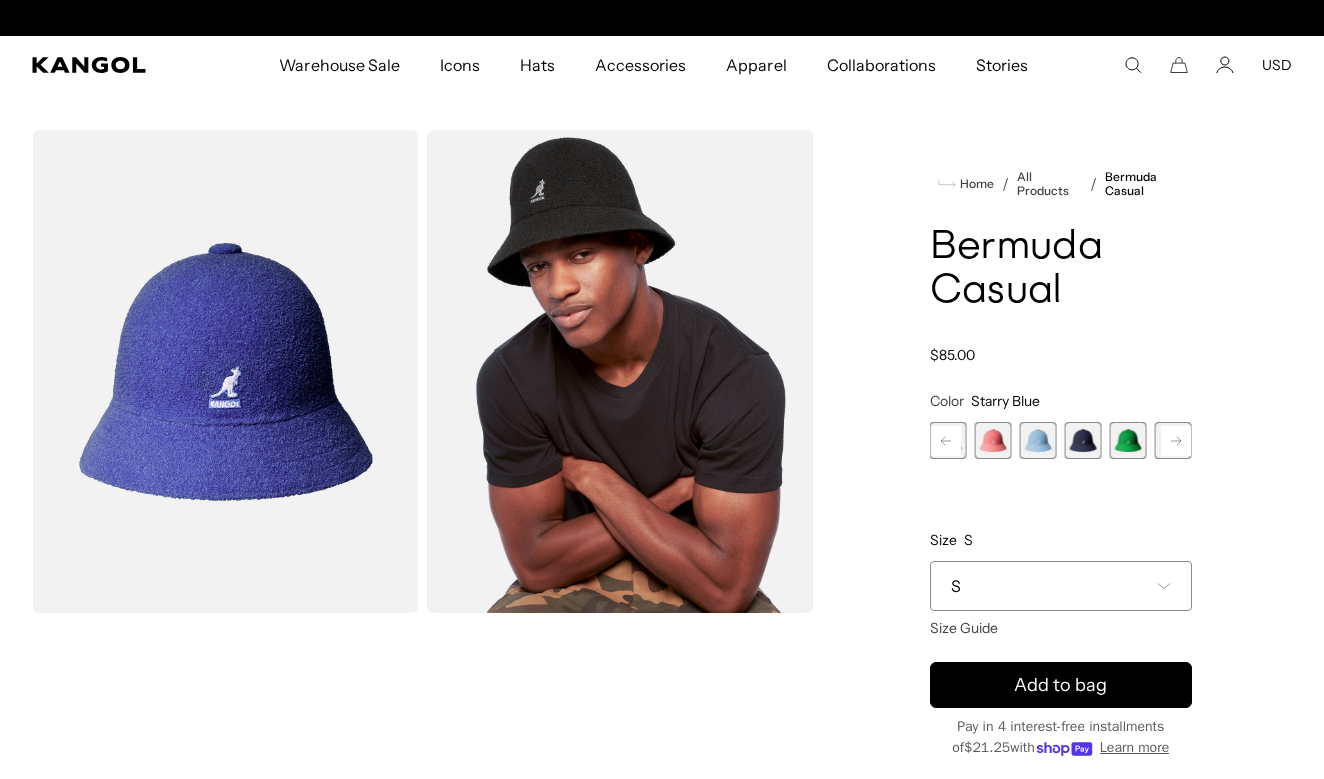 click at bounding box center [1038, 440] 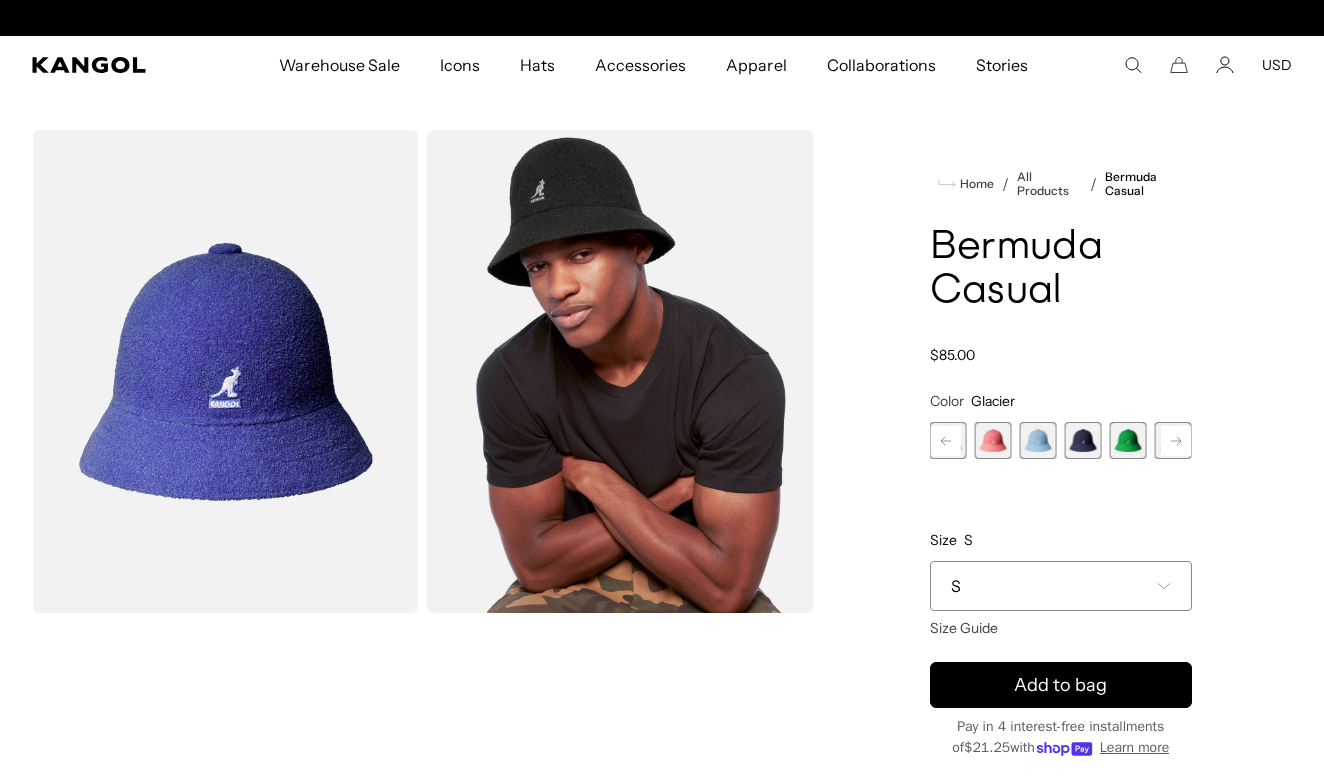 scroll, scrollTop: 0, scrollLeft: 0, axis: both 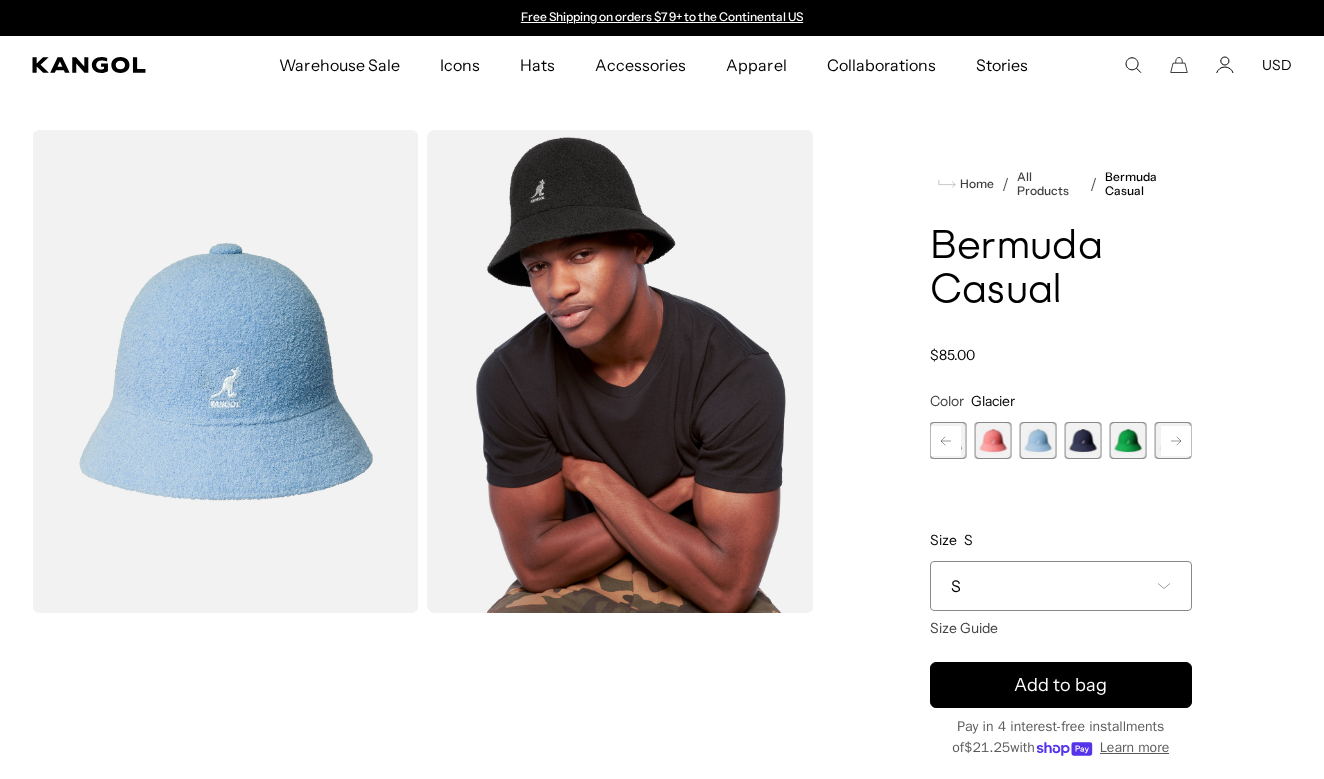 click at bounding box center (993, 440) 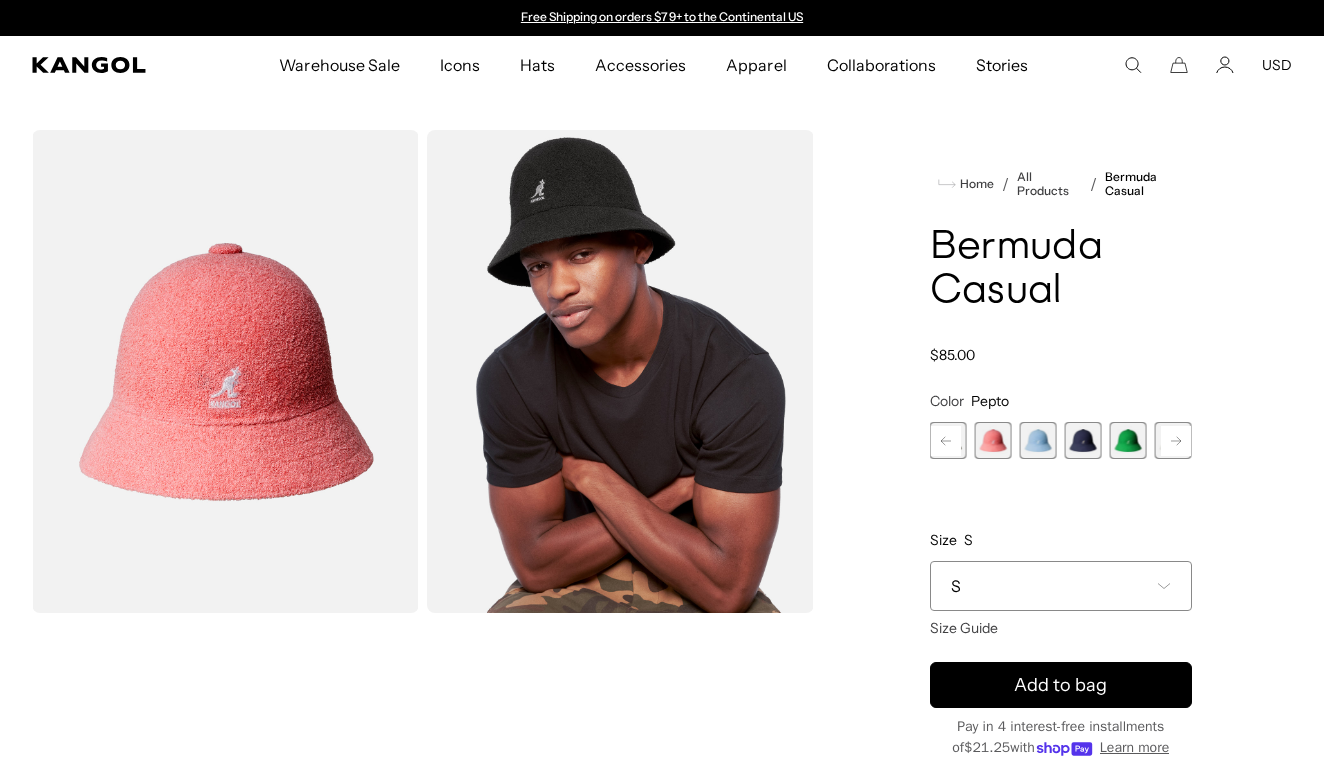 click 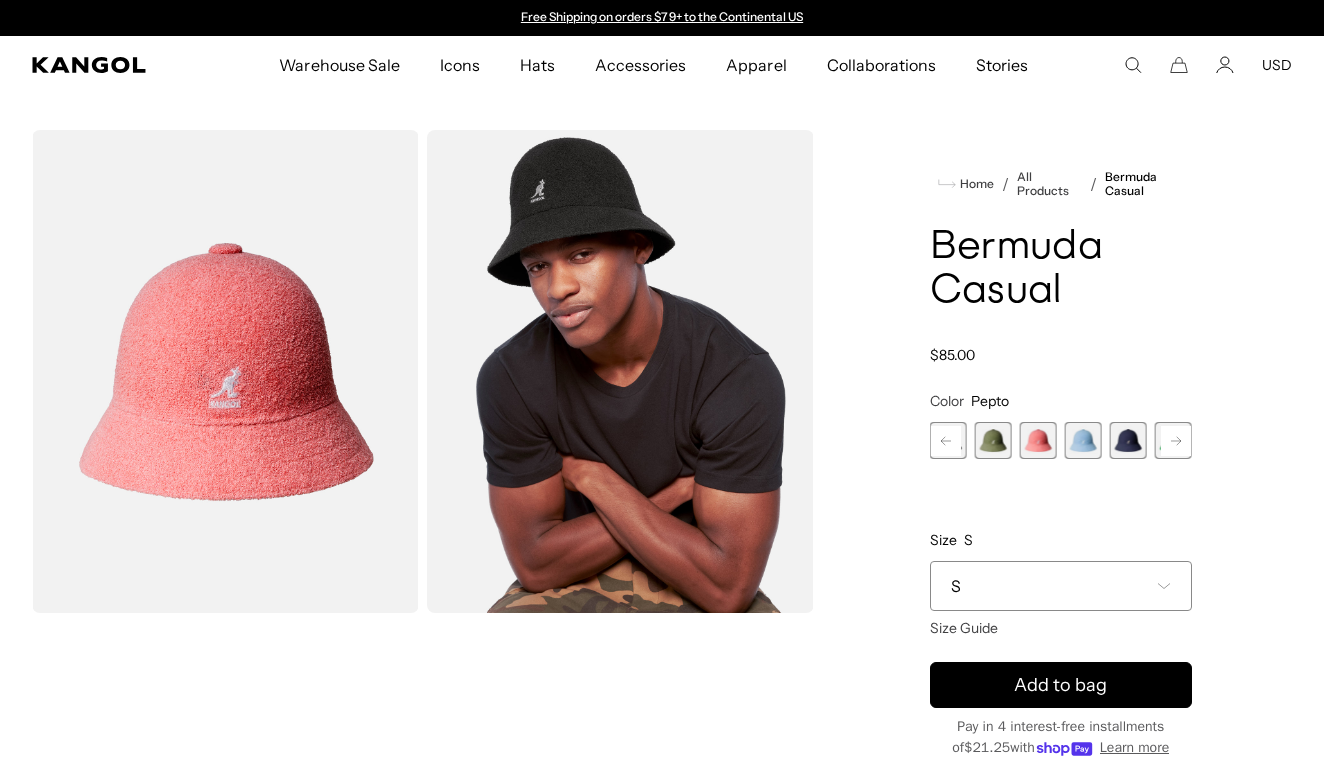 click 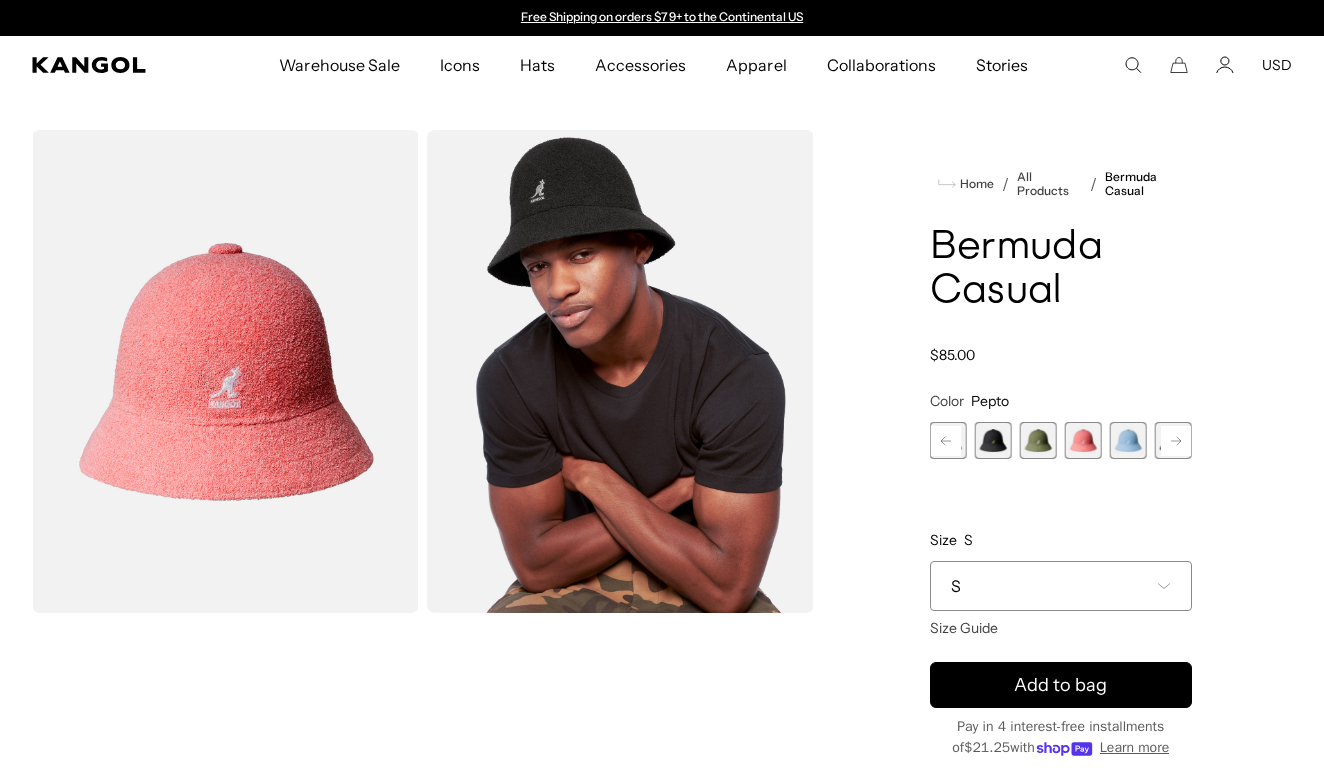 click 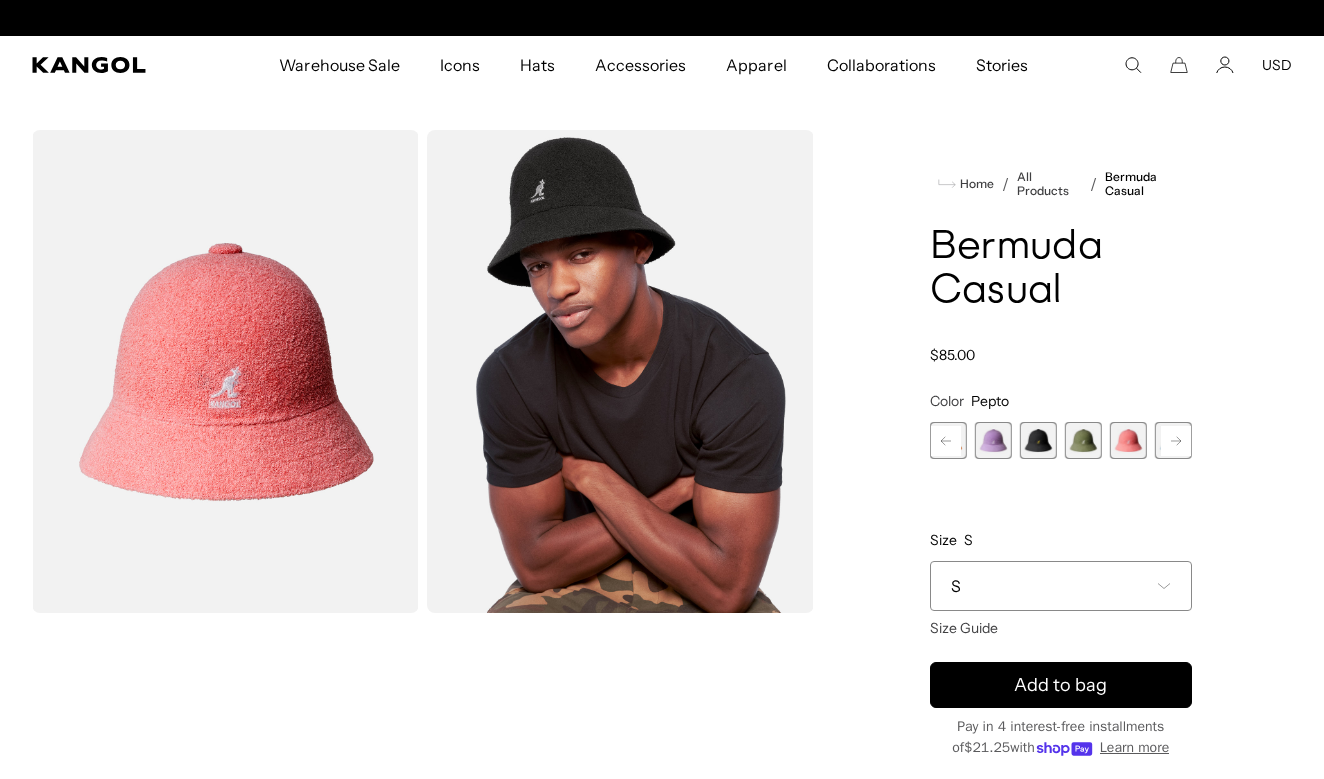 click 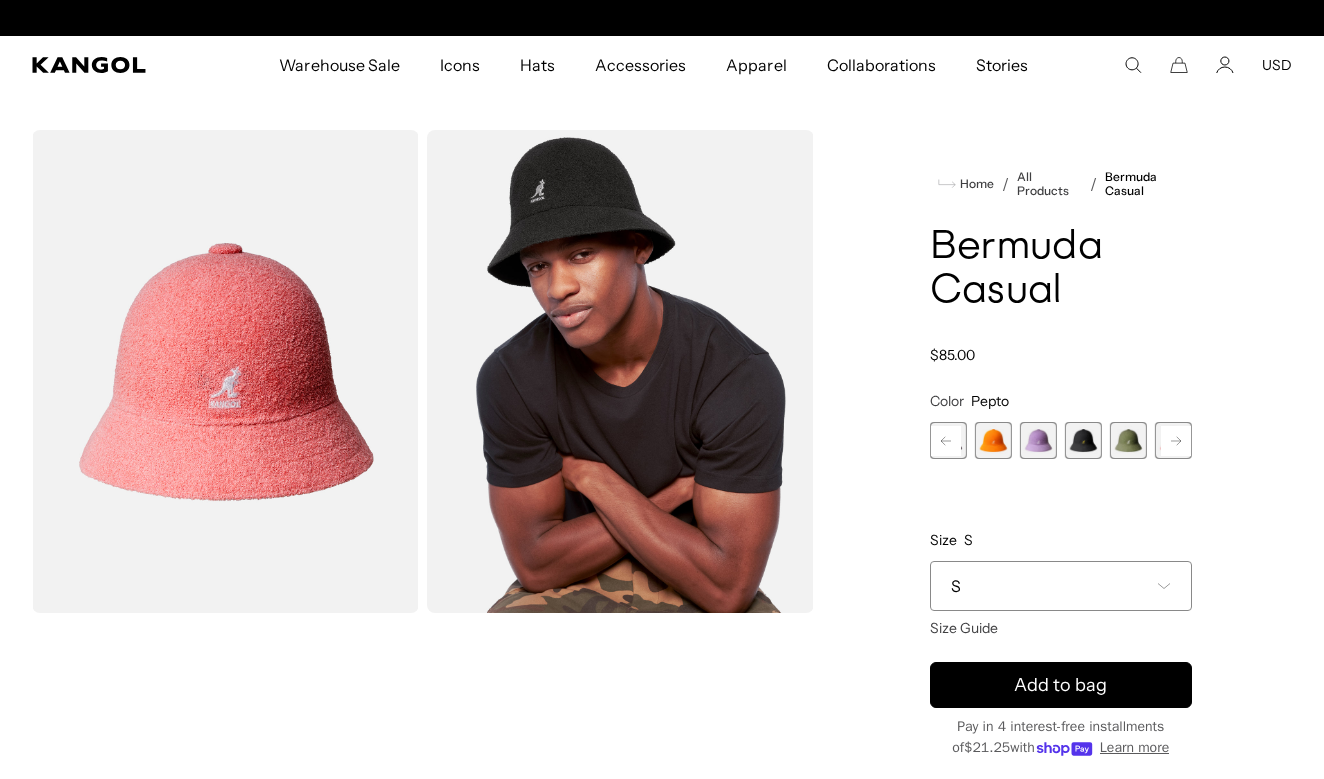 scroll, scrollTop: 0, scrollLeft: 412, axis: horizontal 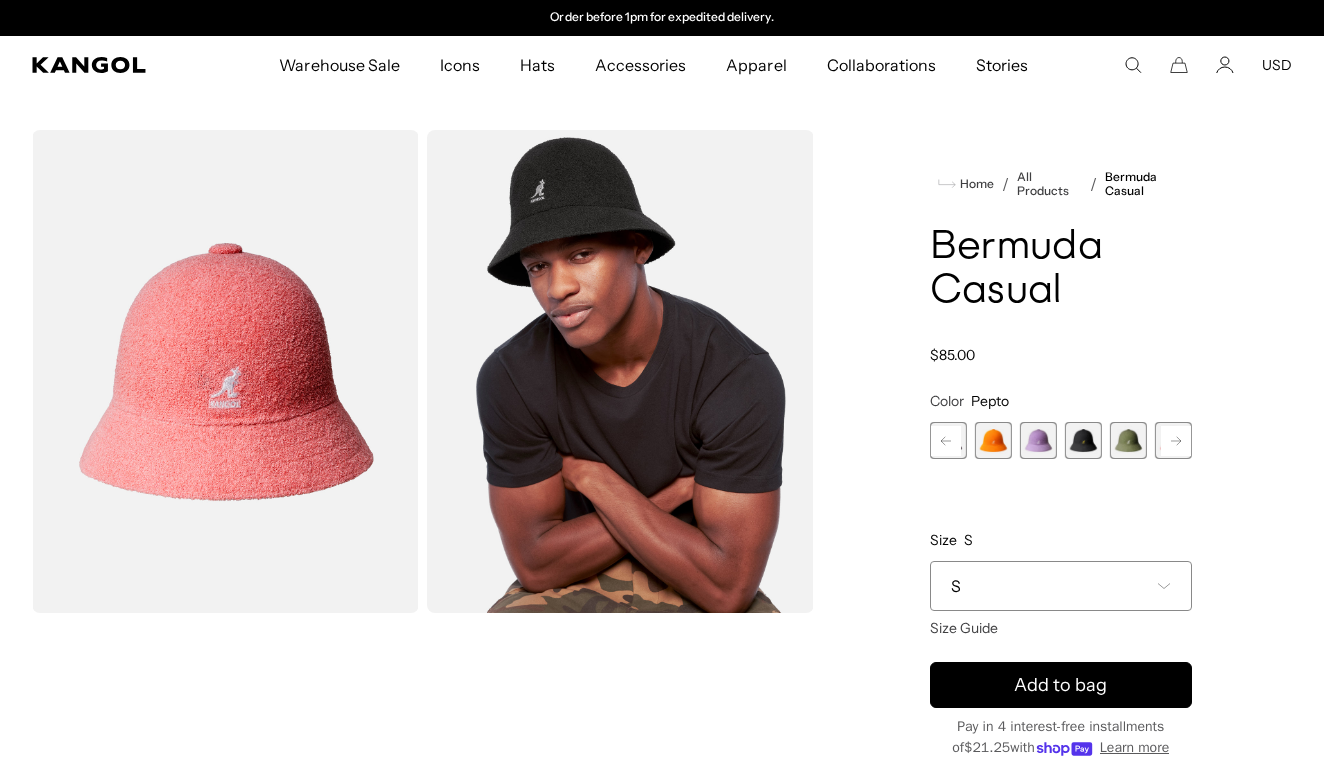 click 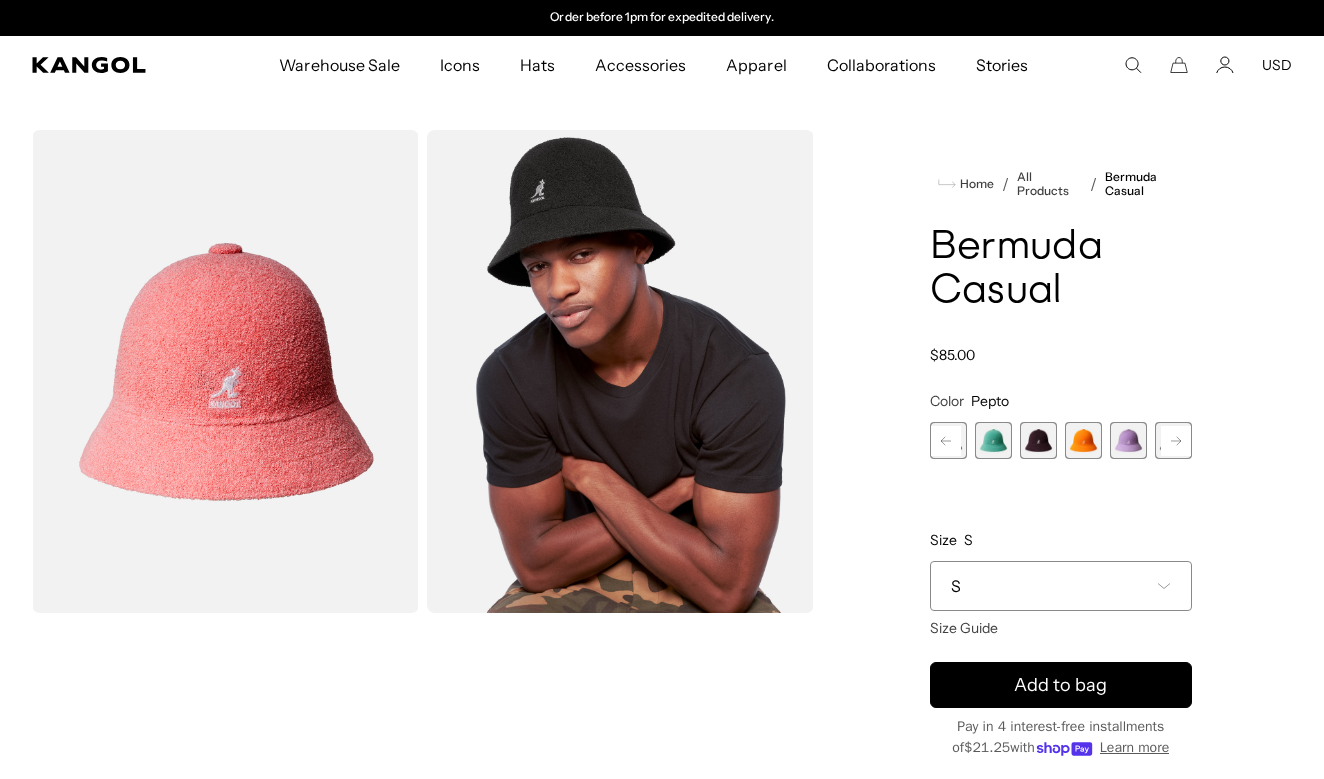 click 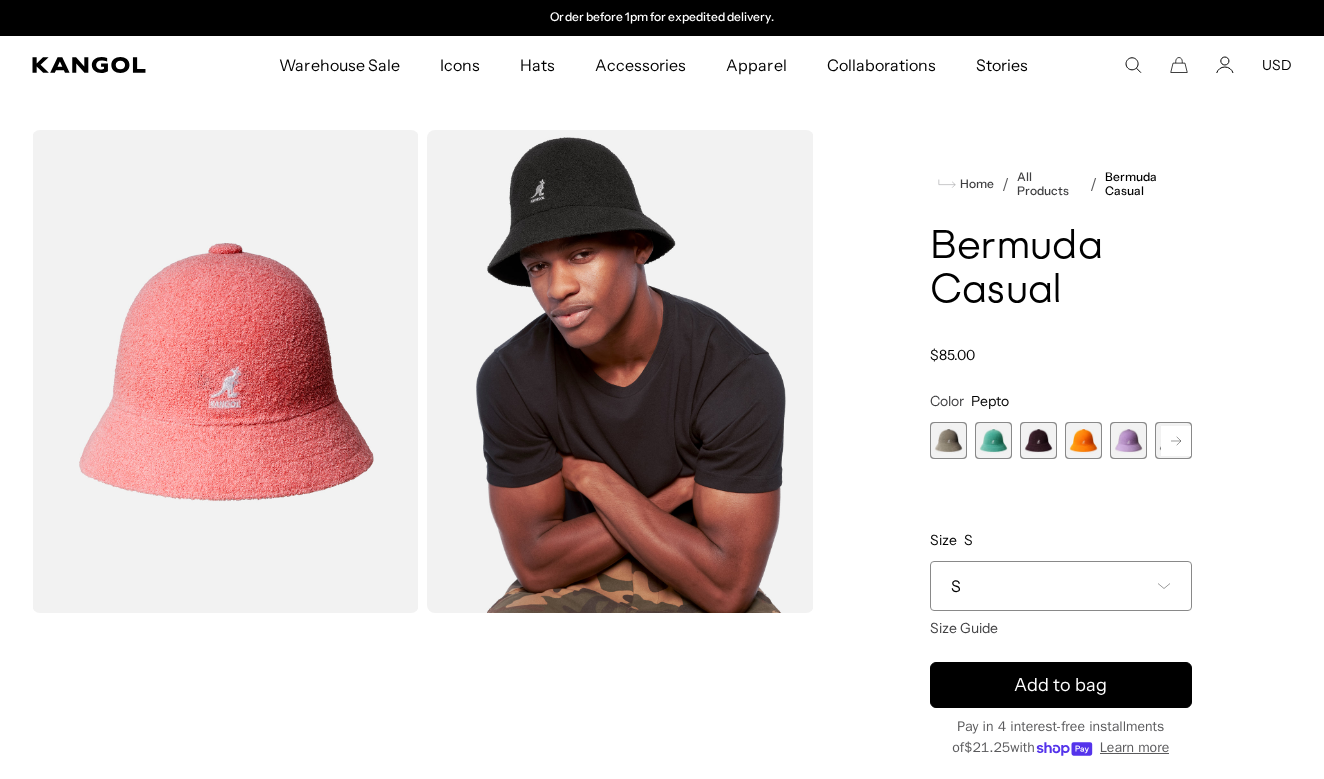 click on "Previous
Next
WARM GREY
Variant sold out or unavailable
AQUATIC
Variant sold out or unavailable
DEEP PLUM
Variant sold out or unavailable
ELECTRIC KUMQUAT
Variant sold out or unavailable
Digital Lavender
Variant sold out or unavailable
Black/Gold
Variant sold out or unavailable" at bounding box center (1061, 440) 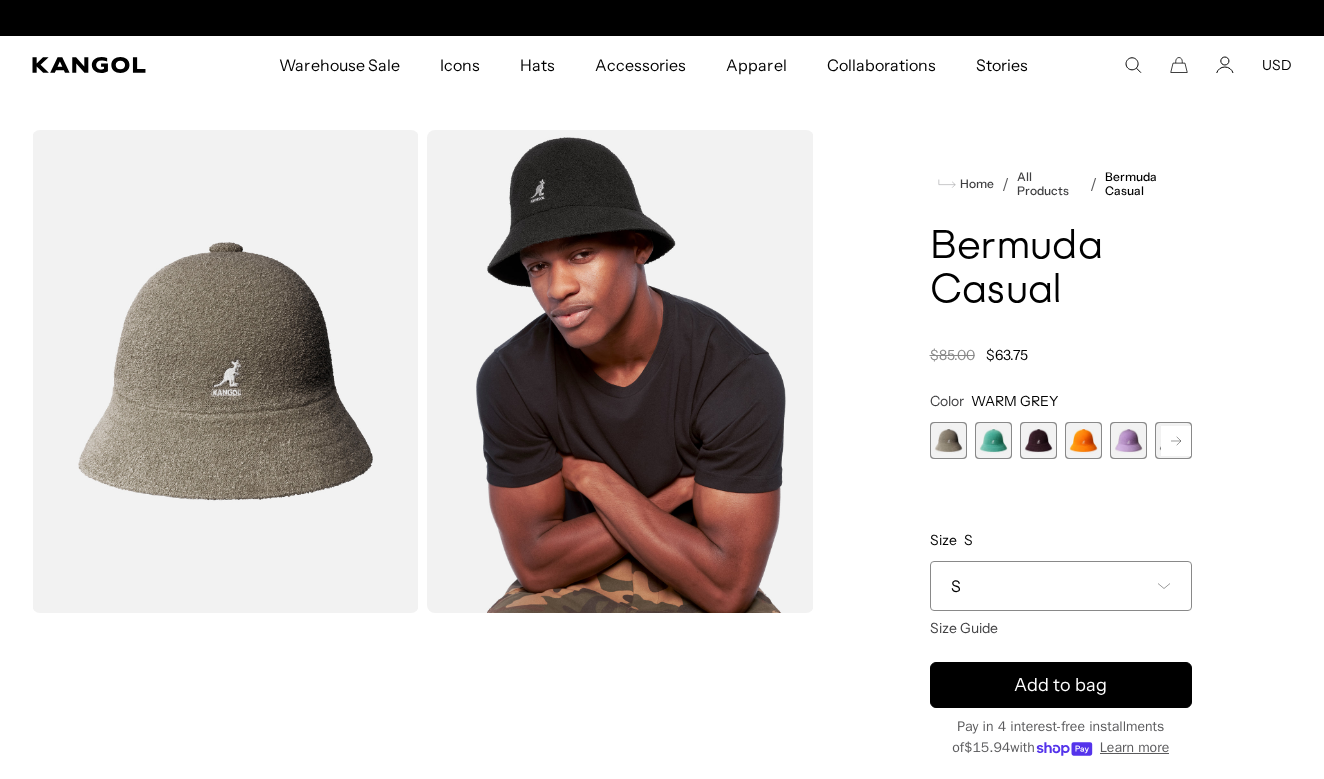 scroll, scrollTop: 0, scrollLeft: 412, axis: horizontal 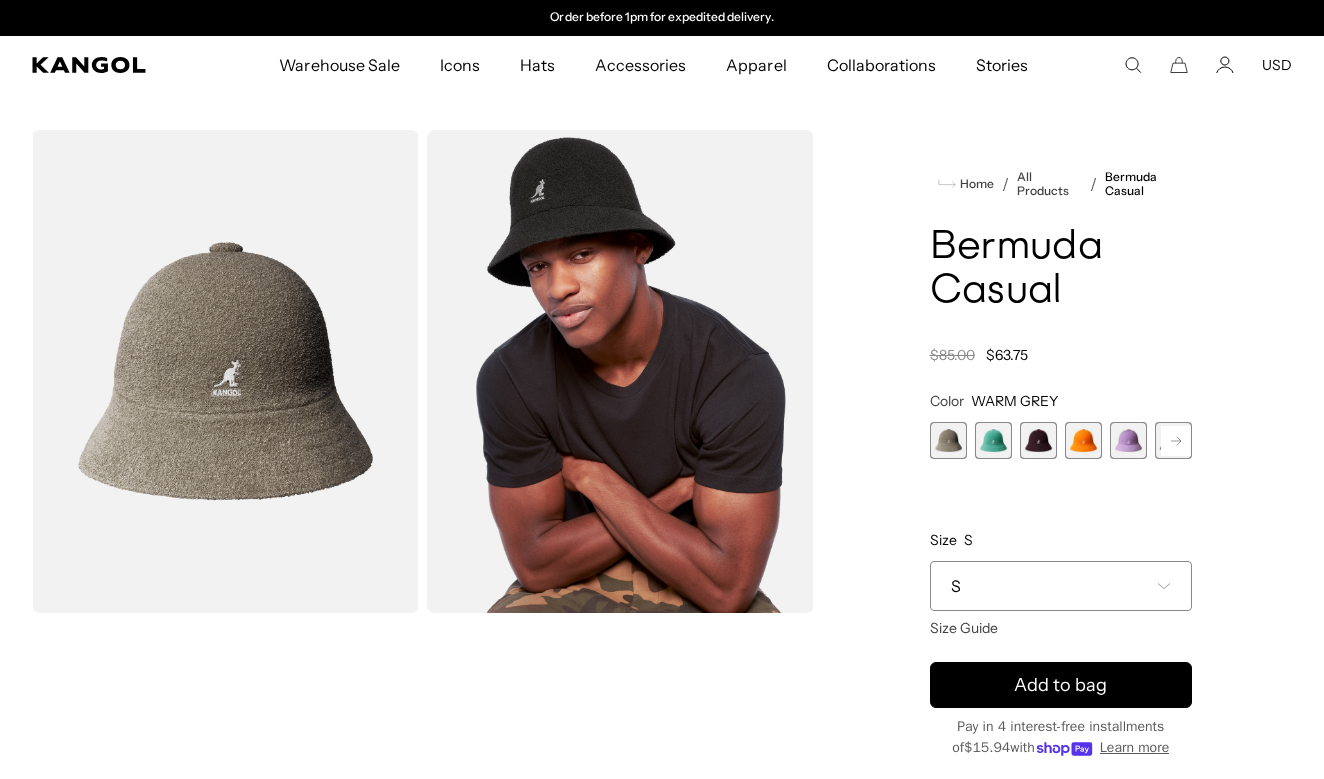 click 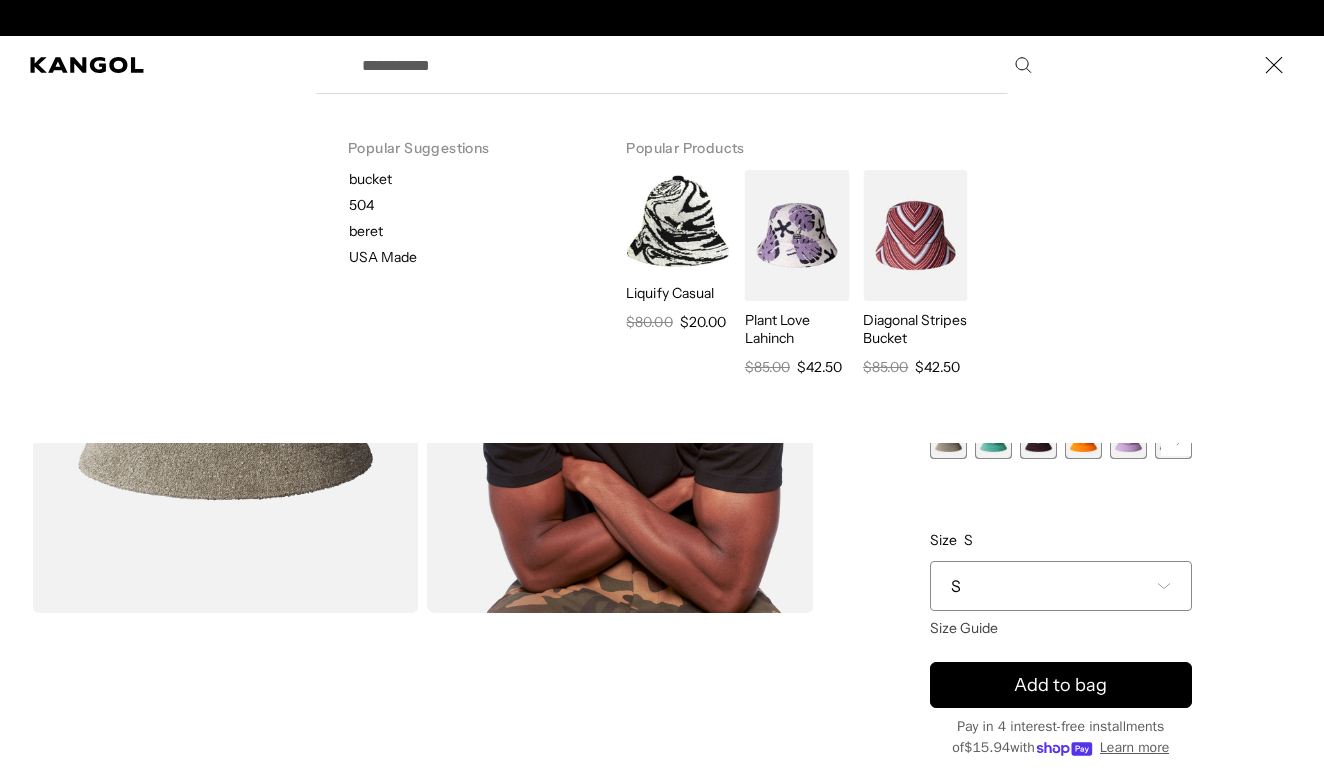 scroll, scrollTop: 0, scrollLeft: 412, axis: horizontal 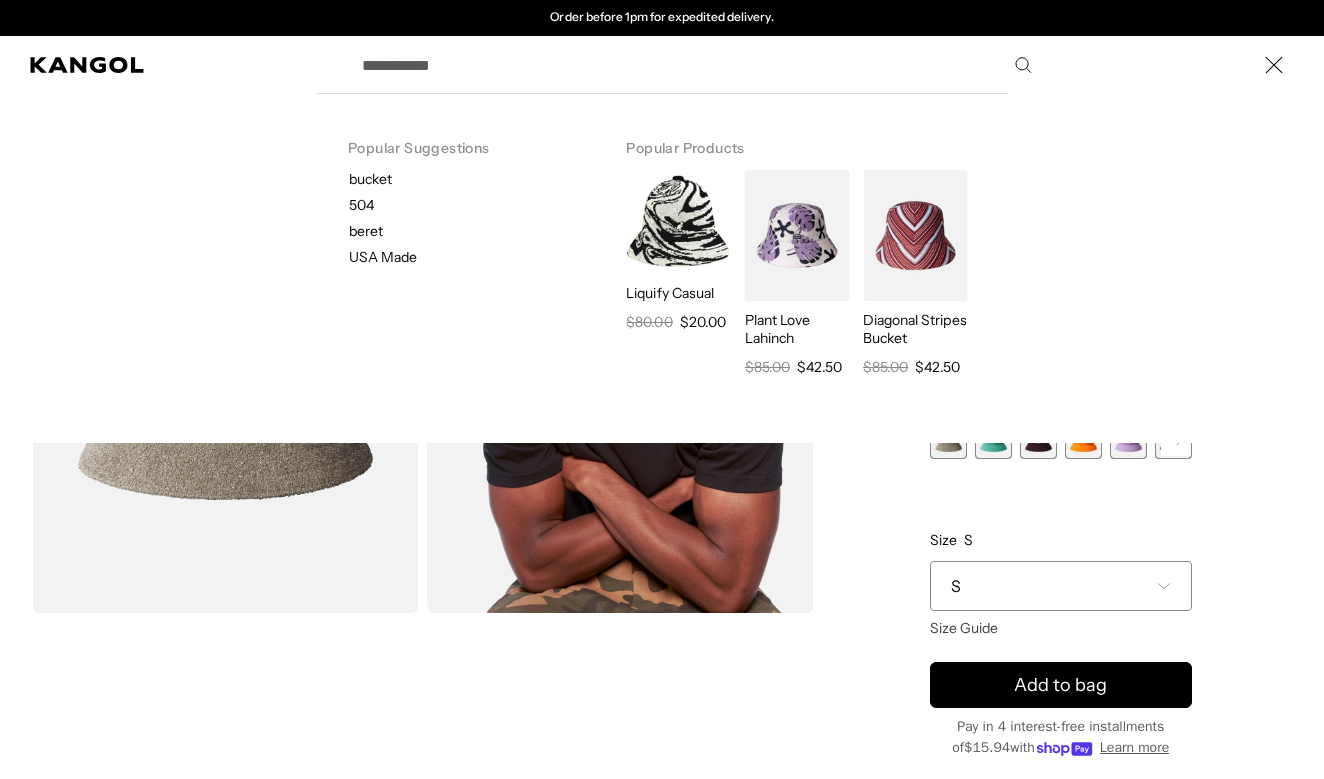 click on "Search here" at bounding box center (695, 65) 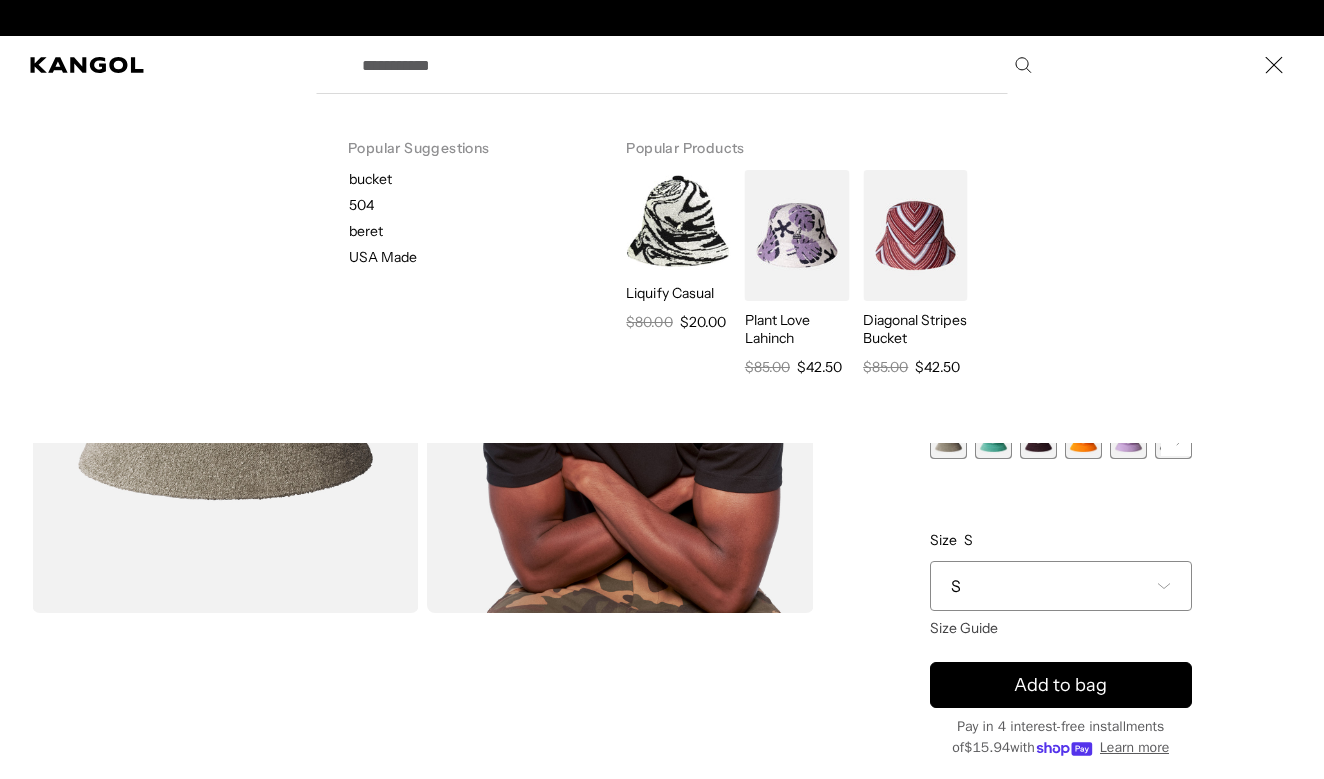 paste on "**********" 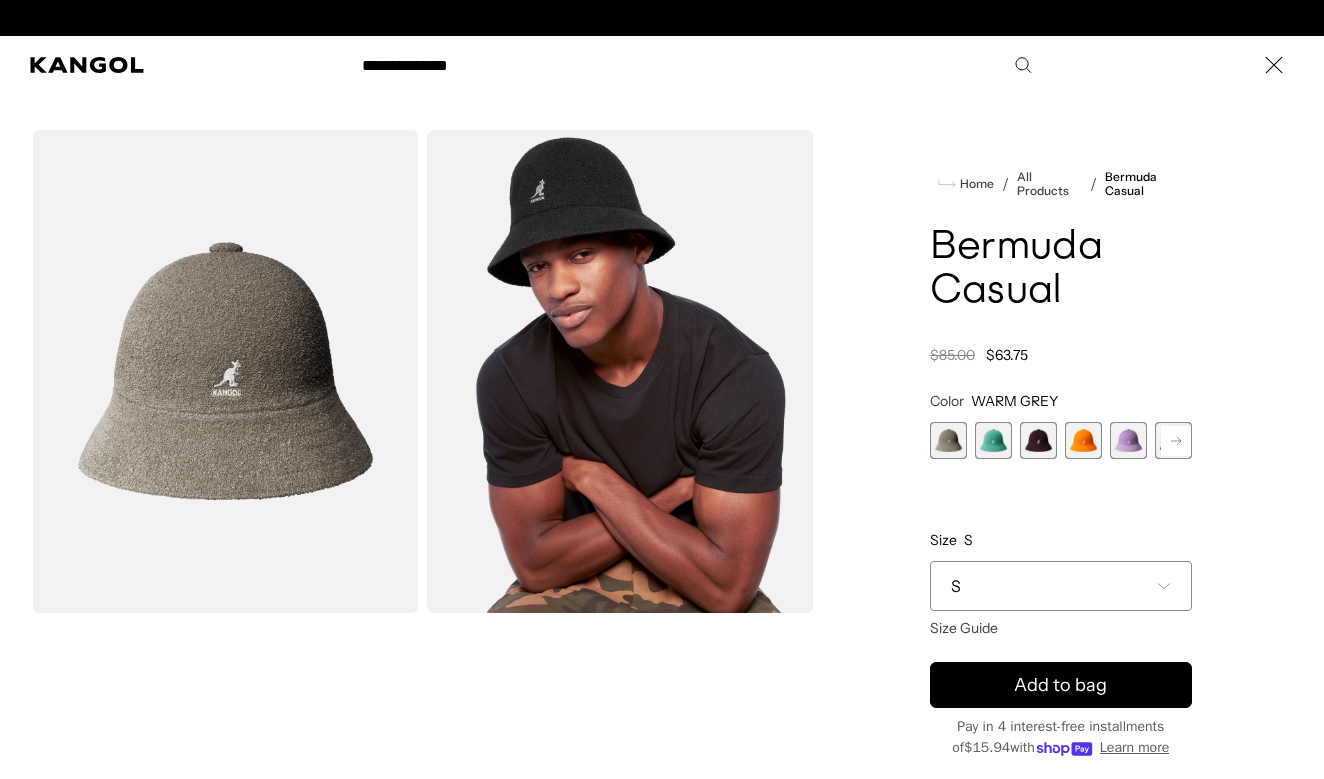 scroll, scrollTop: 0, scrollLeft: 0, axis: both 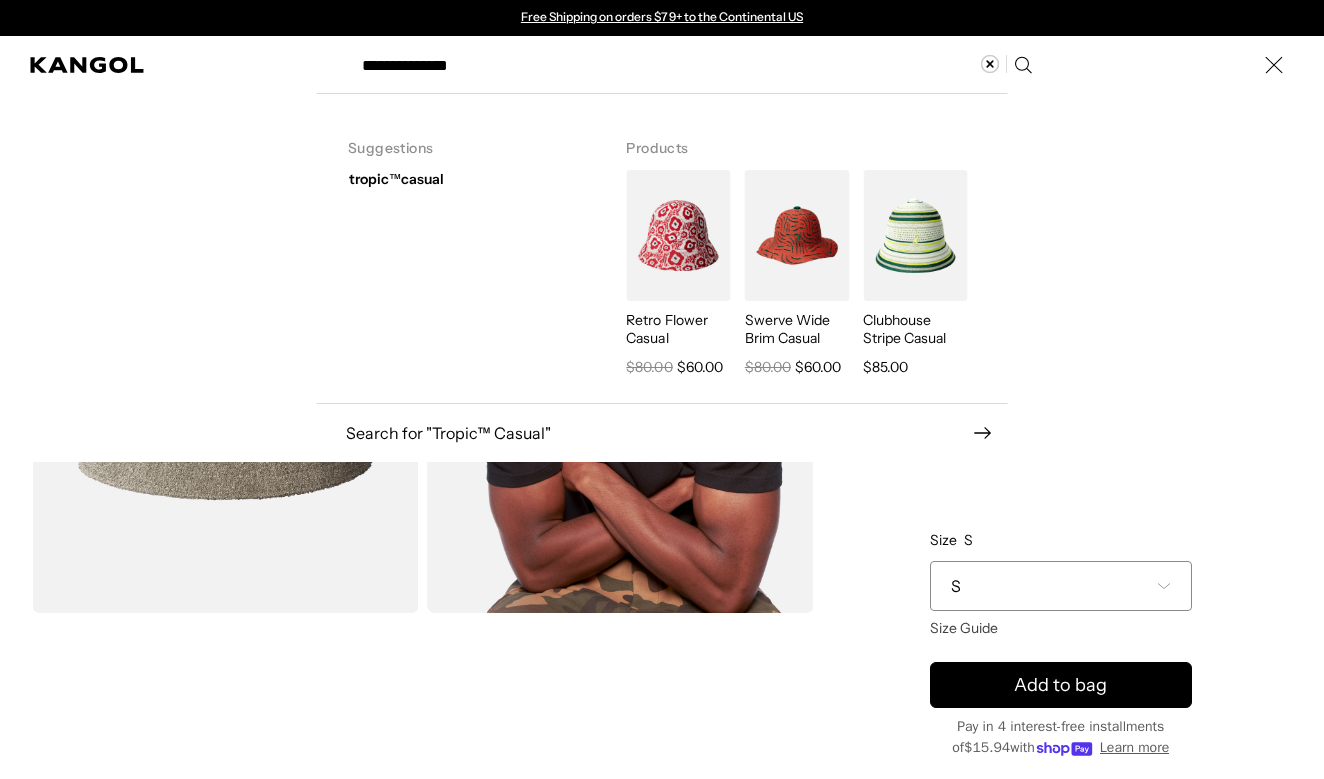 type on "**********" 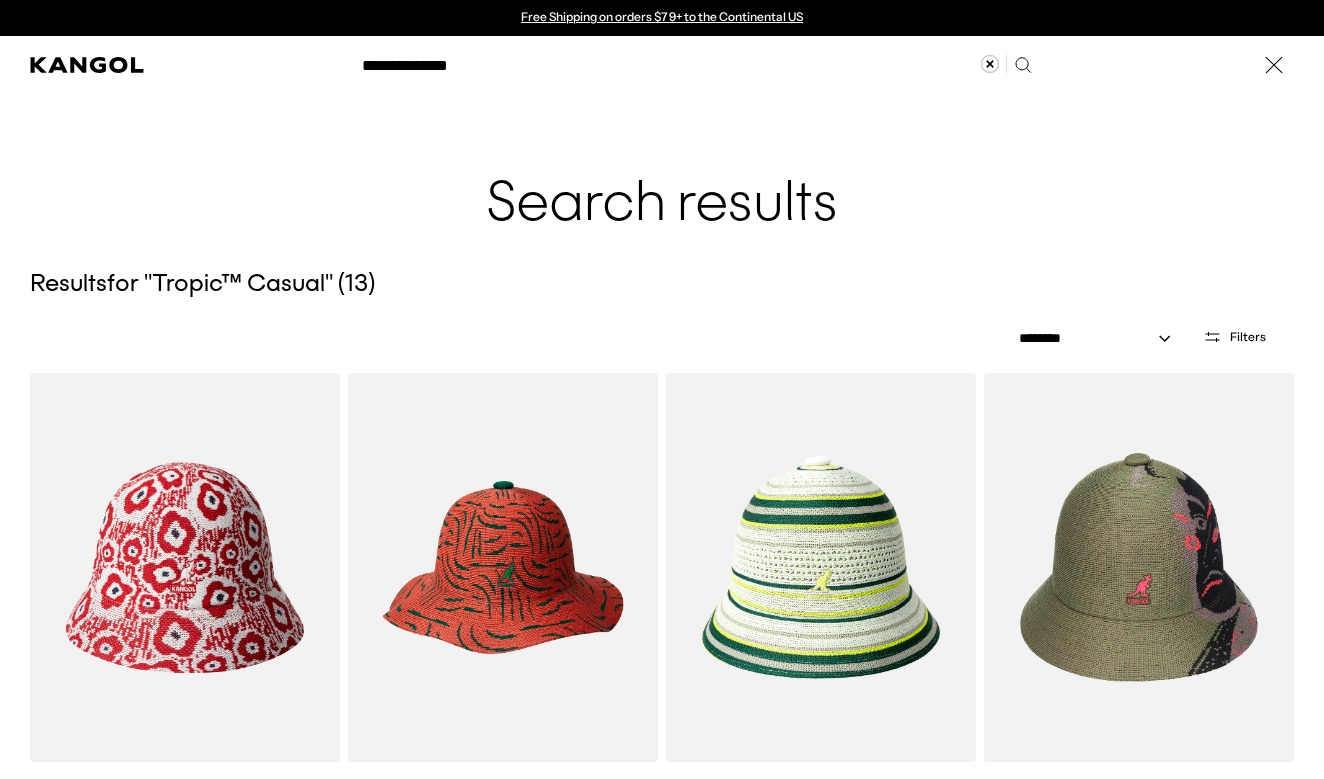 scroll, scrollTop: 0, scrollLeft: 412, axis: horizontal 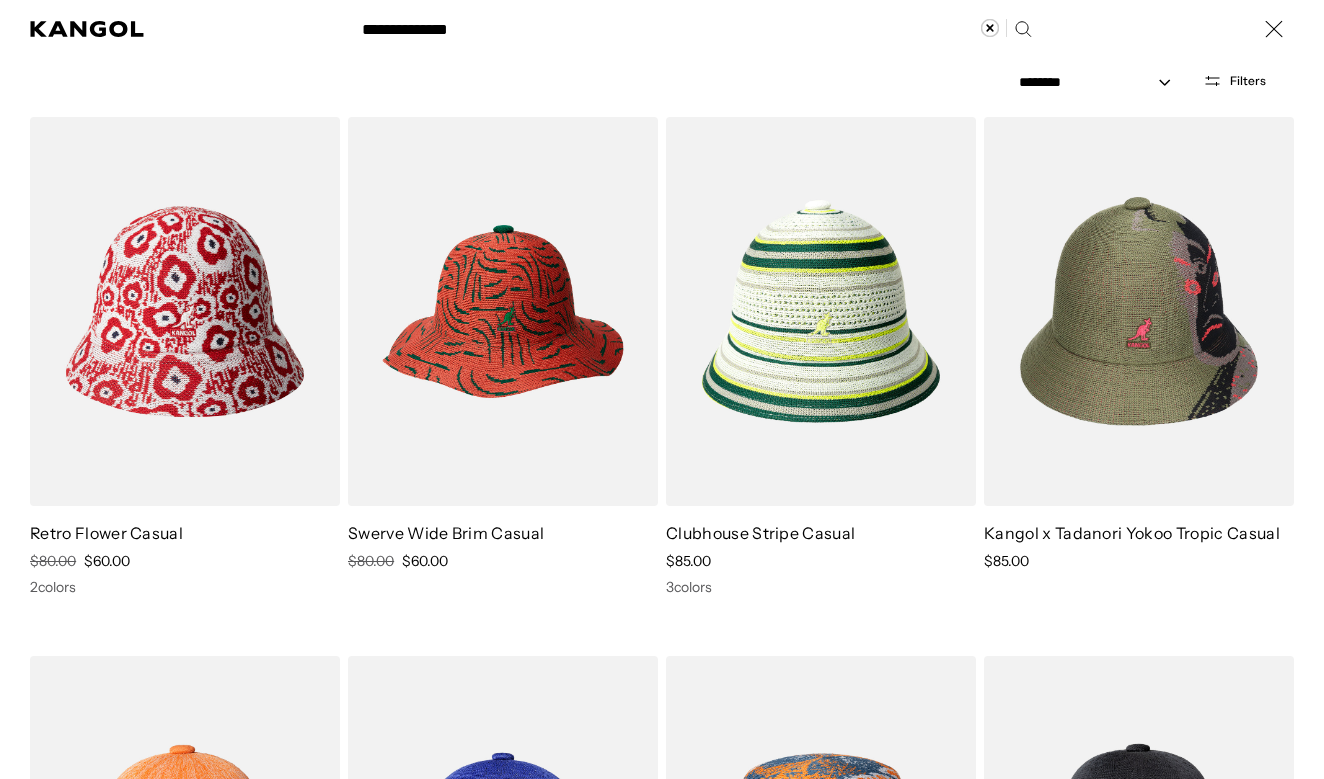 click at bounding box center [0, 29] 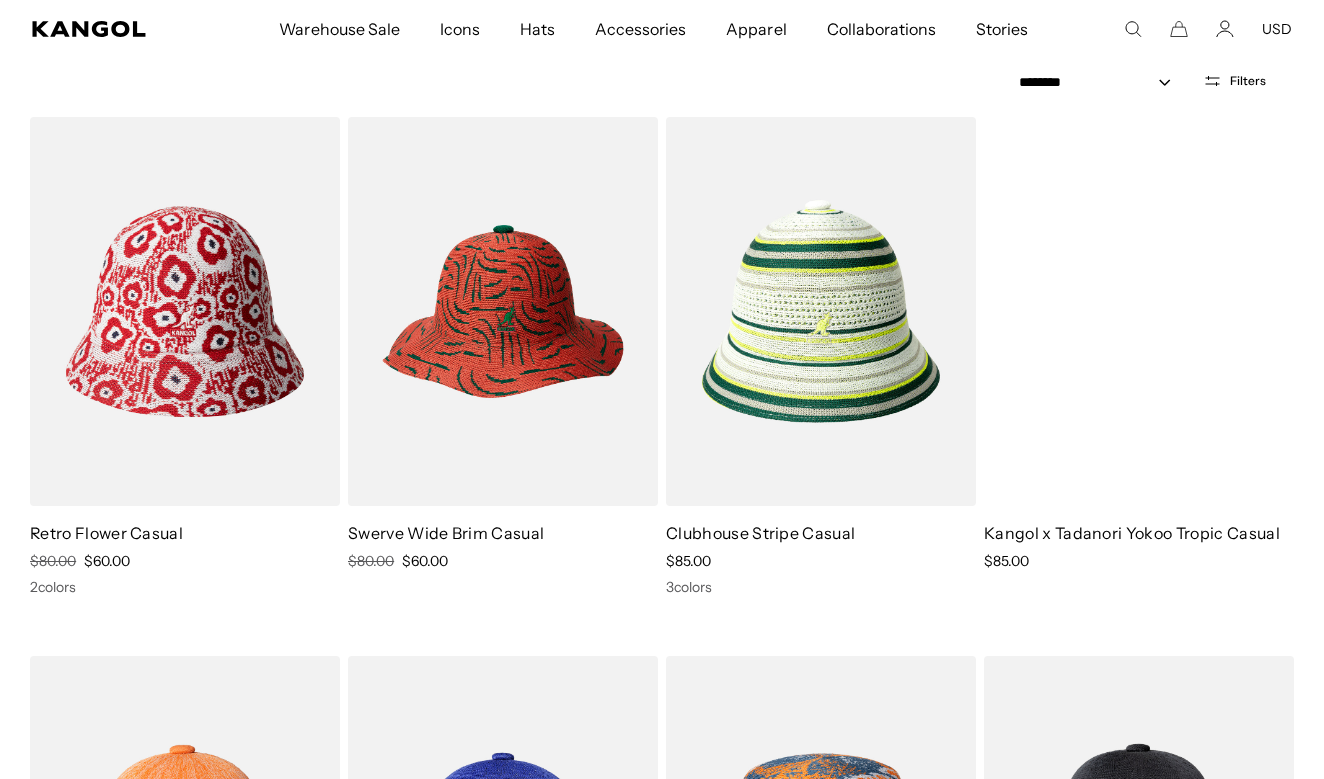 scroll, scrollTop: 0, scrollLeft: 0, axis: both 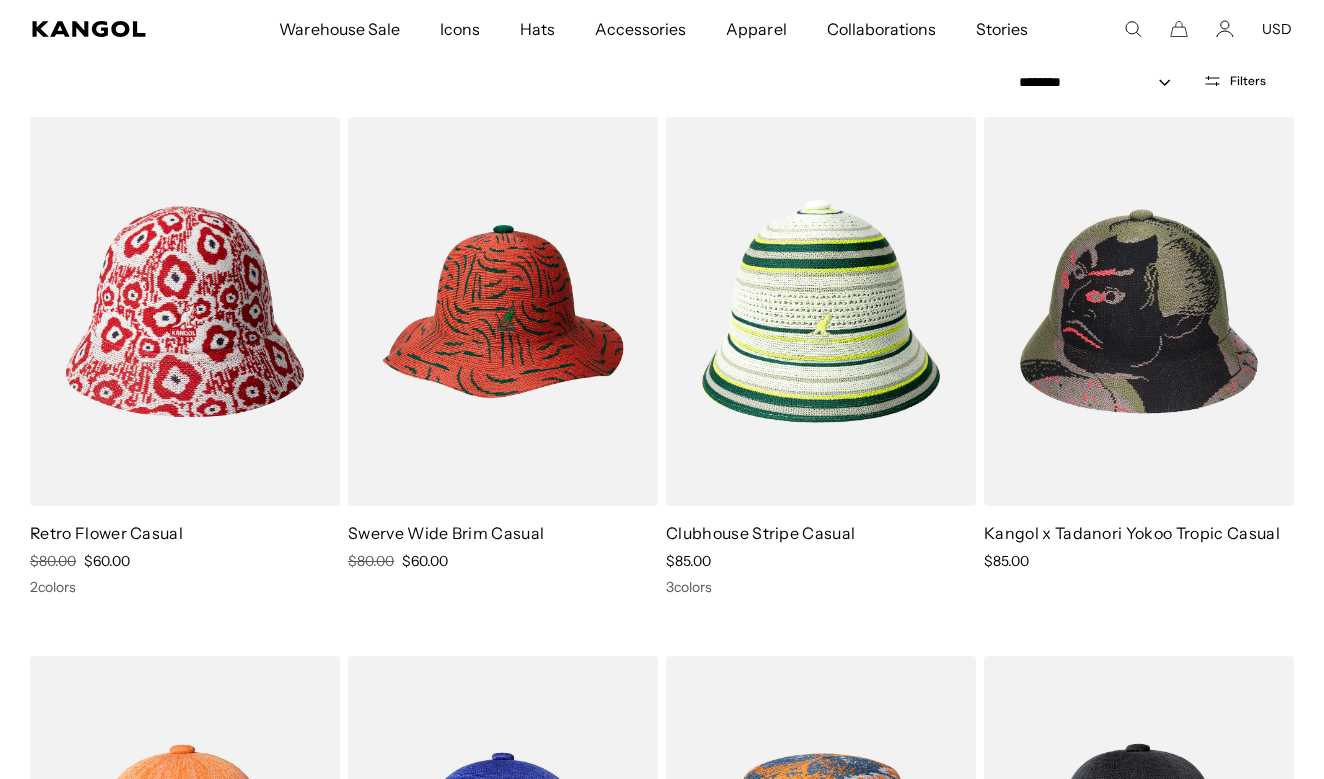 click at bounding box center [1139, 311] 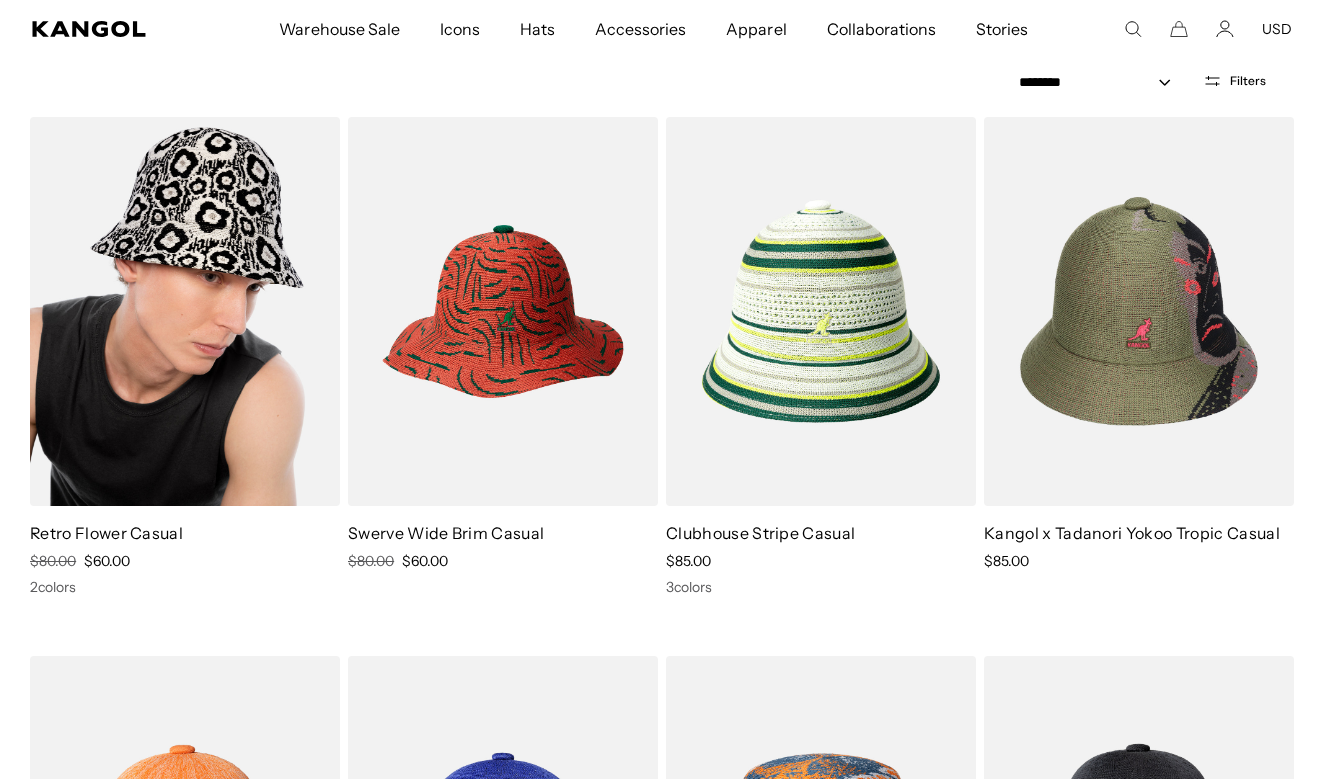 scroll, scrollTop: 0, scrollLeft: 412, axis: horizontal 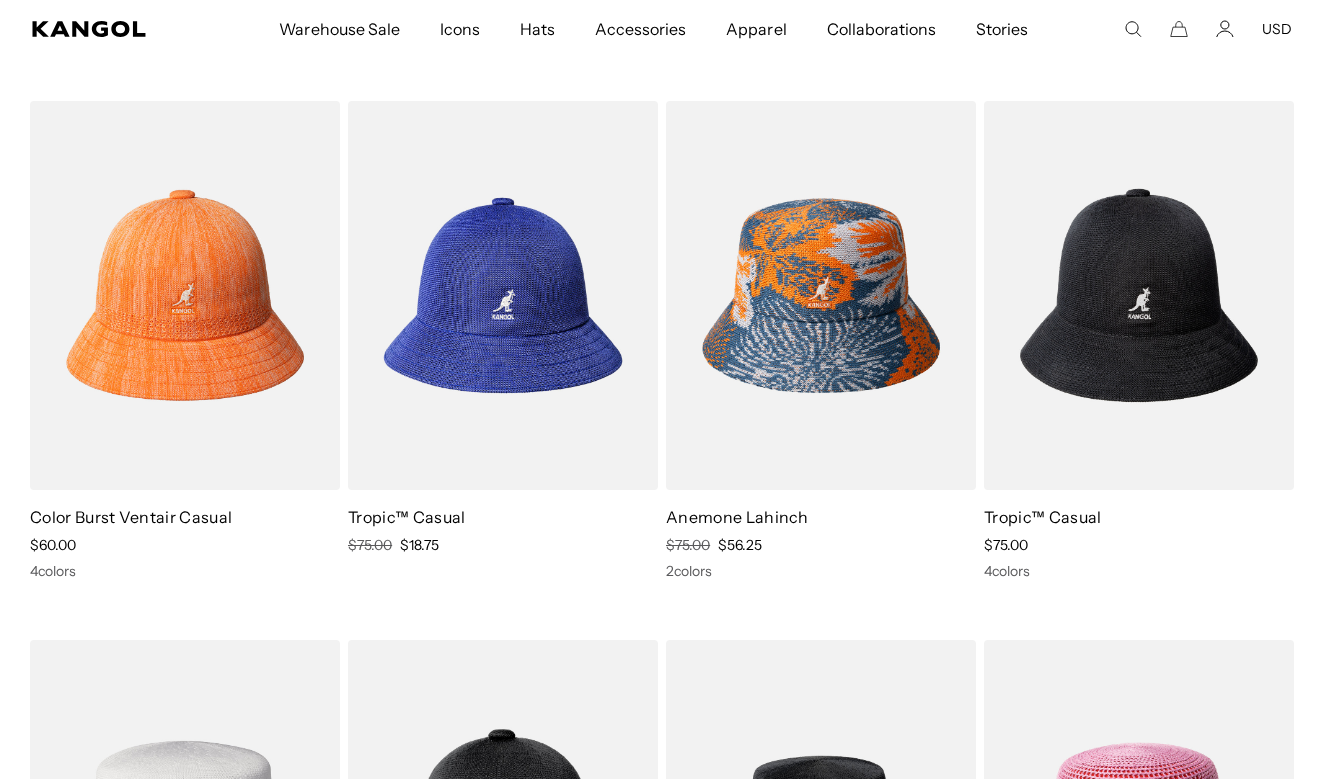 click at bounding box center [503, 295] 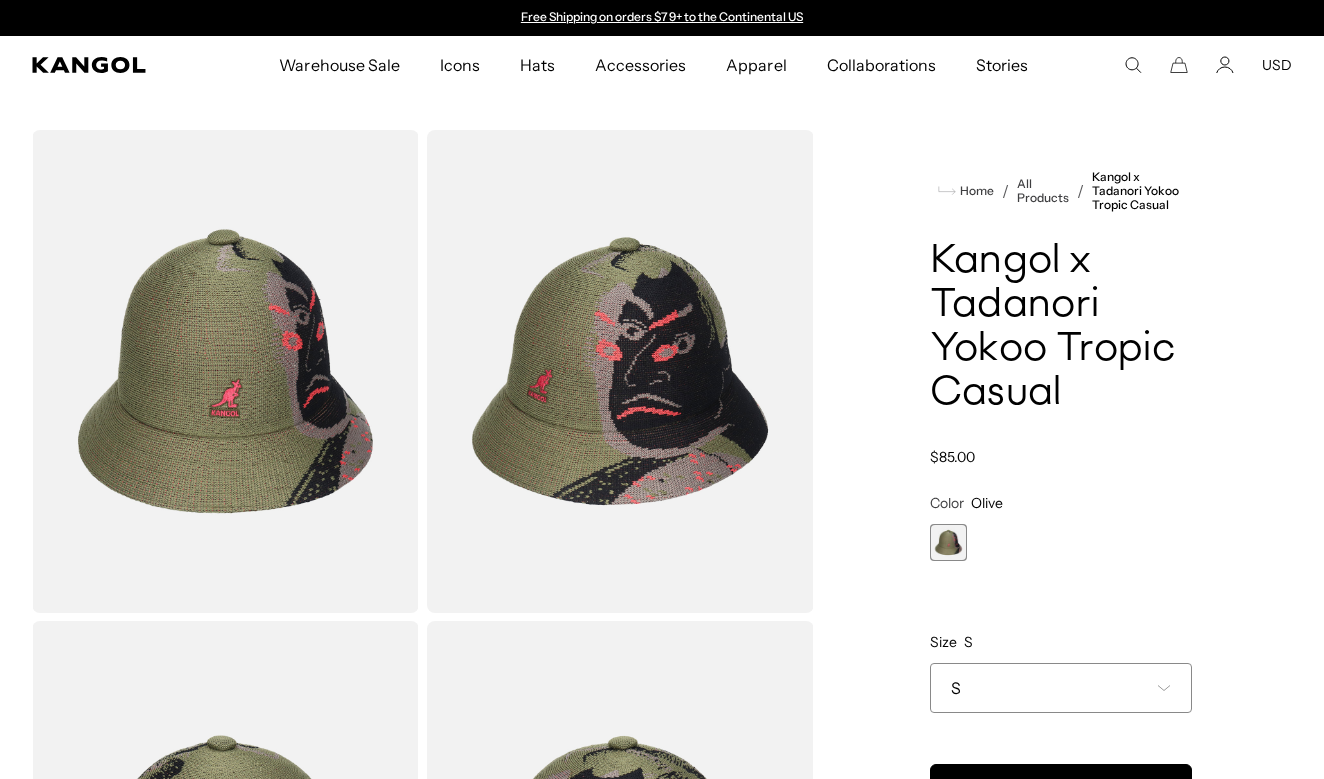 scroll, scrollTop: 0, scrollLeft: 0, axis: both 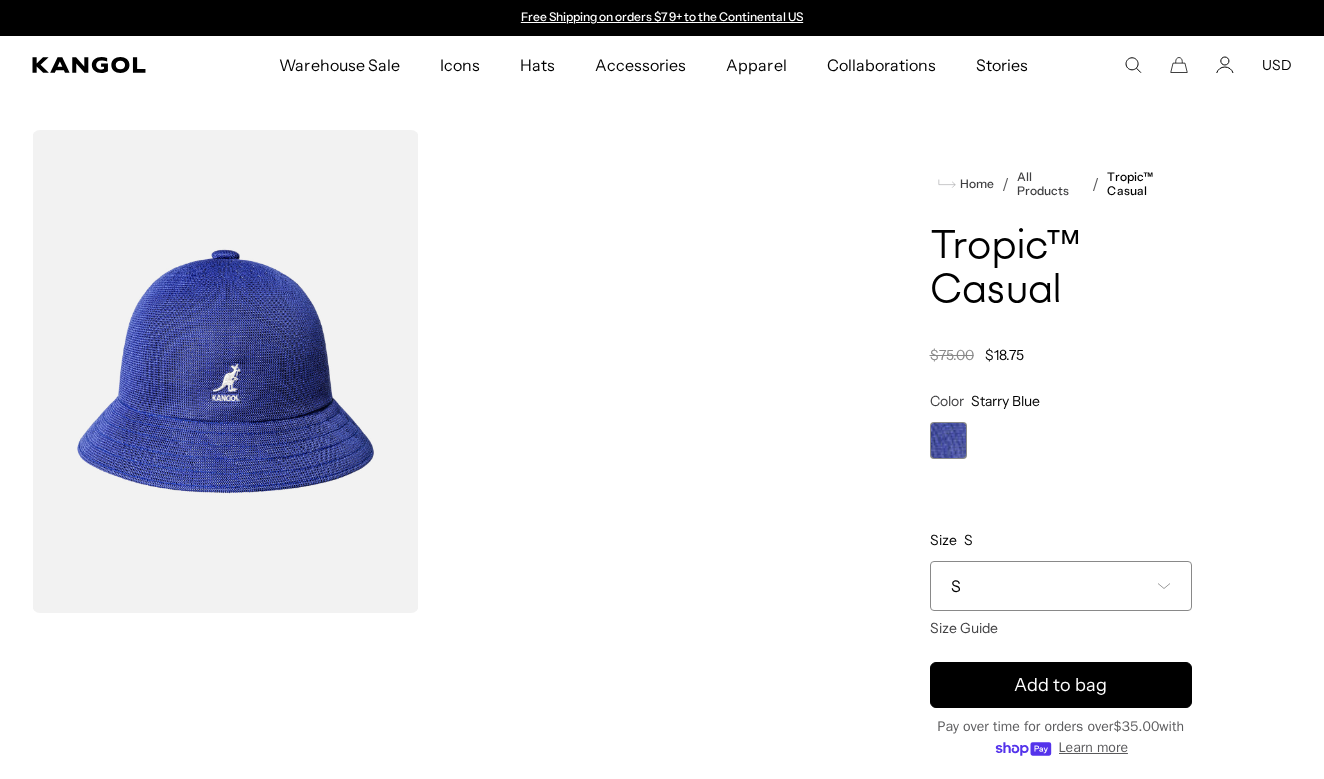 click on "S" at bounding box center (1061, 586) 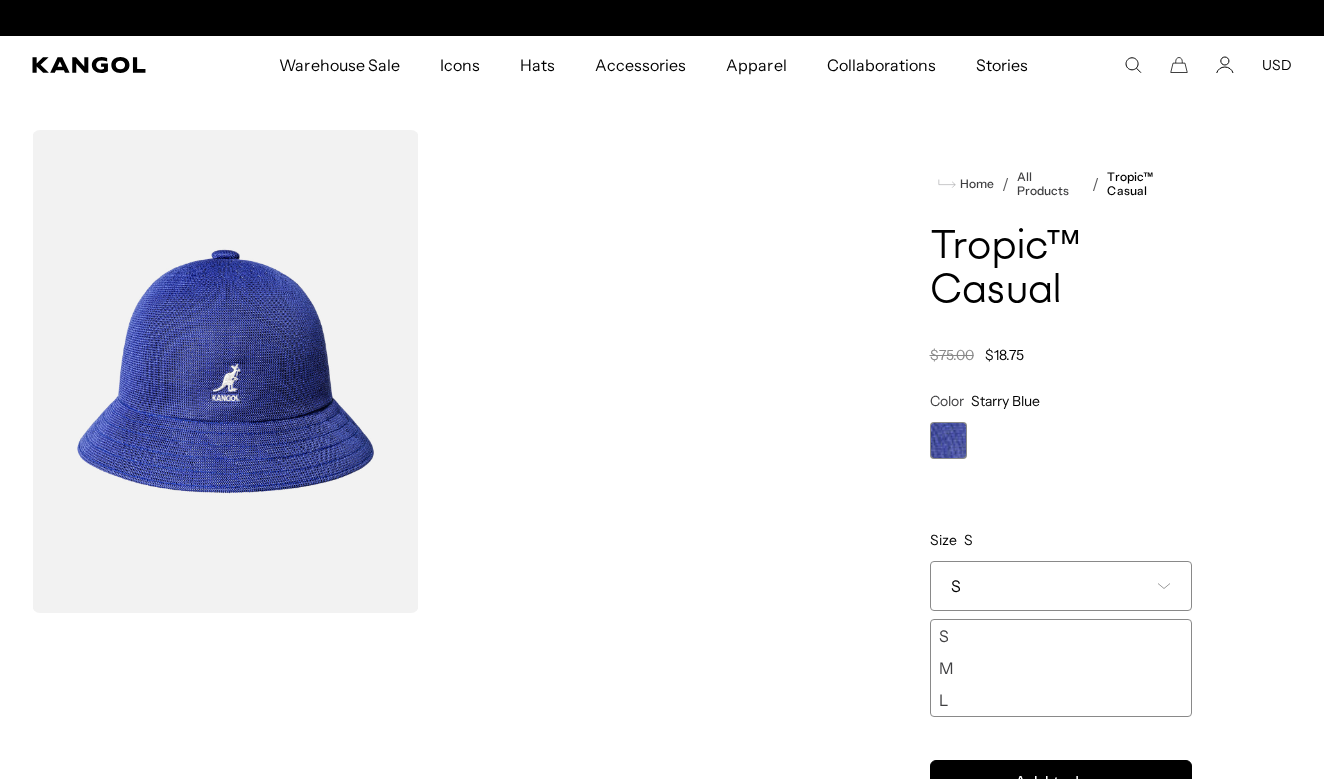 scroll, scrollTop: 0, scrollLeft: 412, axis: horizontal 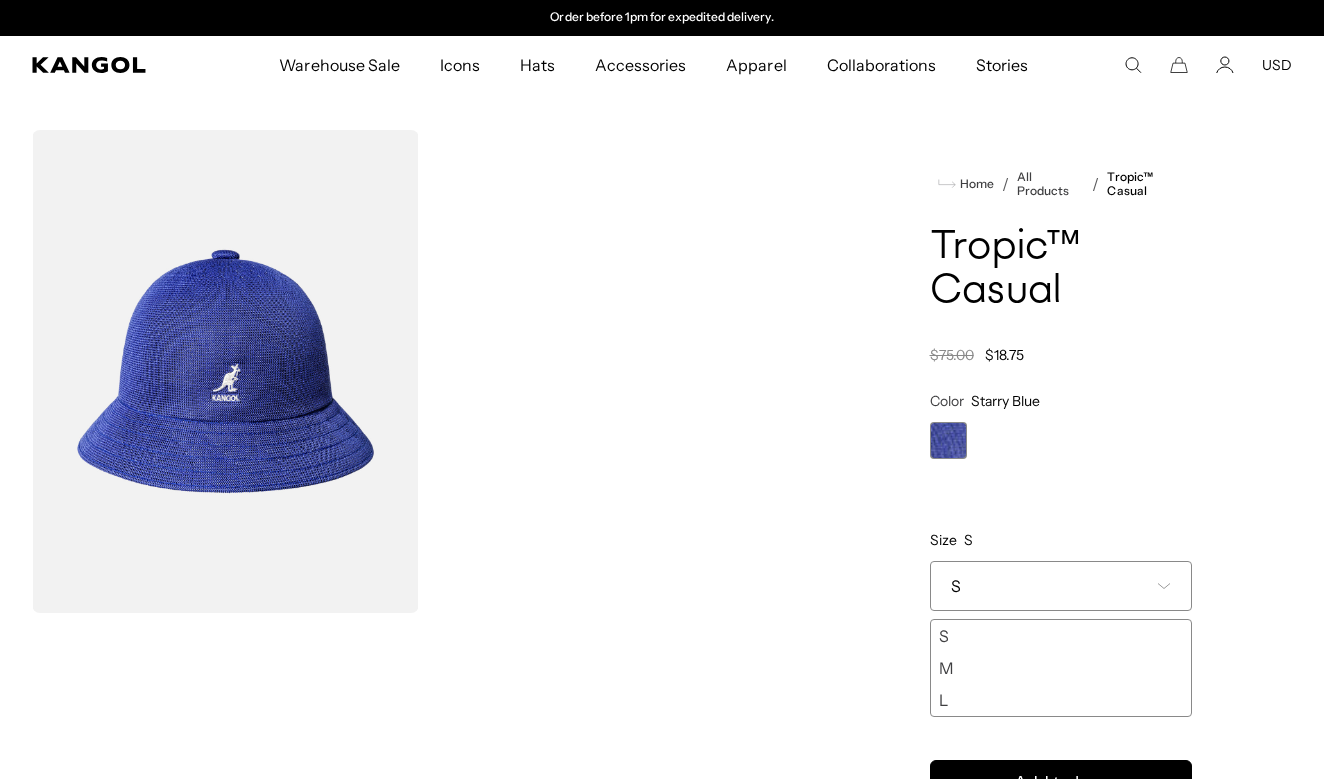 click on "L" at bounding box center [1061, 700] 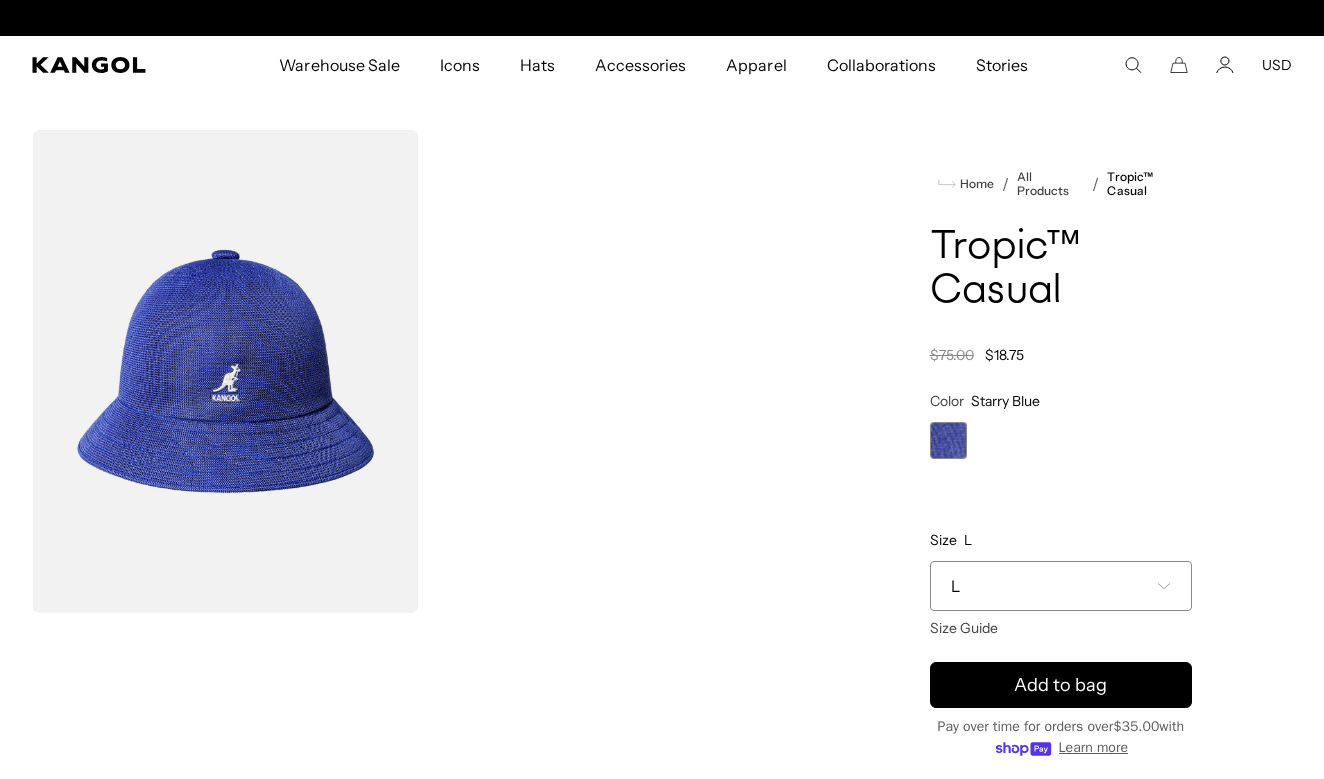 scroll, scrollTop: 0, scrollLeft: 0, axis: both 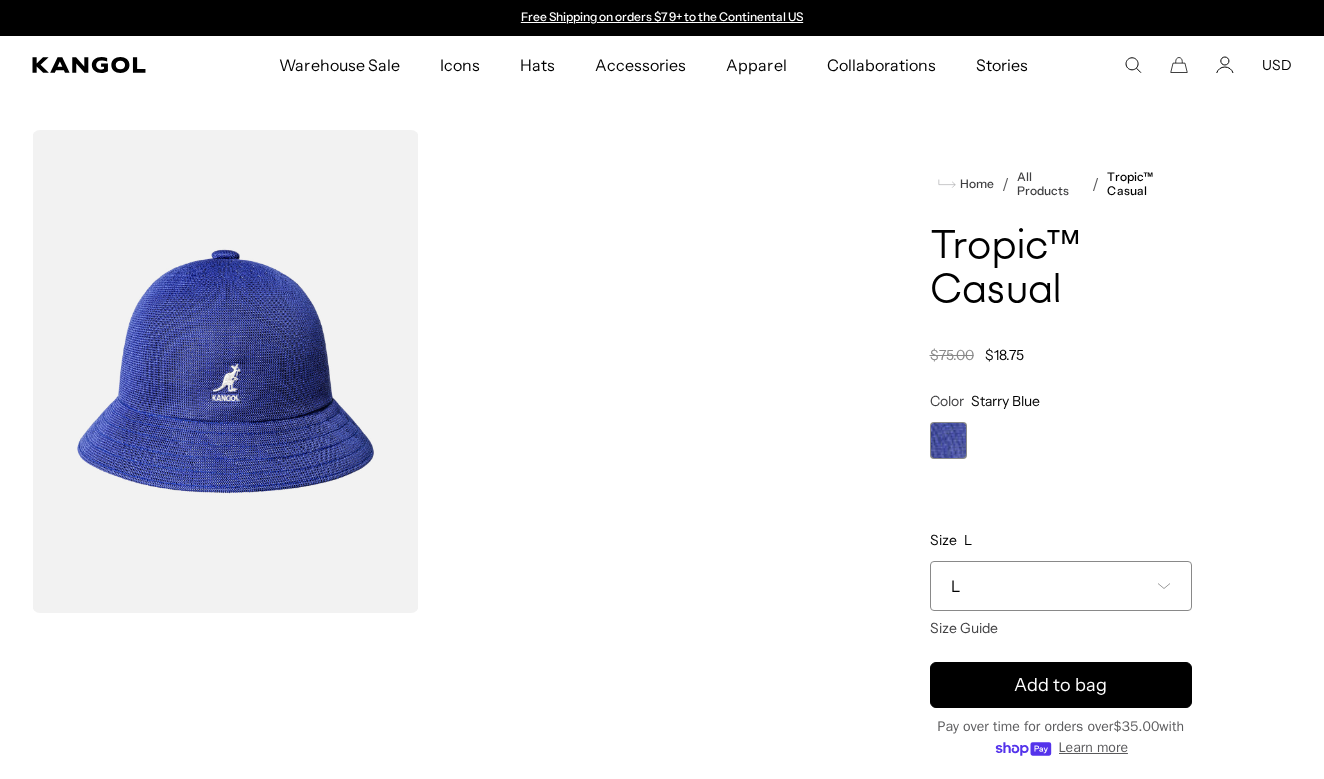 click 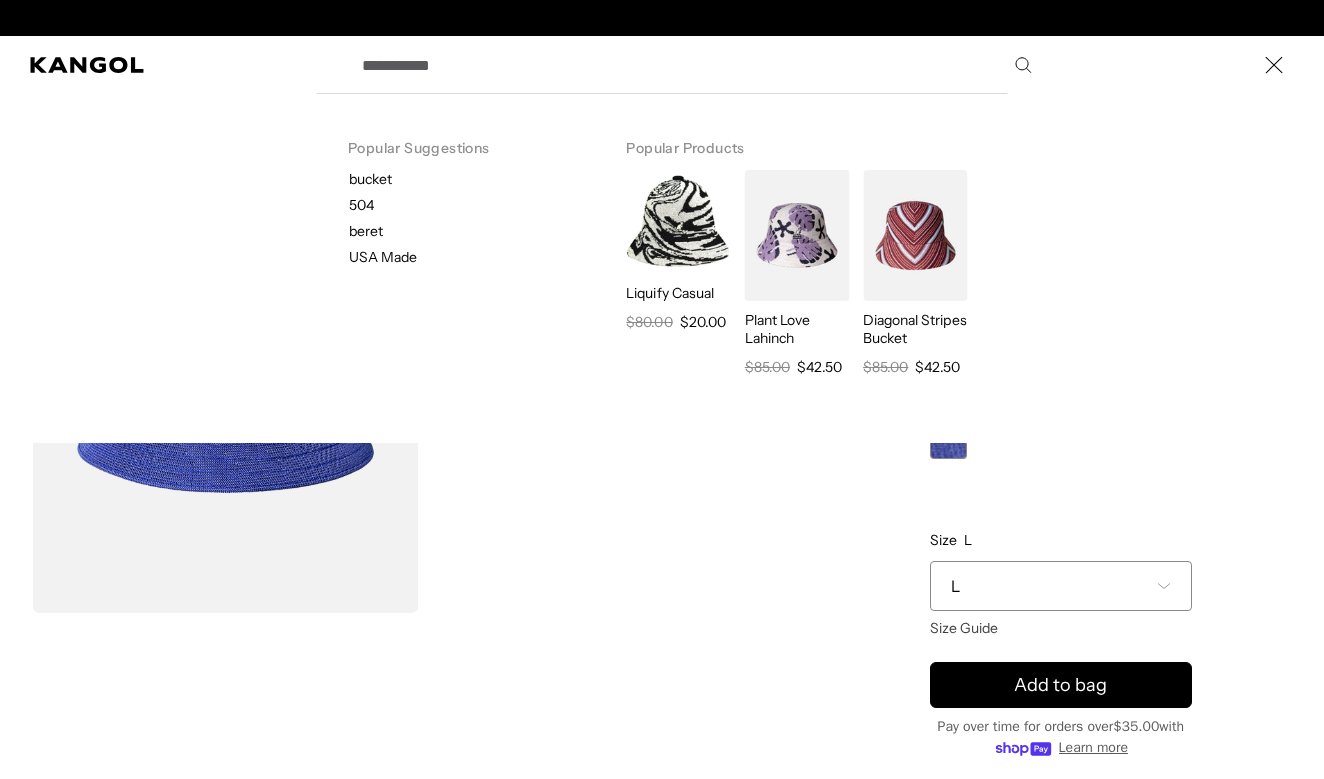 scroll, scrollTop: 0, scrollLeft: 412, axis: horizontal 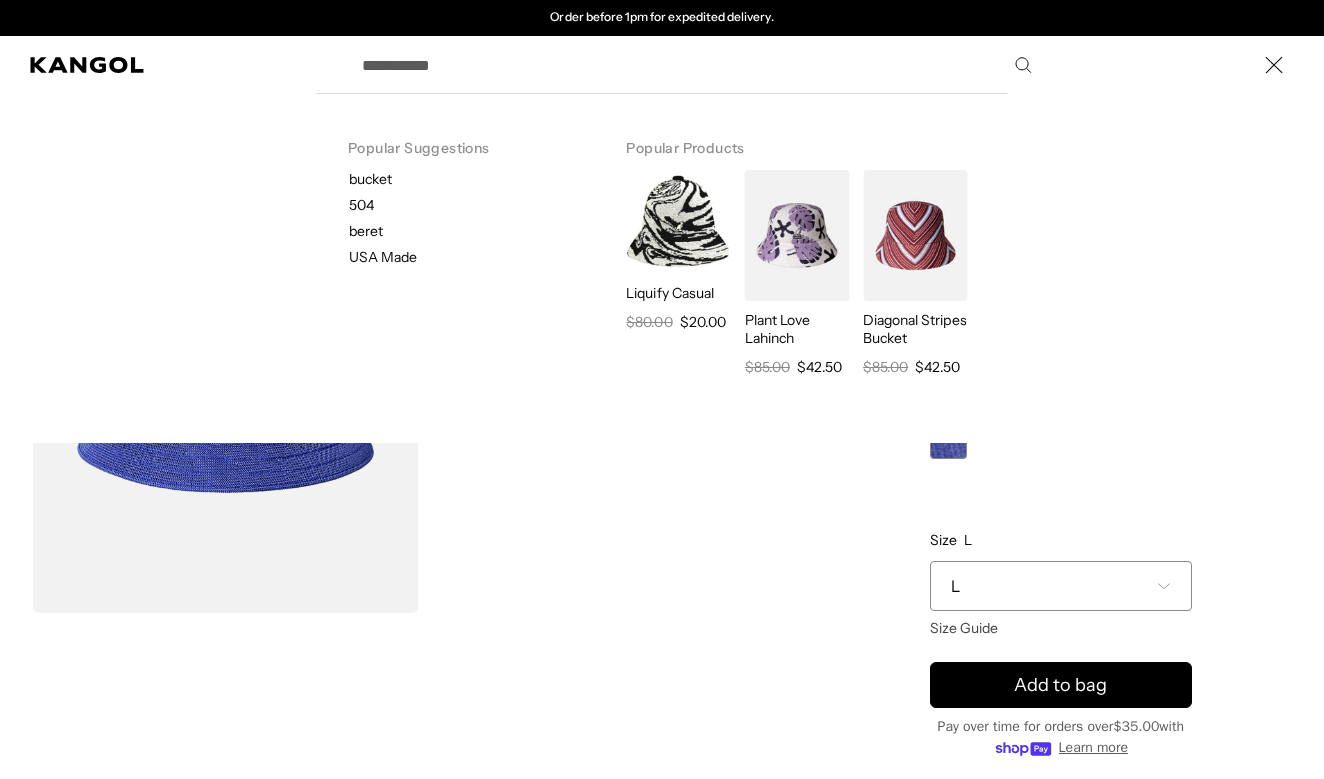 click on "Search here" at bounding box center (695, 65) 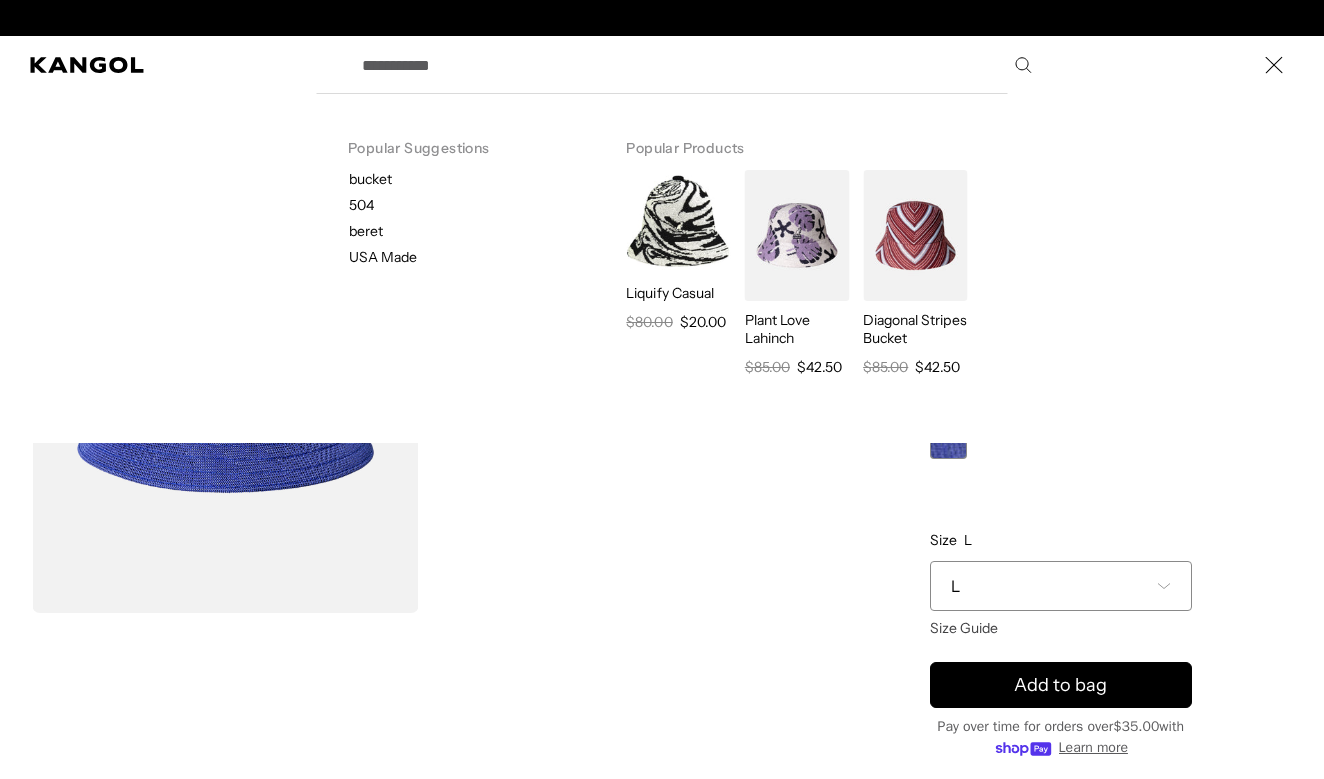 scroll, scrollTop: 0, scrollLeft: 0, axis: both 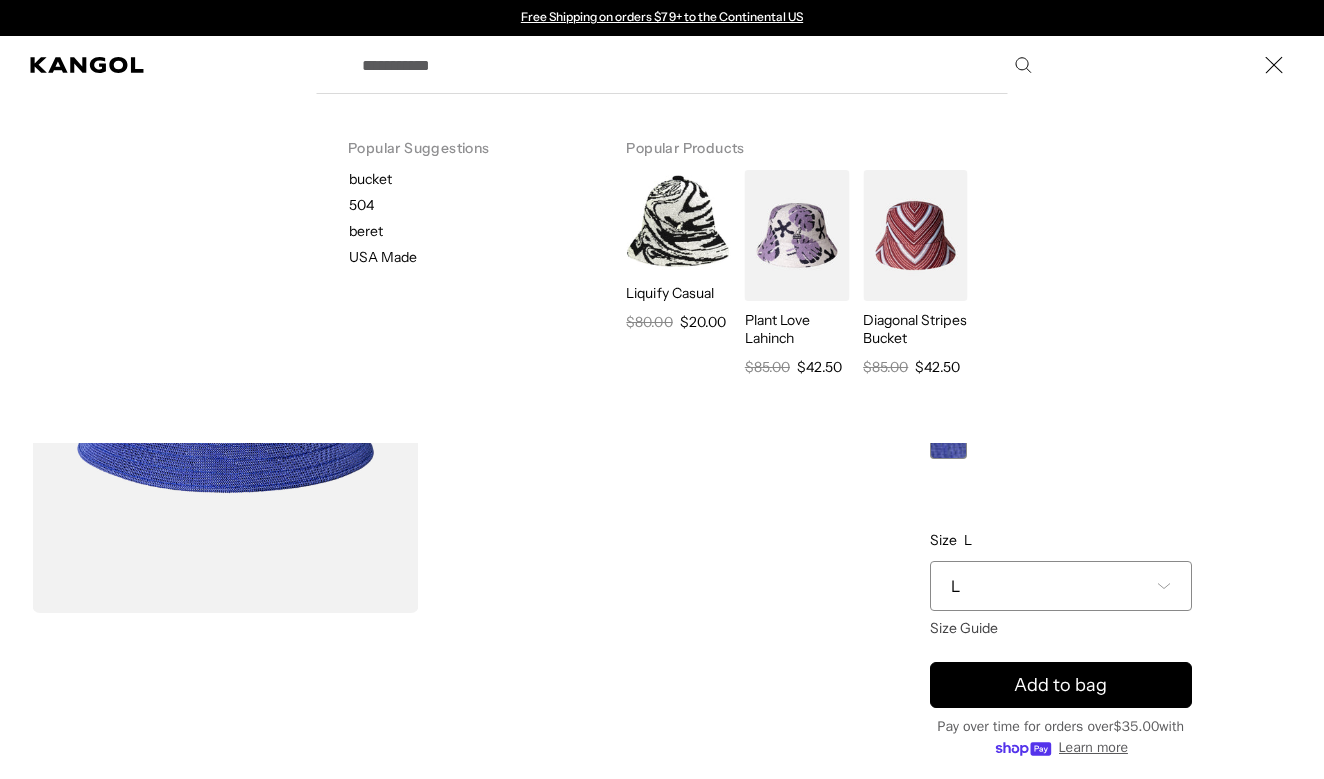 paste on "**********" 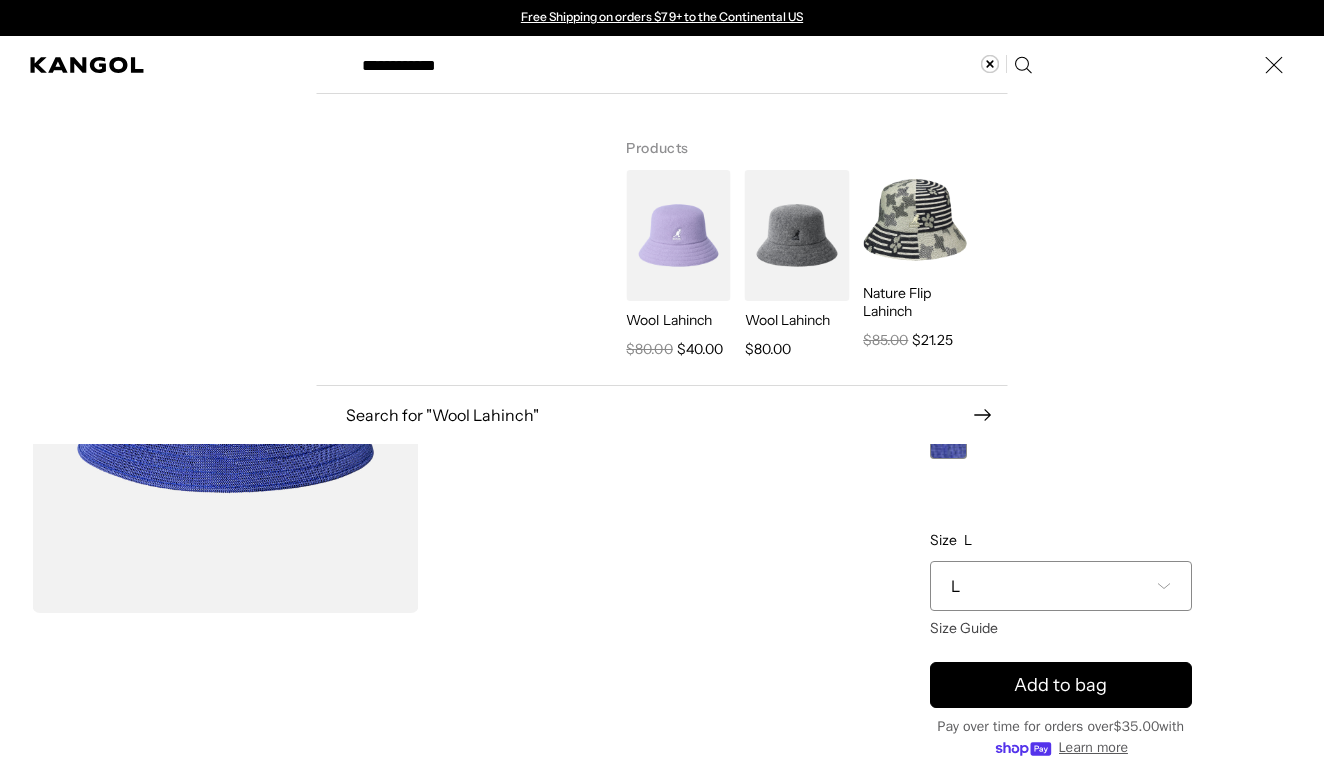 type on "**********" 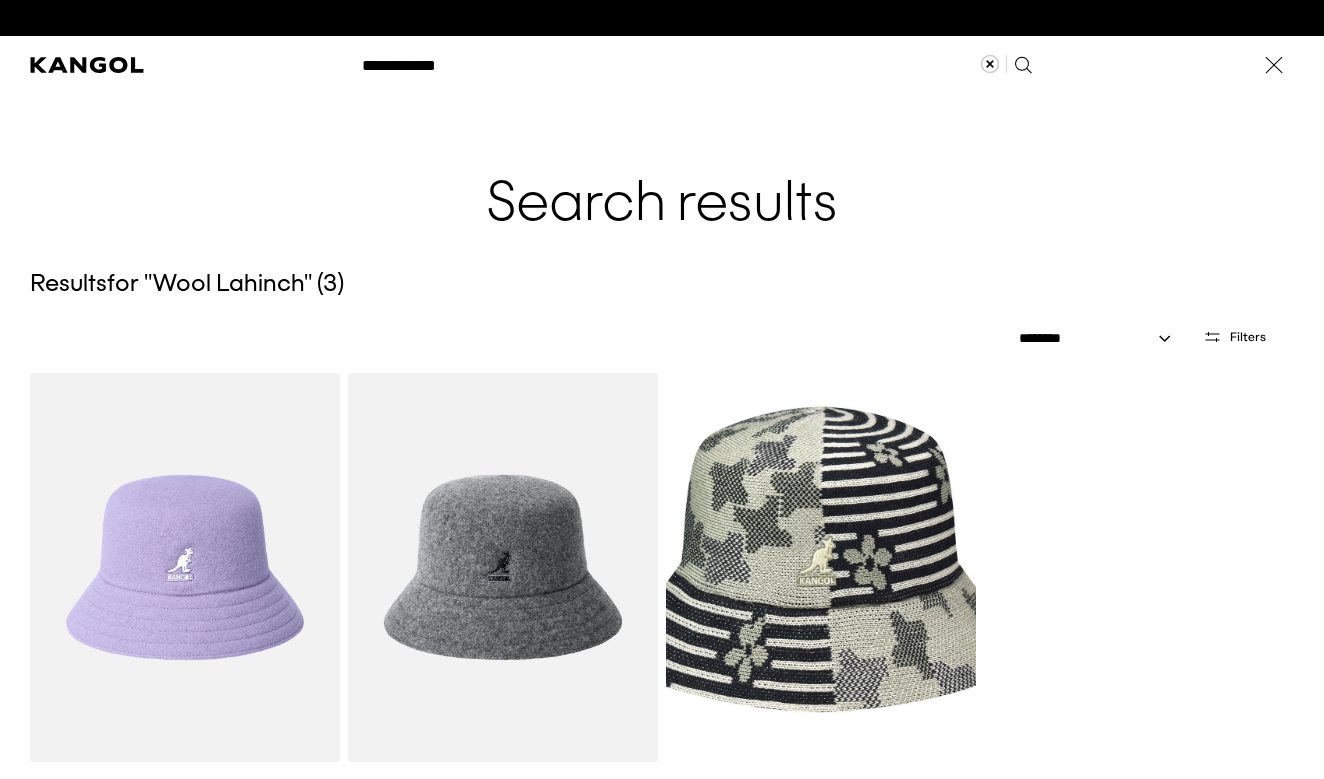 scroll, scrollTop: 0, scrollLeft: 412, axis: horizontal 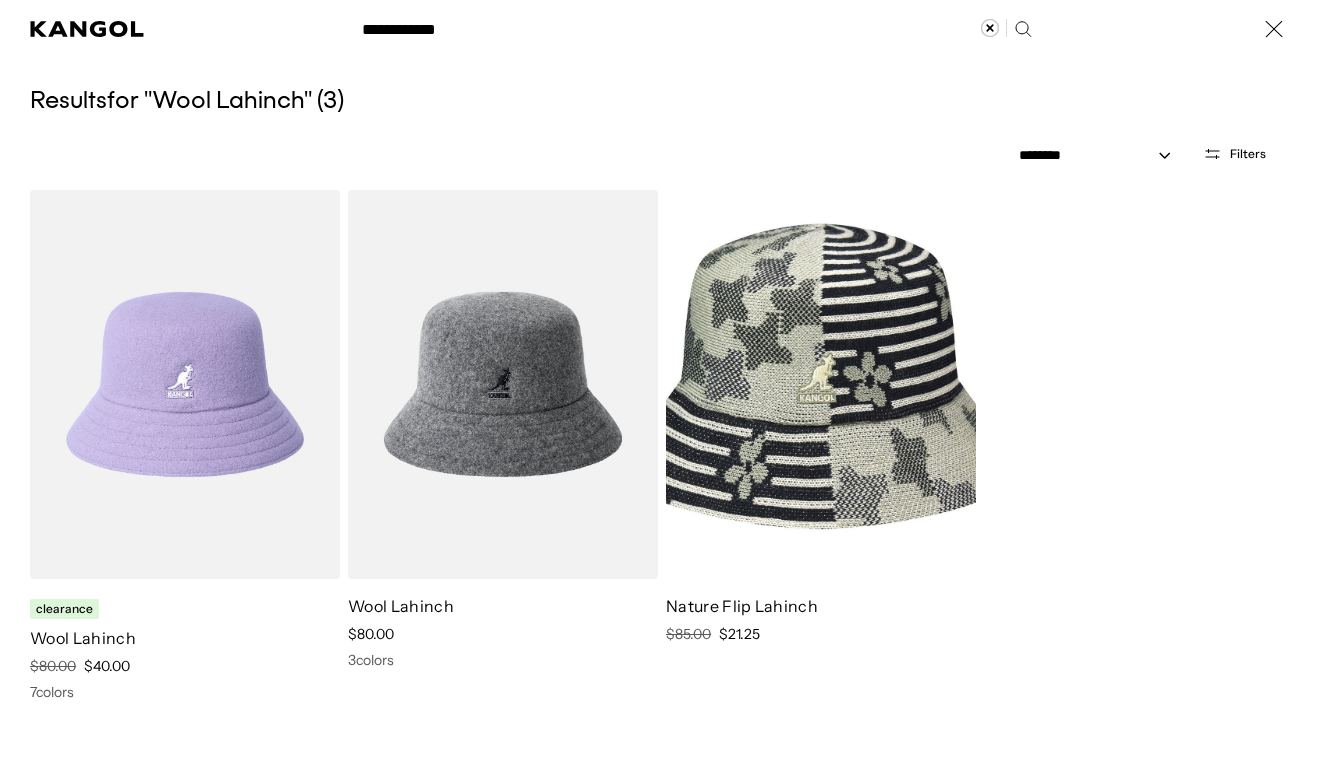click at bounding box center [0, 29] 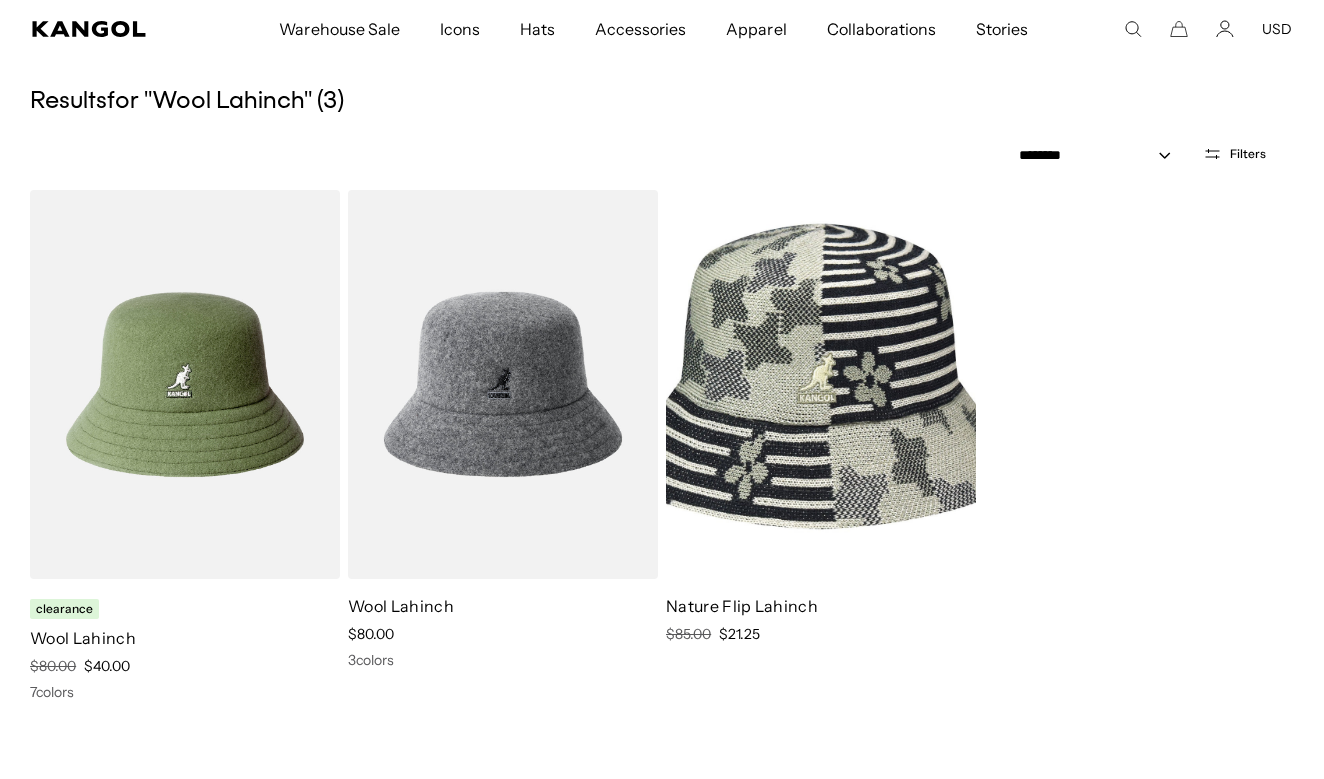 scroll, scrollTop: 0, scrollLeft: 412, axis: horizontal 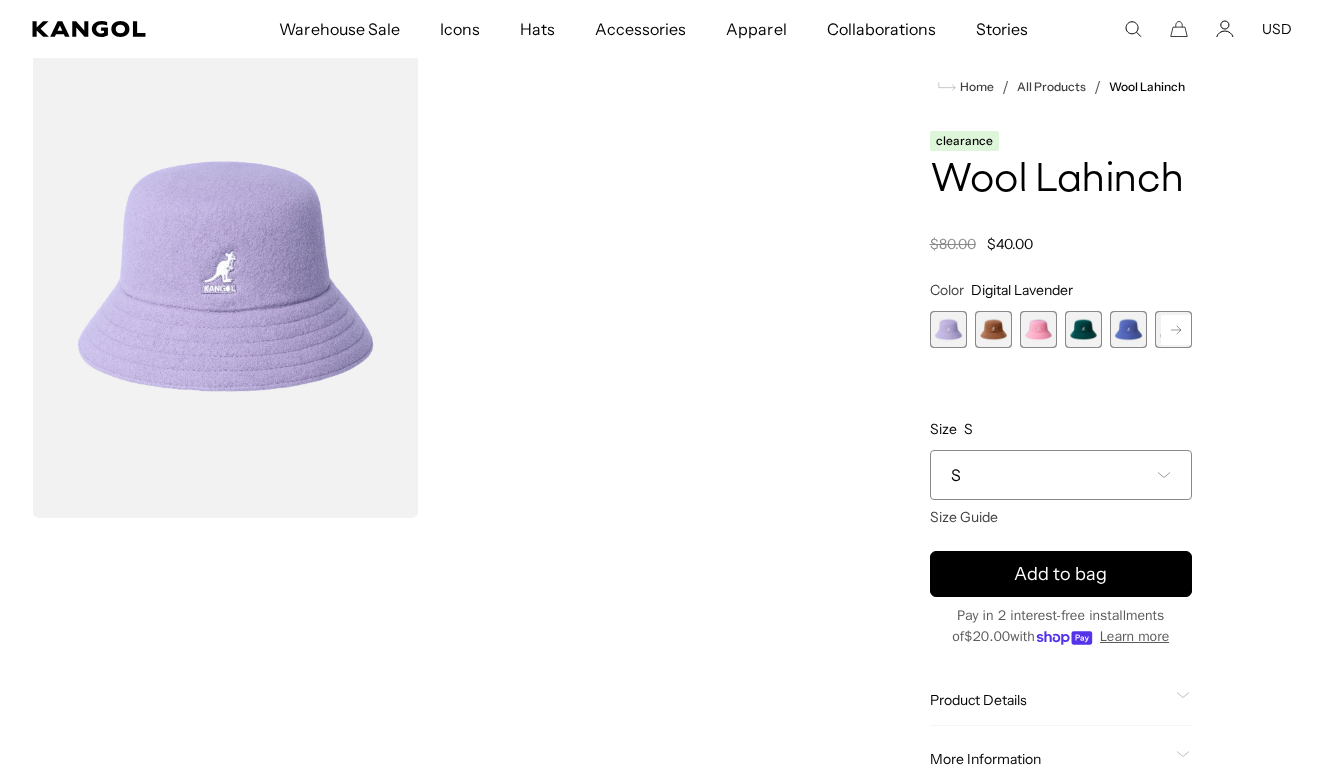 click at bounding box center (1083, 329) 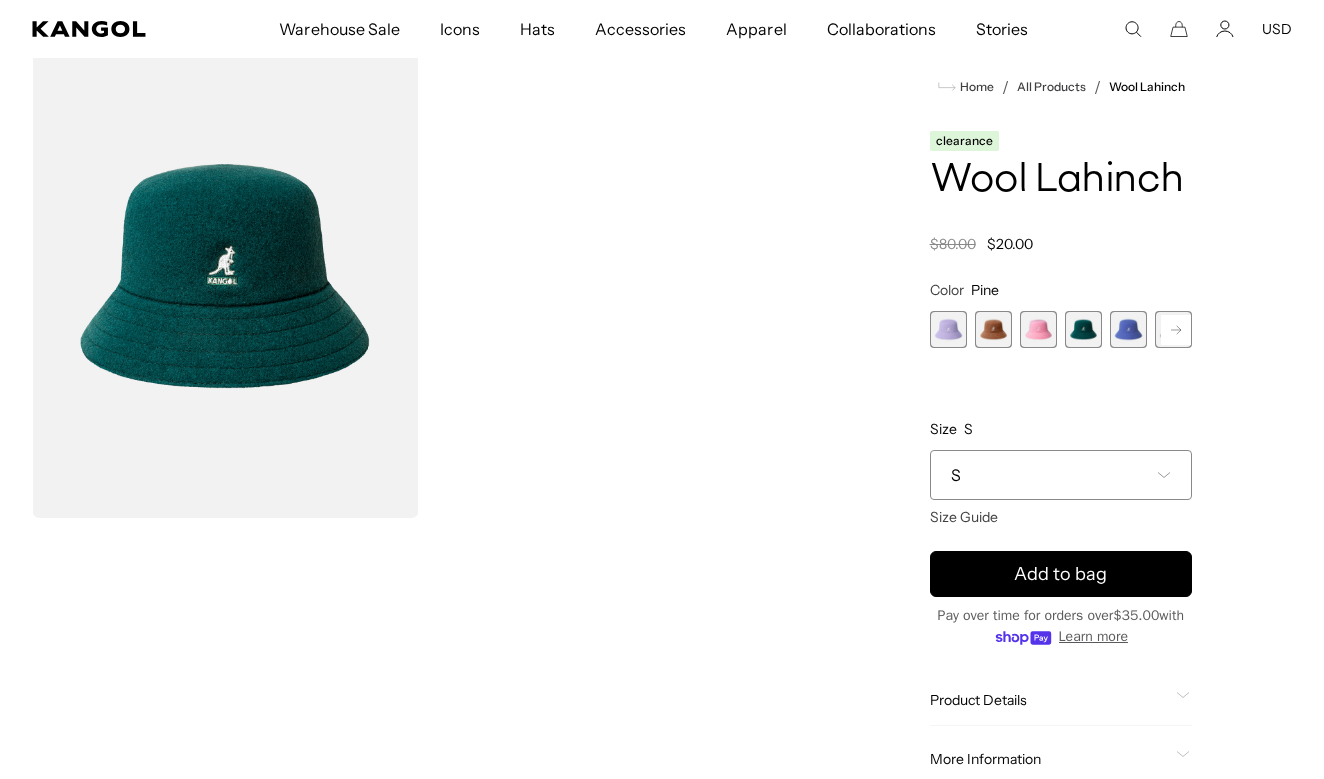 scroll, scrollTop: 0, scrollLeft: 0, axis: both 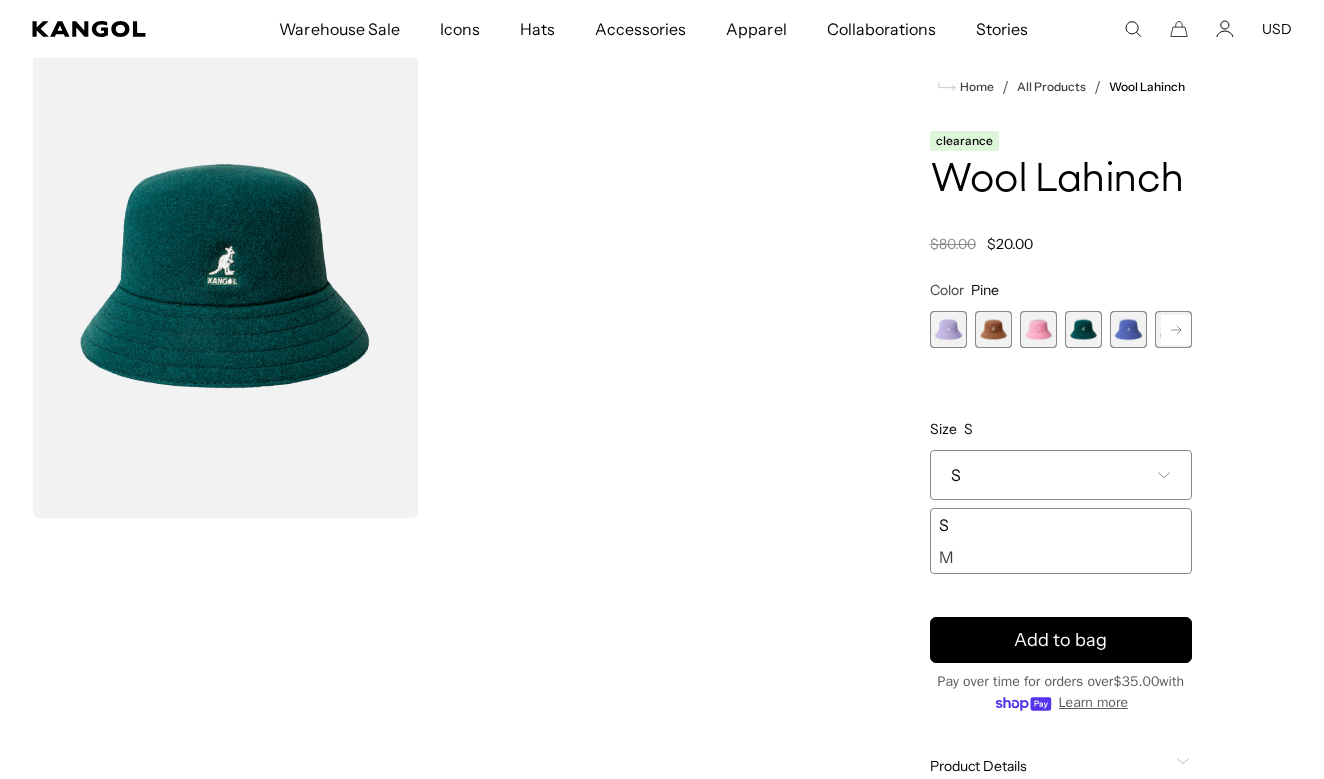 click on "M" at bounding box center [1061, 557] 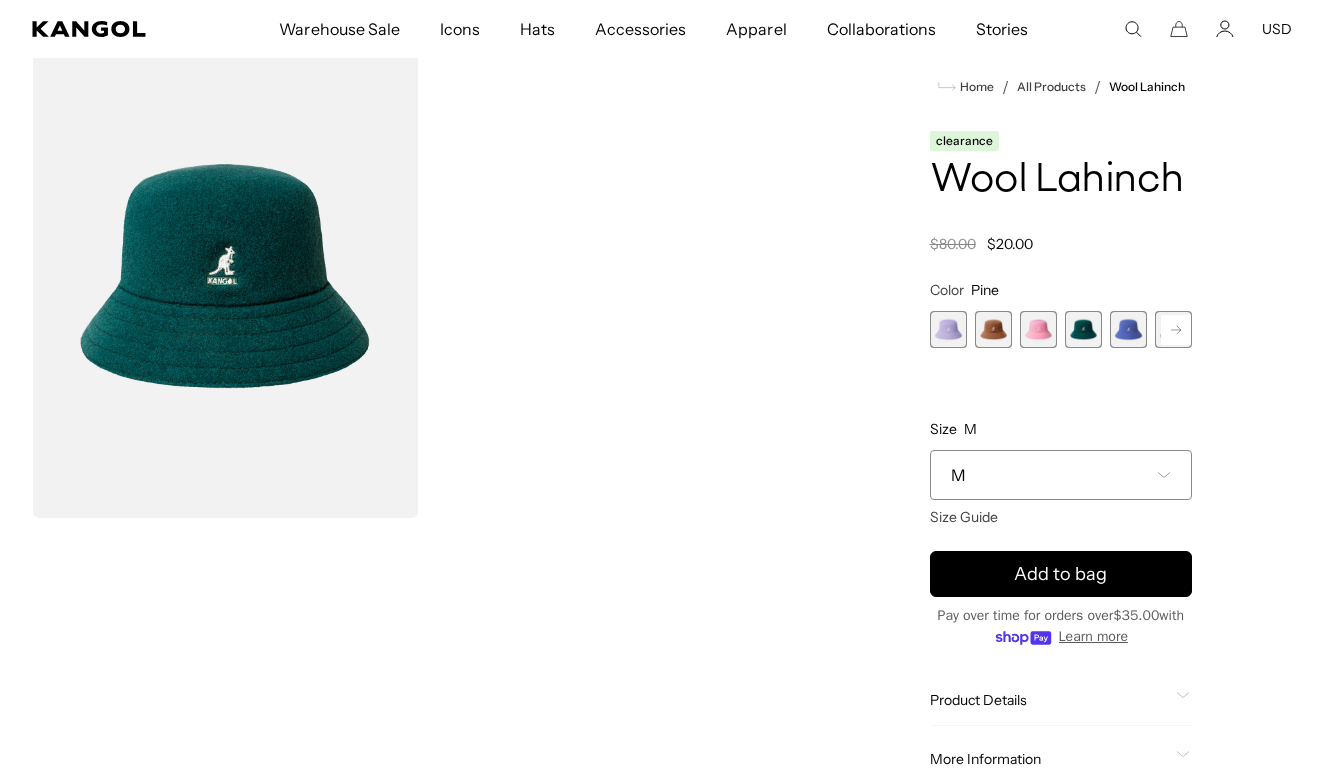 scroll, scrollTop: 0, scrollLeft: 0, axis: both 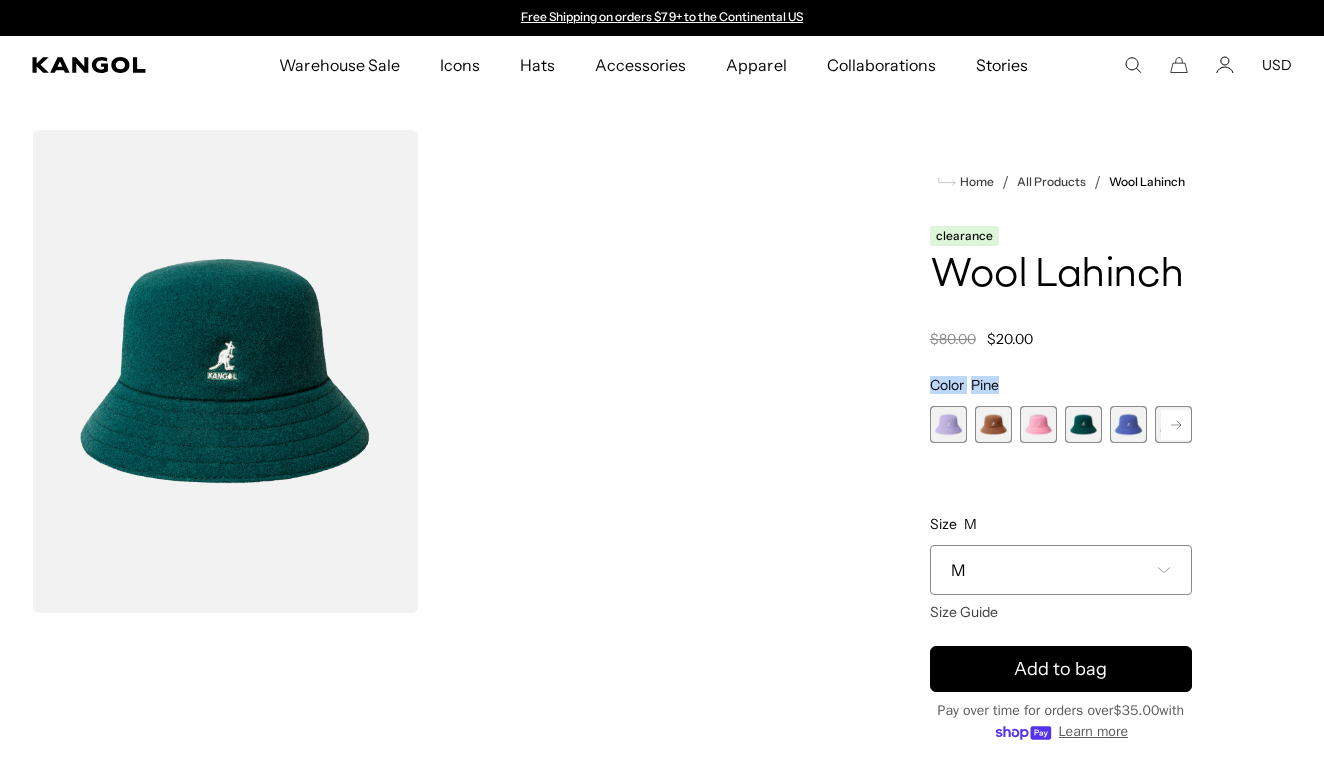 drag, startPoint x: 1021, startPoint y: 384, endPoint x: 946, endPoint y: 389, distance: 75.16648 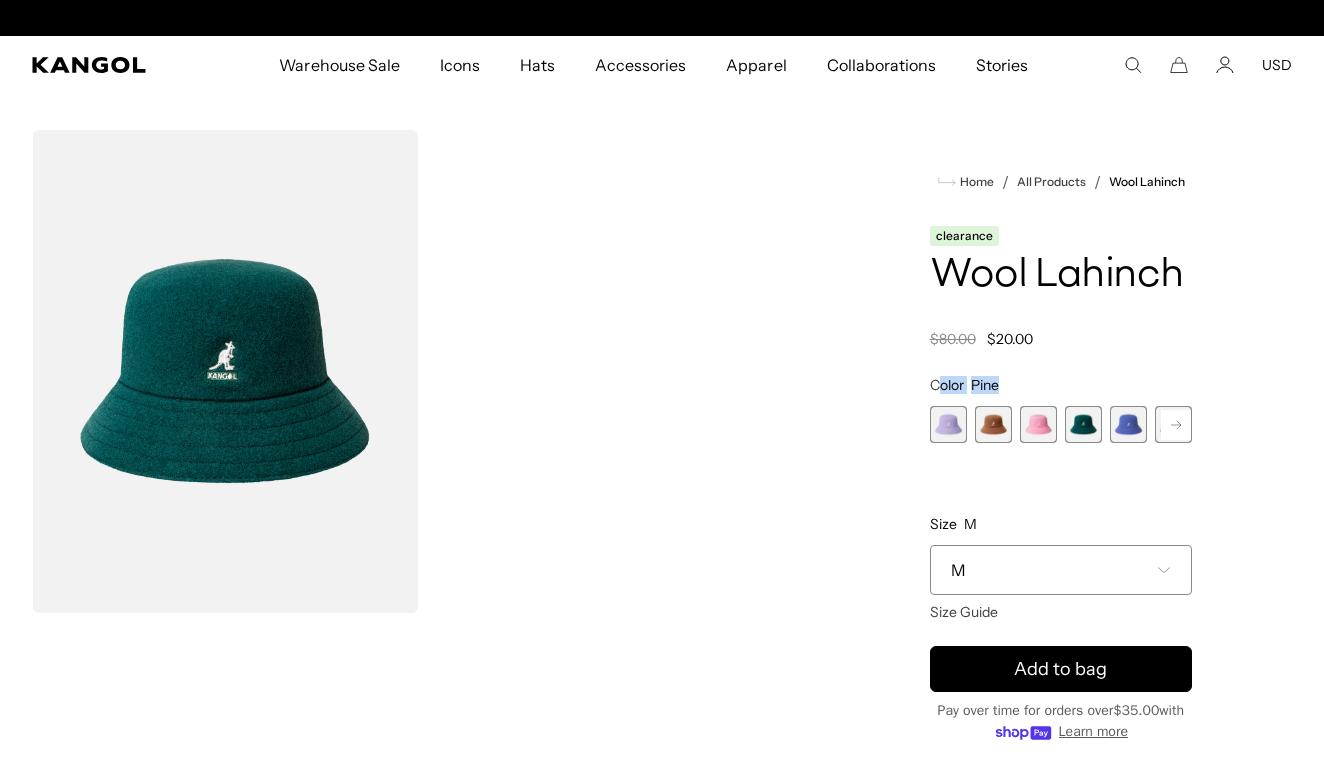 scroll, scrollTop: 0, scrollLeft: 412, axis: horizontal 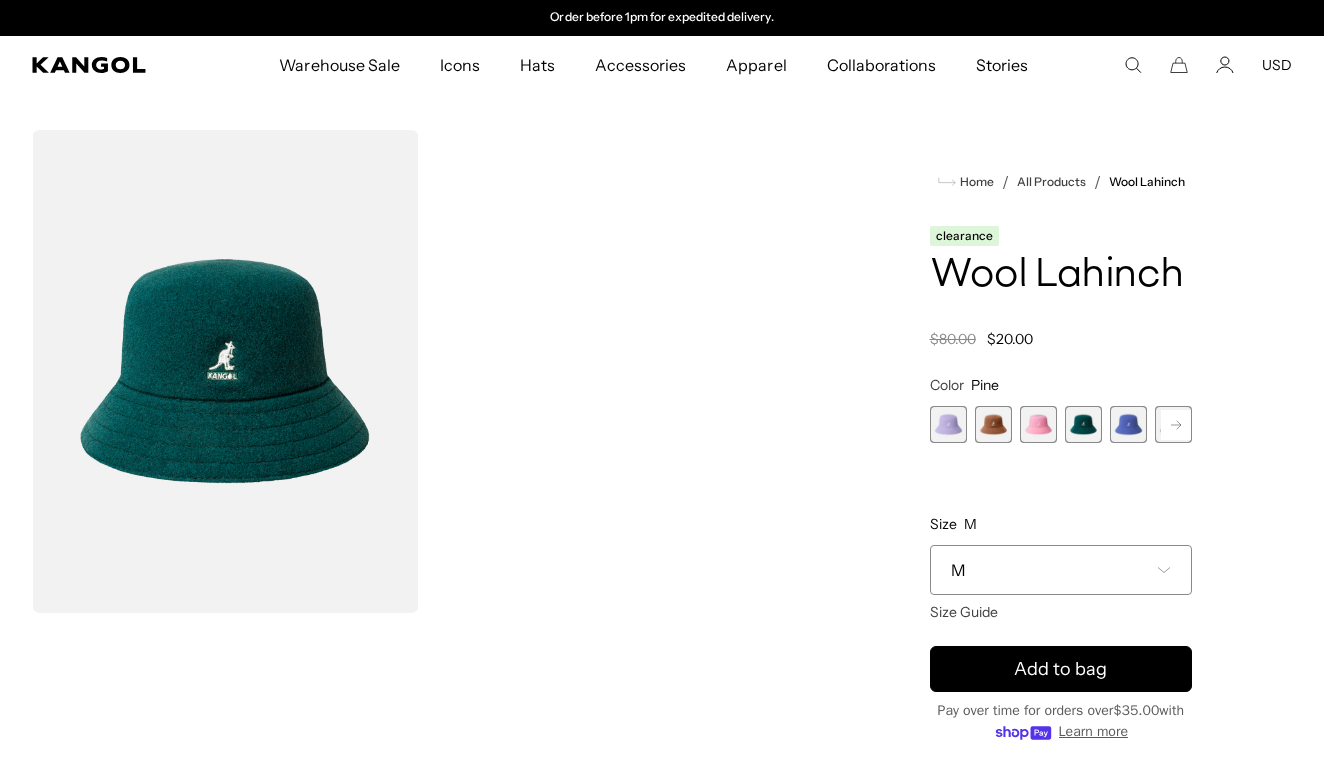 click on "Color
Pine
Previous
Next
Digital Lavender
Variant sold out or unavailable
Mahogany
Variant sold out or unavailable
Pepto
Variant sold out or unavailable
Pine
Variant sold out or unavailable
Starry Blue
Variant sold out or unavailable
Sea Kelp" at bounding box center (1061, 409) 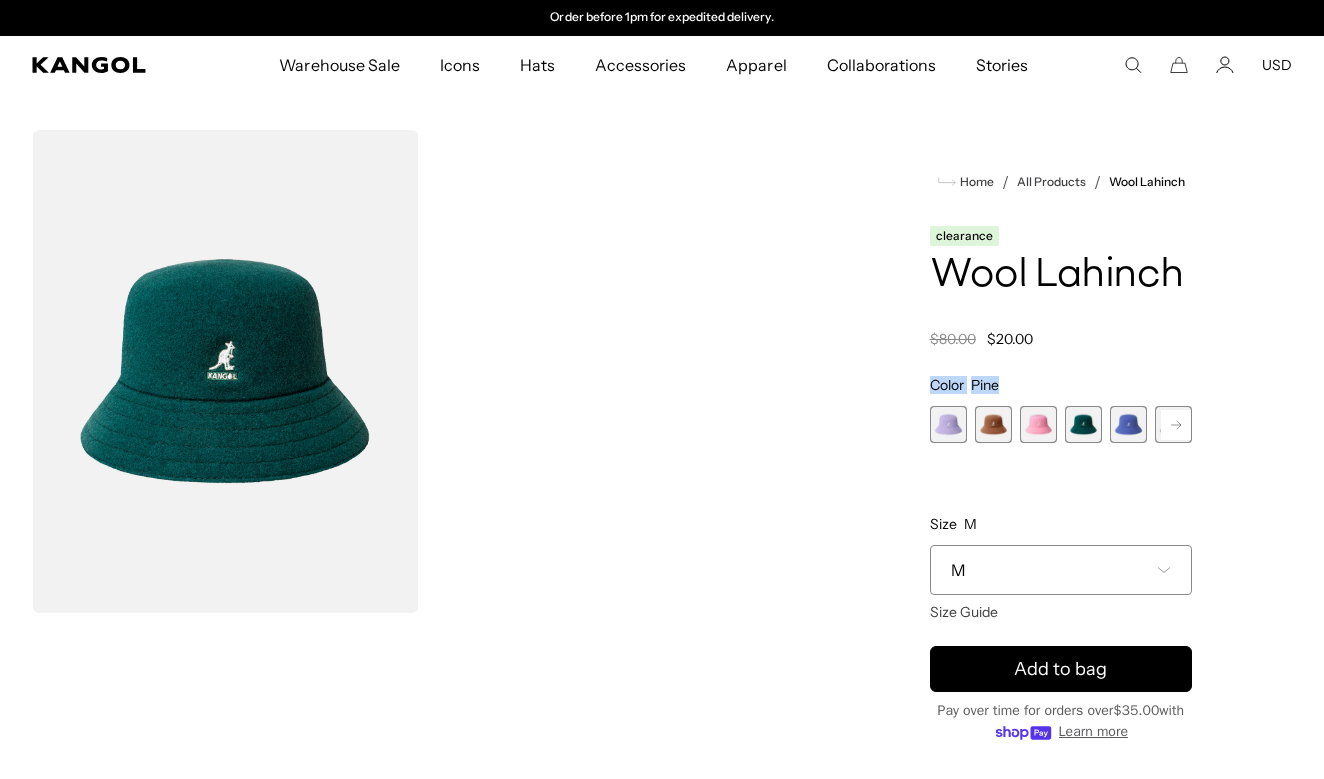 drag, startPoint x: 1028, startPoint y: 381, endPoint x: 919, endPoint y: 376, distance: 109.11462 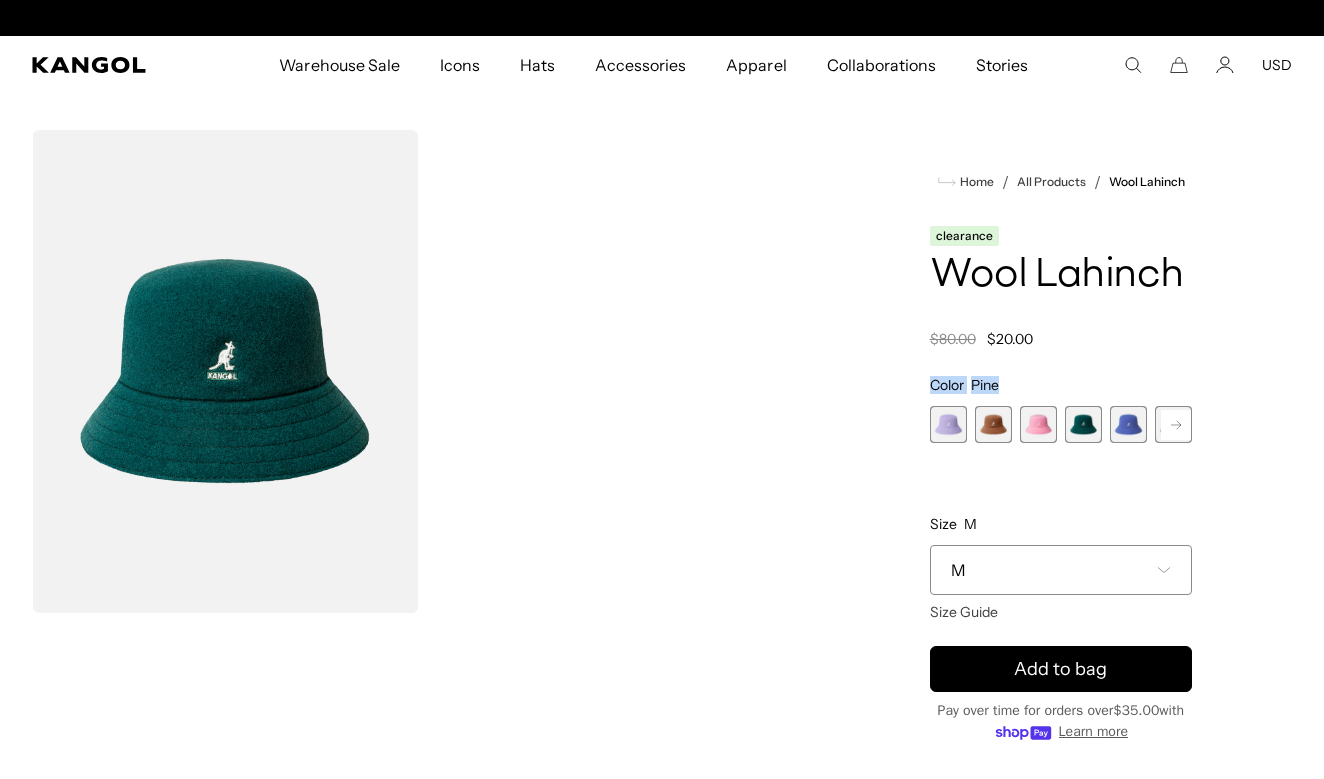 scroll, scrollTop: 0, scrollLeft: 0, axis: both 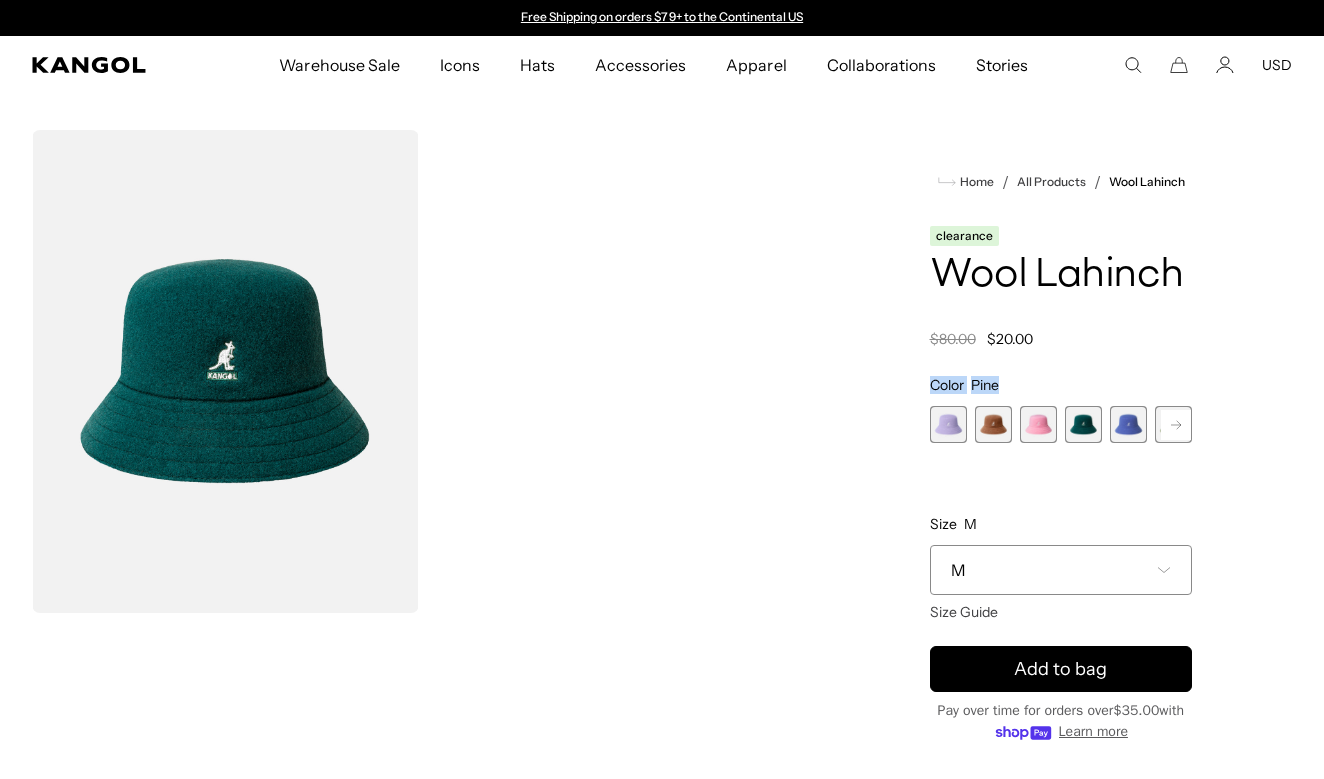 copy on "Color
Pine" 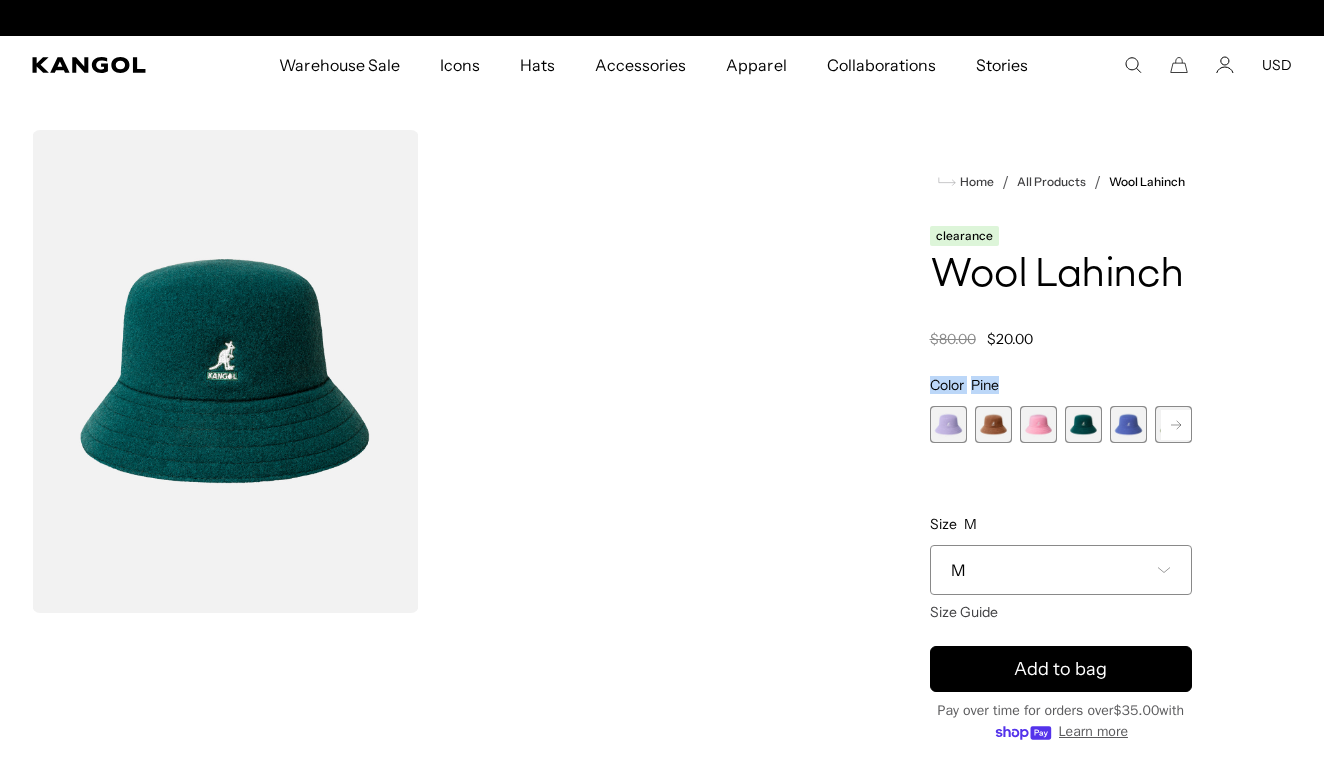 scroll, scrollTop: 0, scrollLeft: 412, axis: horizontal 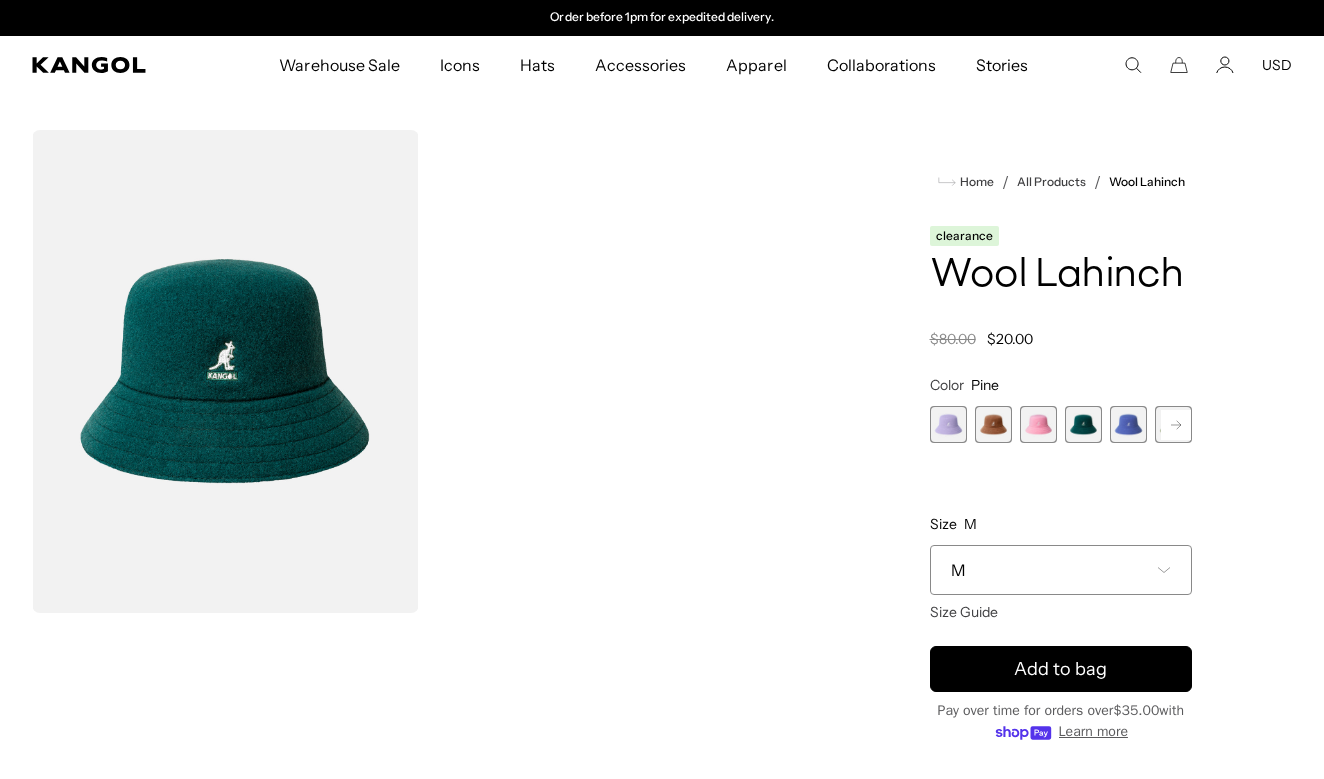 click 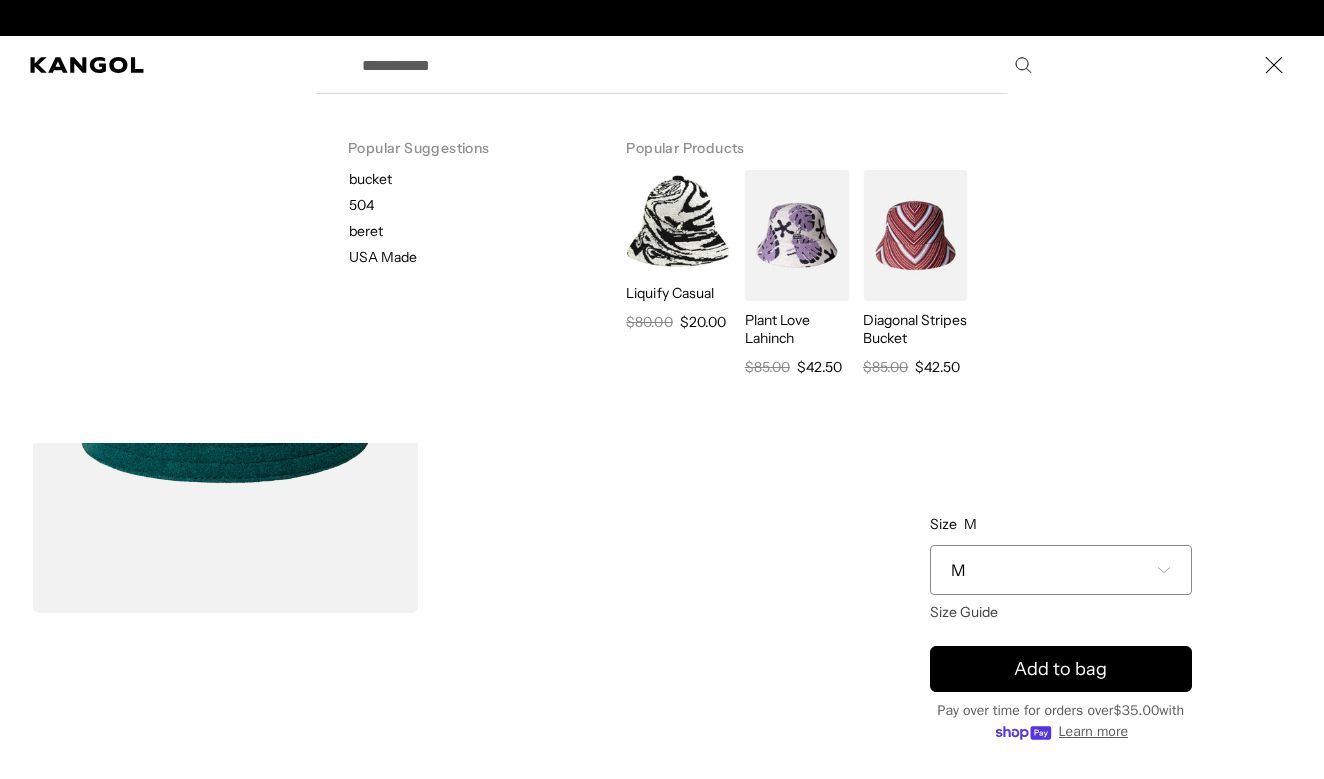 scroll, scrollTop: 0, scrollLeft: 0, axis: both 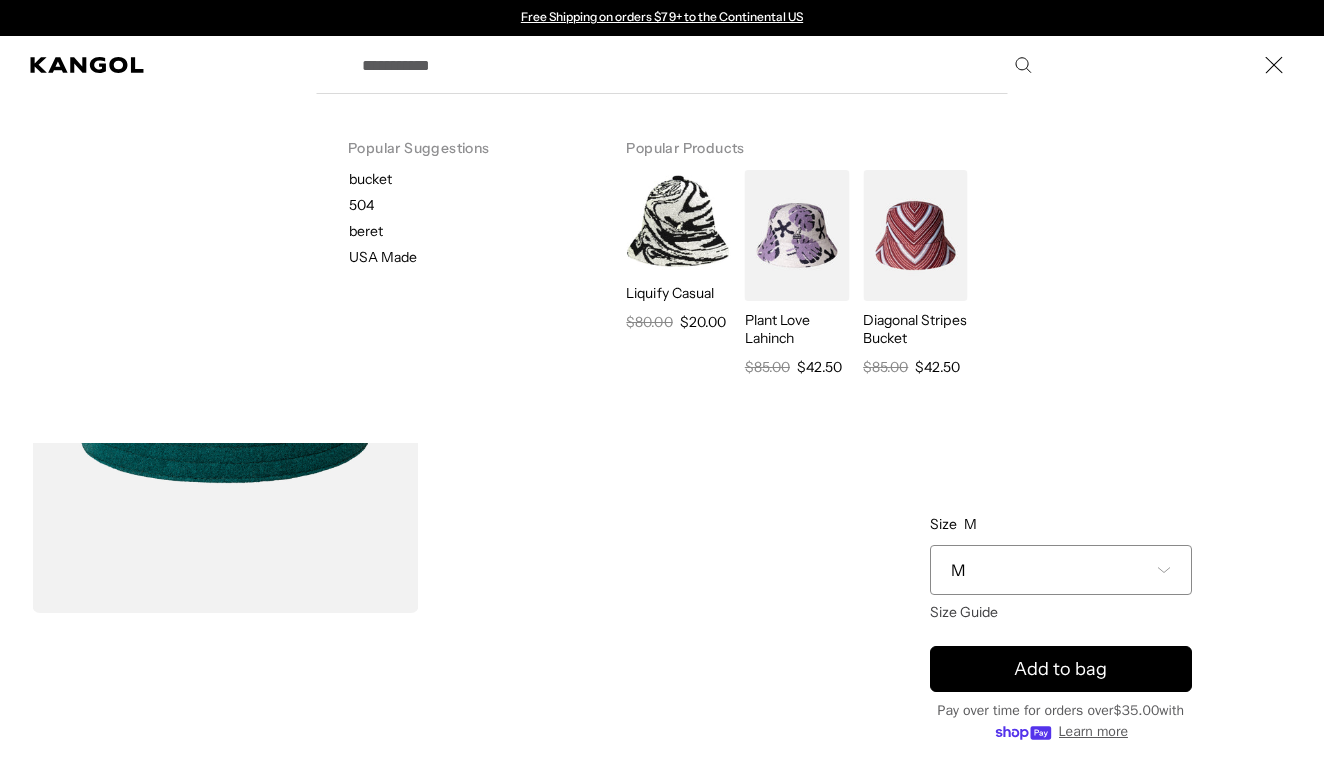 click on "Search here" at bounding box center (695, 65) 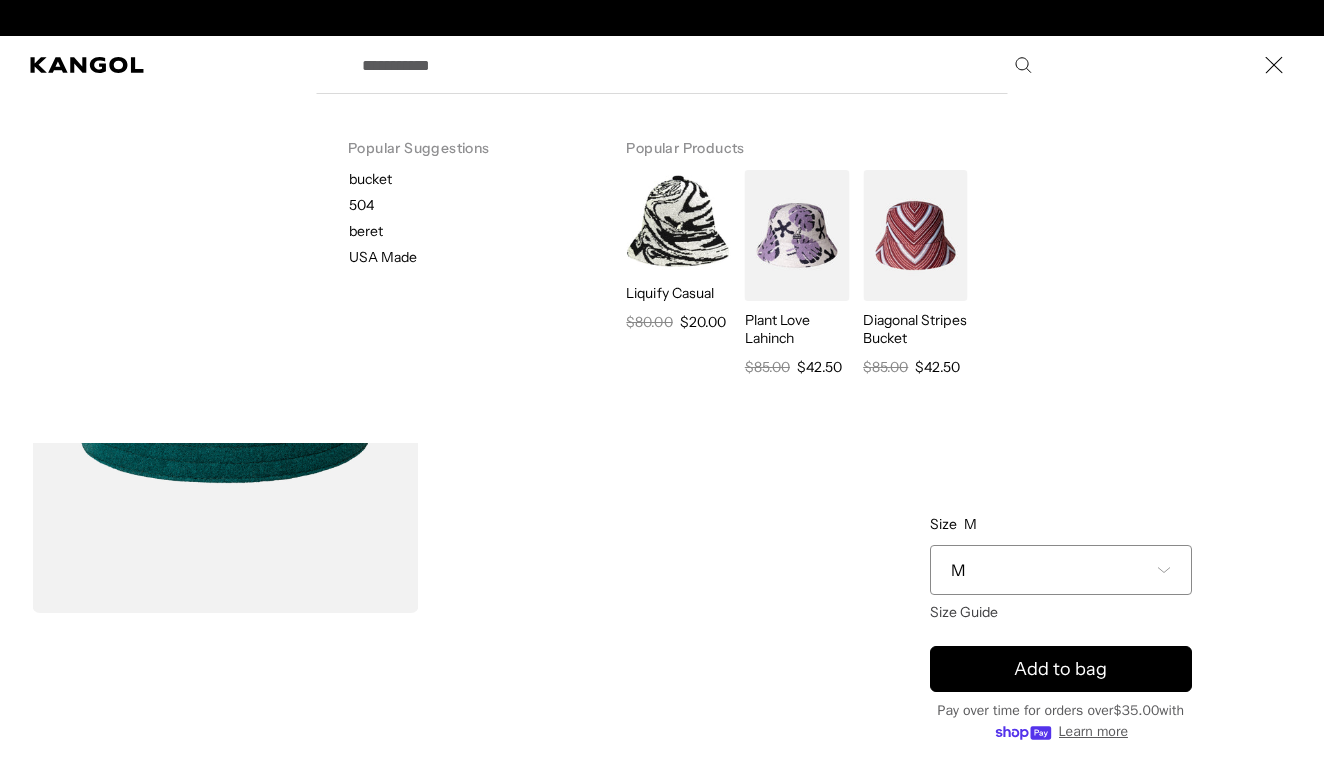 click on "Search here" at bounding box center [695, 65] 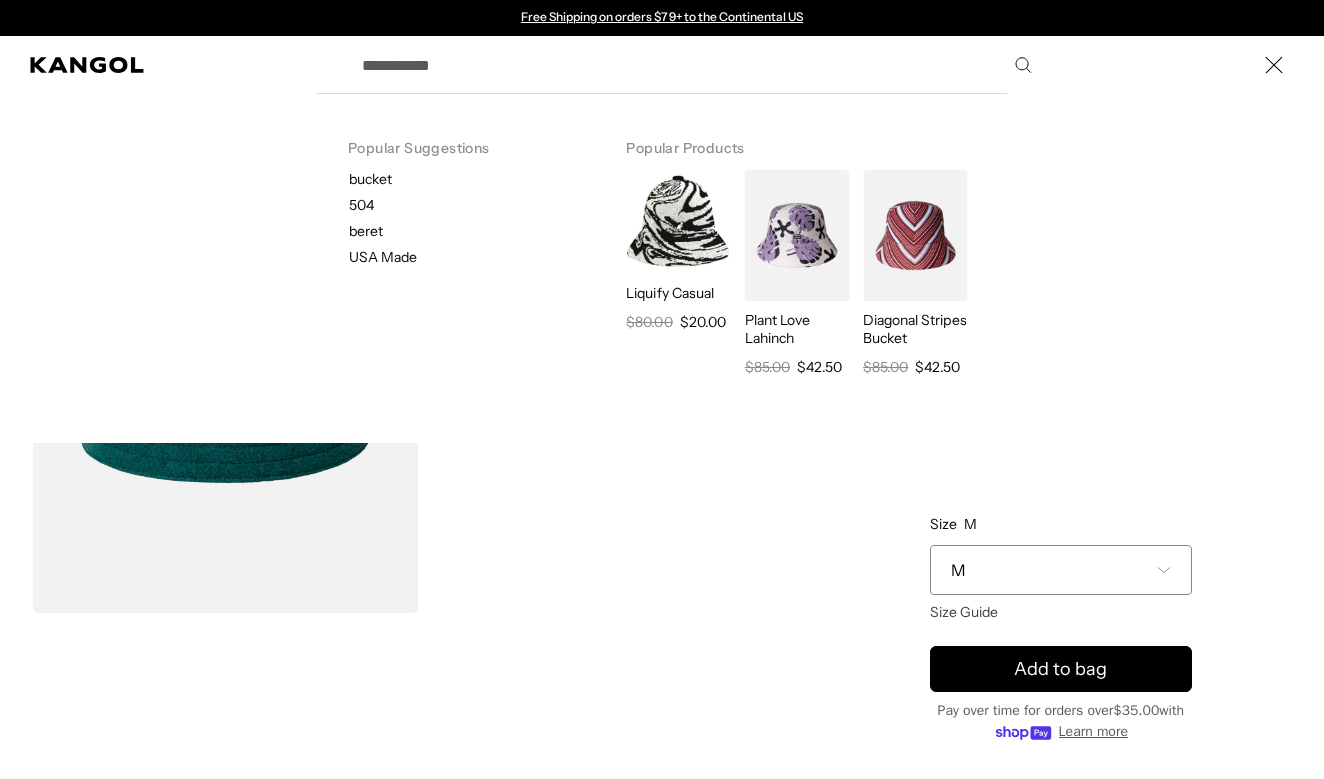 copy 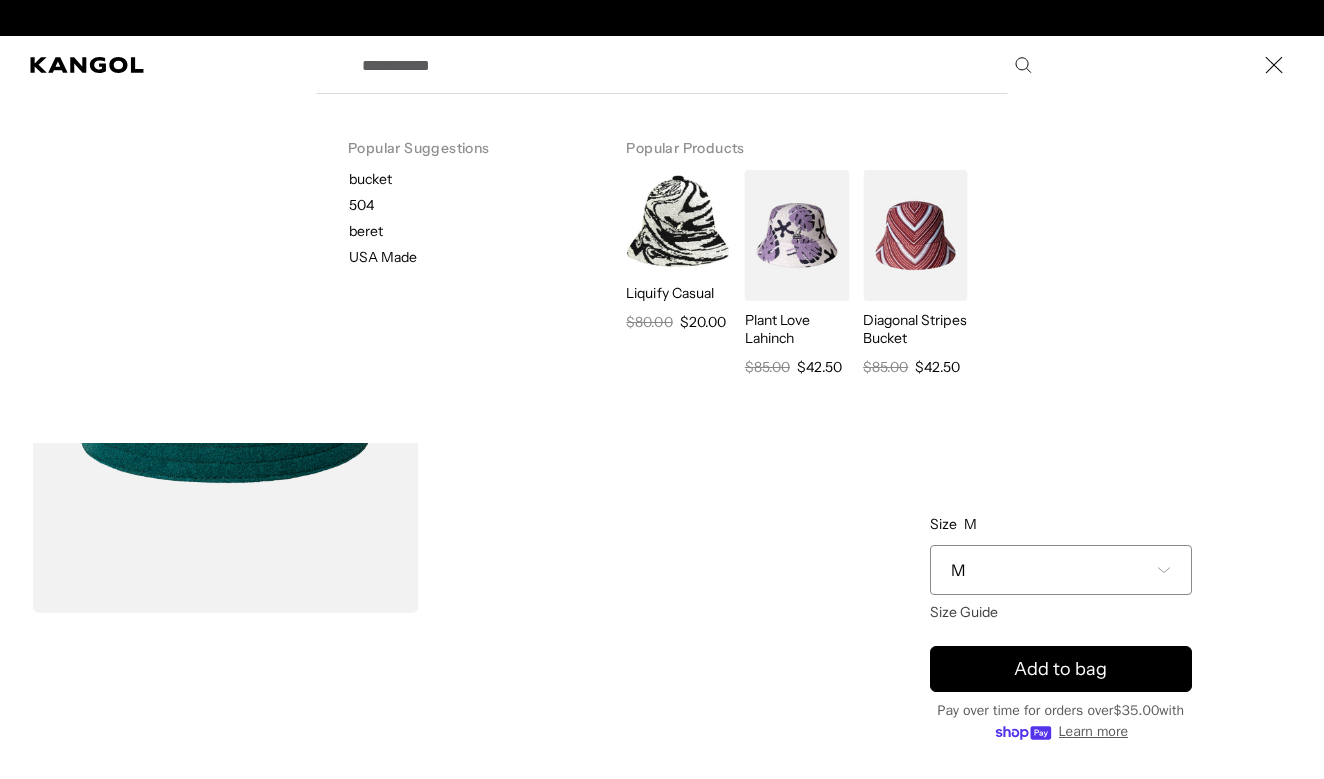 scroll, scrollTop: 0, scrollLeft: 412, axis: horizontal 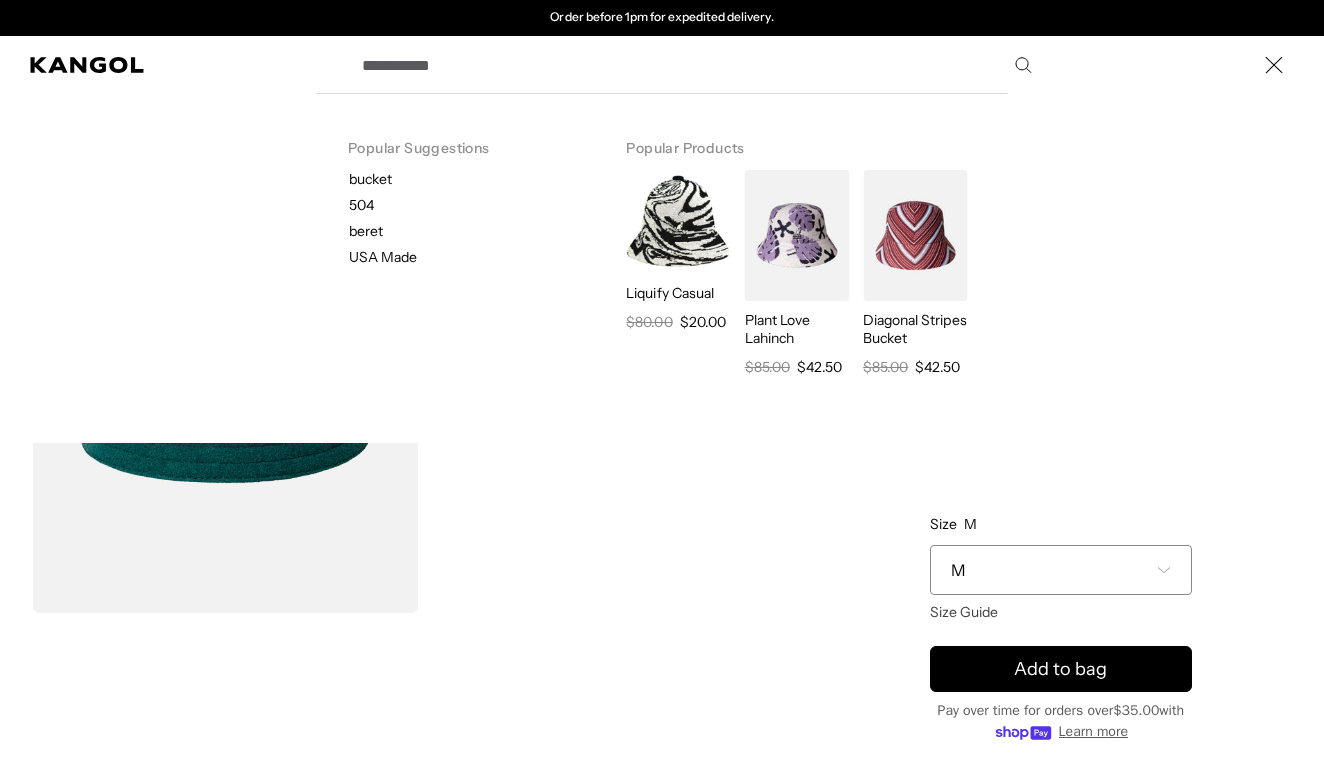 paste on "**********" 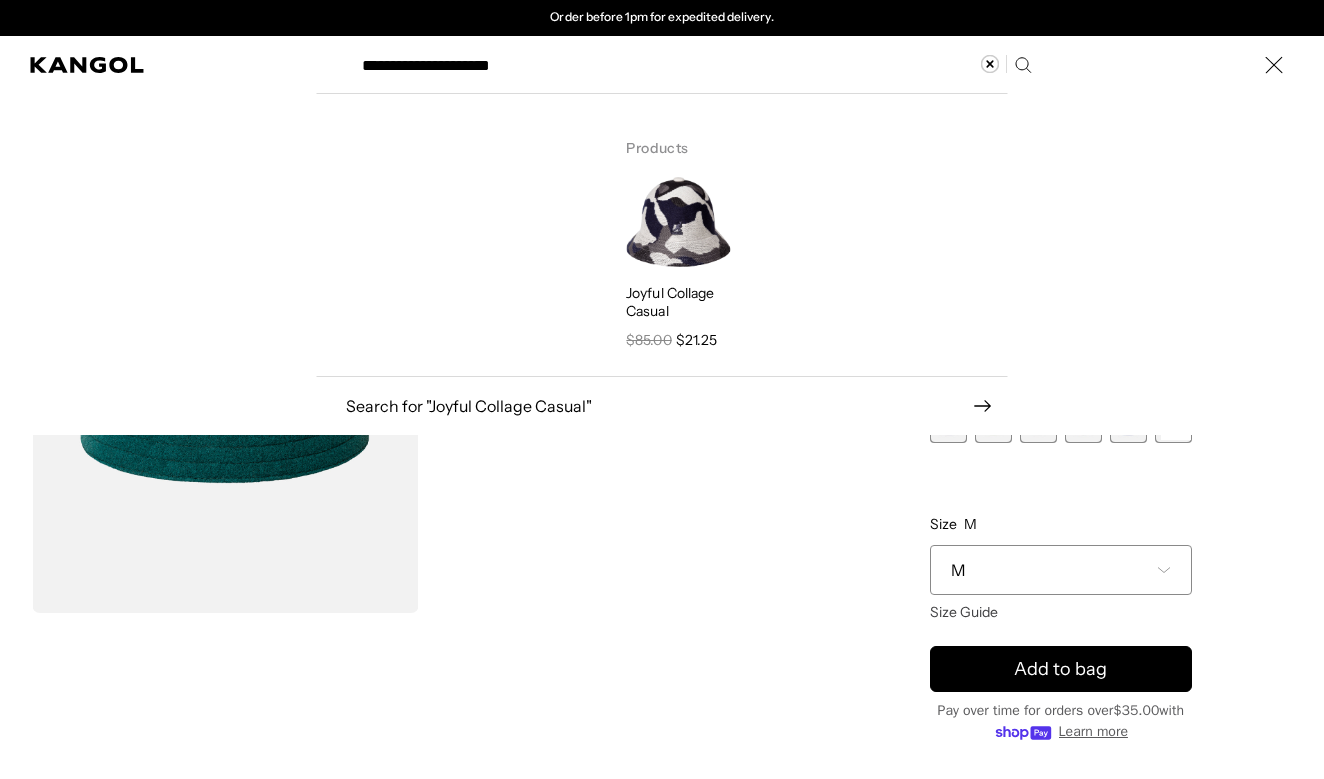 type on "**********" 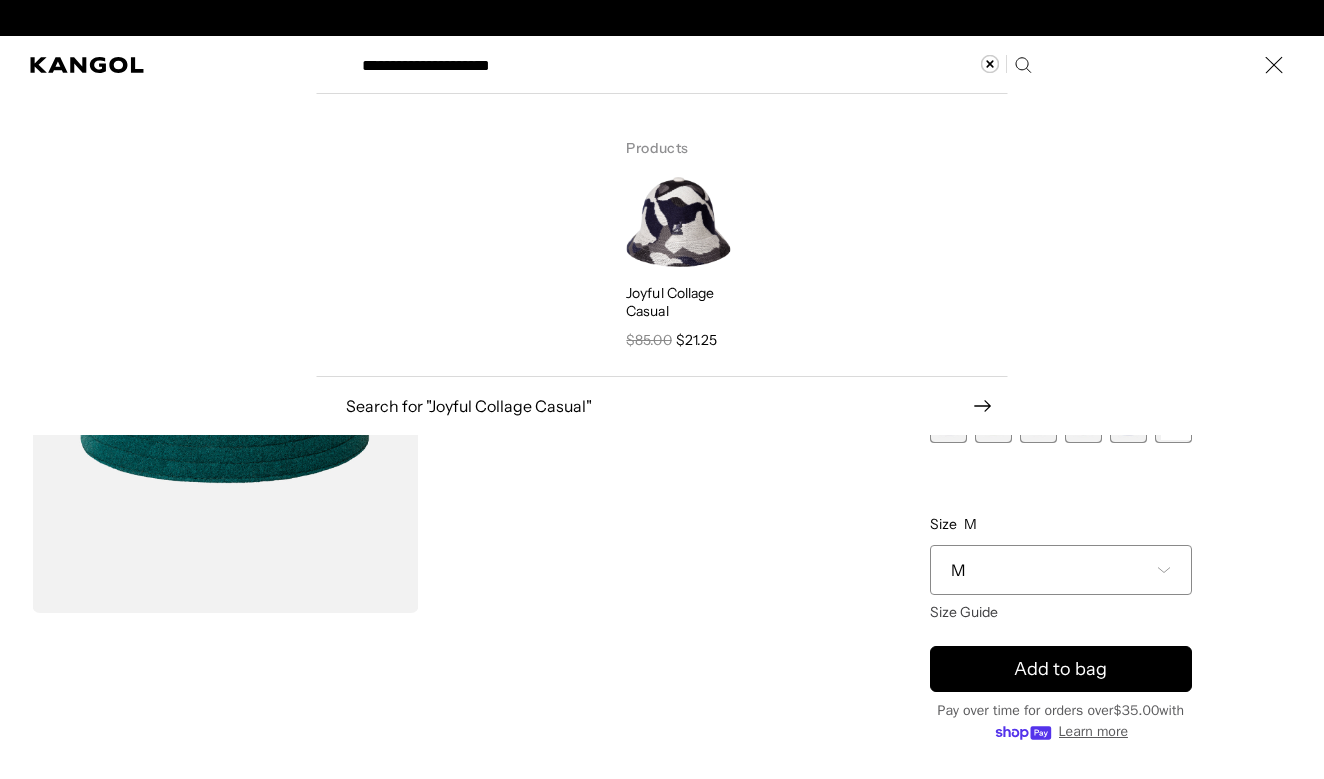 click at bounding box center [678, 222] 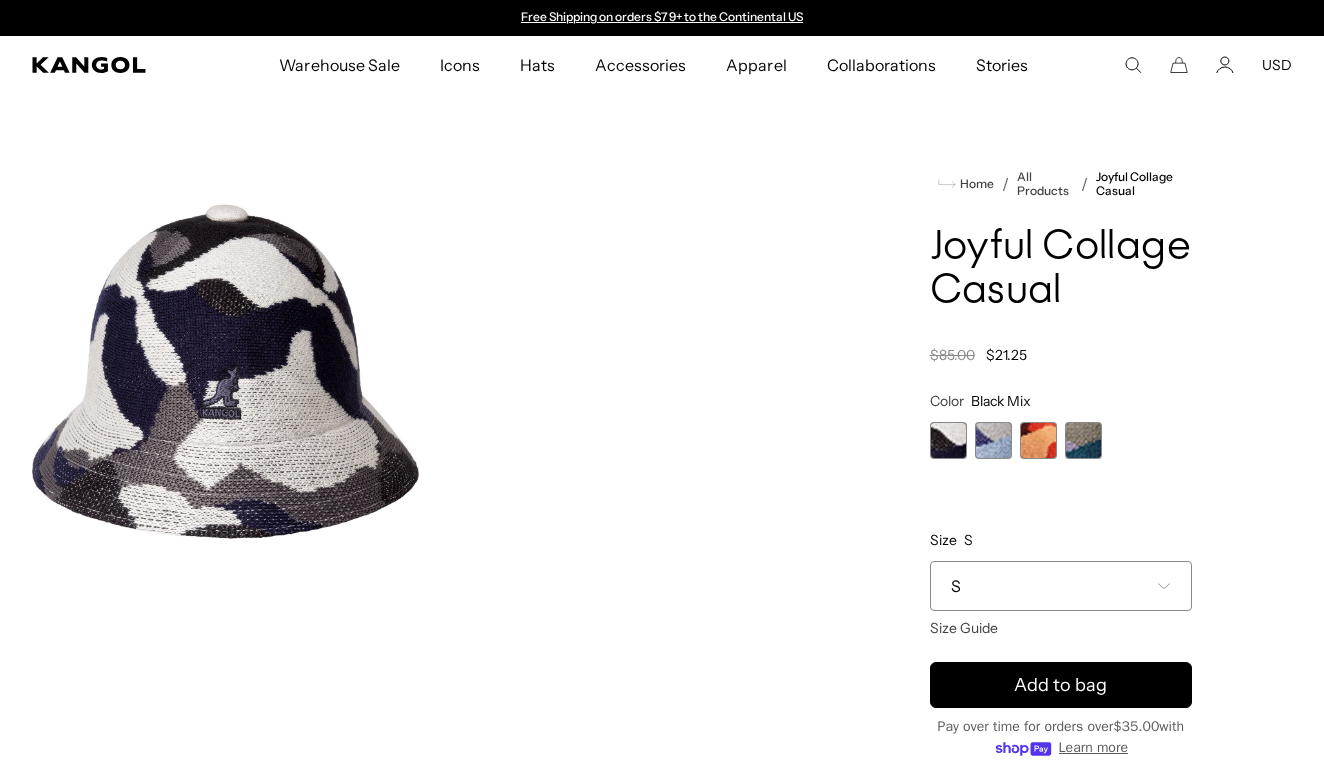 scroll, scrollTop: 0, scrollLeft: 0, axis: both 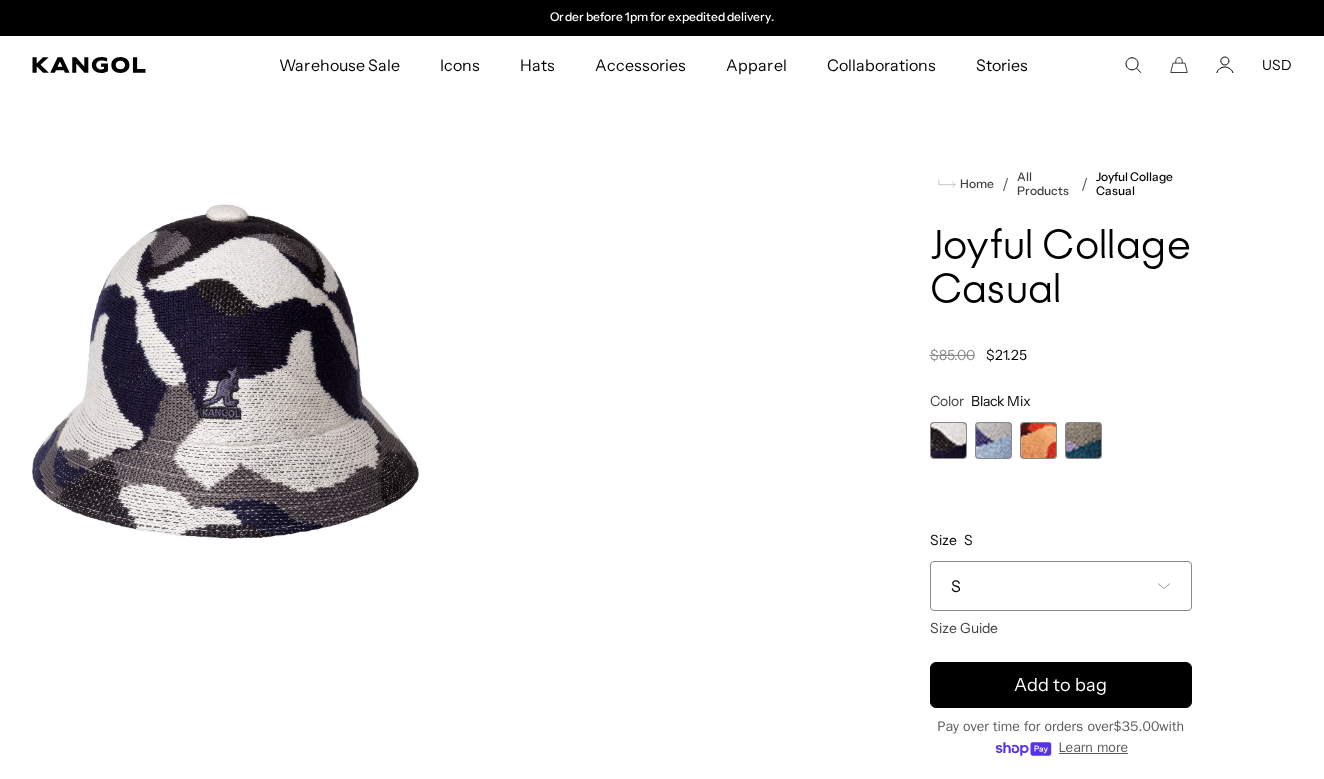 click 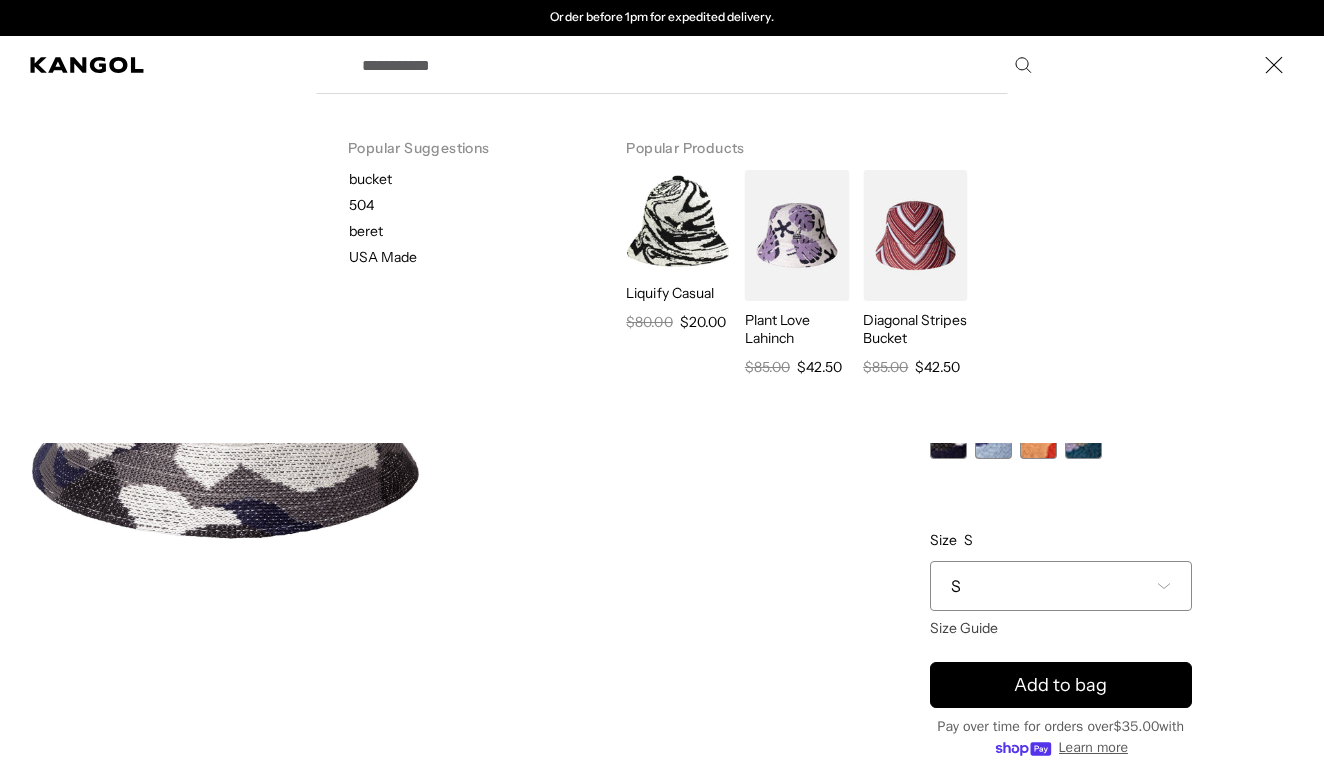 paste on "**********" 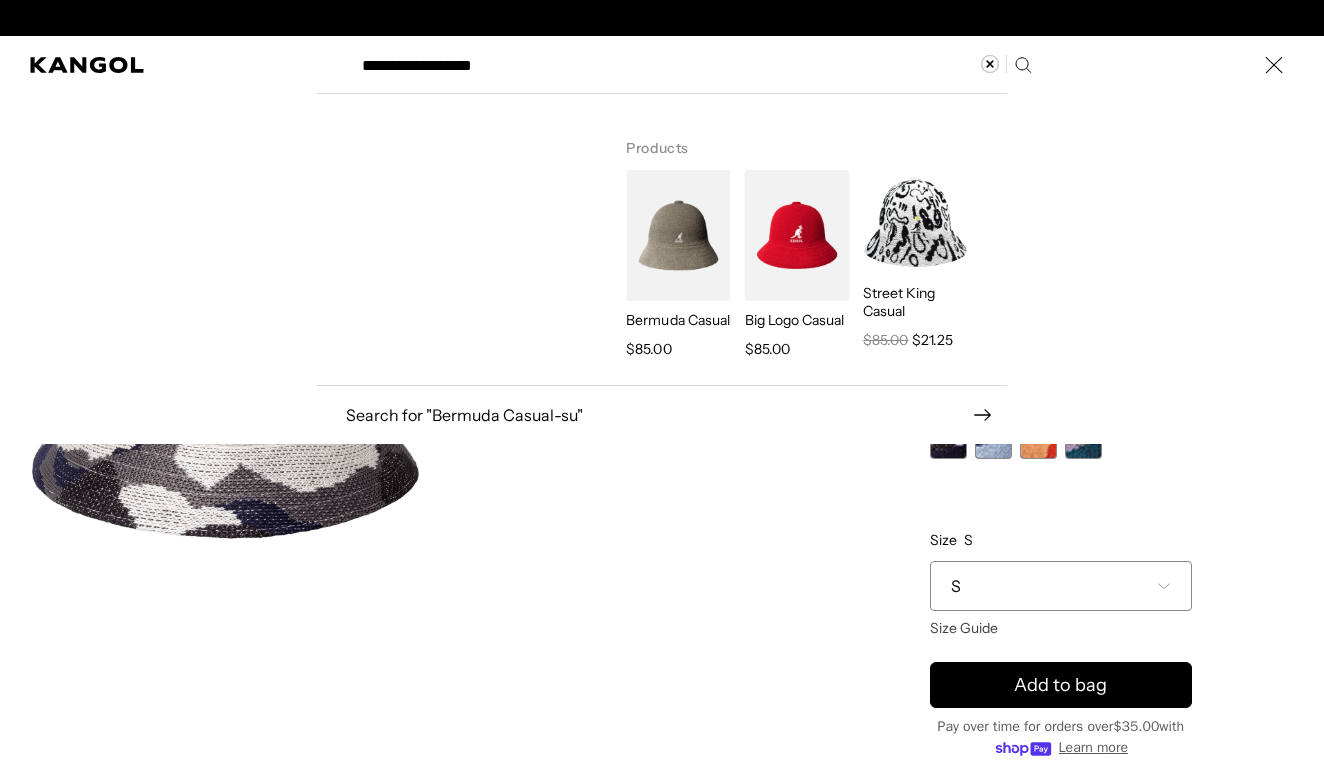 scroll, scrollTop: 0, scrollLeft: 412, axis: horizontal 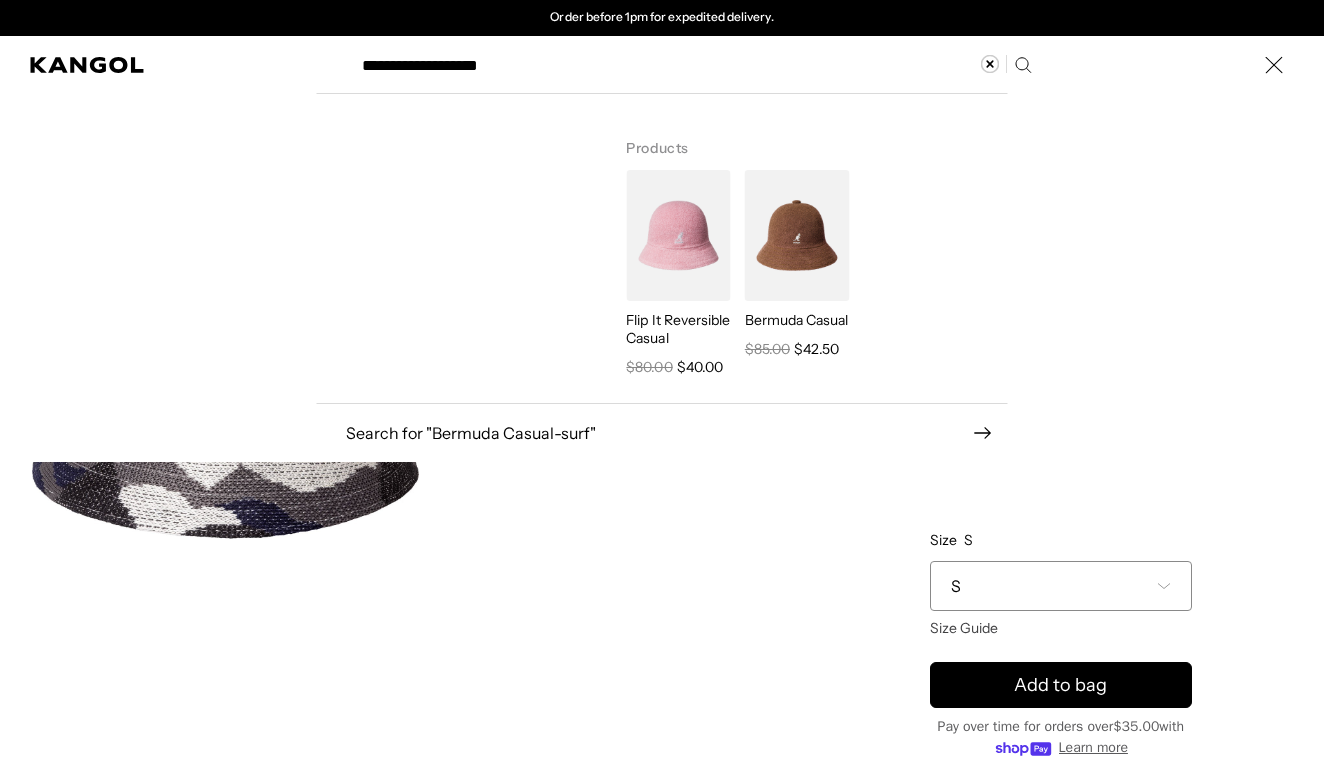 type on "**********" 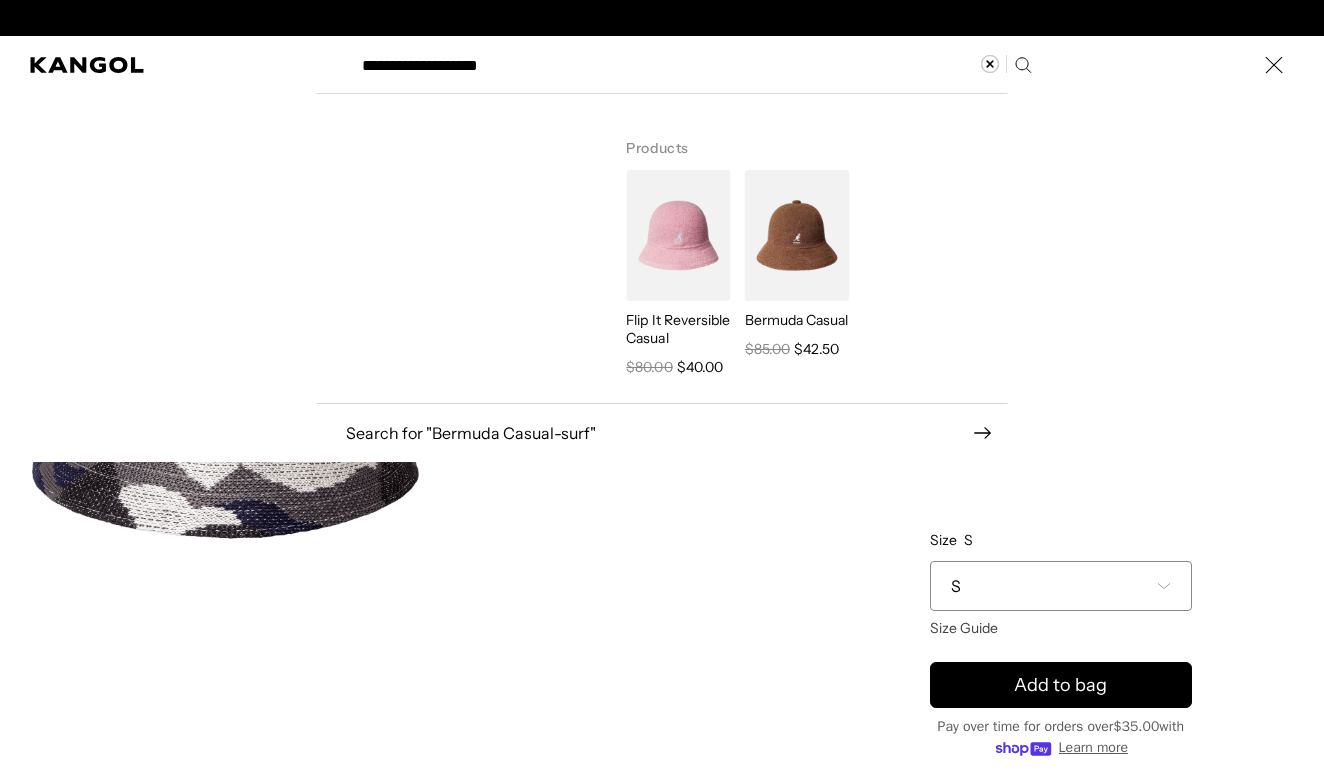 click on "Flip It Reversible Casual" at bounding box center (678, 329) 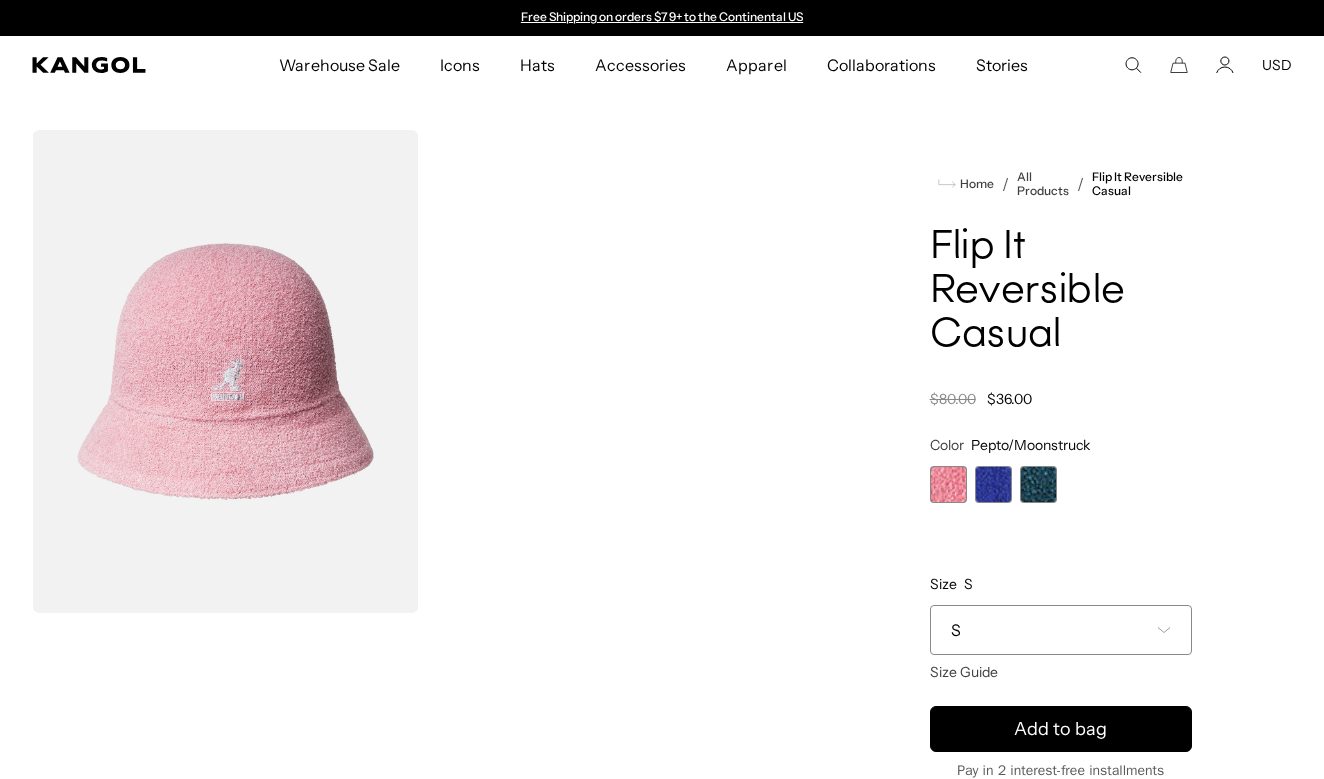 scroll, scrollTop: 0, scrollLeft: 0, axis: both 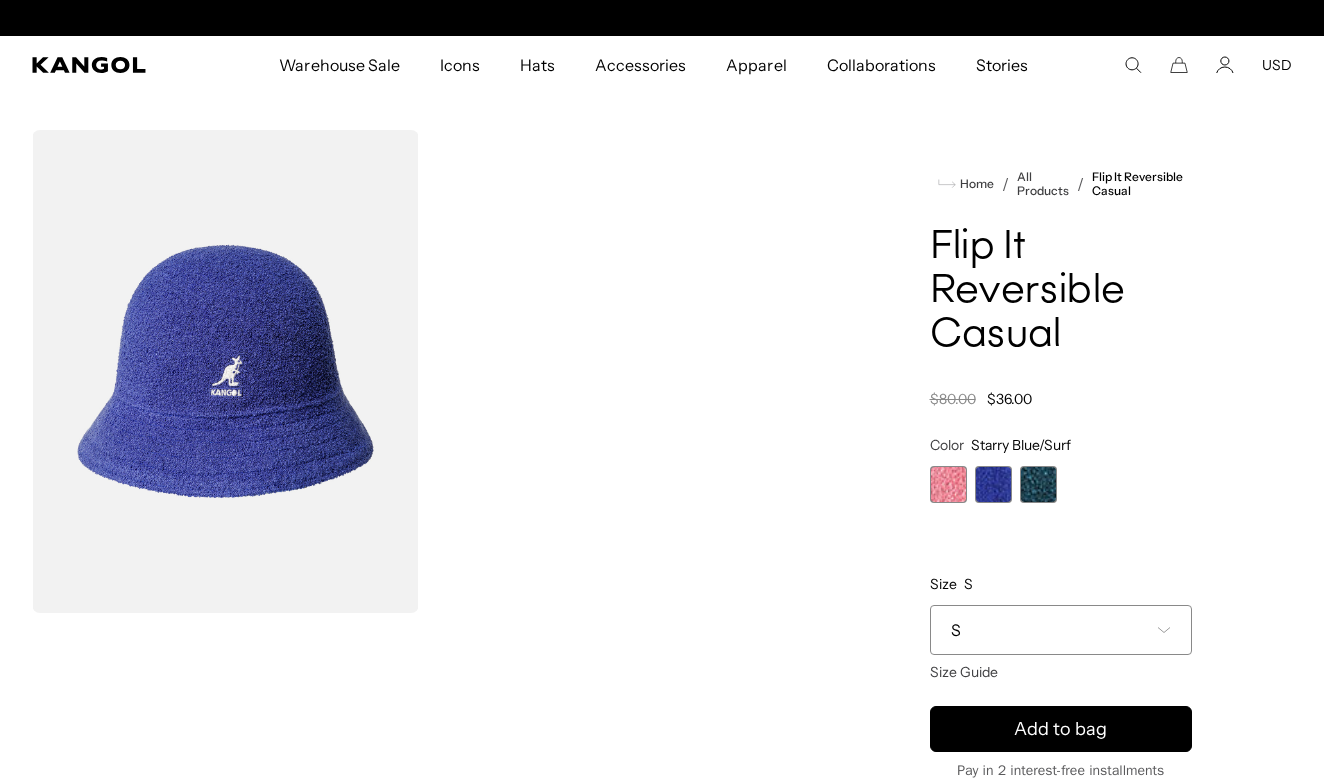 click at bounding box center (1038, 484) 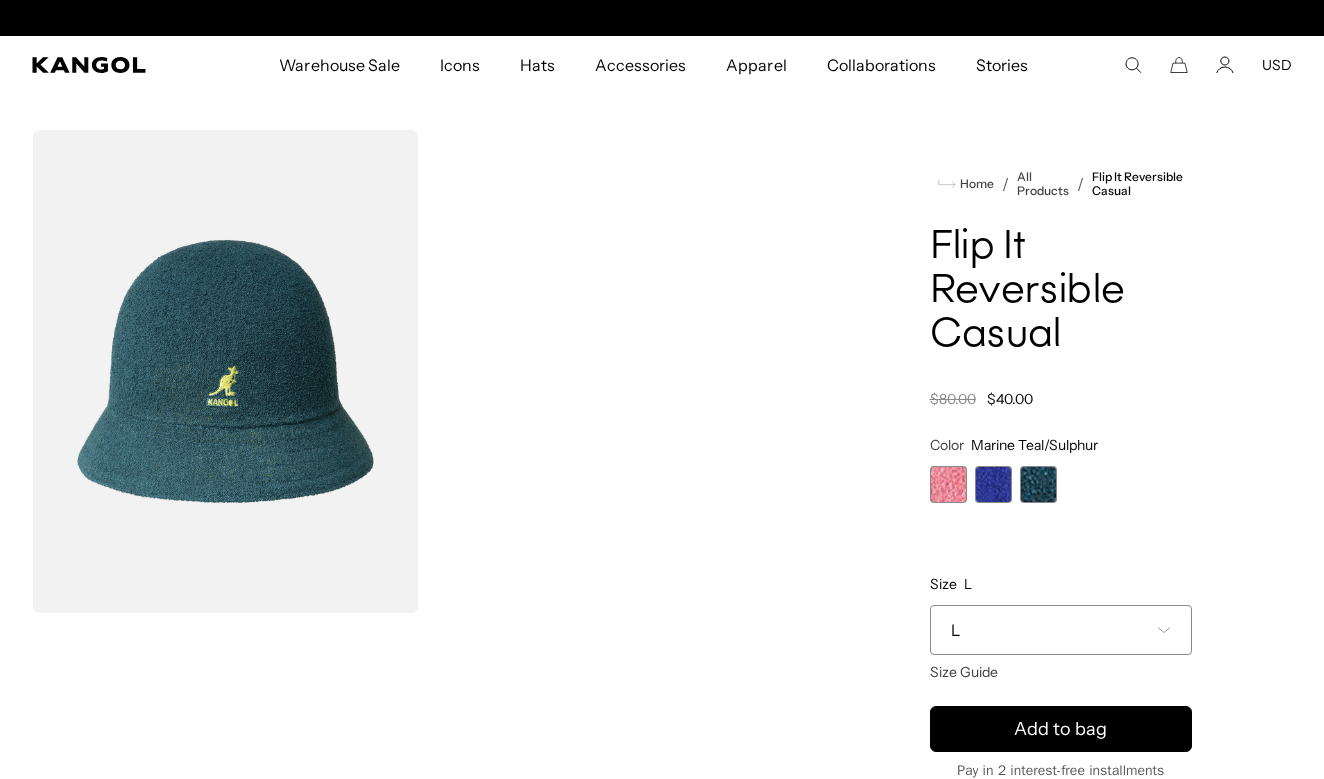 scroll, scrollTop: 0, scrollLeft: 412, axis: horizontal 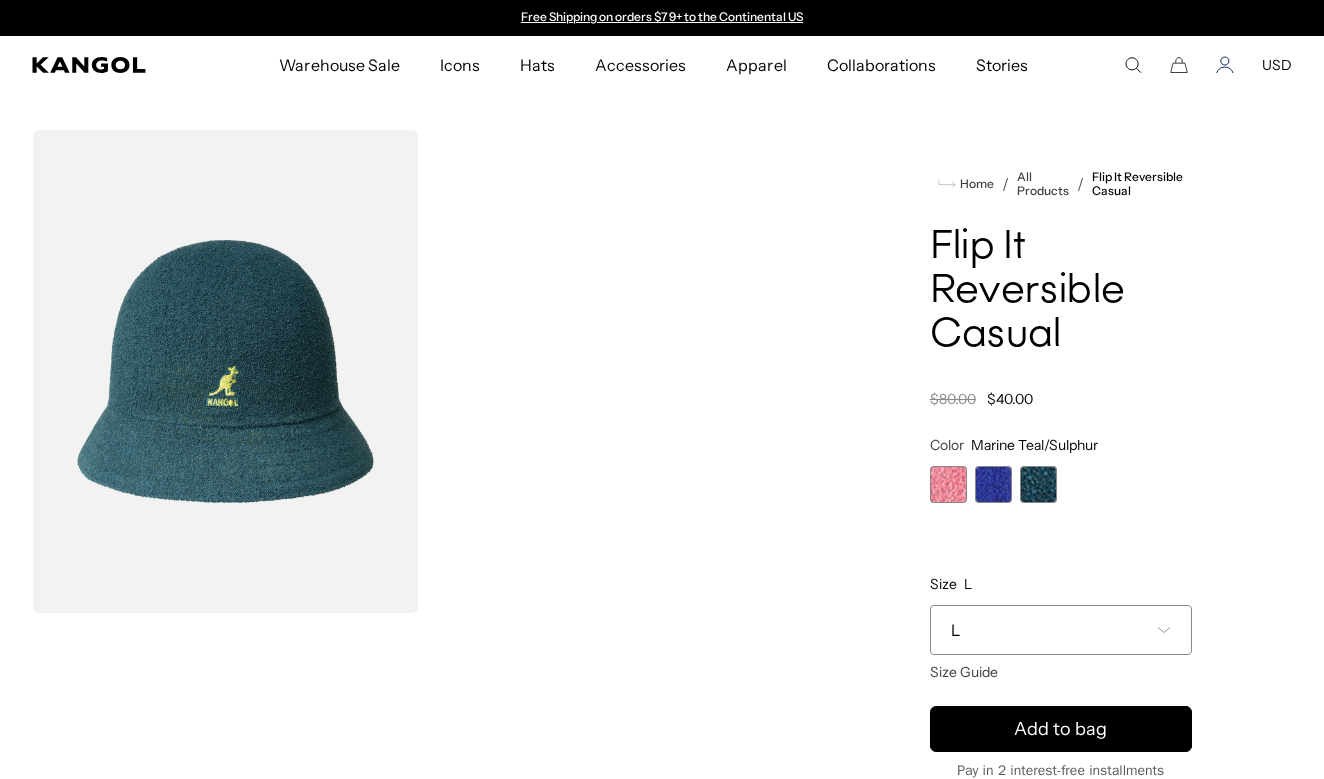 click 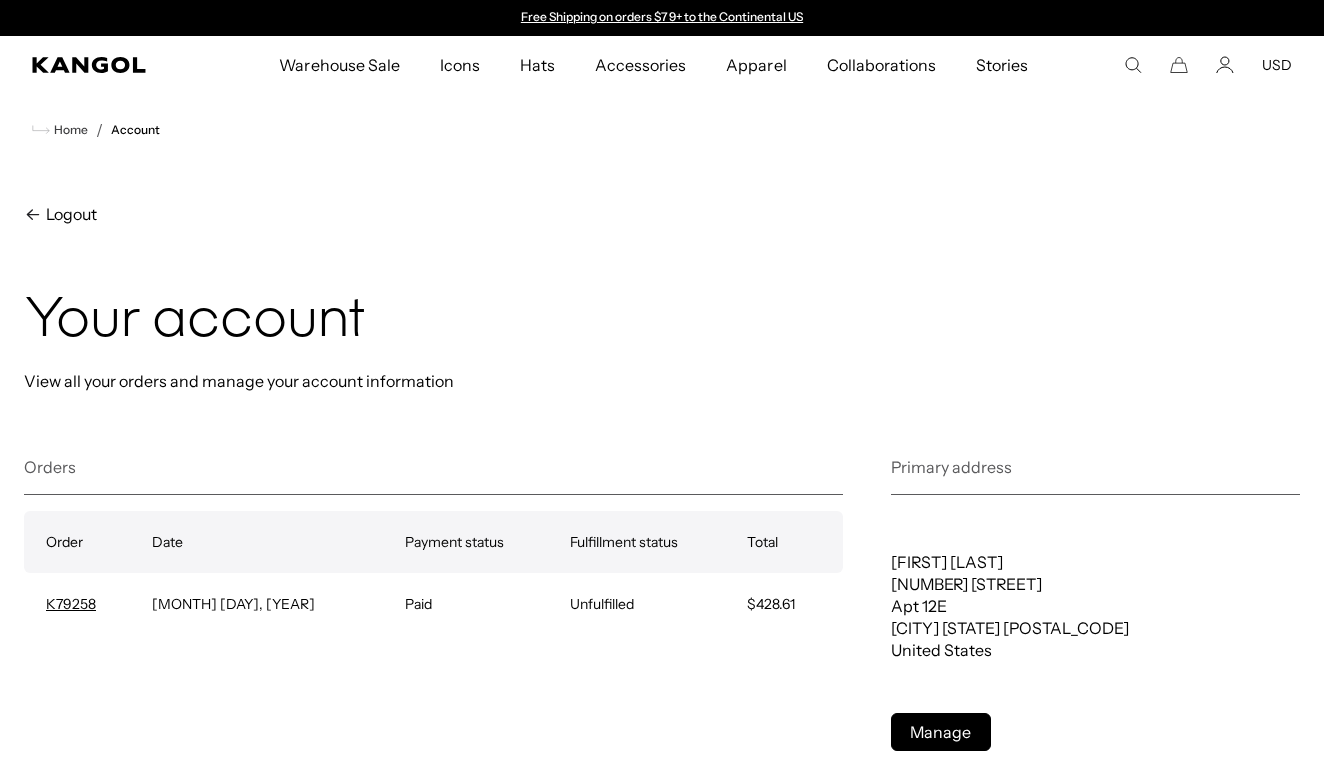 scroll, scrollTop: 0, scrollLeft: 0, axis: both 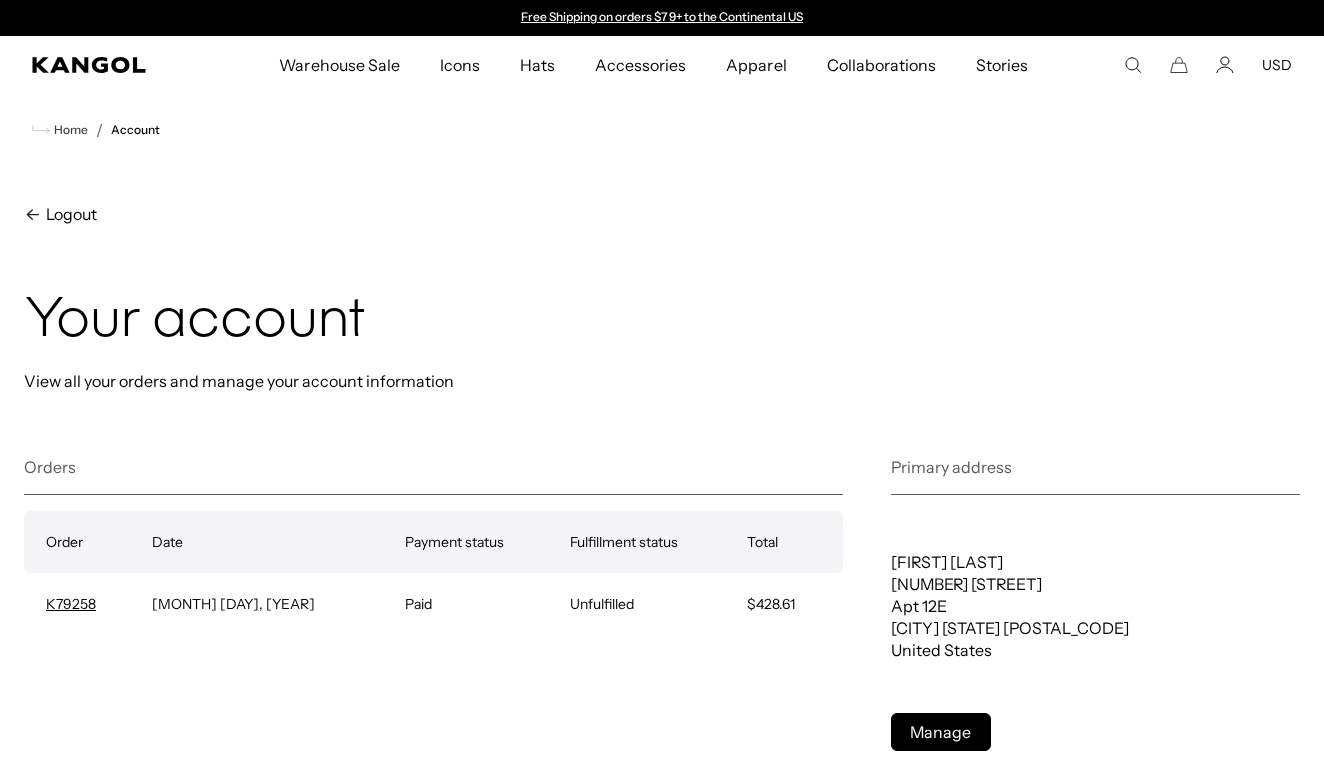 click on "Warehouse Sale
Warehouse Sale
Limited Time: Select Spring Styles on Sale
Sale Hats
Sale Accessories
Icons
Icons" at bounding box center [662, 65] 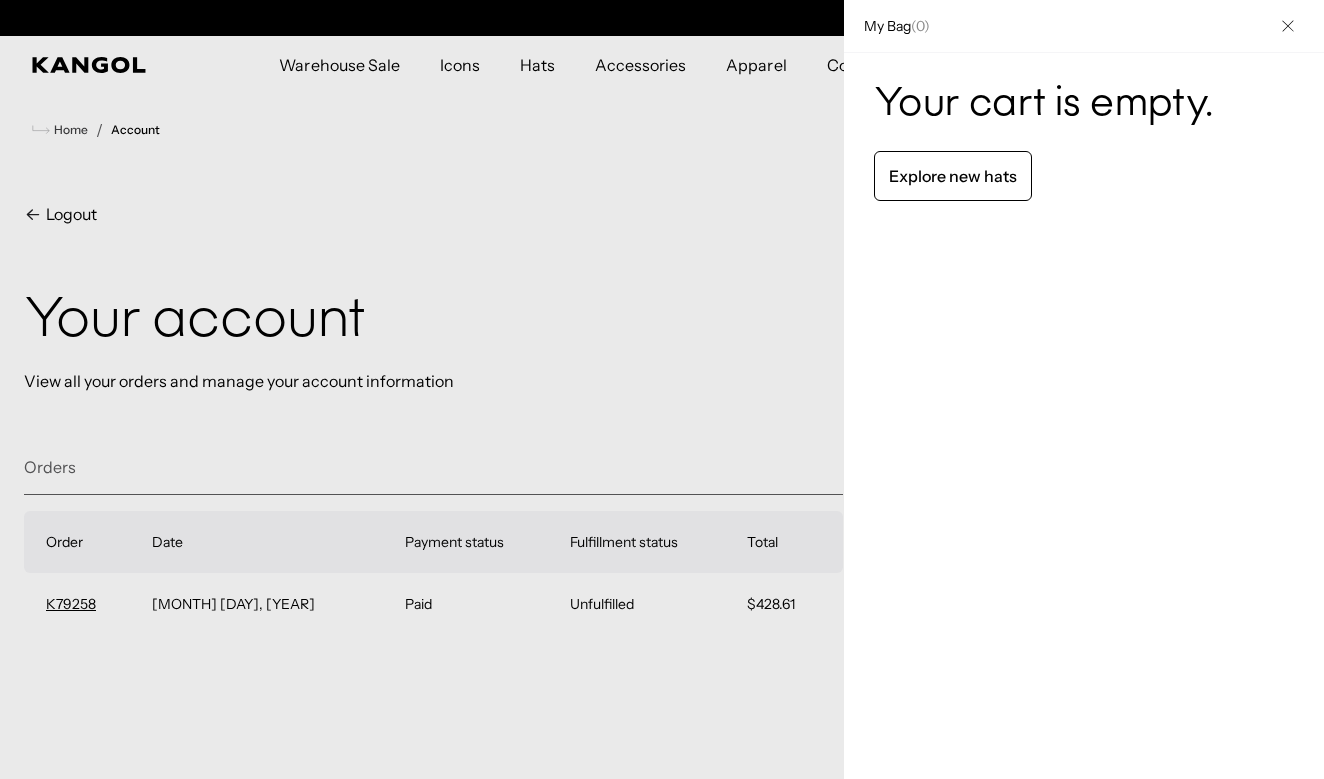 scroll, scrollTop: 0, scrollLeft: 412, axis: horizontal 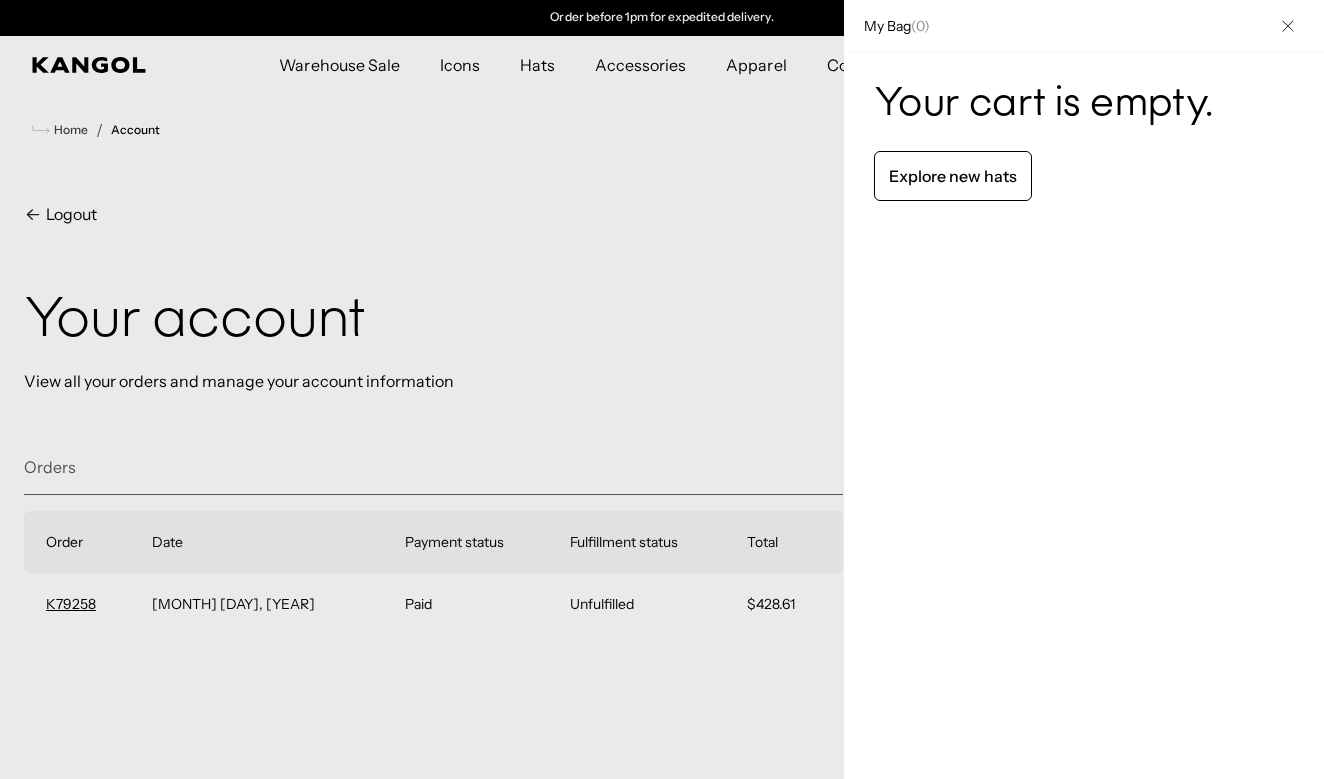 click at bounding box center [662, 389] 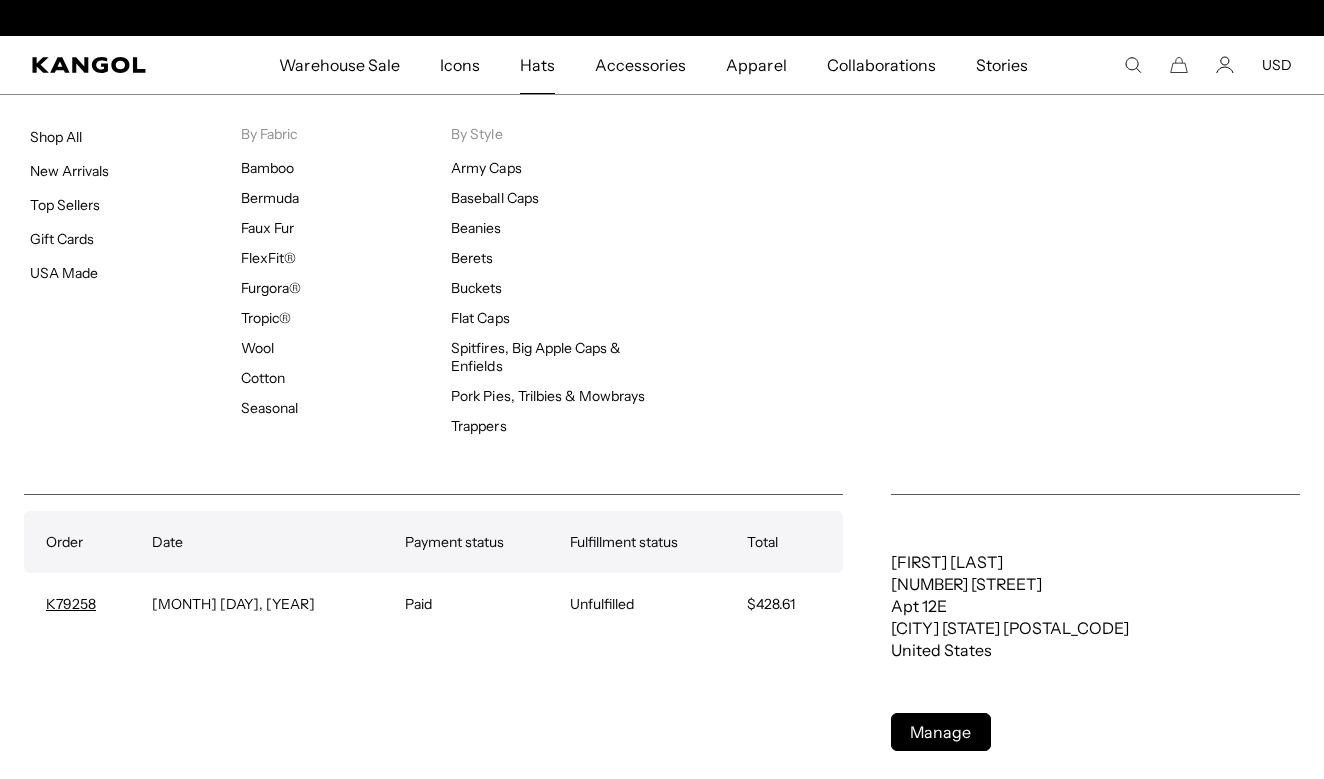 click on "Hats" at bounding box center [537, 65] 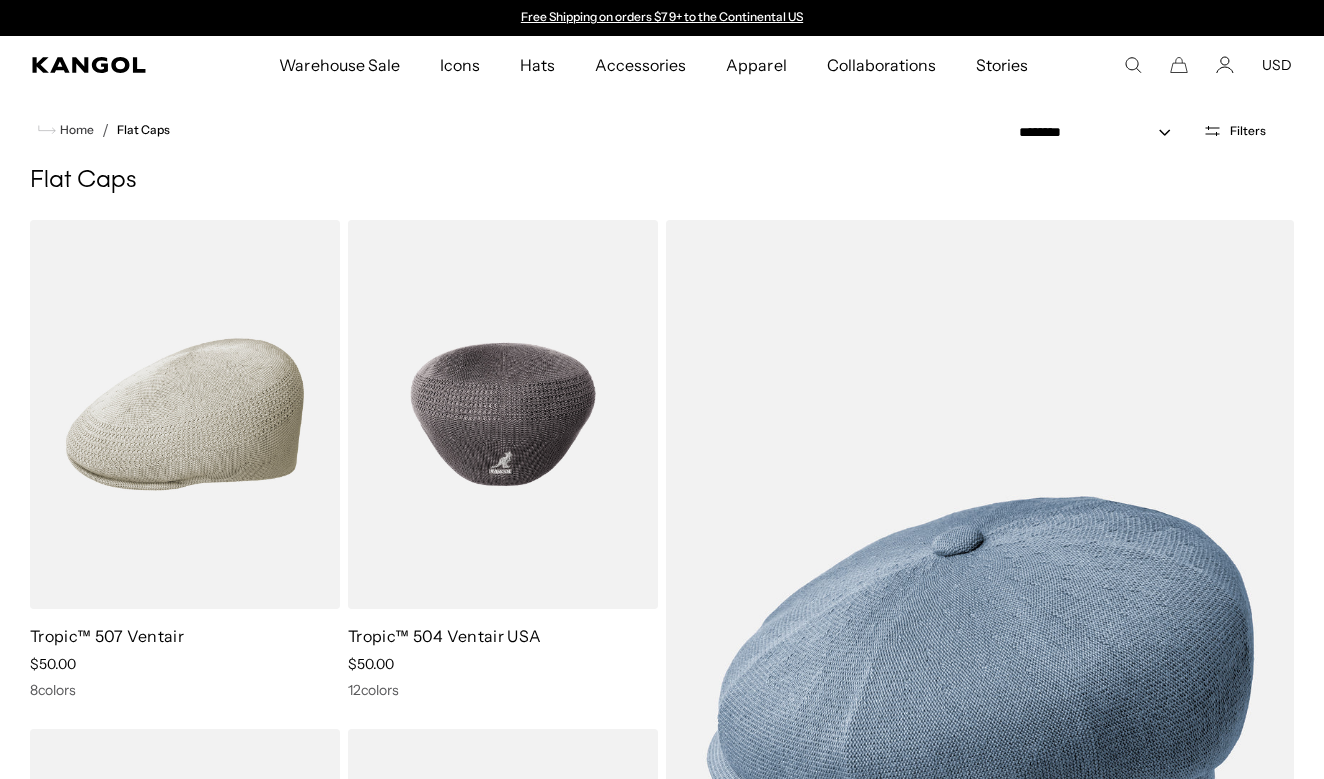 scroll, scrollTop: 0, scrollLeft: 0, axis: both 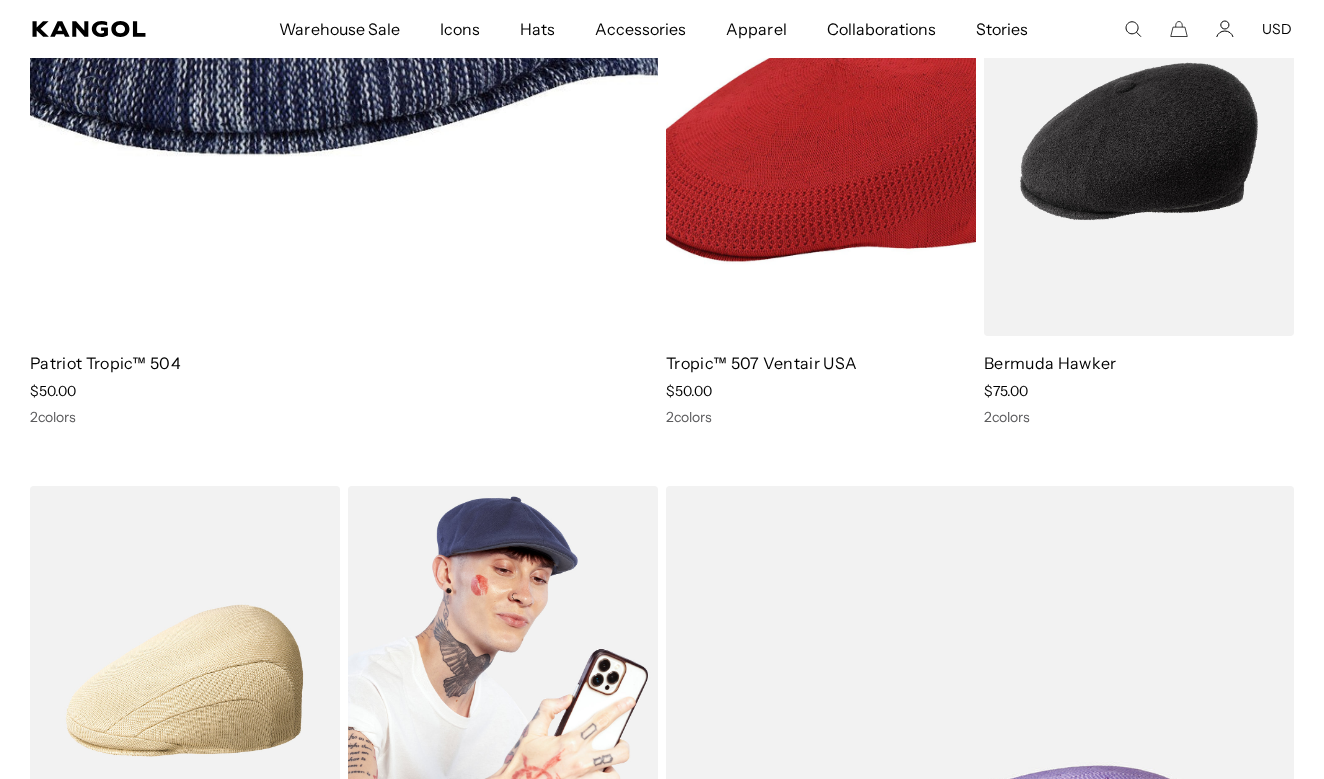 click at bounding box center (503, 680) 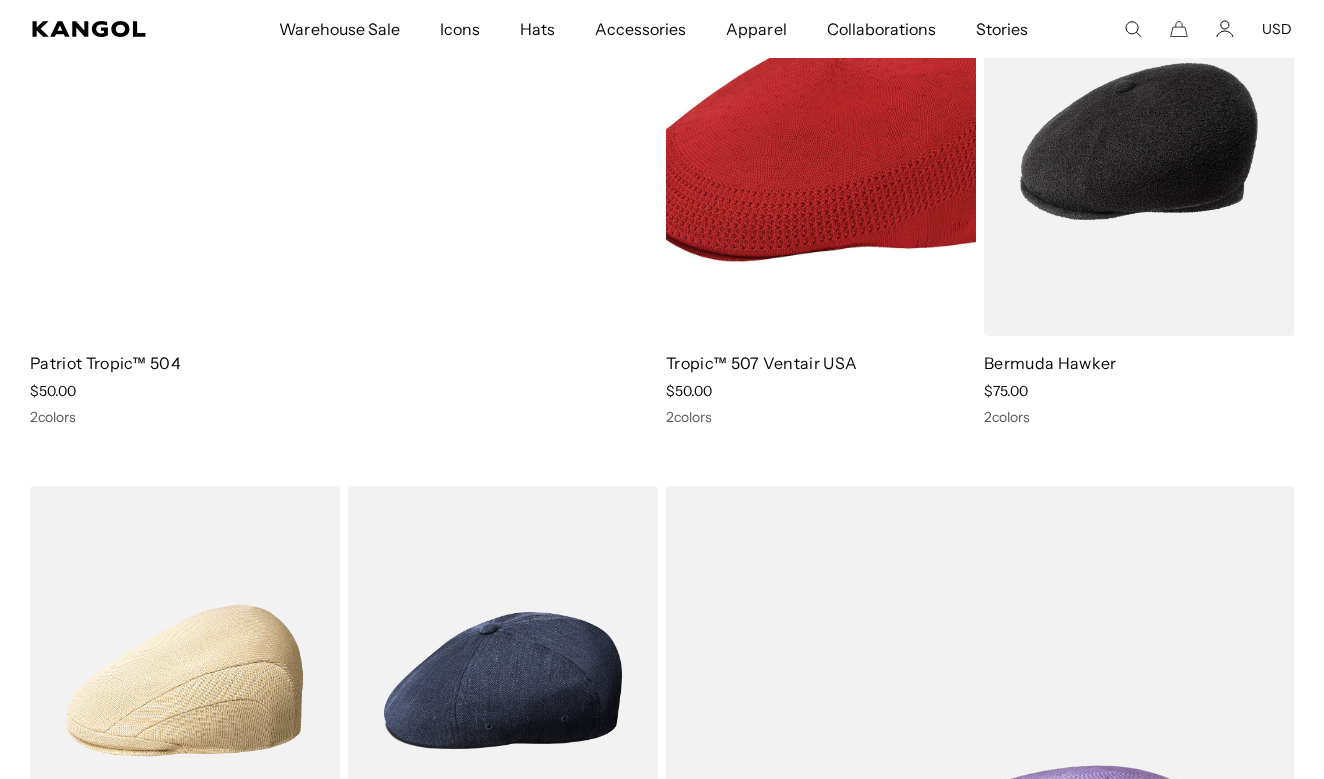 scroll, scrollTop: 0, scrollLeft: 0, axis: both 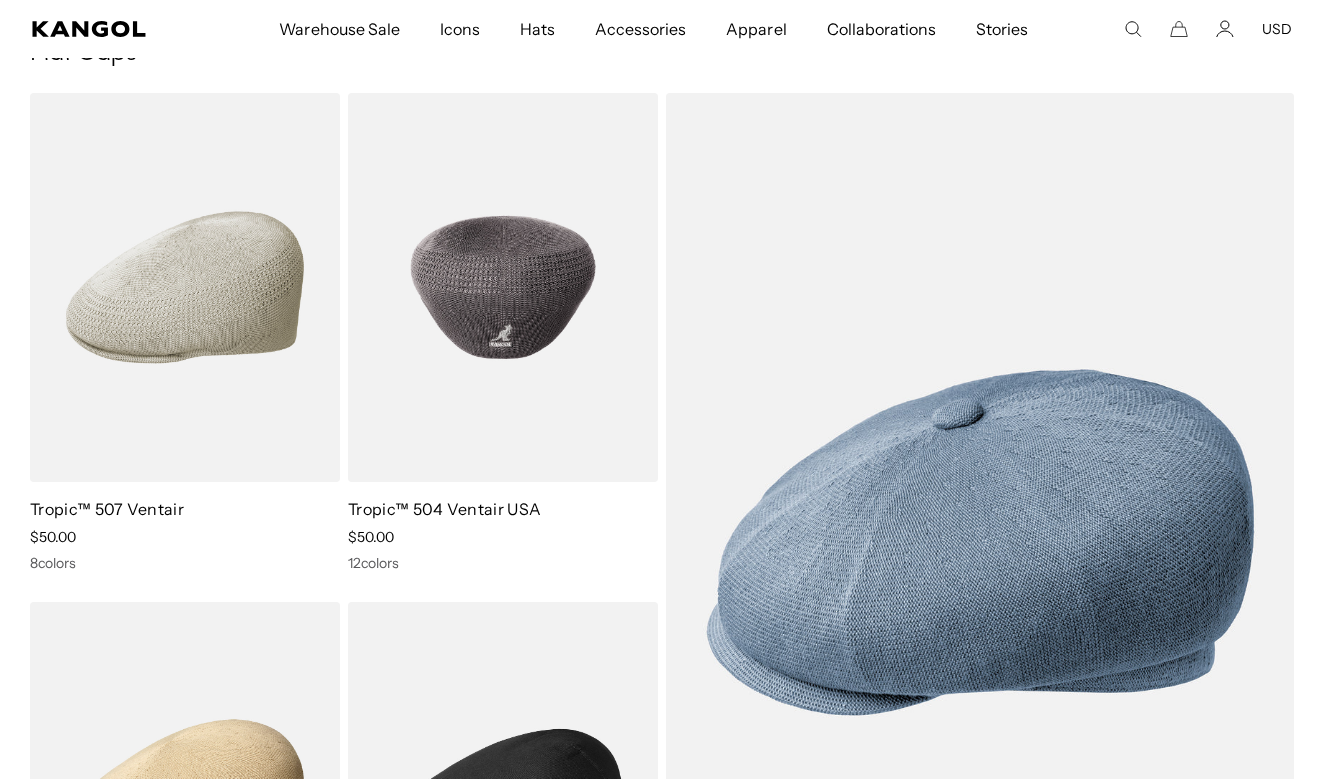 click at bounding box center (503, 287) 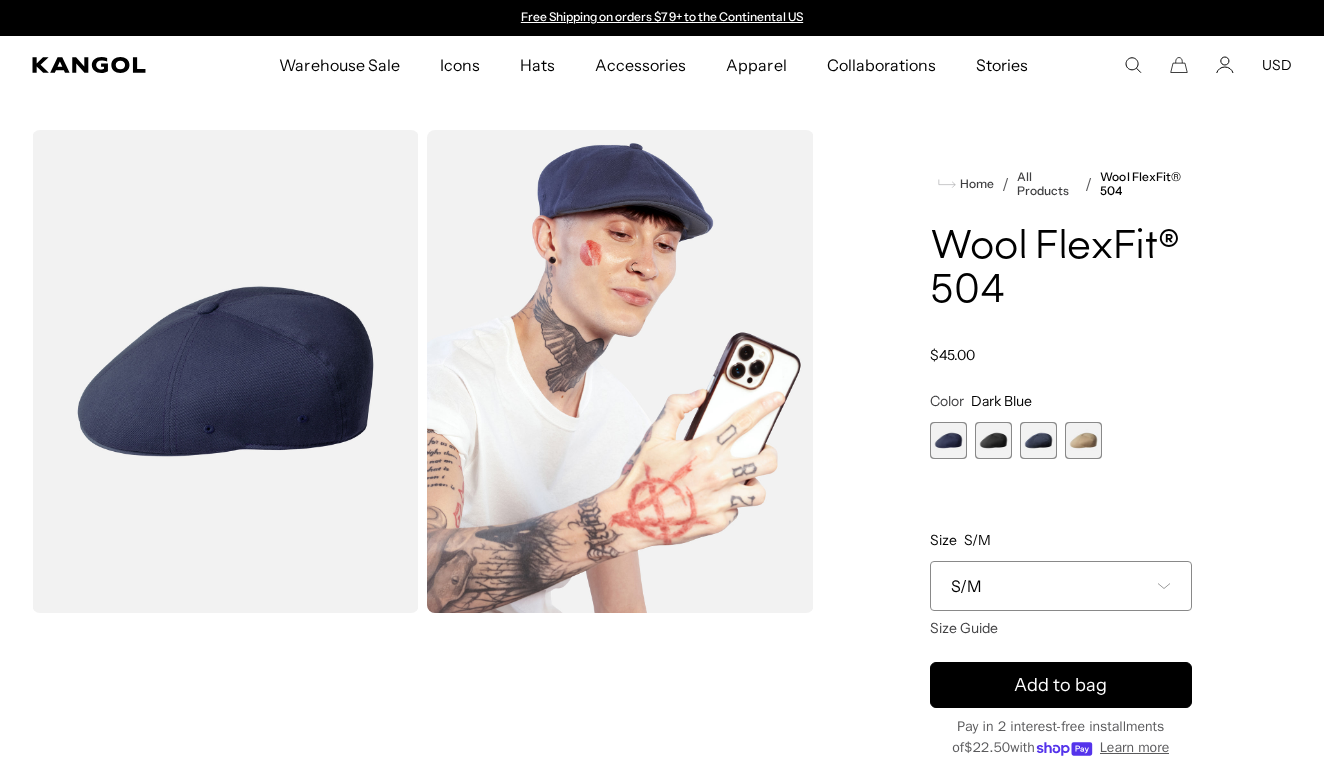 scroll, scrollTop: -6, scrollLeft: 0, axis: vertical 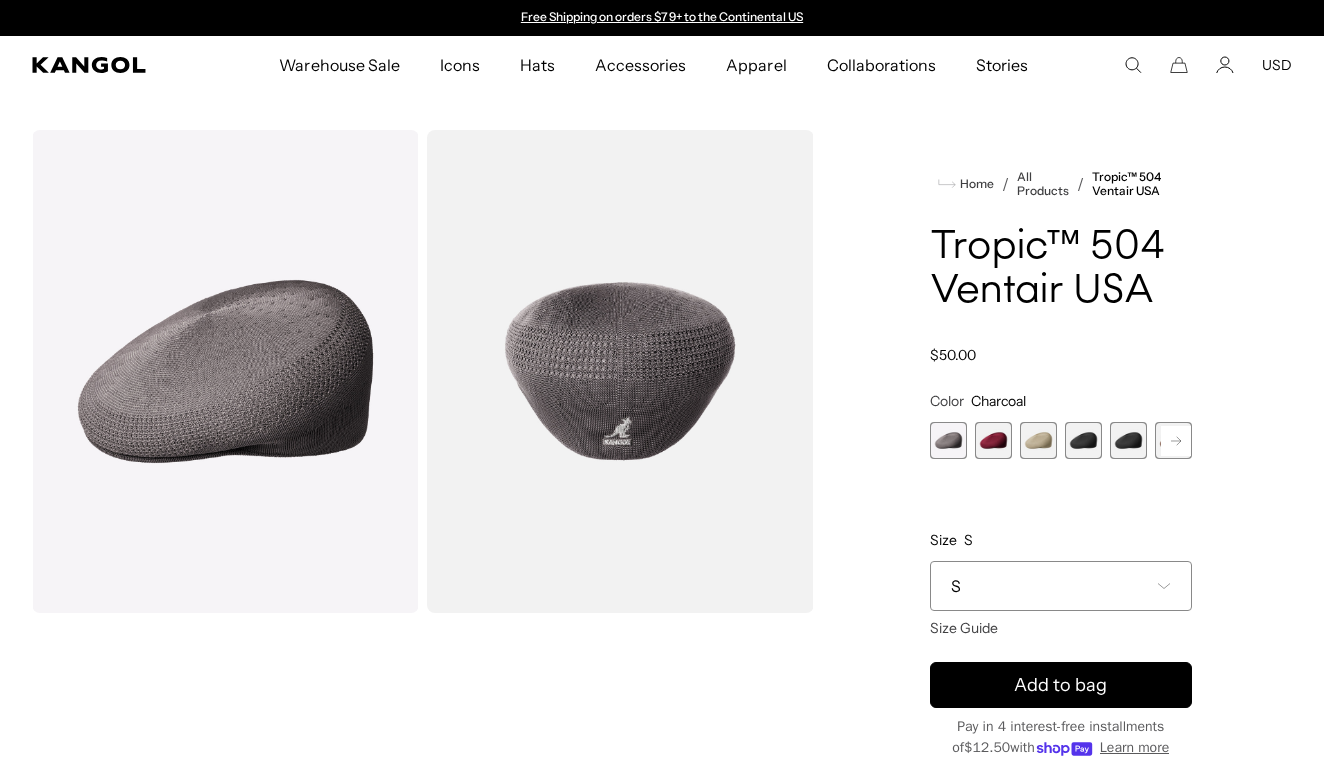 click at bounding box center (993, 440) 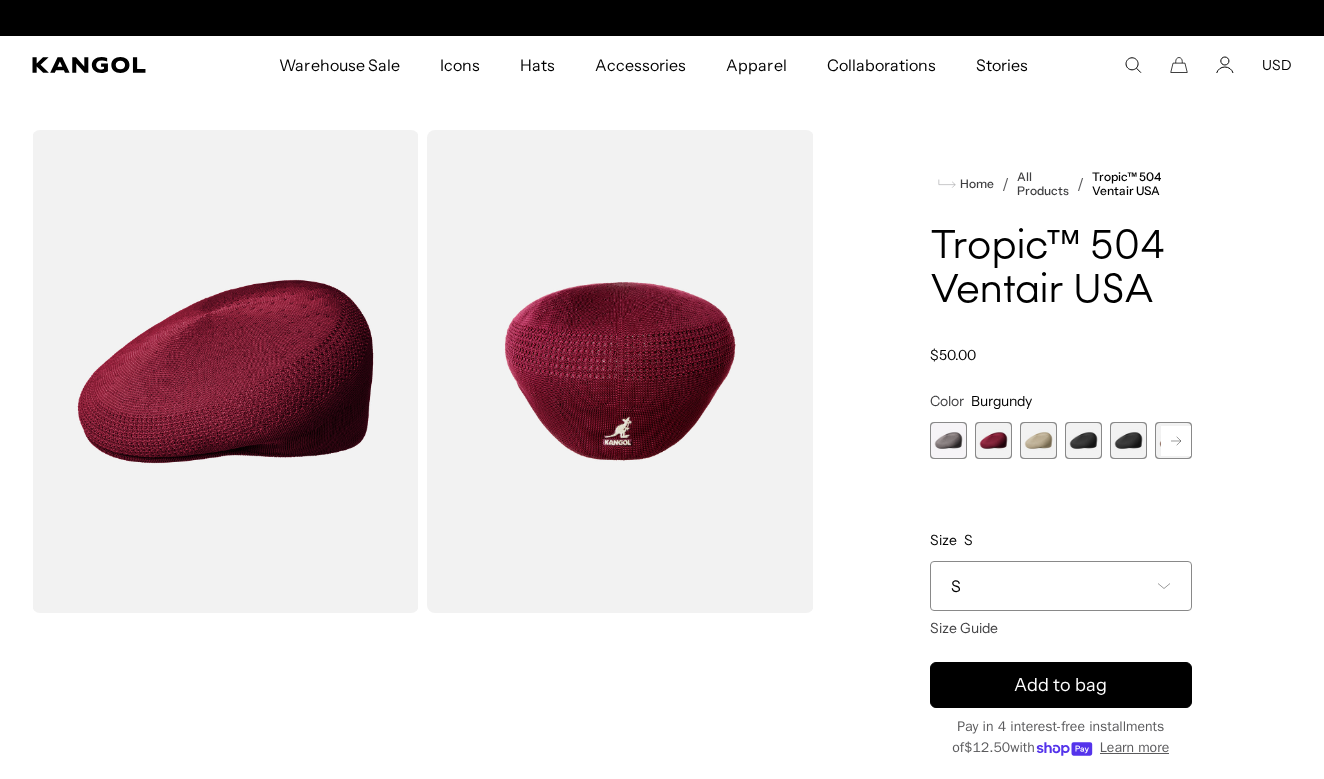 click at bounding box center (1038, 440) 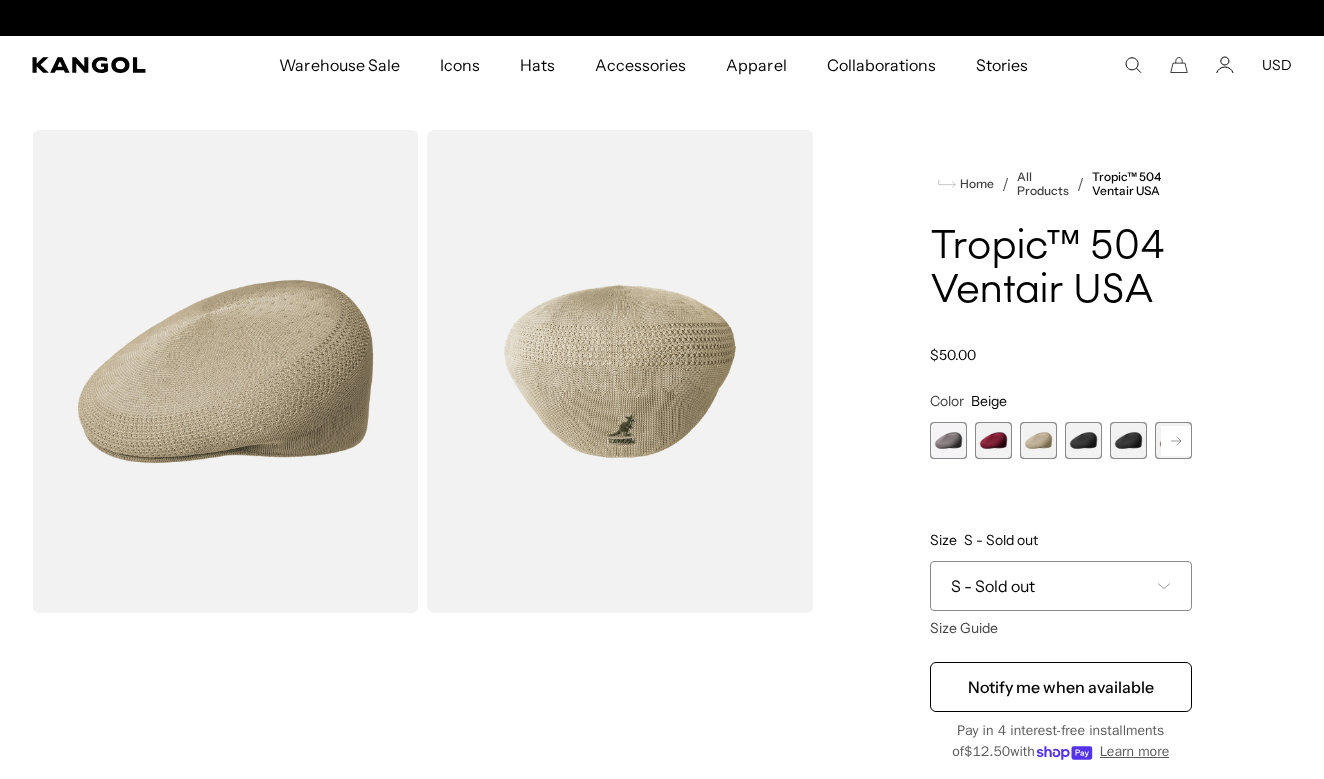 scroll, scrollTop: 0, scrollLeft: 412, axis: horizontal 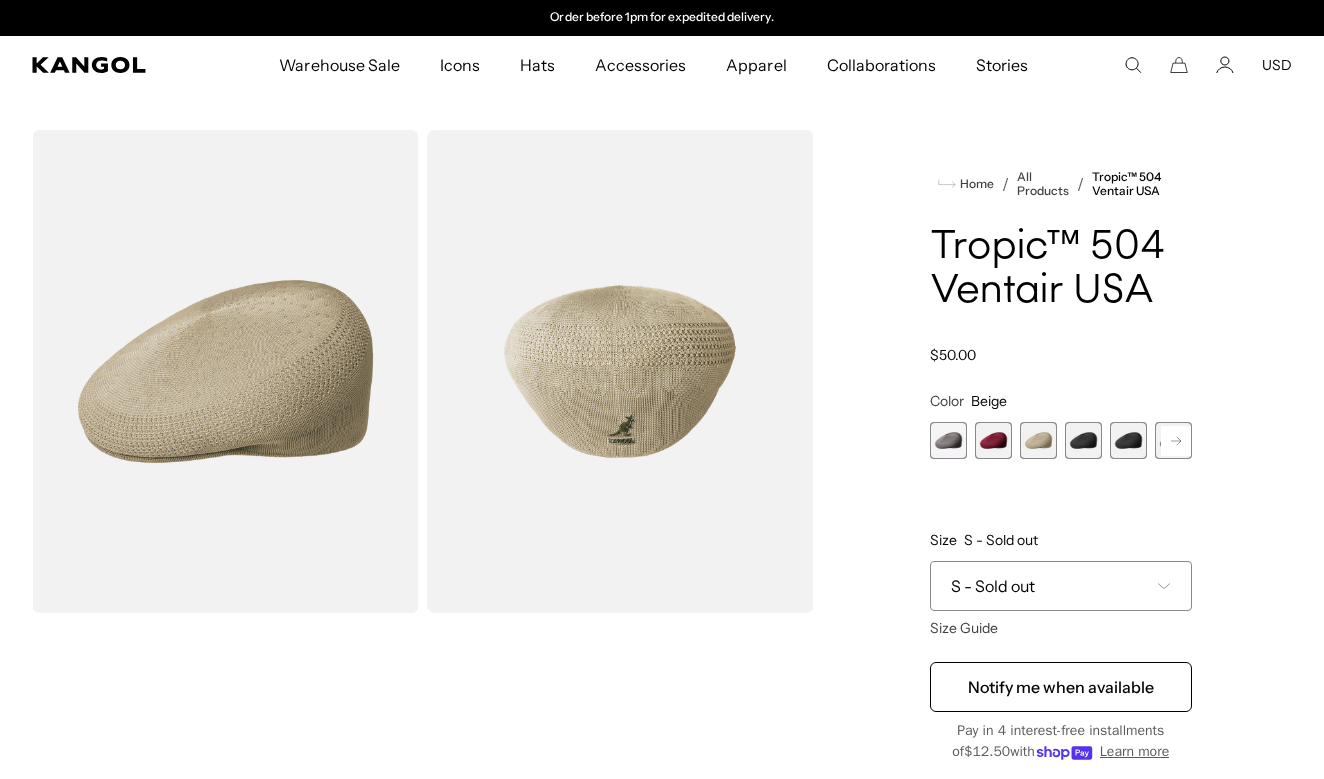 click 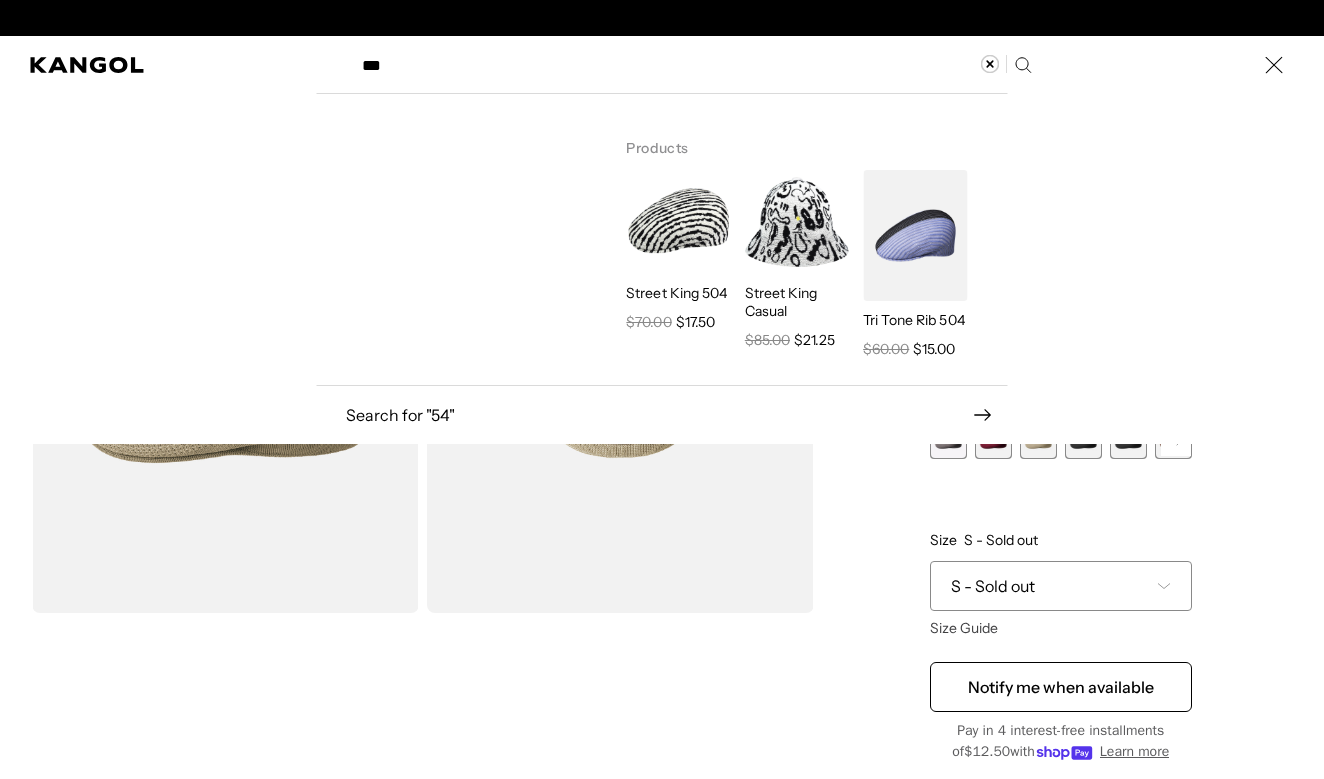 scroll, scrollTop: 0, scrollLeft: 412, axis: horizontal 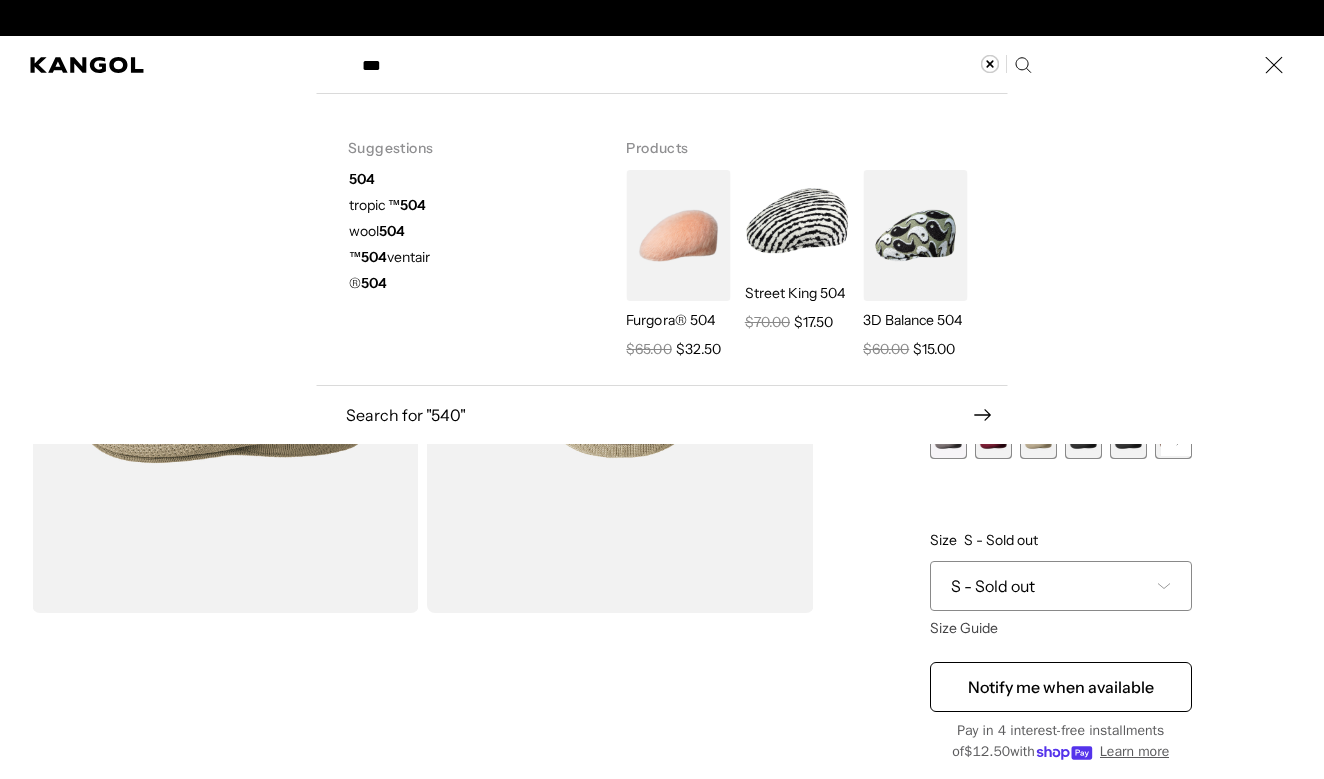 type on "***" 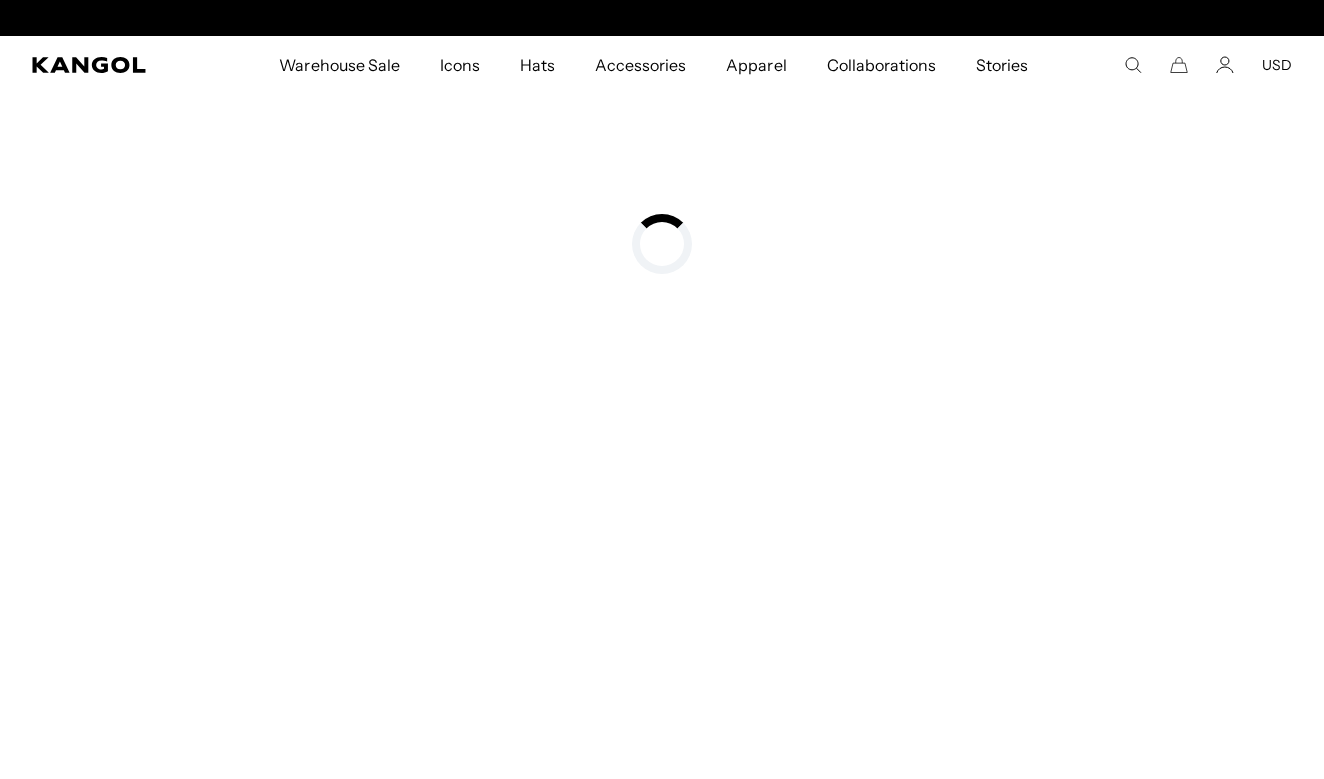 scroll, scrollTop: 0, scrollLeft: 0, axis: both 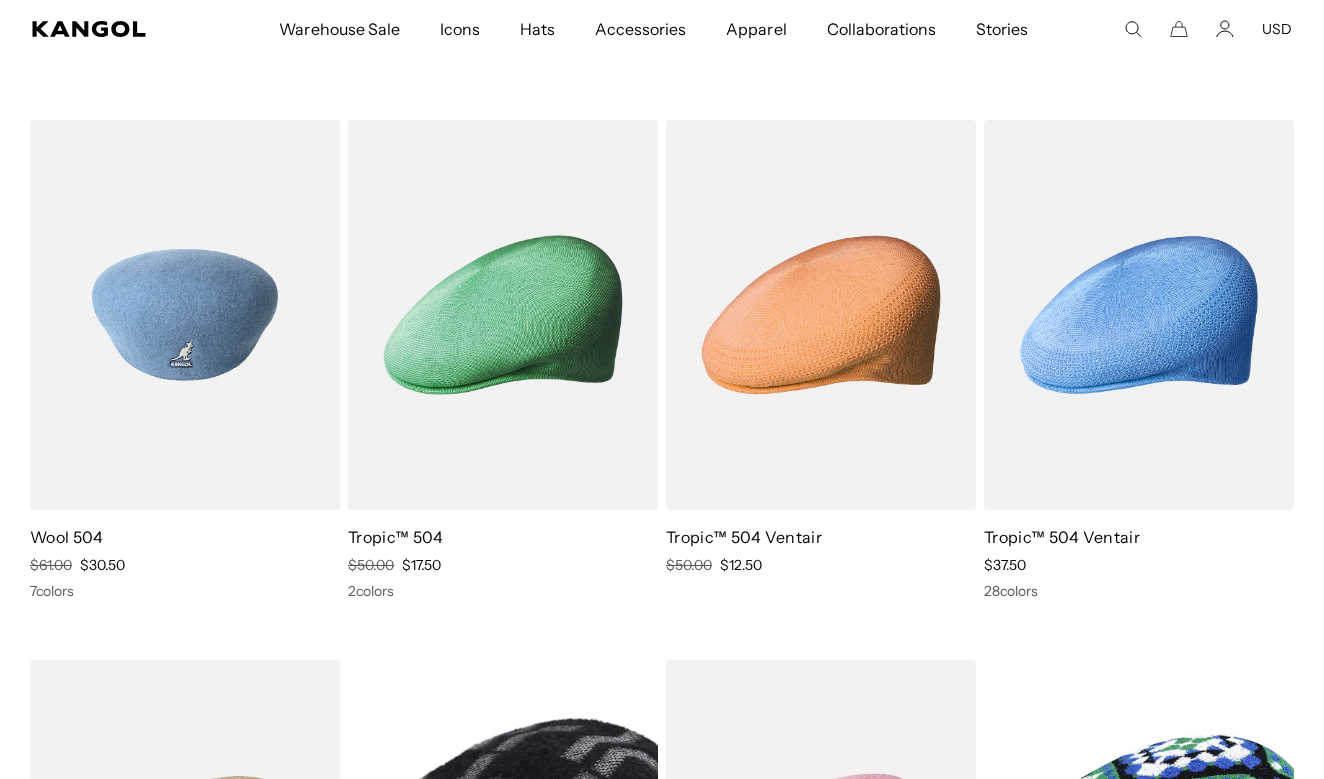 click at bounding box center [185, 314] 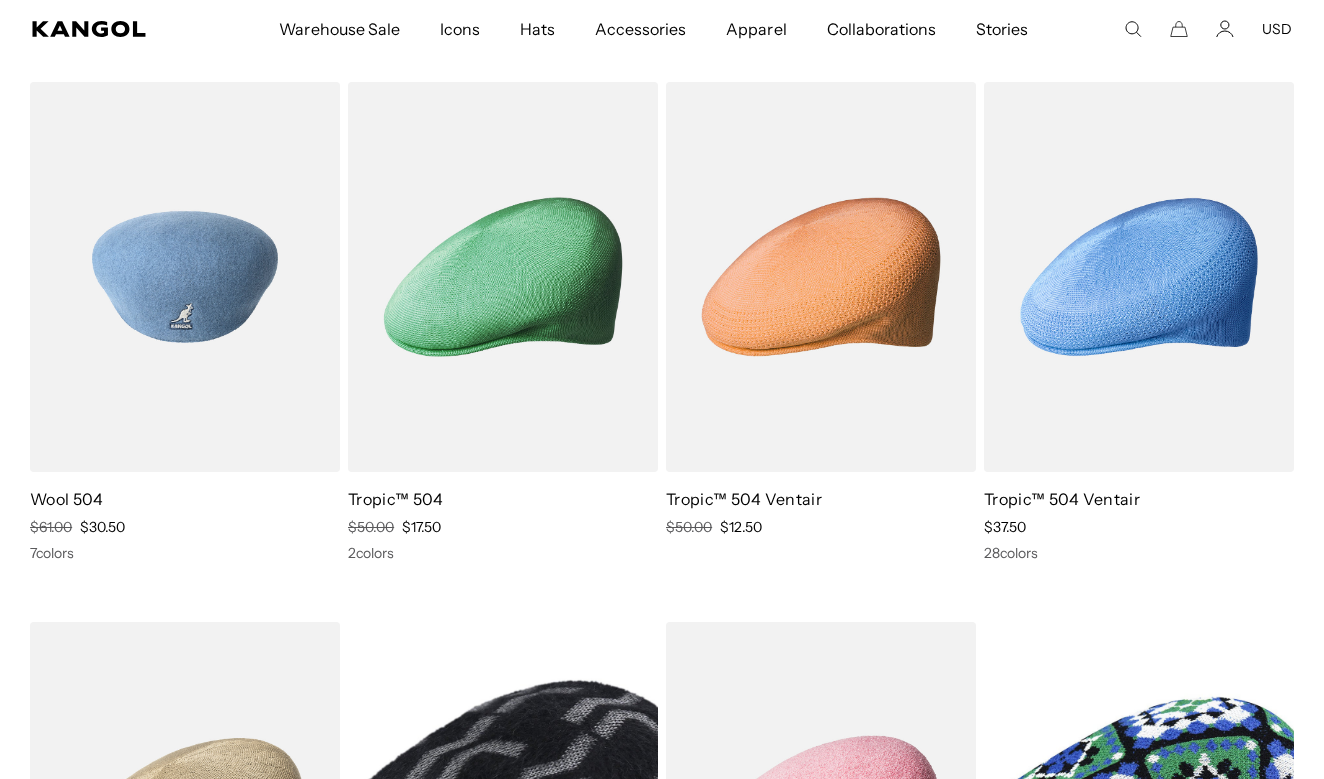 scroll, scrollTop: 1371, scrollLeft: 0, axis: vertical 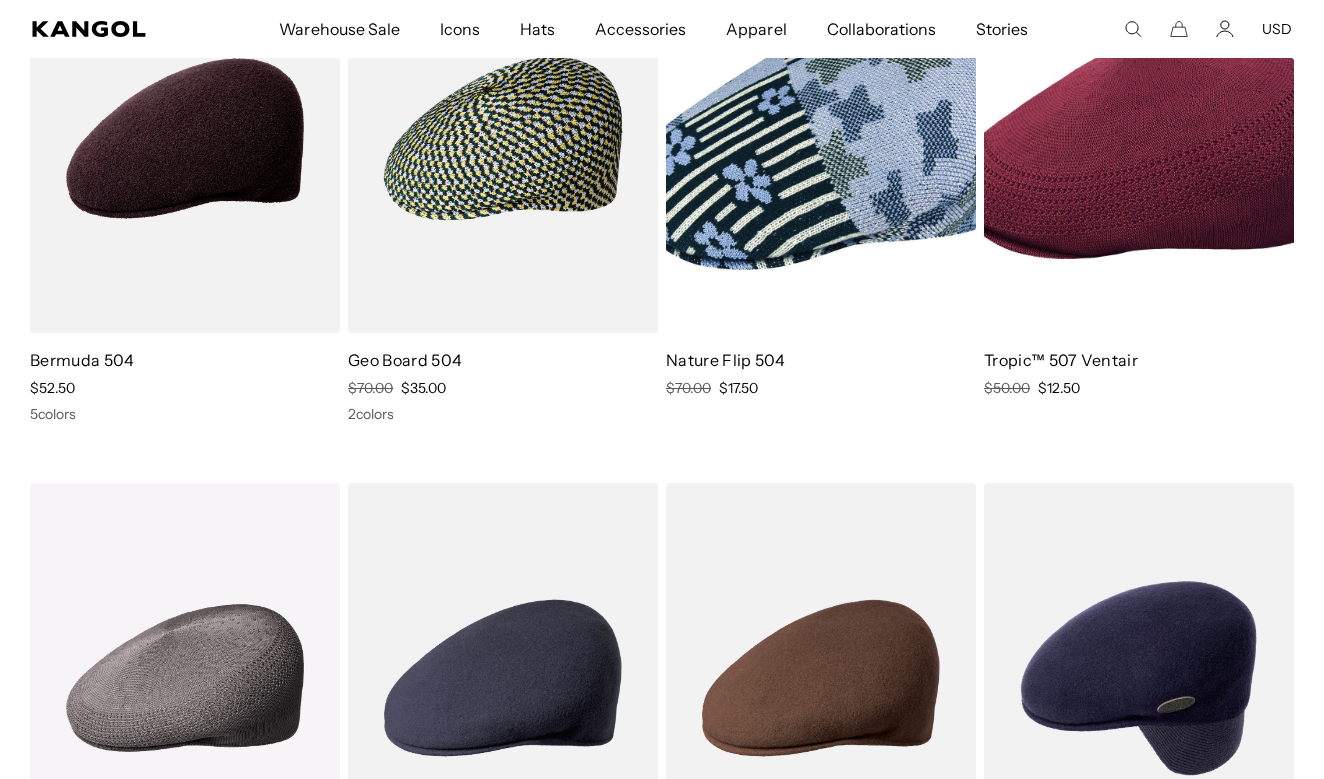 click at bounding box center [821, 138] 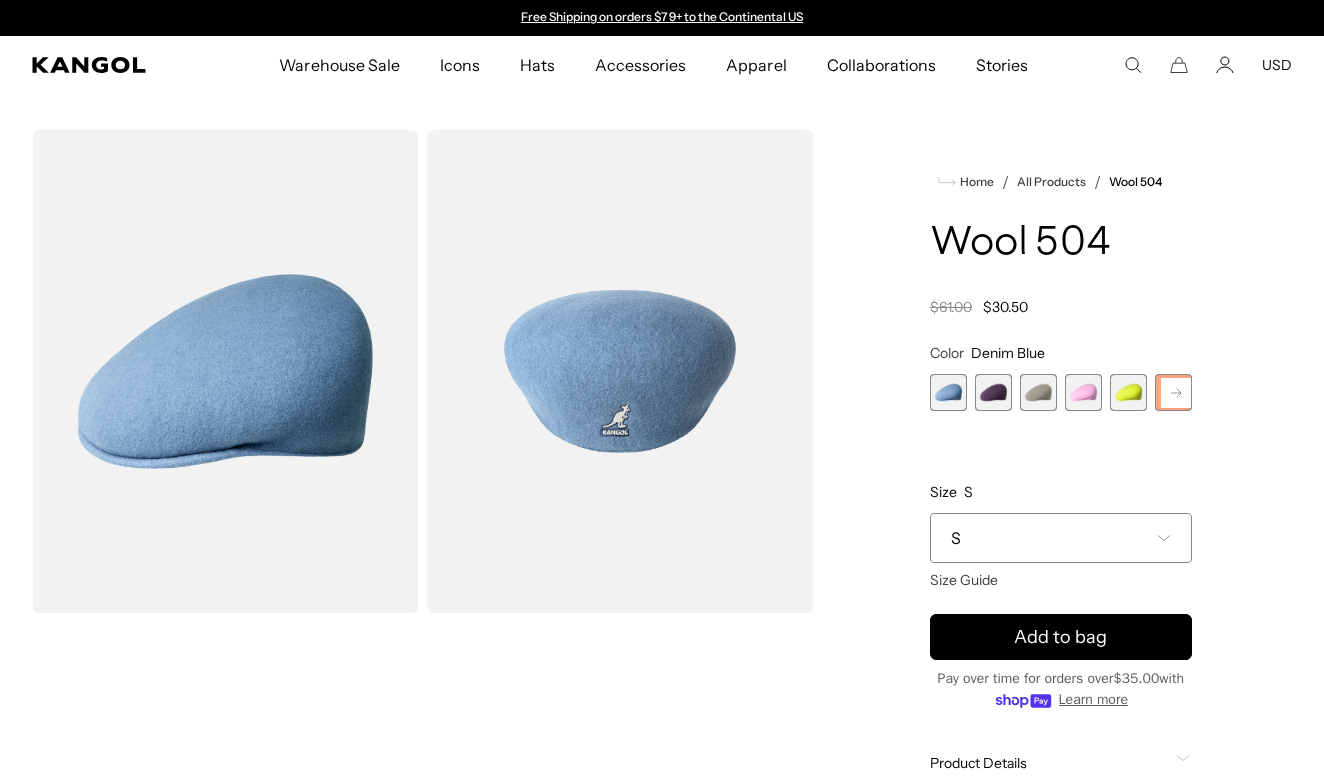 scroll, scrollTop: 0, scrollLeft: 0, axis: both 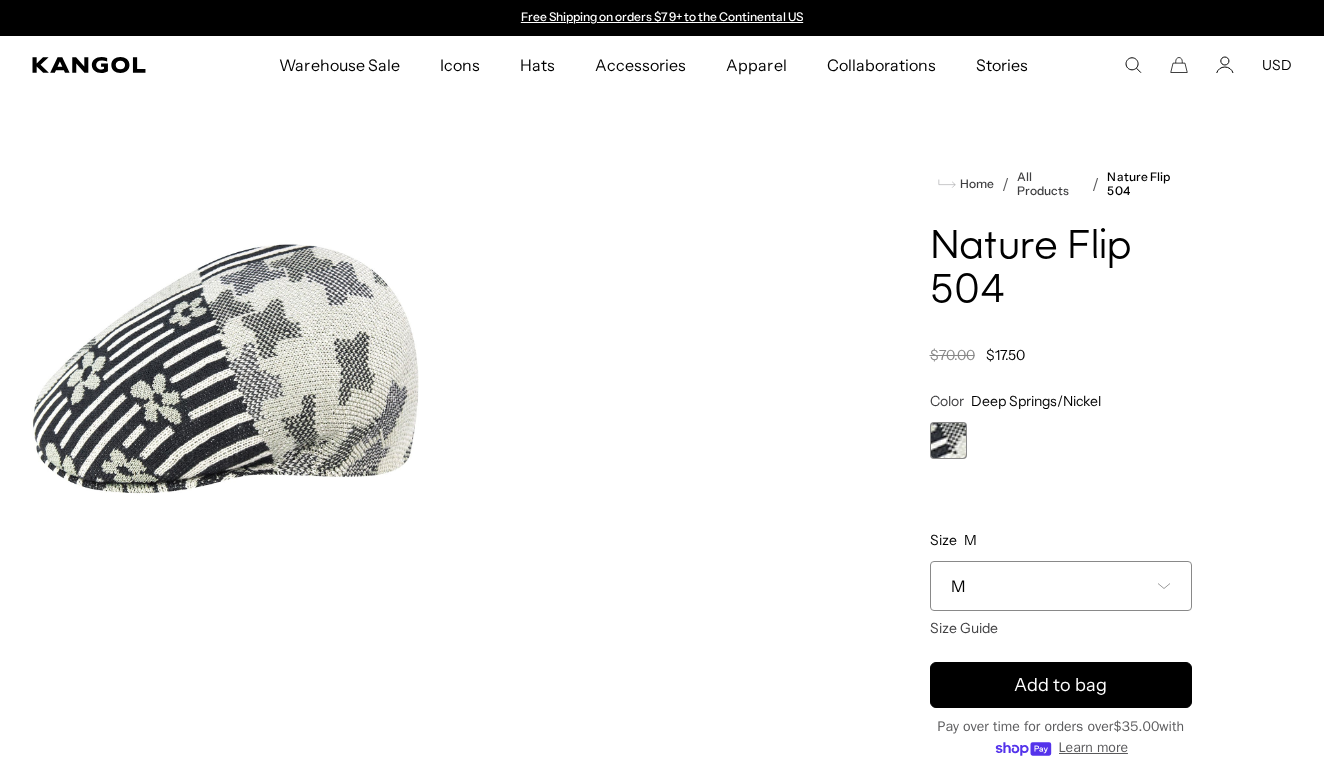 click on "M" at bounding box center (1061, 586) 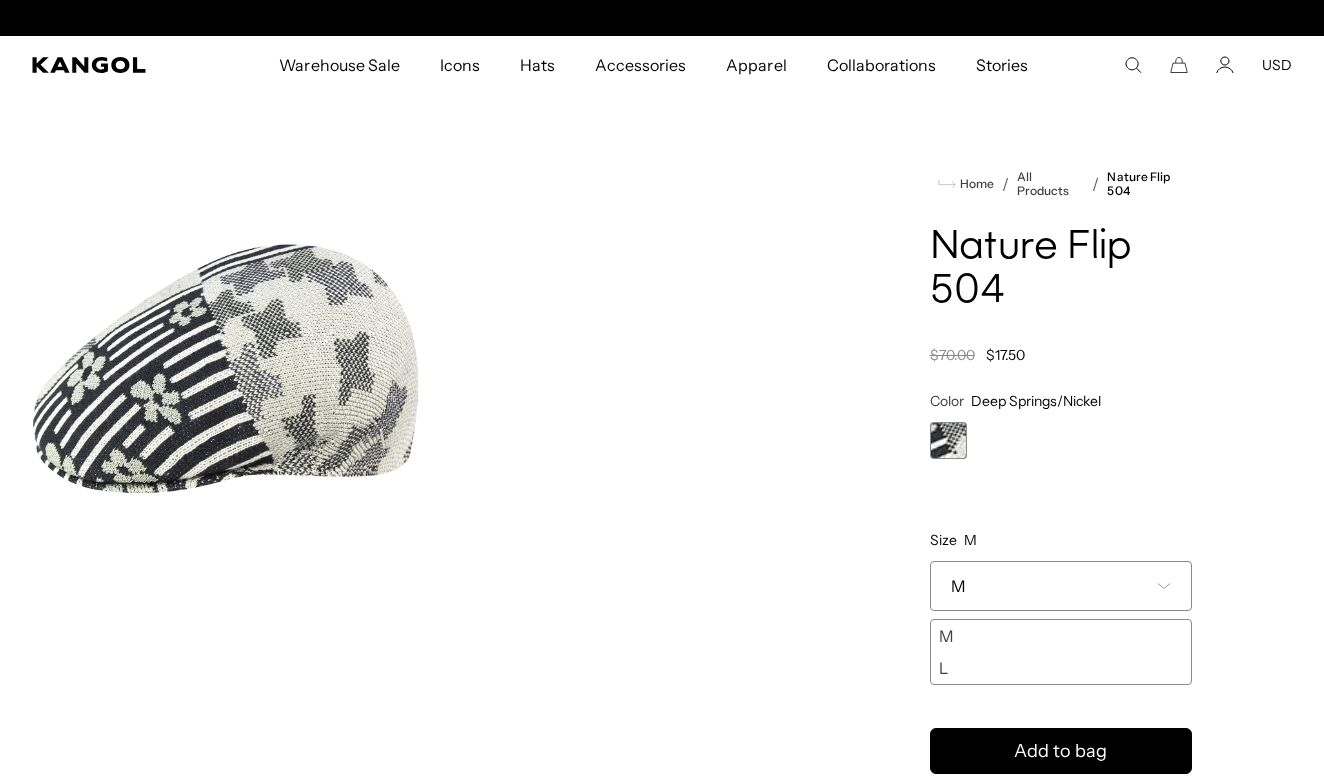 scroll, scrollTop: 0, scrollLeft: 412, axis: horizontal 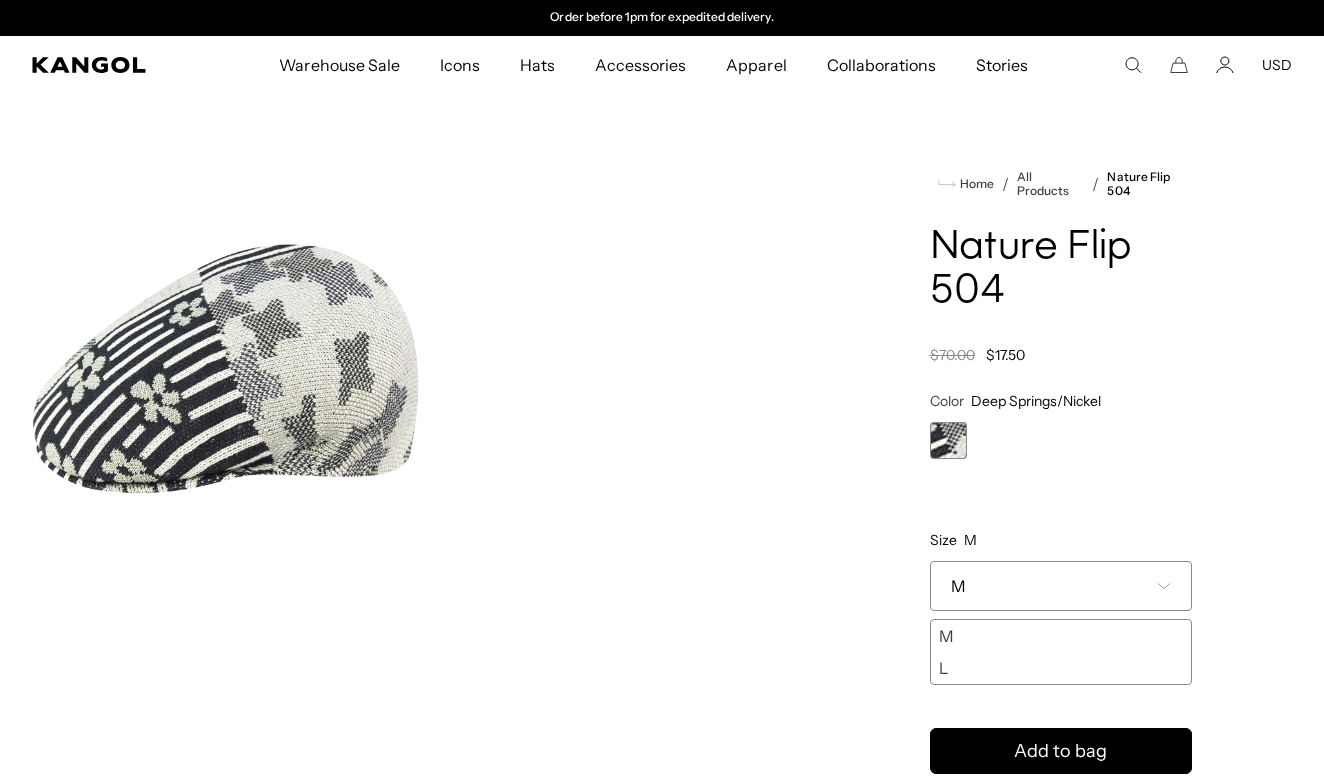 click on "M" at bounding box center [1061, 586] 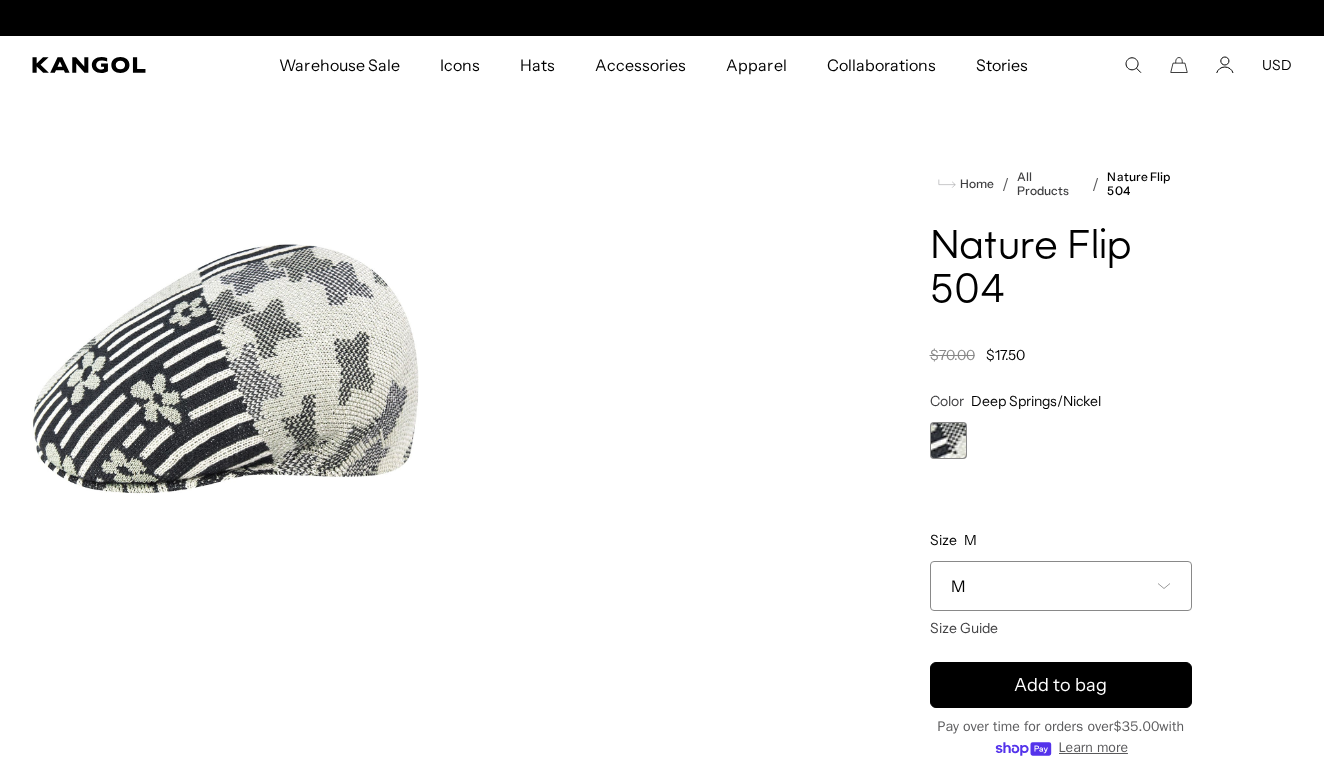 scroll, scrollTop: 0, scrollLeft: 412, axis: horizontal 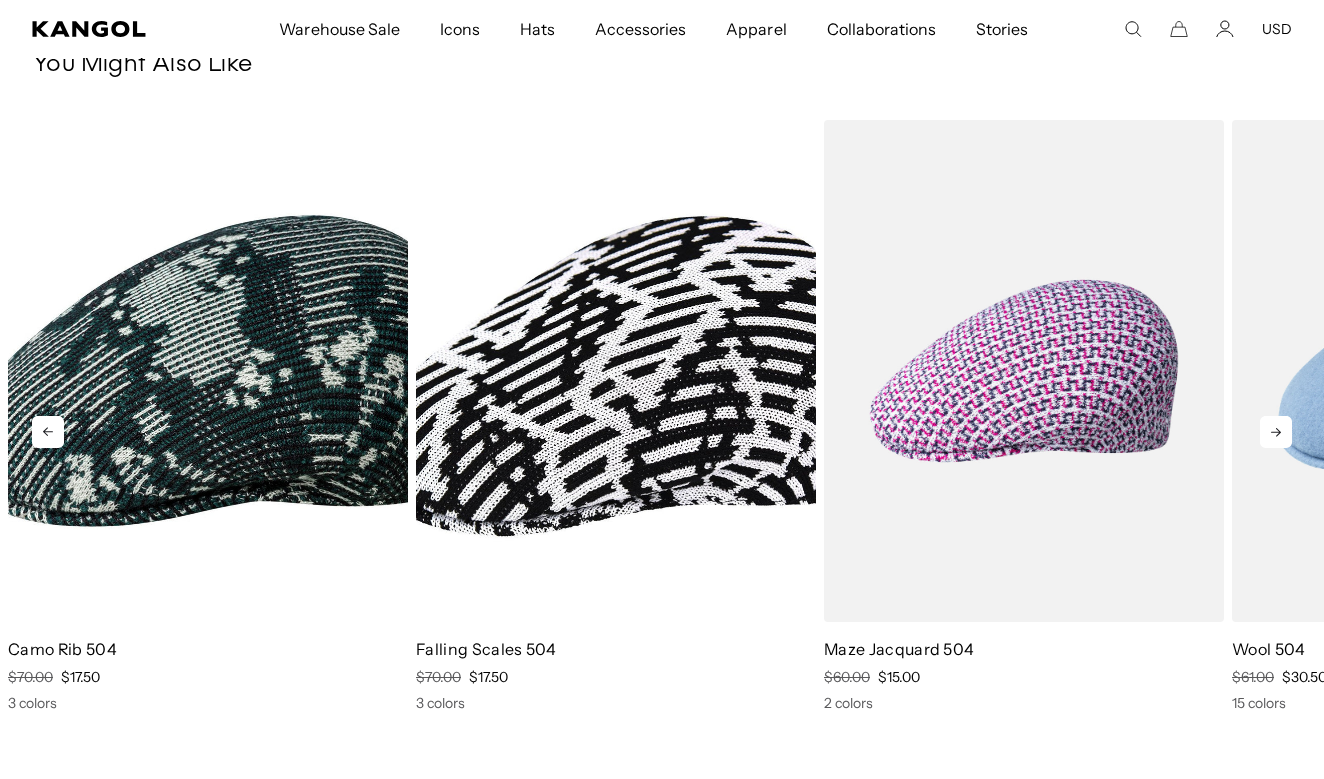 click at bounding box center (208, 371) 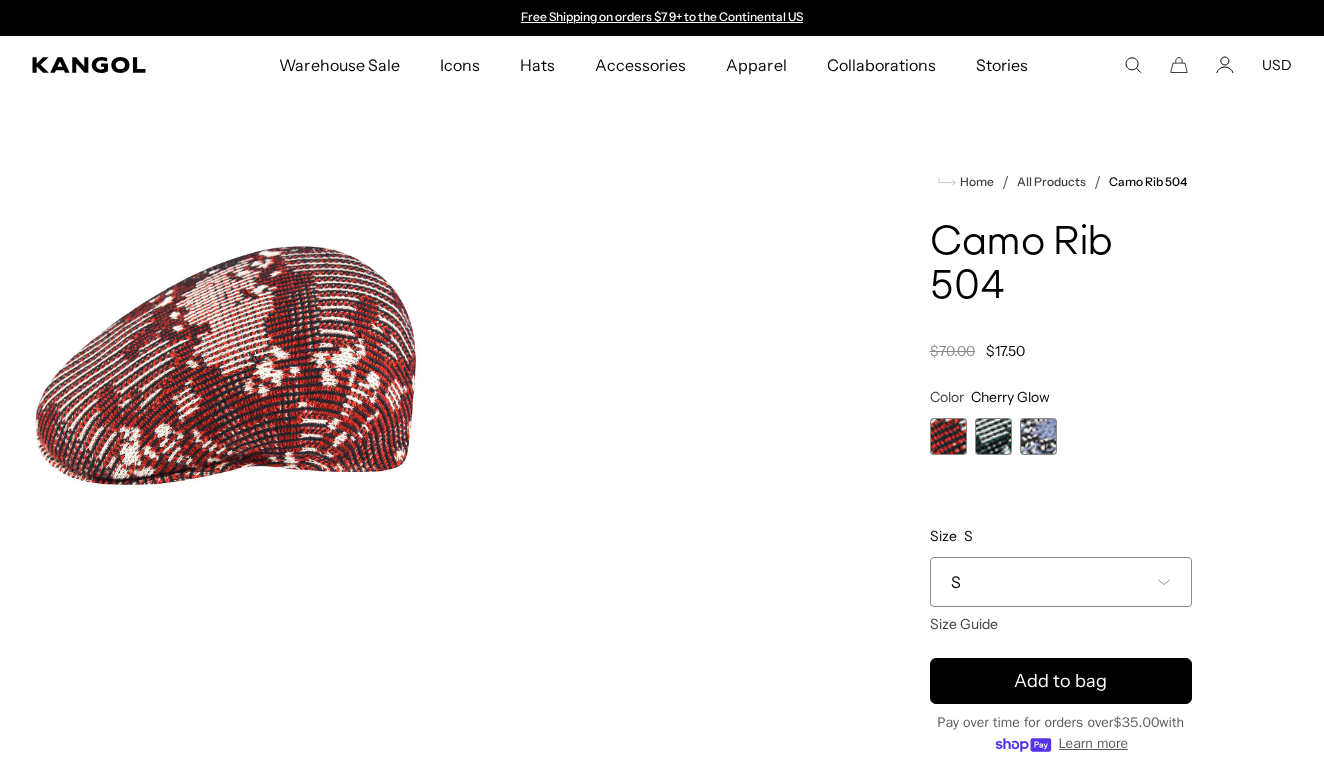 scroll, scrollTop: 0, scrollLeft: 0, axis: both 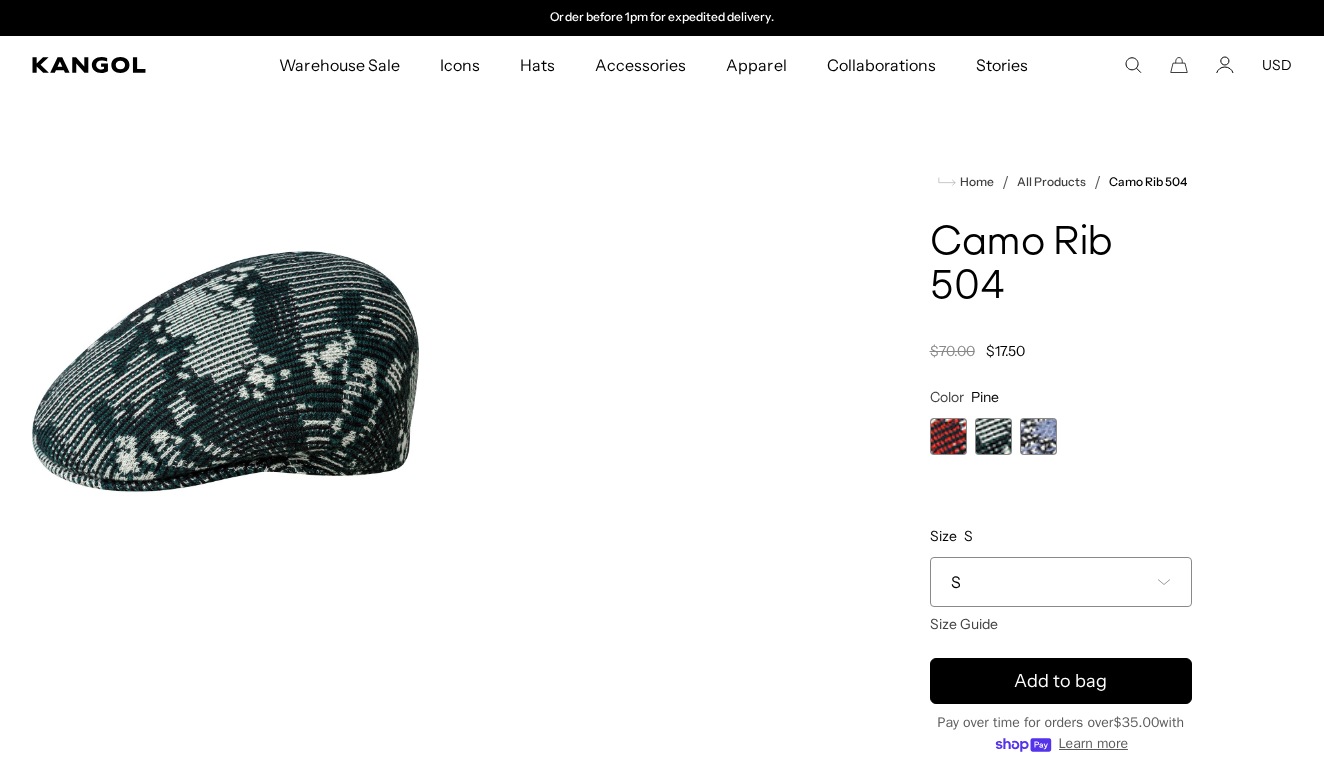 click at bounding box center [1038, 436] 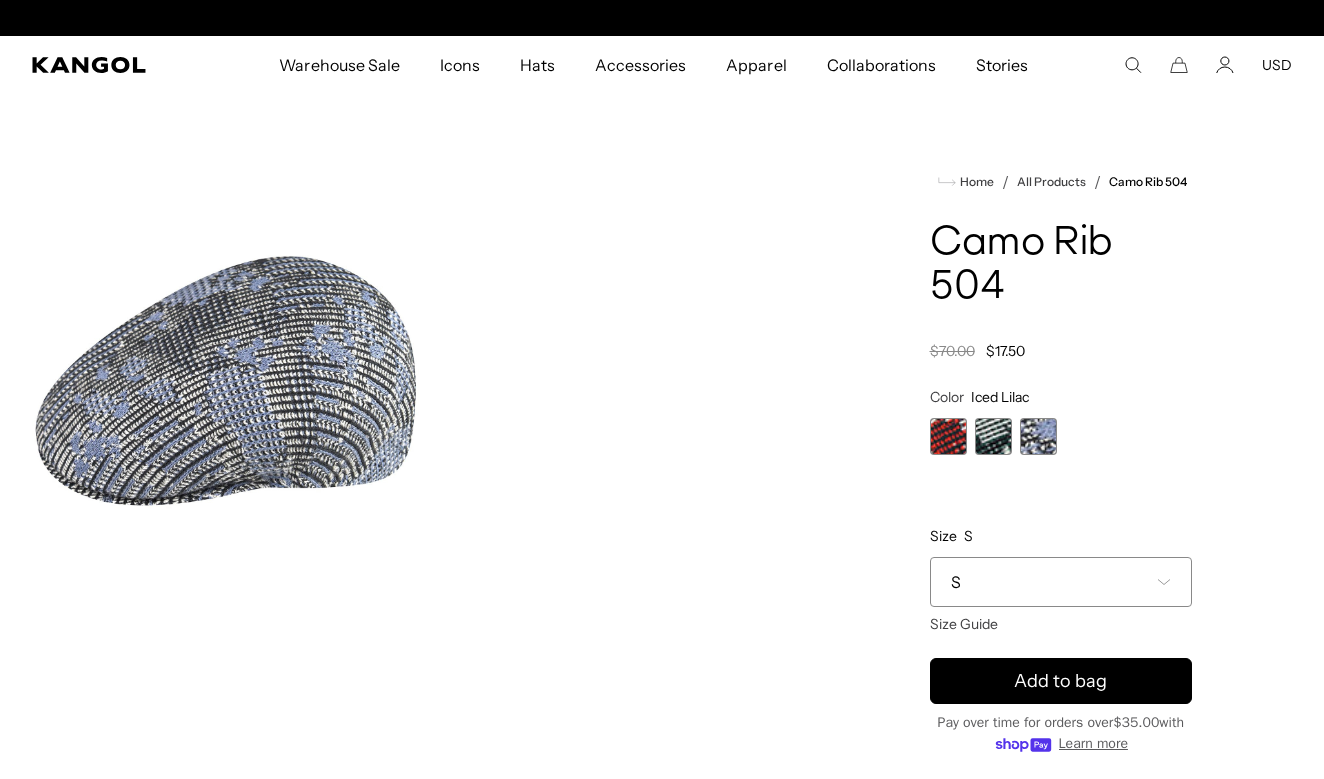 scroll, scrollTop: 0, scrollLeft: 0, axis: both 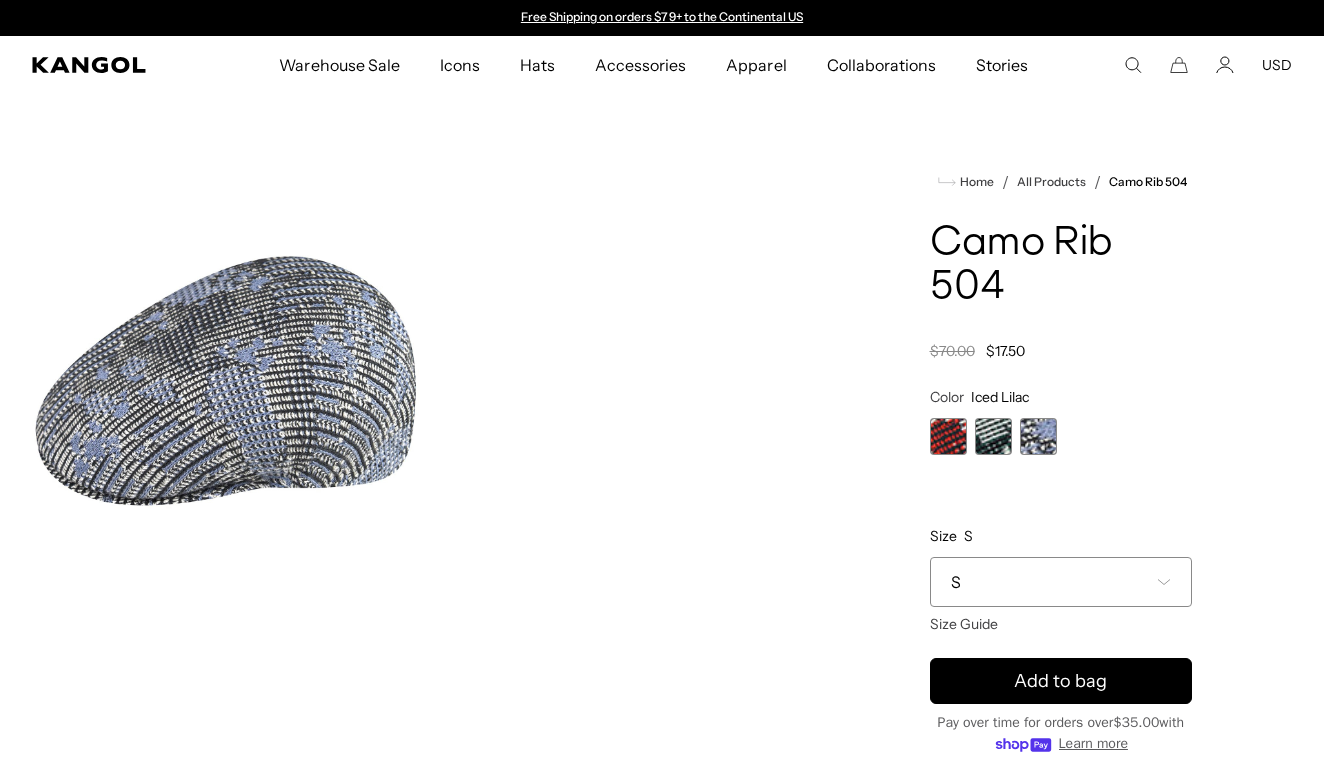 click on "S" at bounding box center (1061, 582) 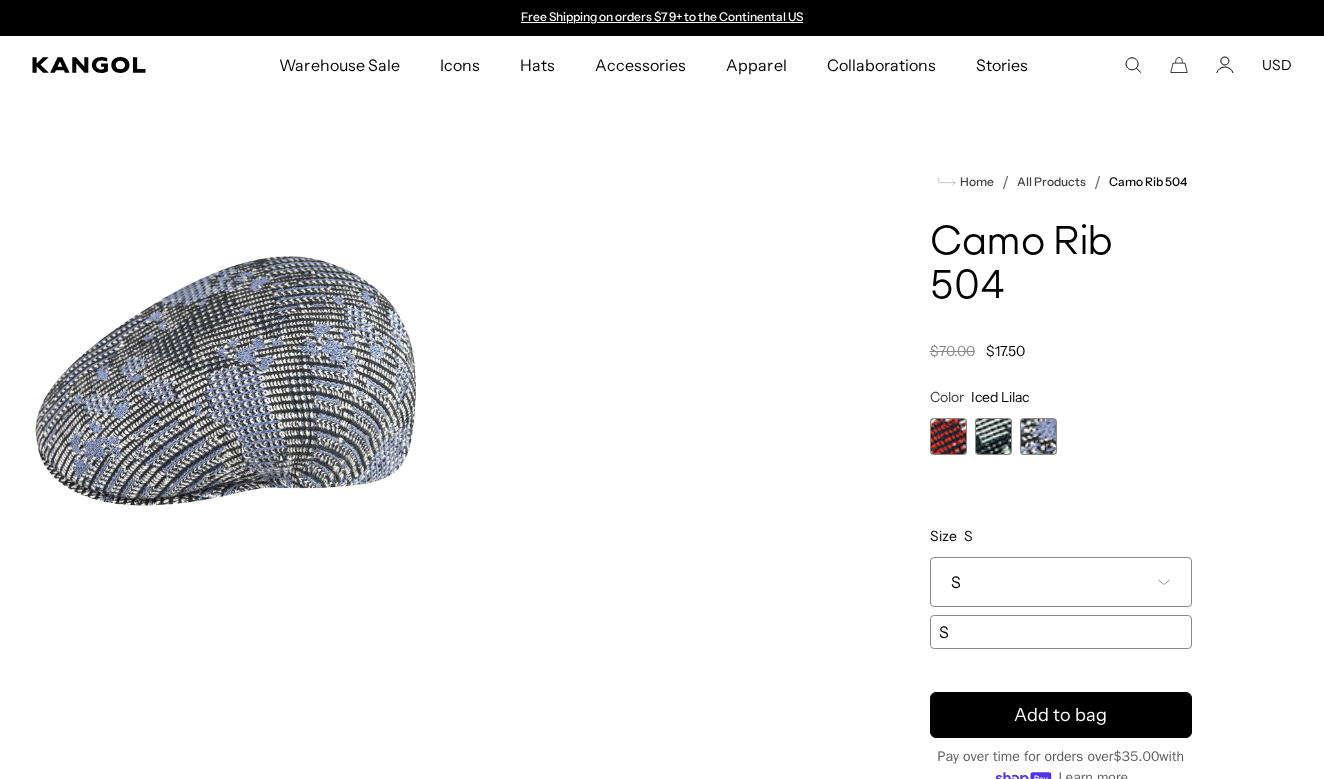click at bounding box center (948, 436) 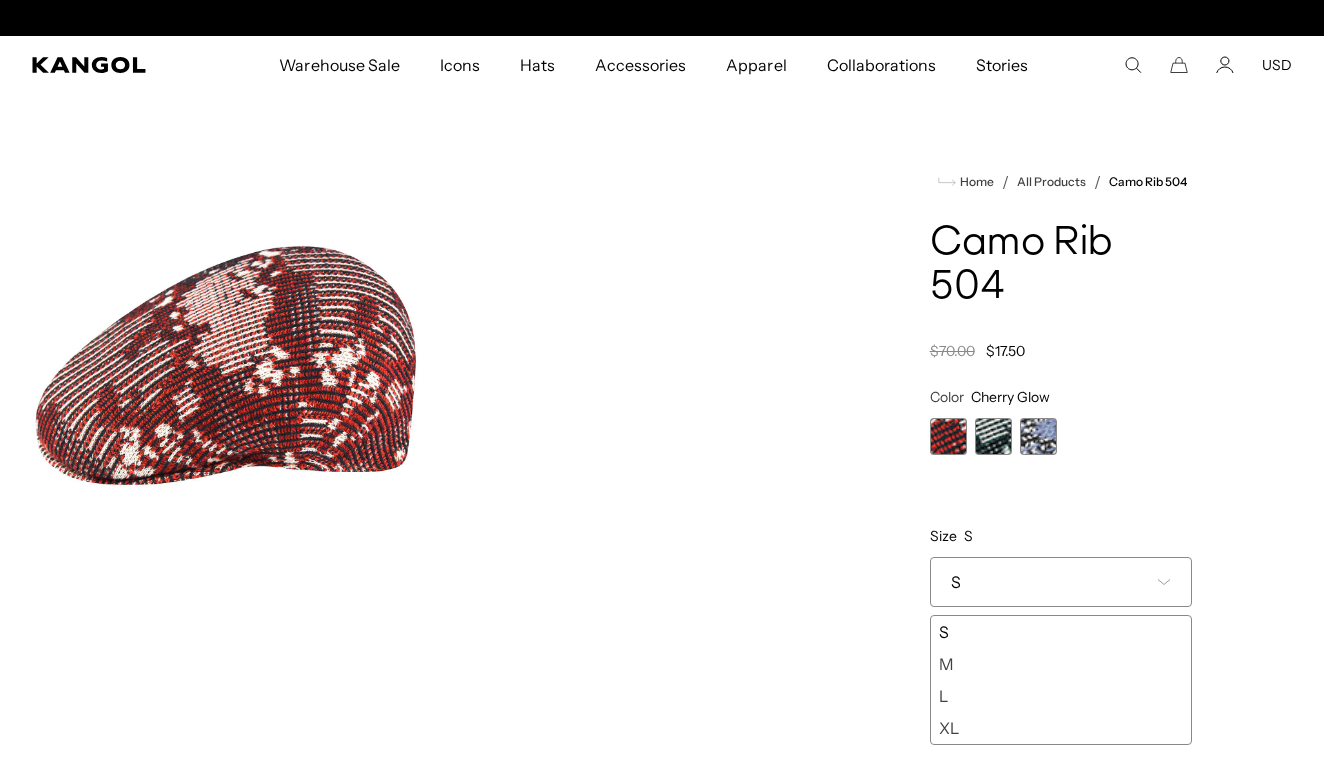 scroll, scrollTop: 0, scrollLeft: 0, axis: both 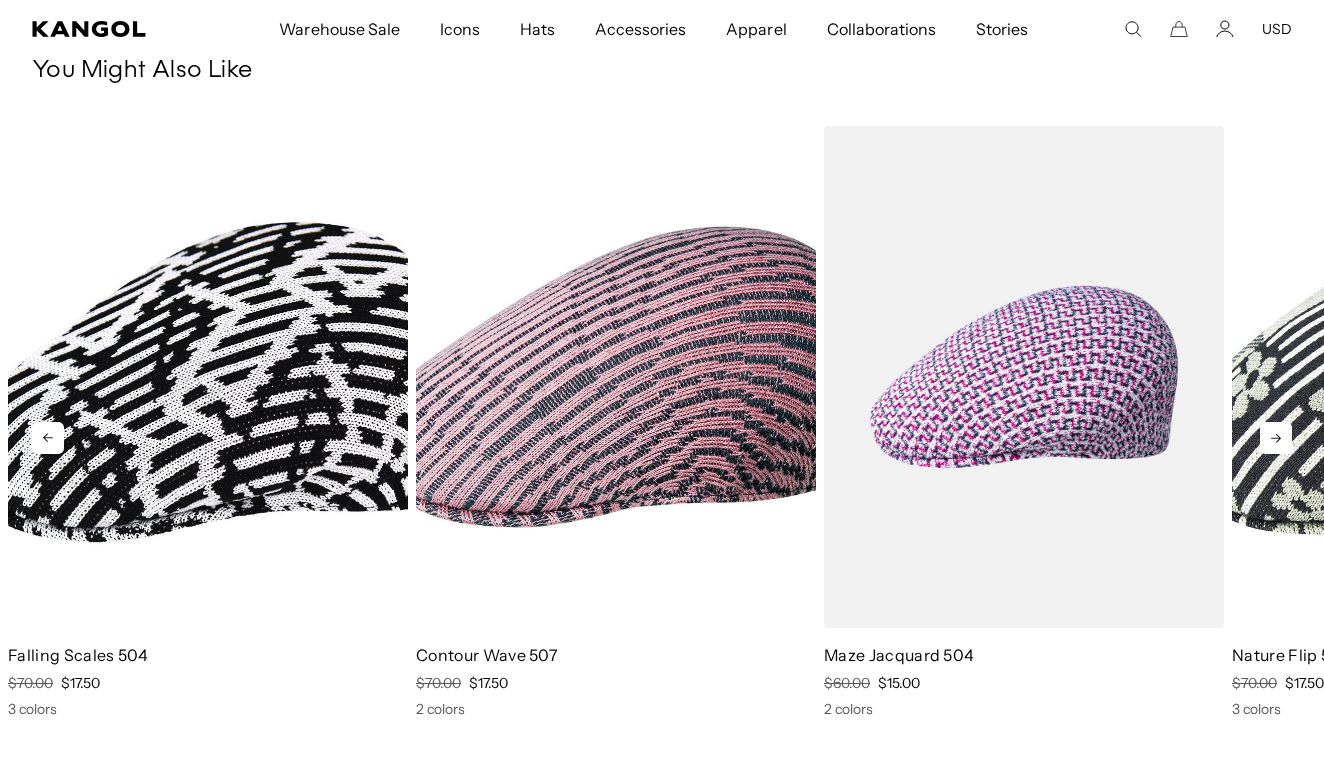 click 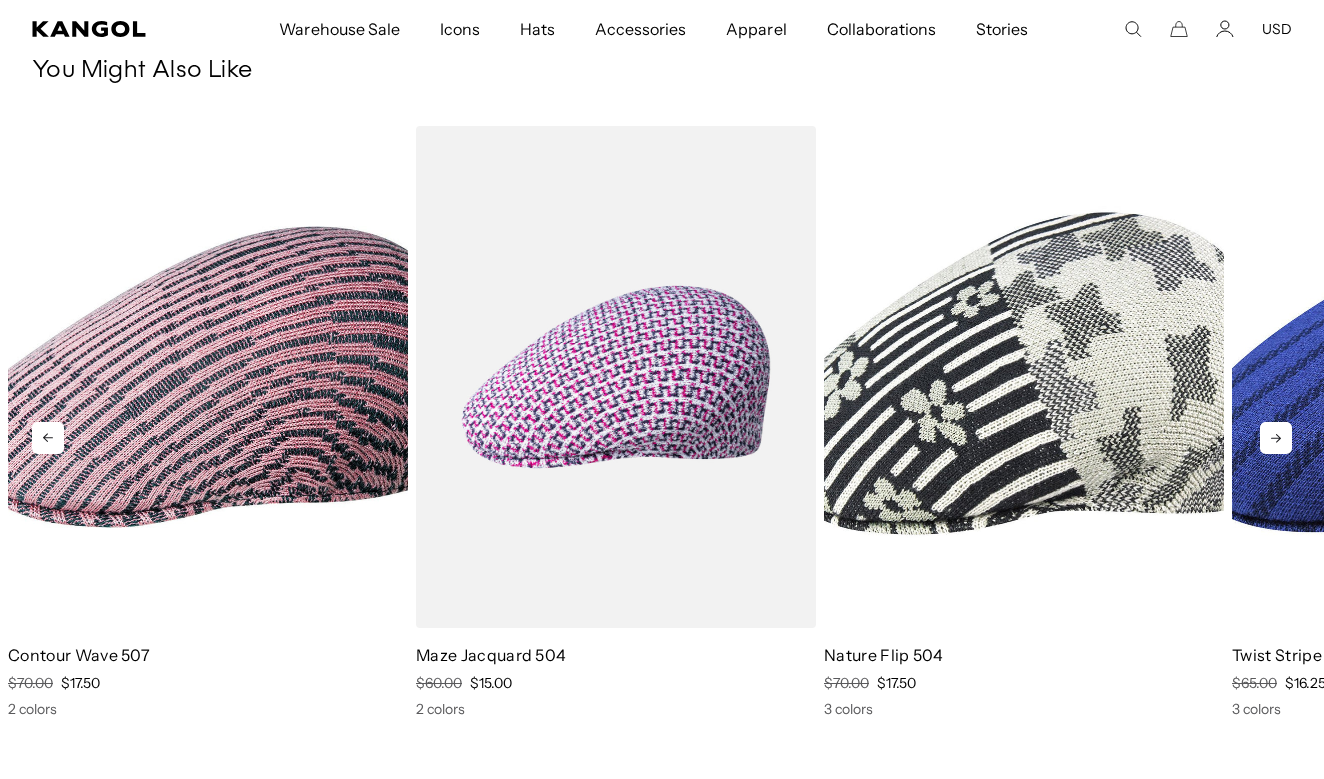 scroll, scrollTop: 0, scrollLeft: 0, axis: both 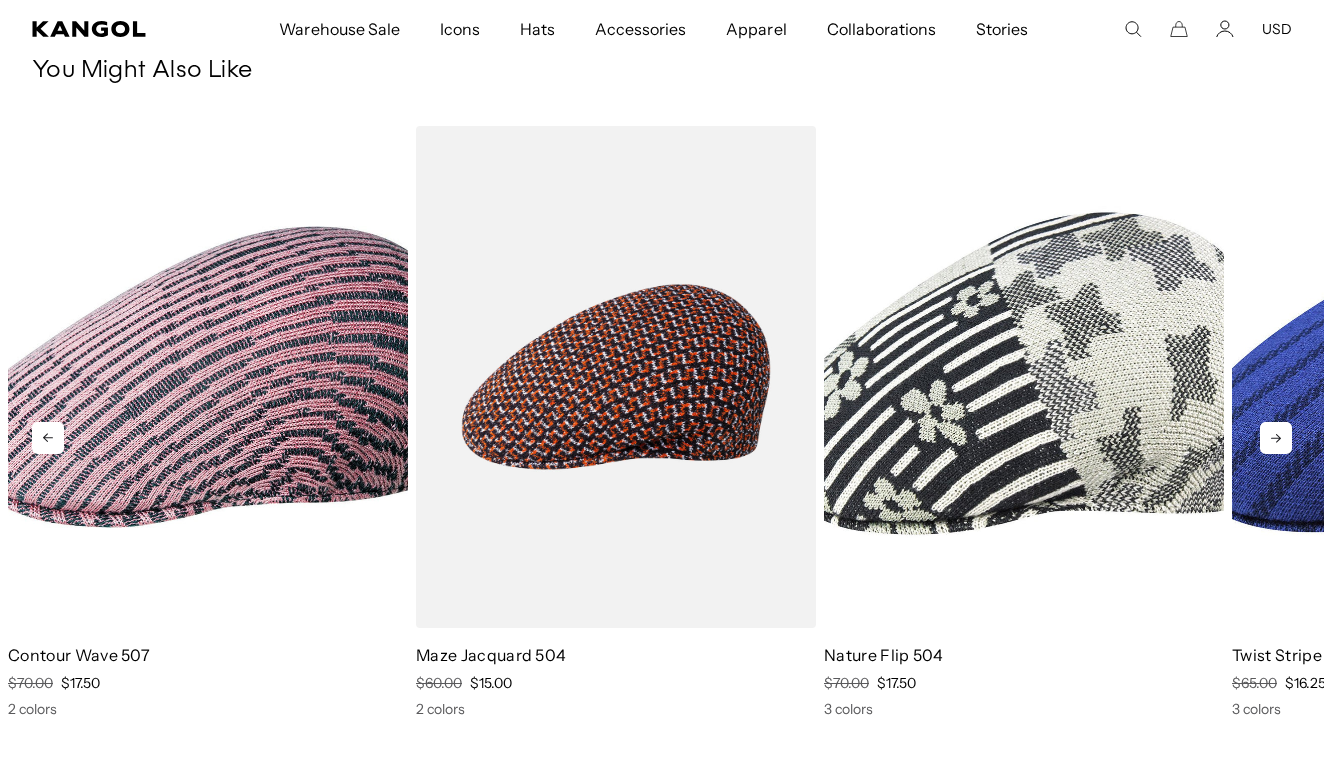 click at bounding box center [616, 377] 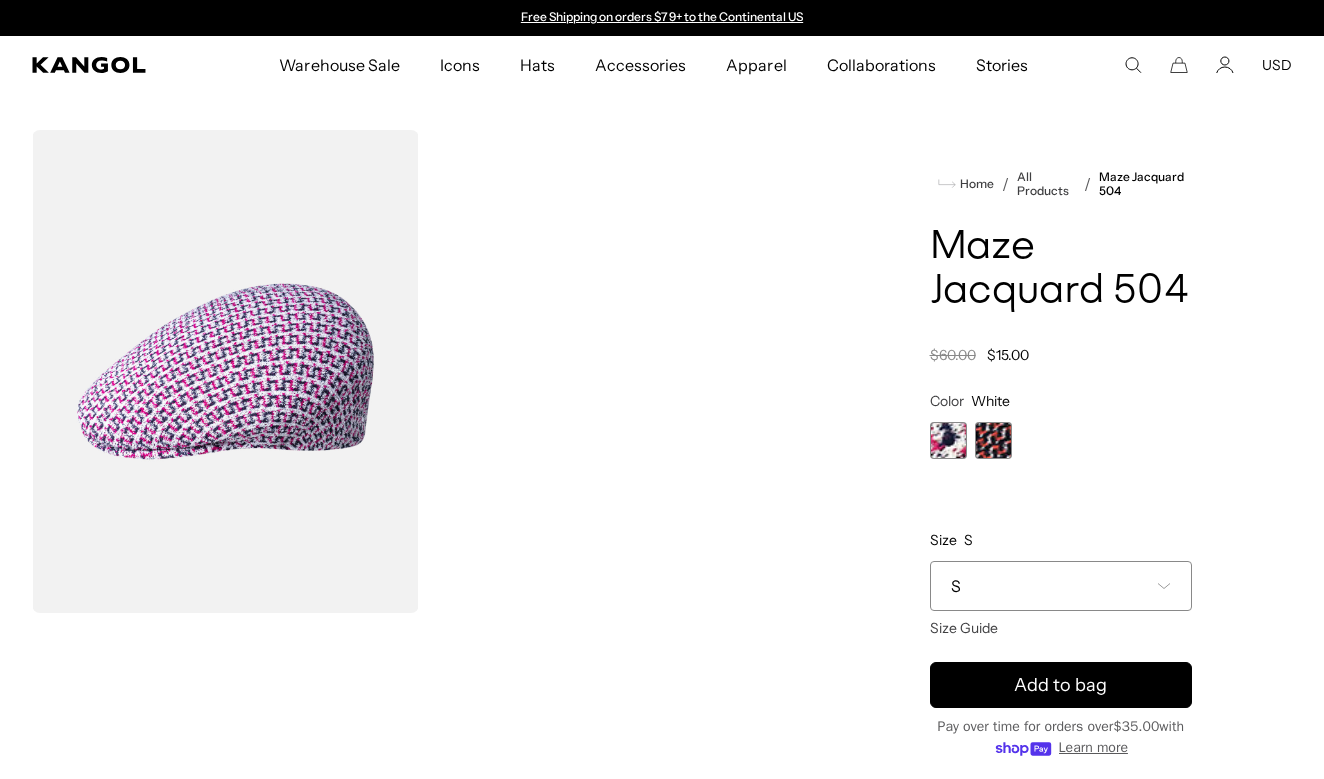 scroll, scrollTop: 0, scrollLeft: 0, axis: both 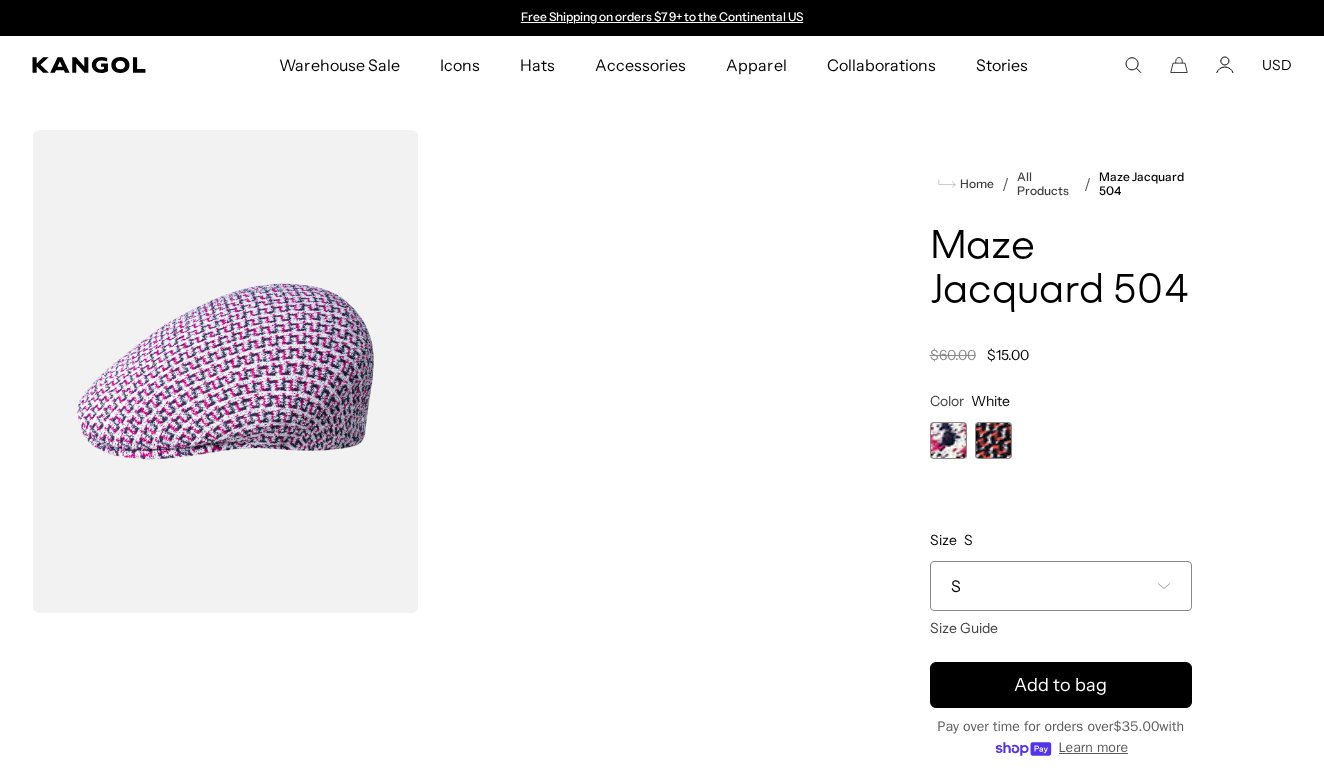 click at bounding box center (993, 440) 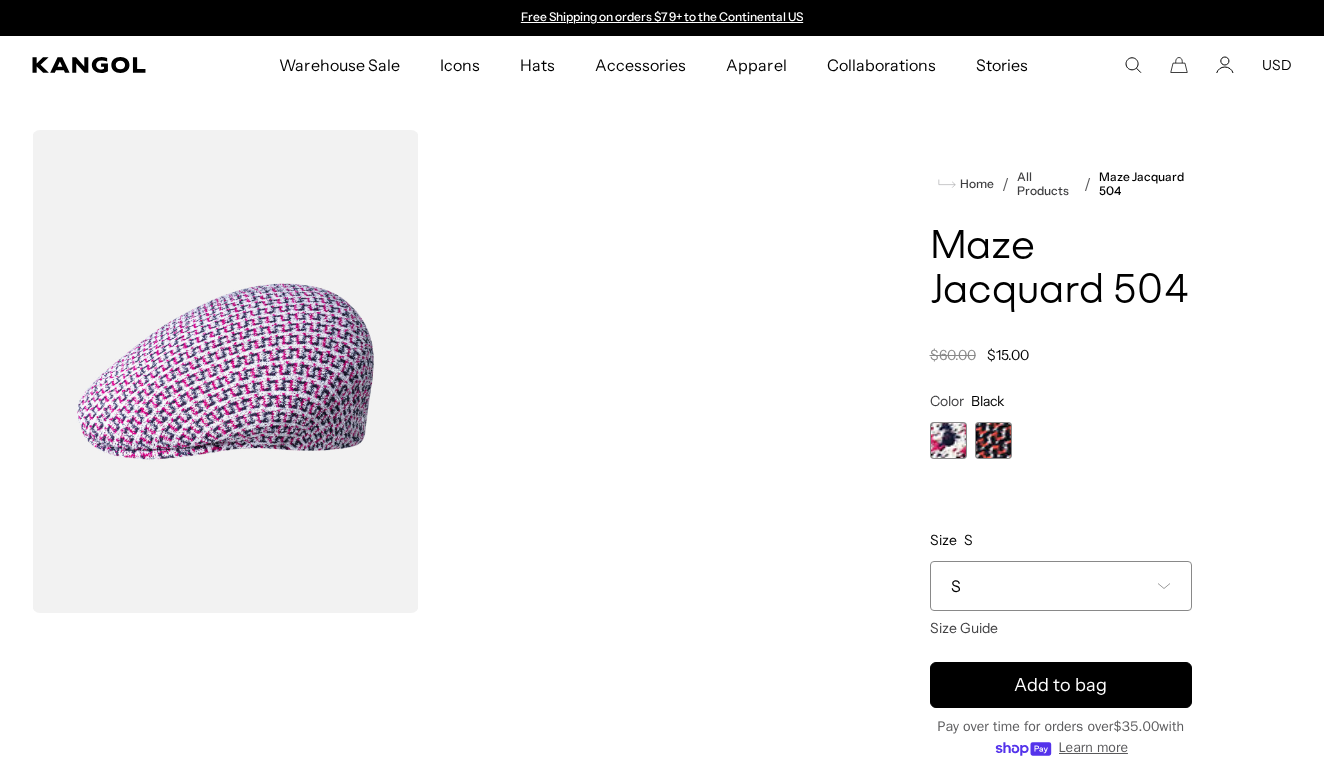 scroll, scrollTop: 0, scrollLeft: 0, axis: both 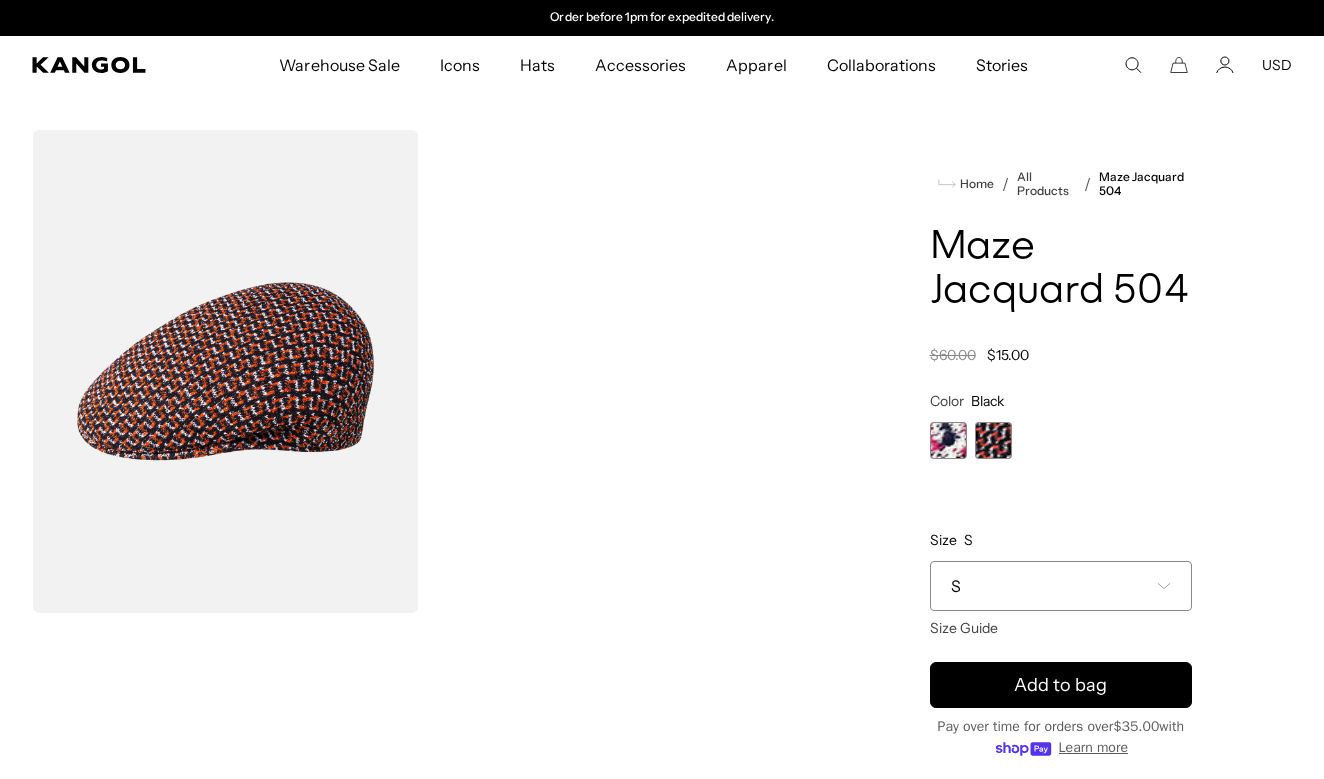 click on "Select a size
S
Size Guide
S M - Sold out L - Sold out XL - Sold out
S M L XL" at bounding box center [1061, 590] 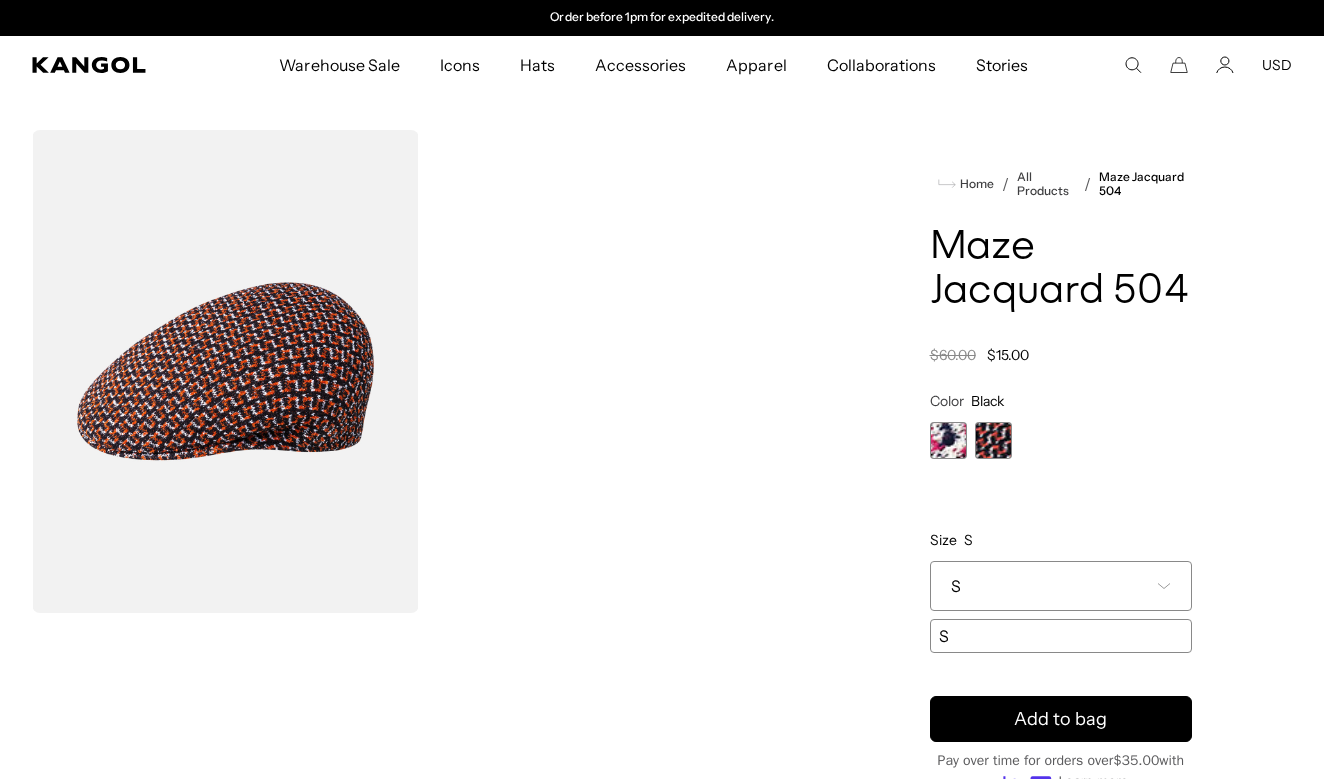 click on "S" at bounding box center (1061, 586) 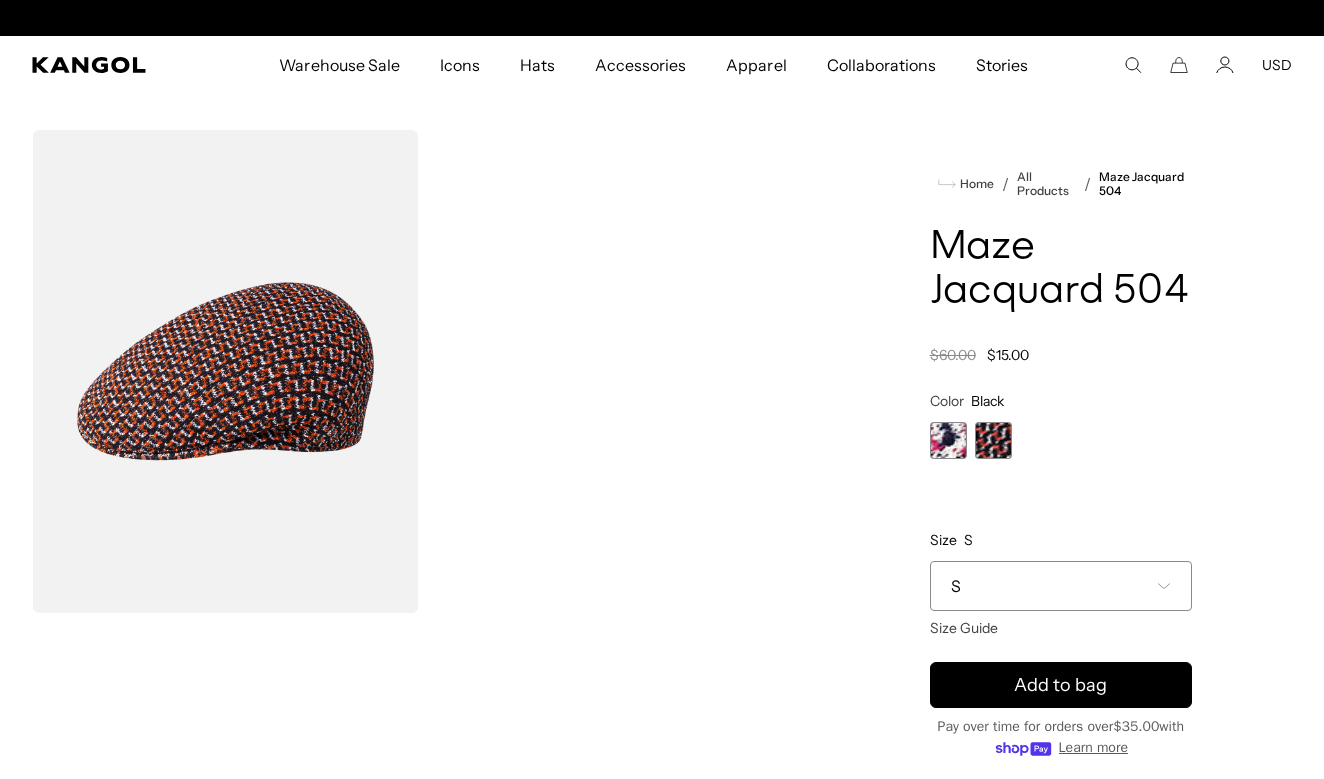 scroll, scrollTop: 0, scrollLeft: 412, axis: horizontal 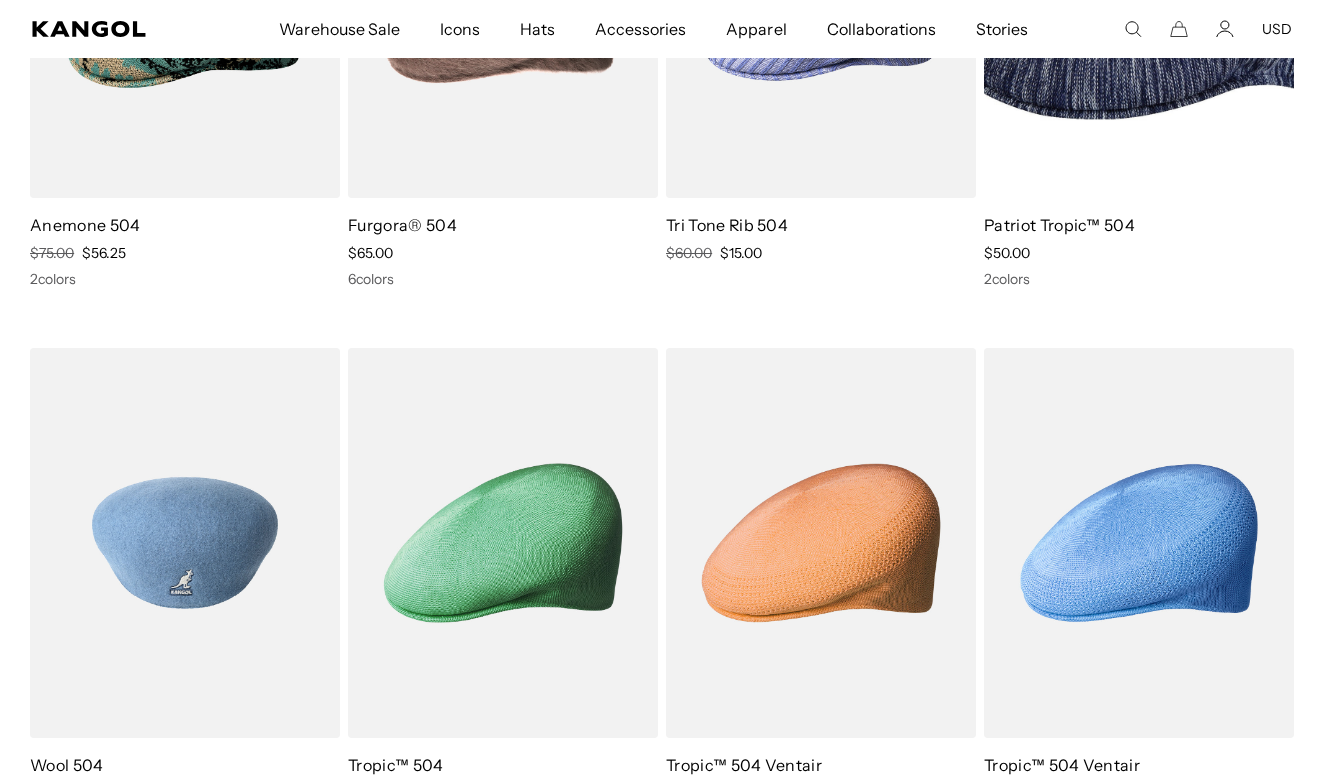 click at bounding box center (185, 542) 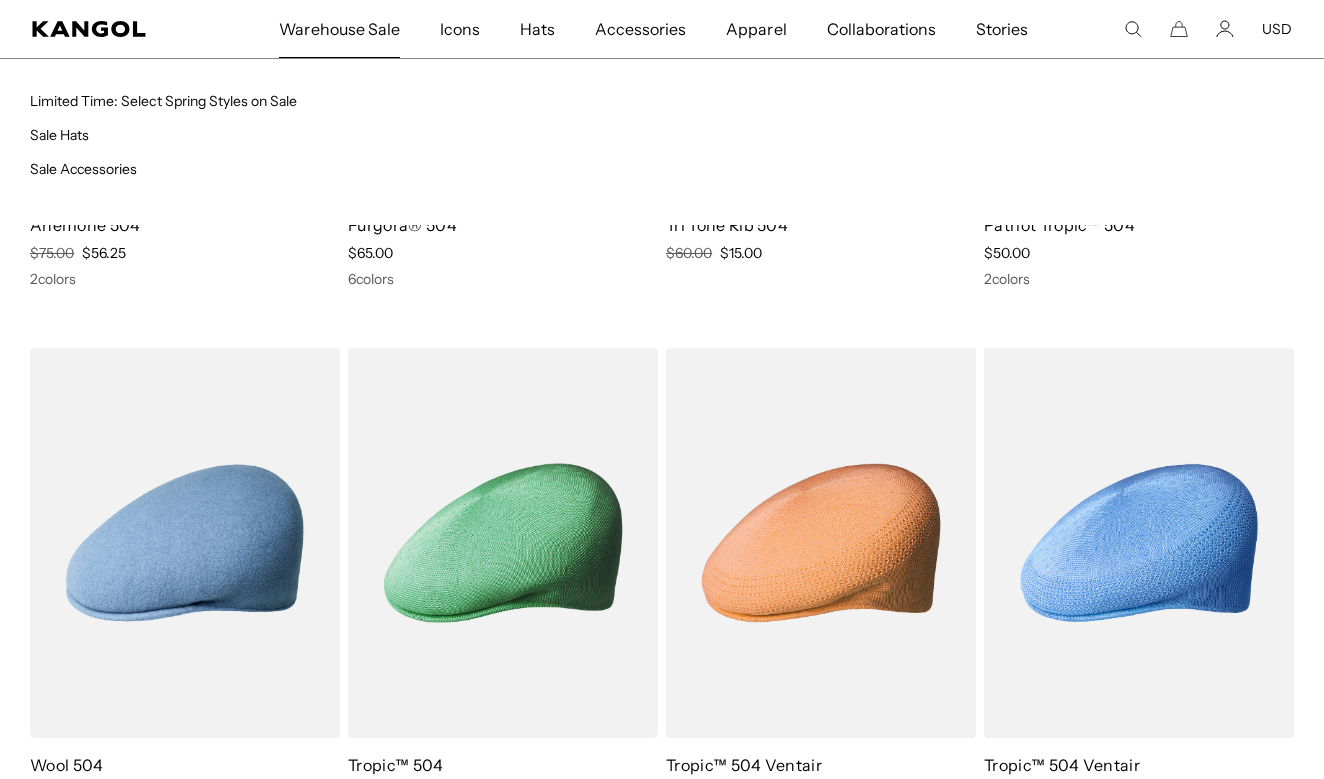 scroll, scrollTop: 0, scrollLeft: 0, axis: both 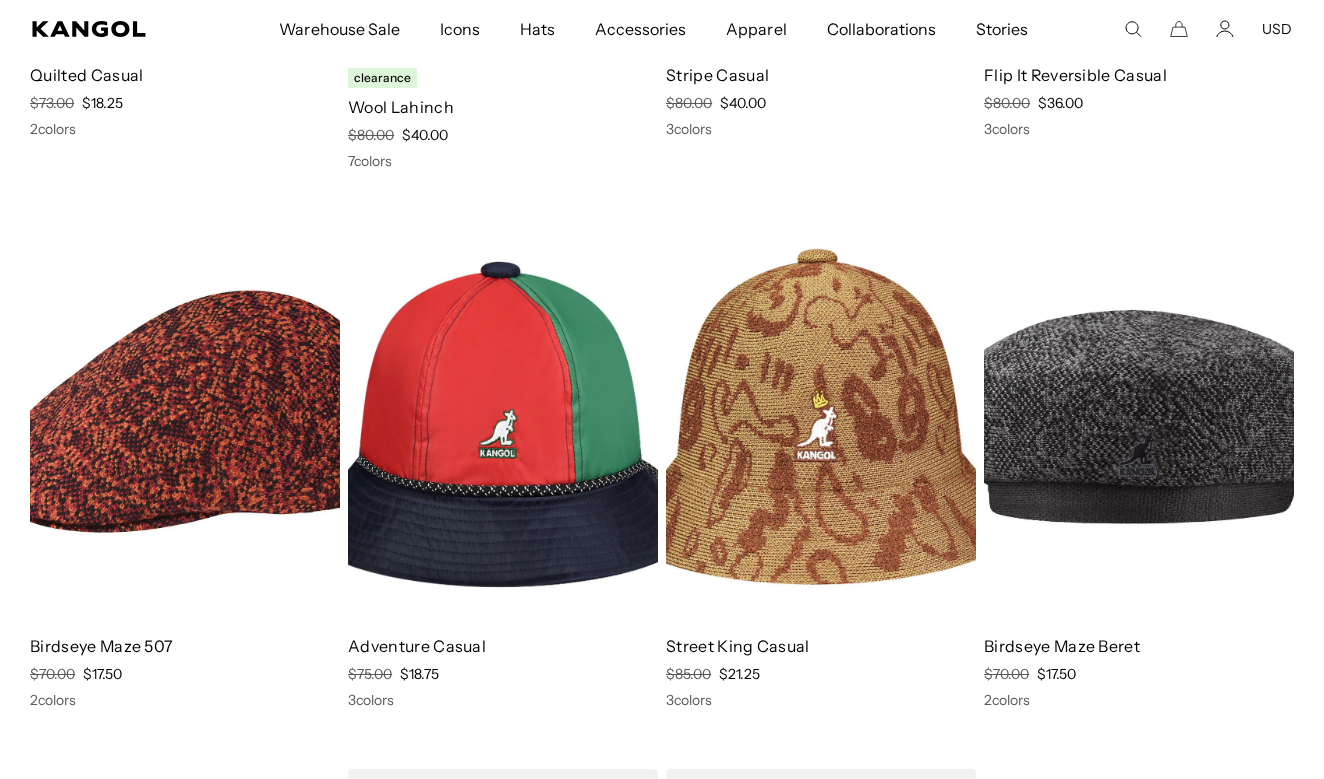 click at bounding box center (821, 424) 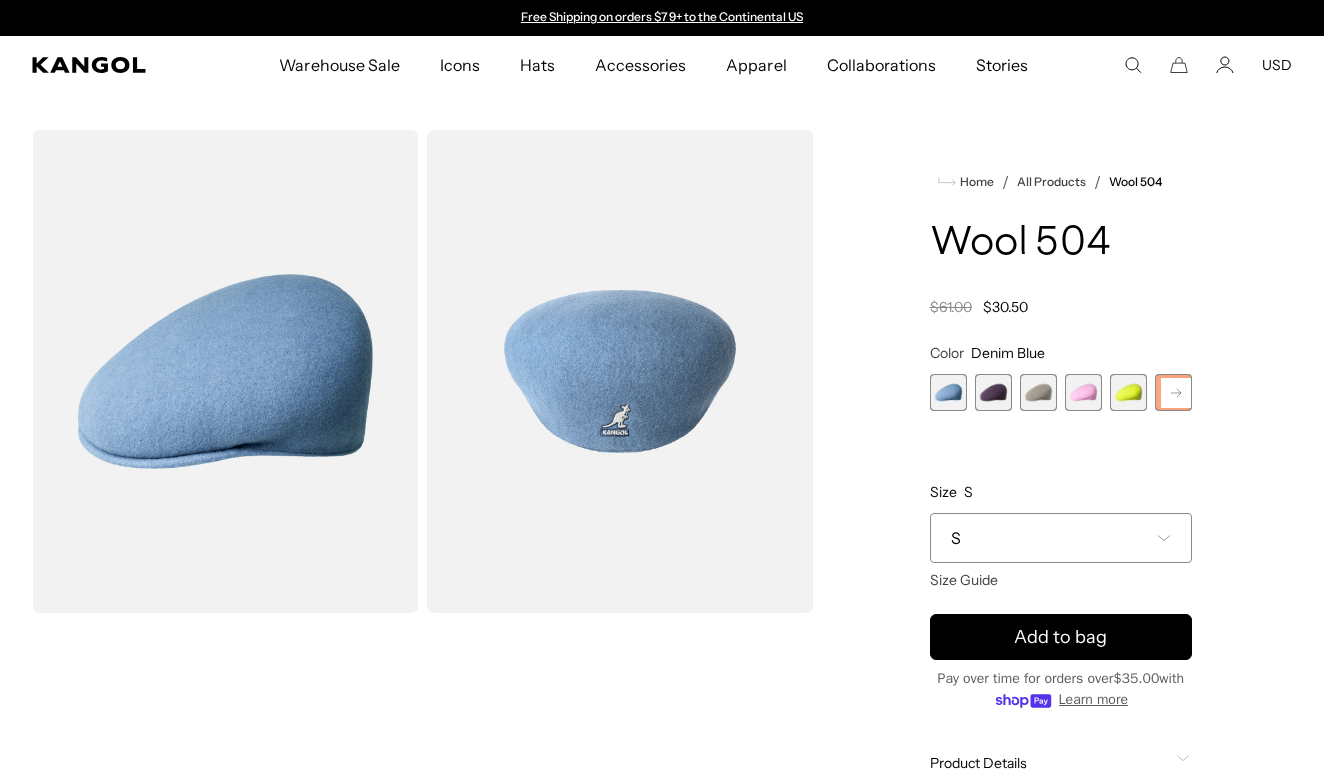 scroll, scrollTop: 0, scrollLeft: 0, axis: both 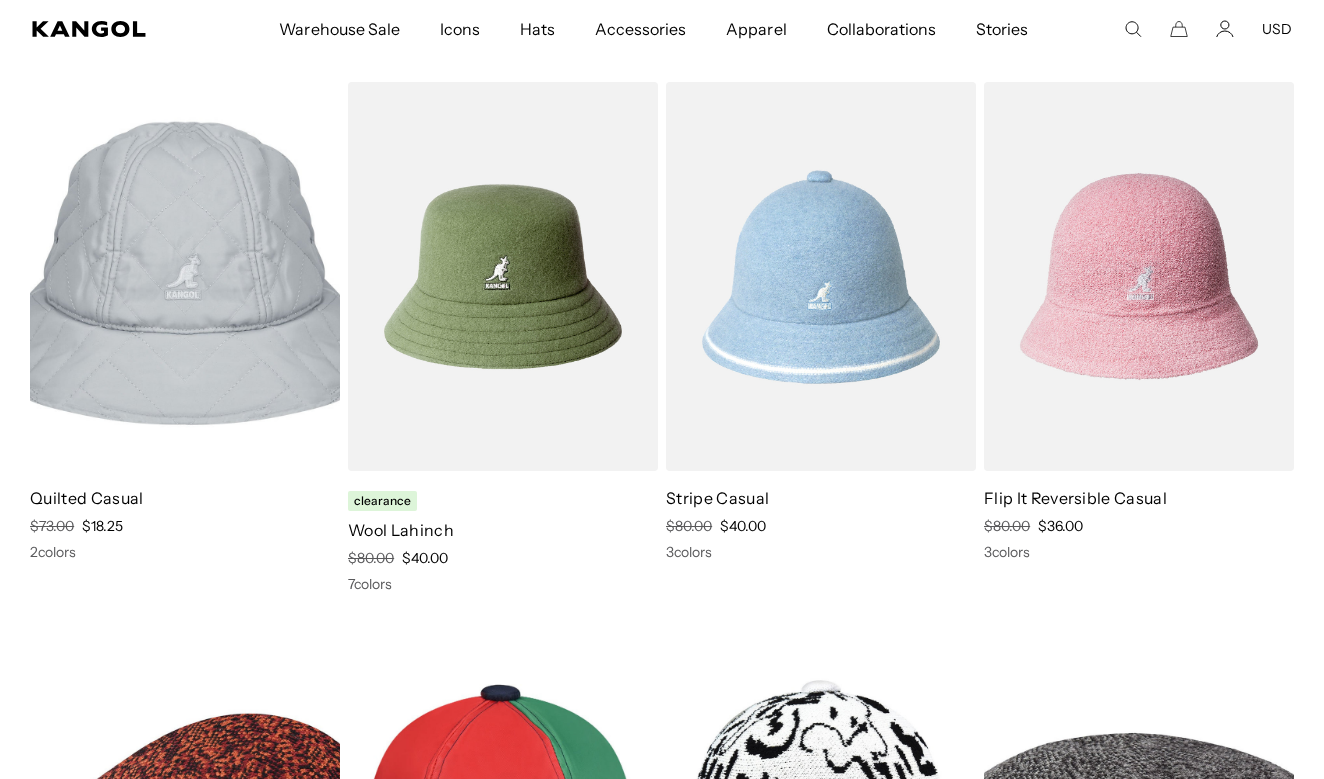 click at bounding box center (503, 276) 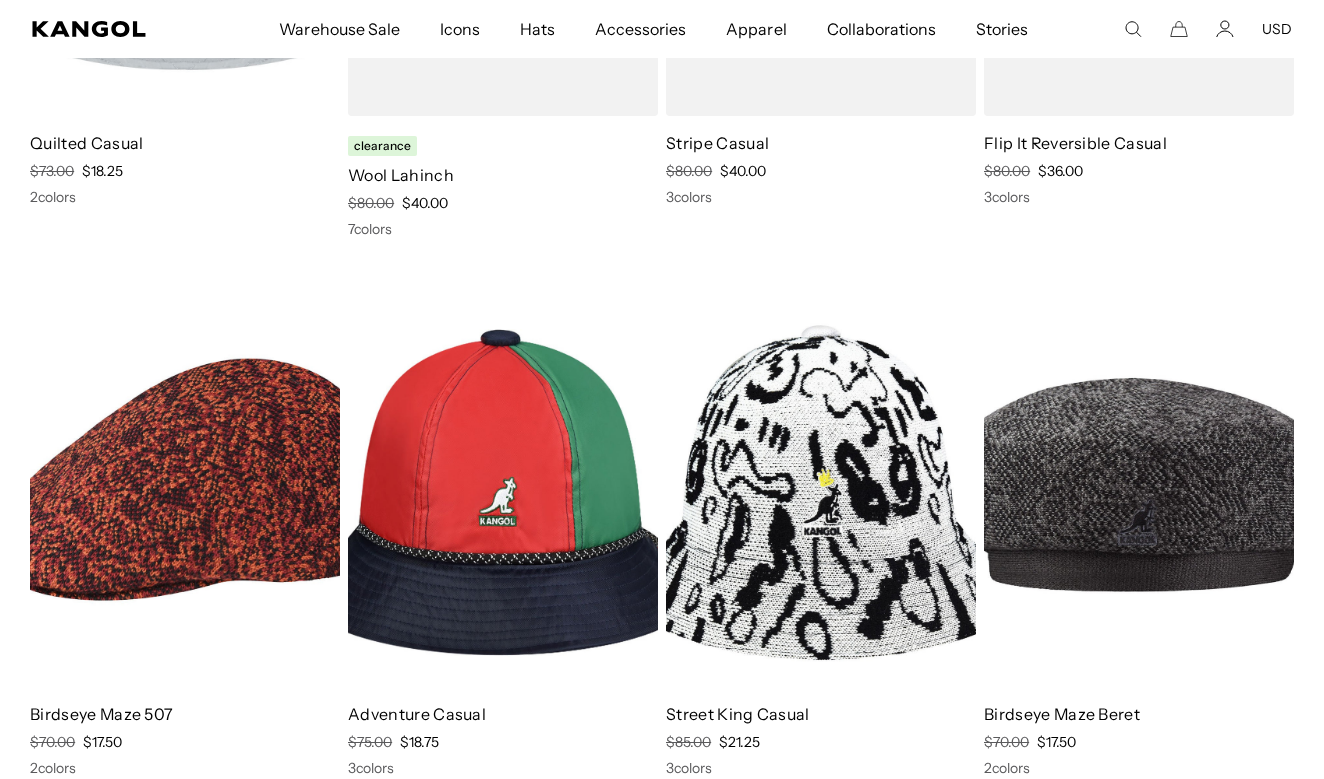 scroll, scrollTop: 5503, scrollLeft: 0, axis: vertical 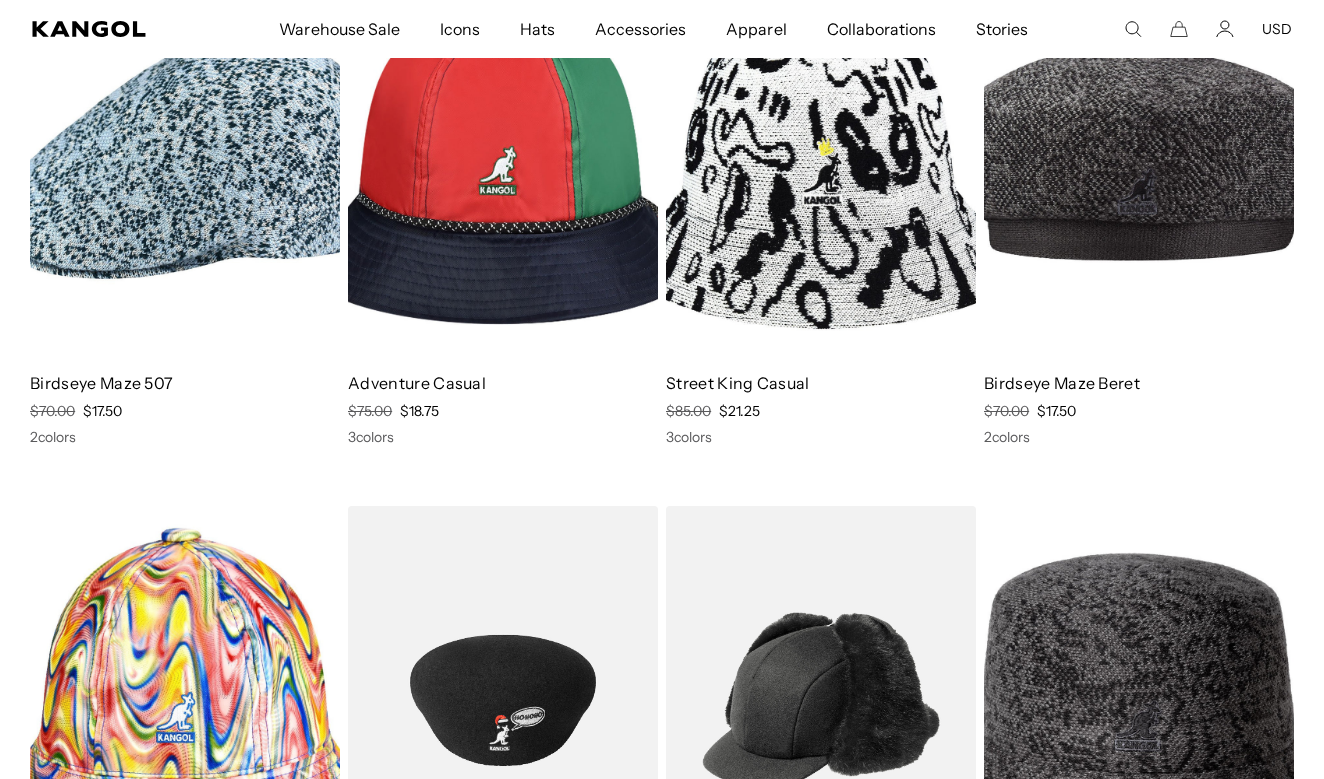 click at bounding box center (185, 161) 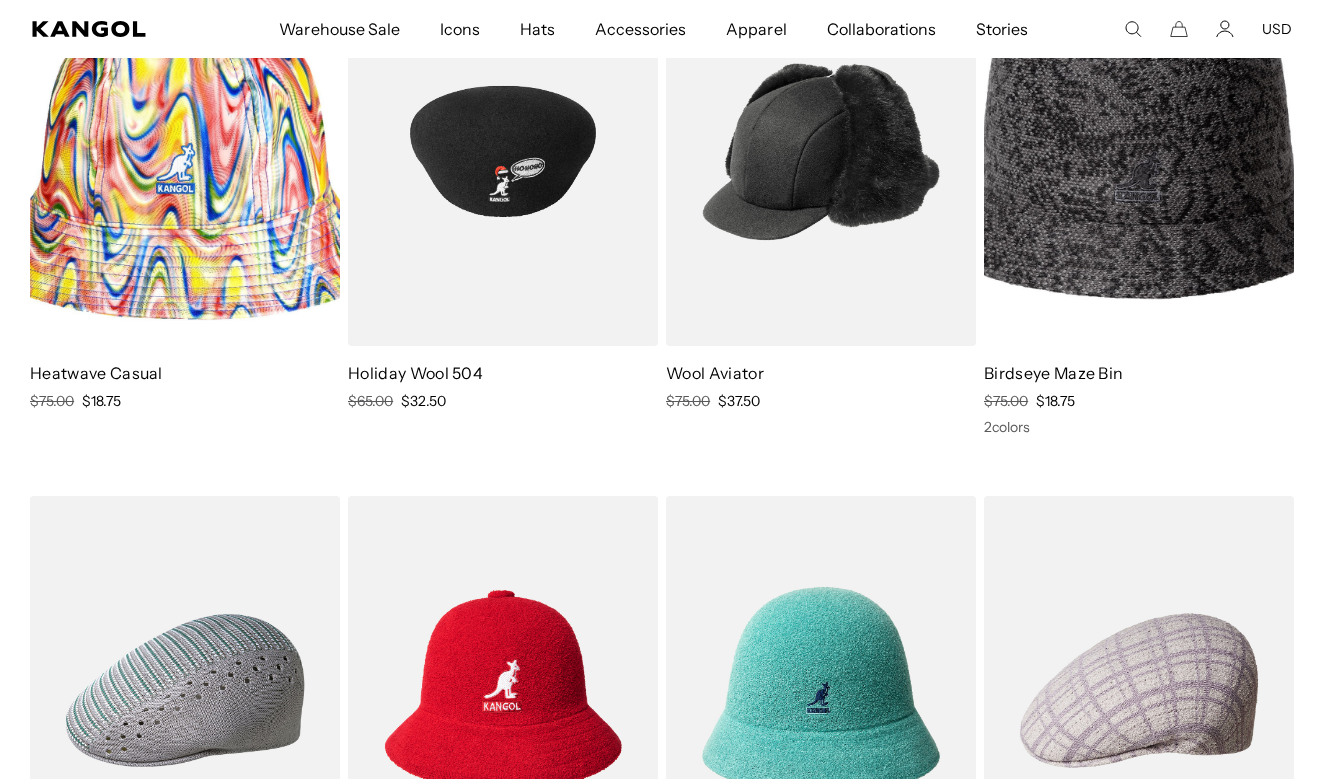 scroll, scrollTop: 6397, scrollLeft: 0, axis: vertical 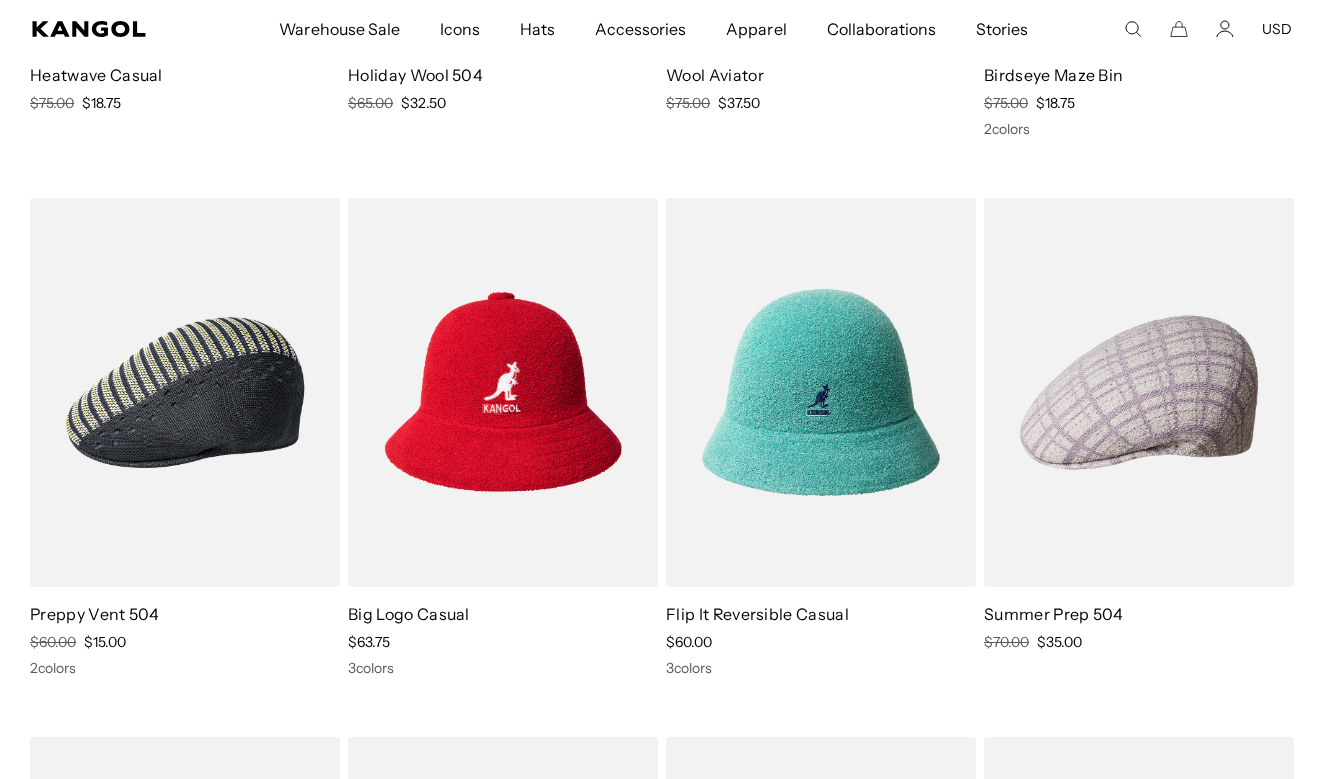 click at bounding box center (185, 392) 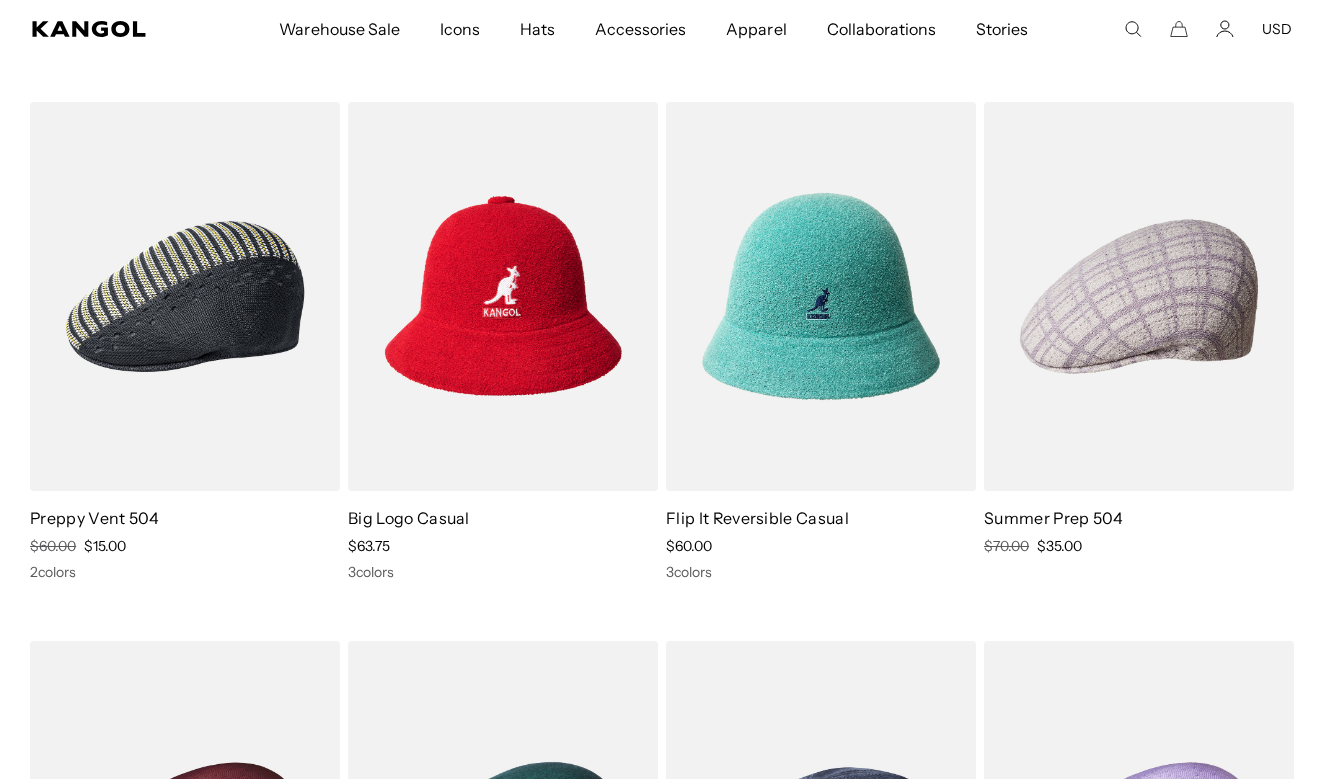 scroll, scrollTop: 6969, scrollLeft: 0, axis: vertical 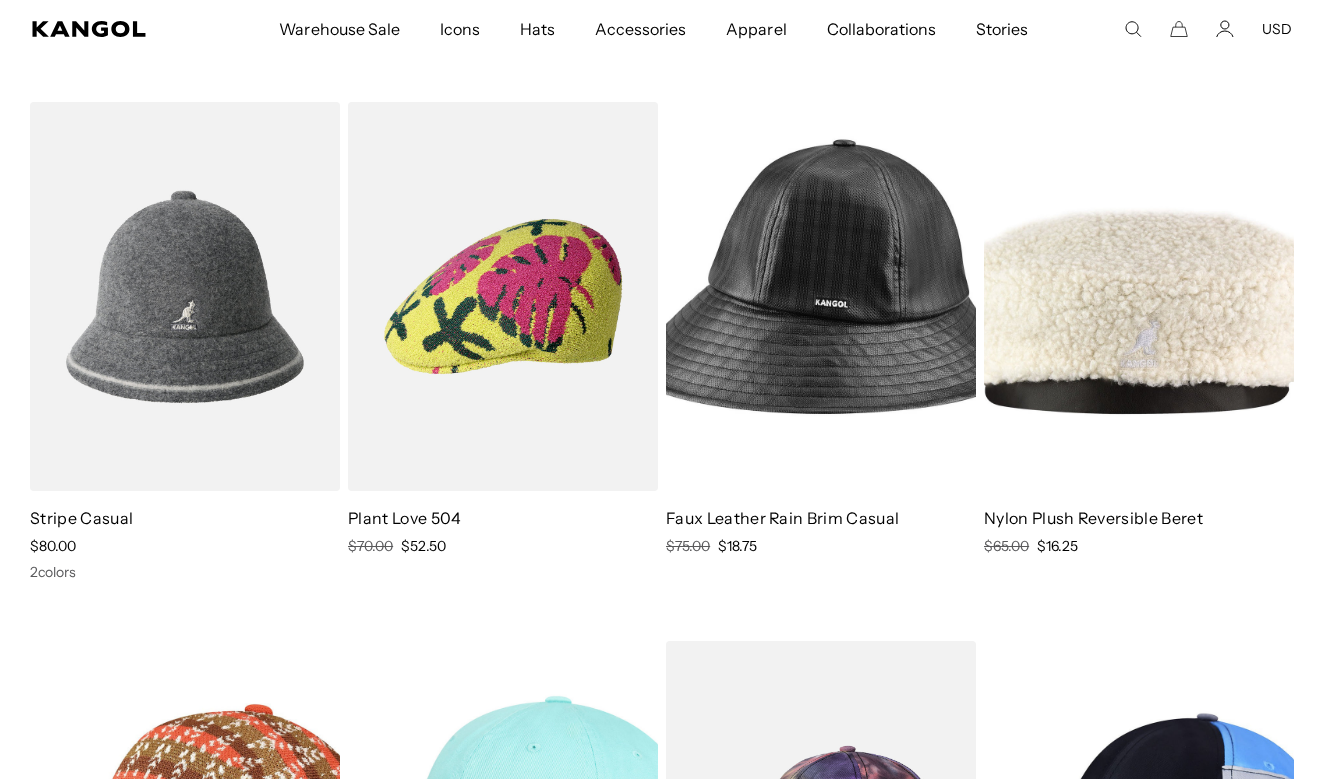 click at bounding box center [503, 296] 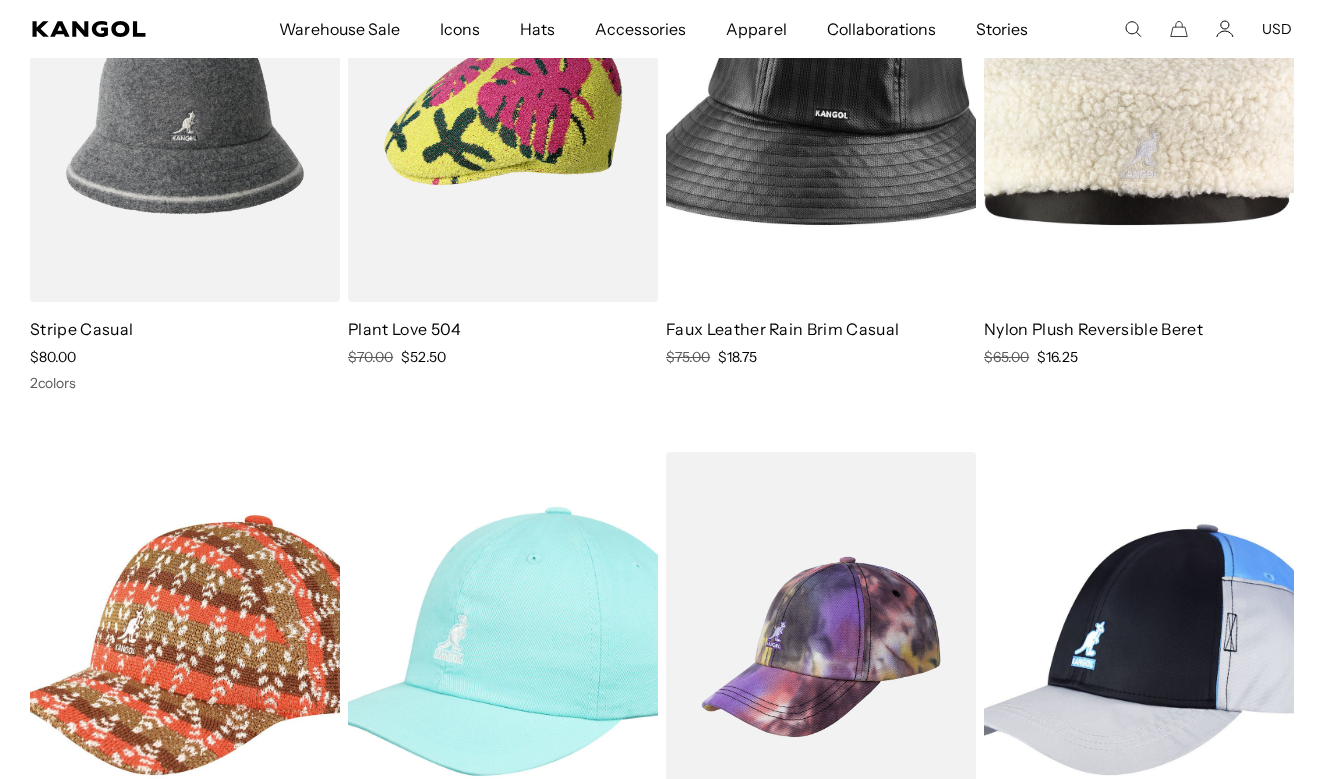 scroll, scrollTop: 9814, scrollLeft: 0, axis: vertical 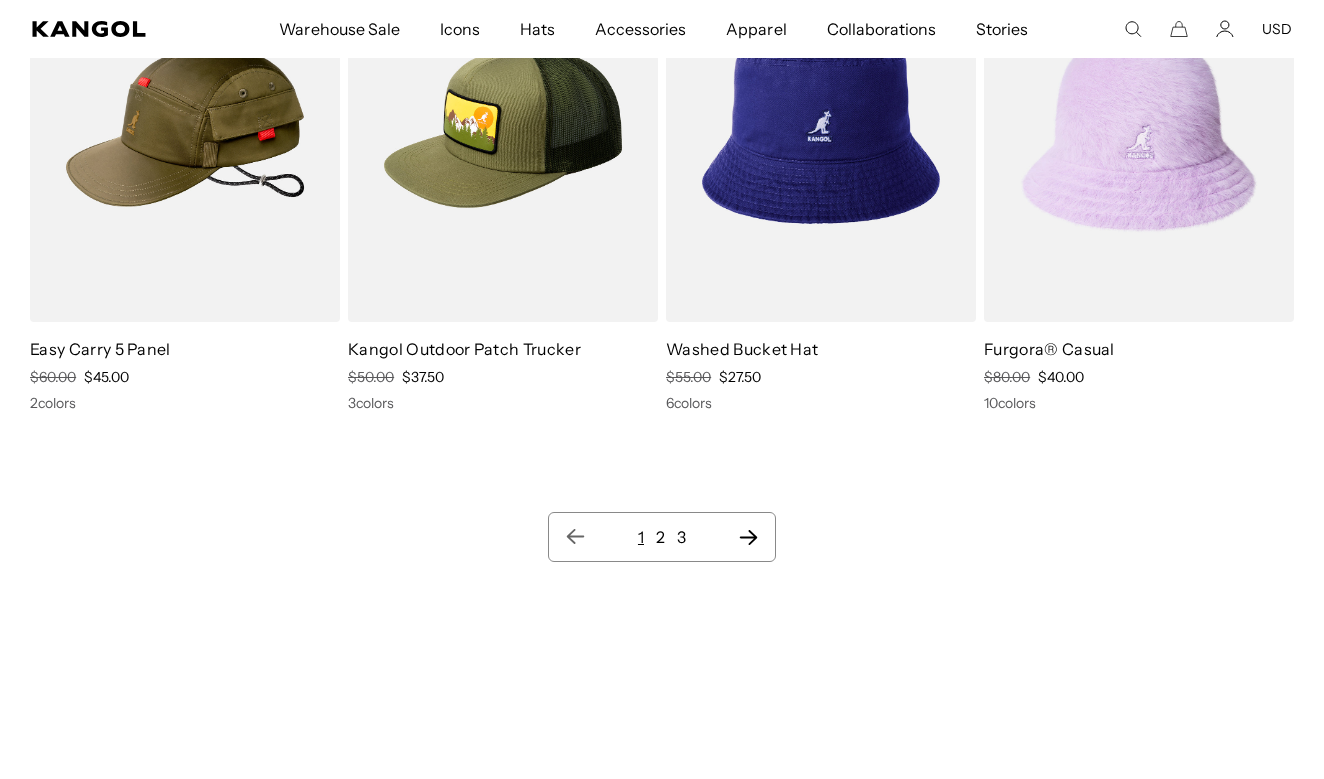 click on "2" at bounding box center [660, 537] 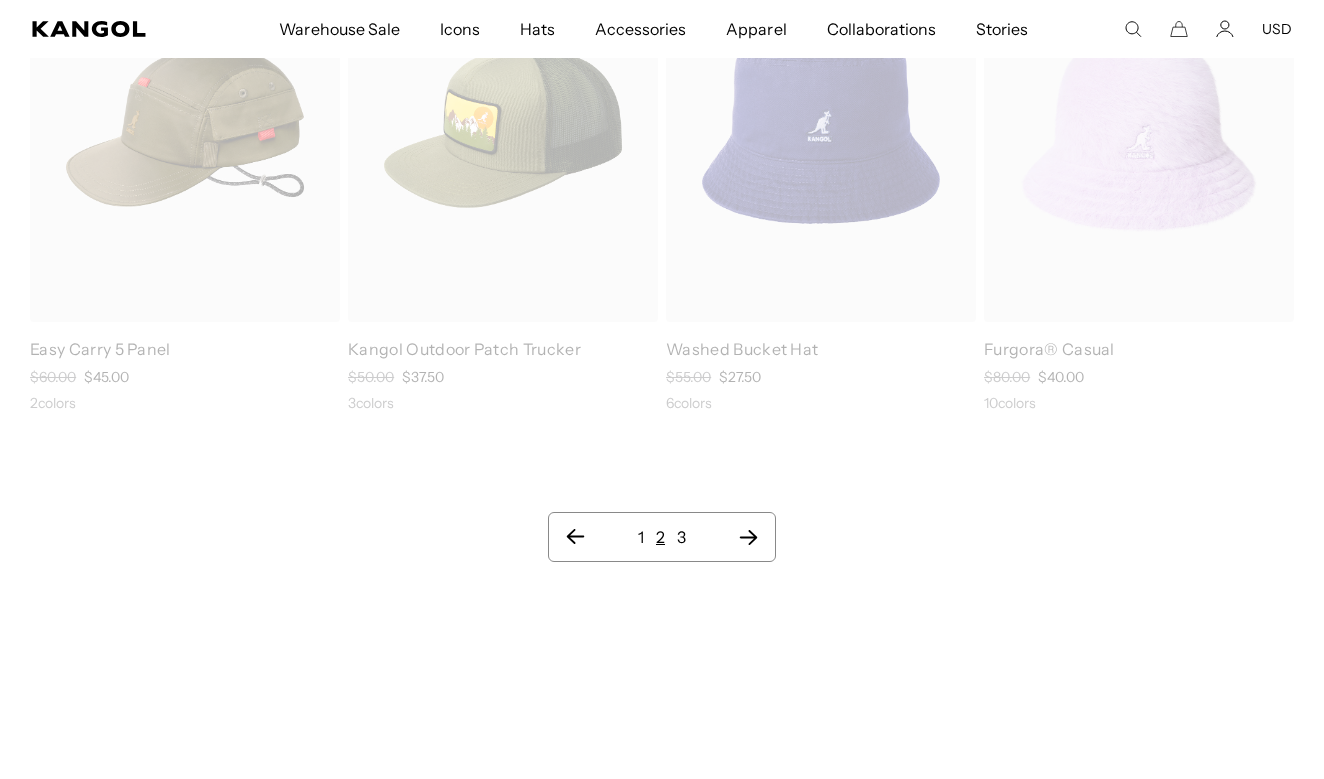 scroll, scrollTop: 12551, scrollLeft: 0, axis: vertical 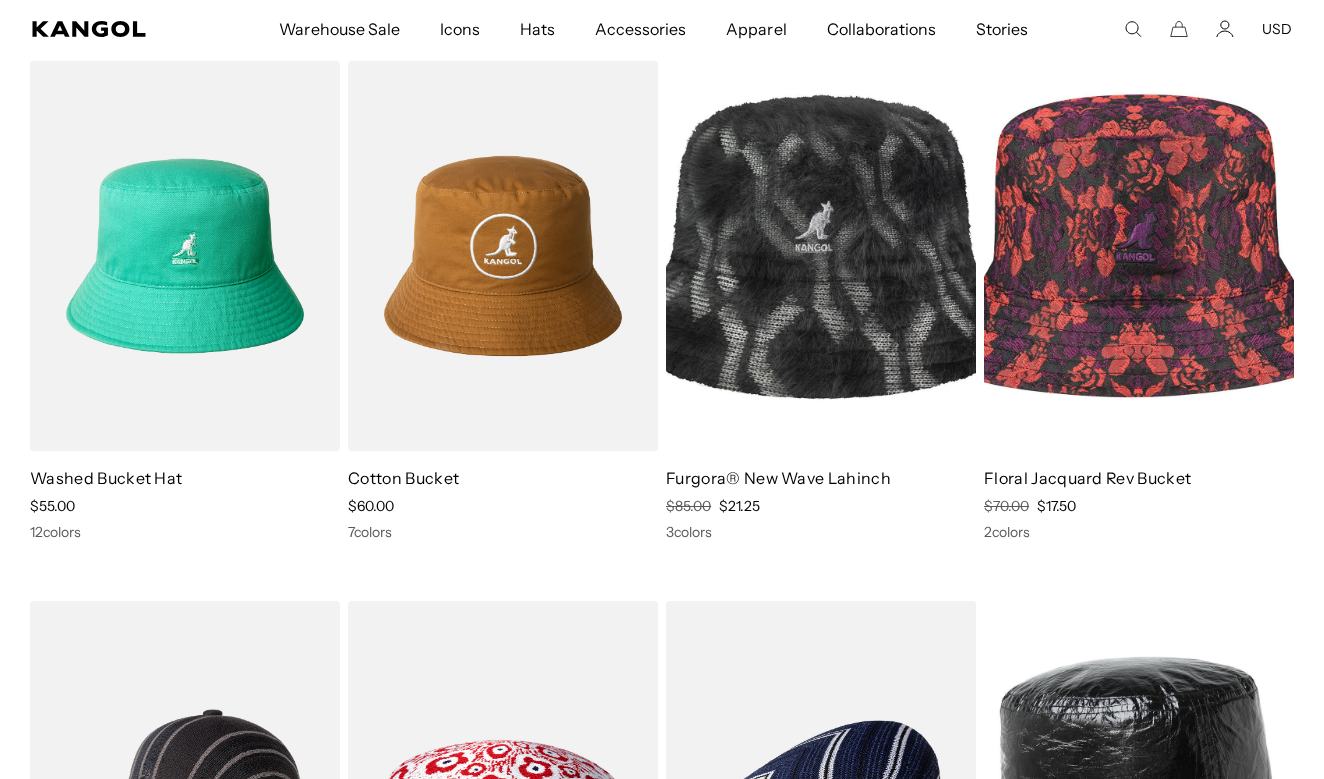 click at bounding box center [1139, 255] 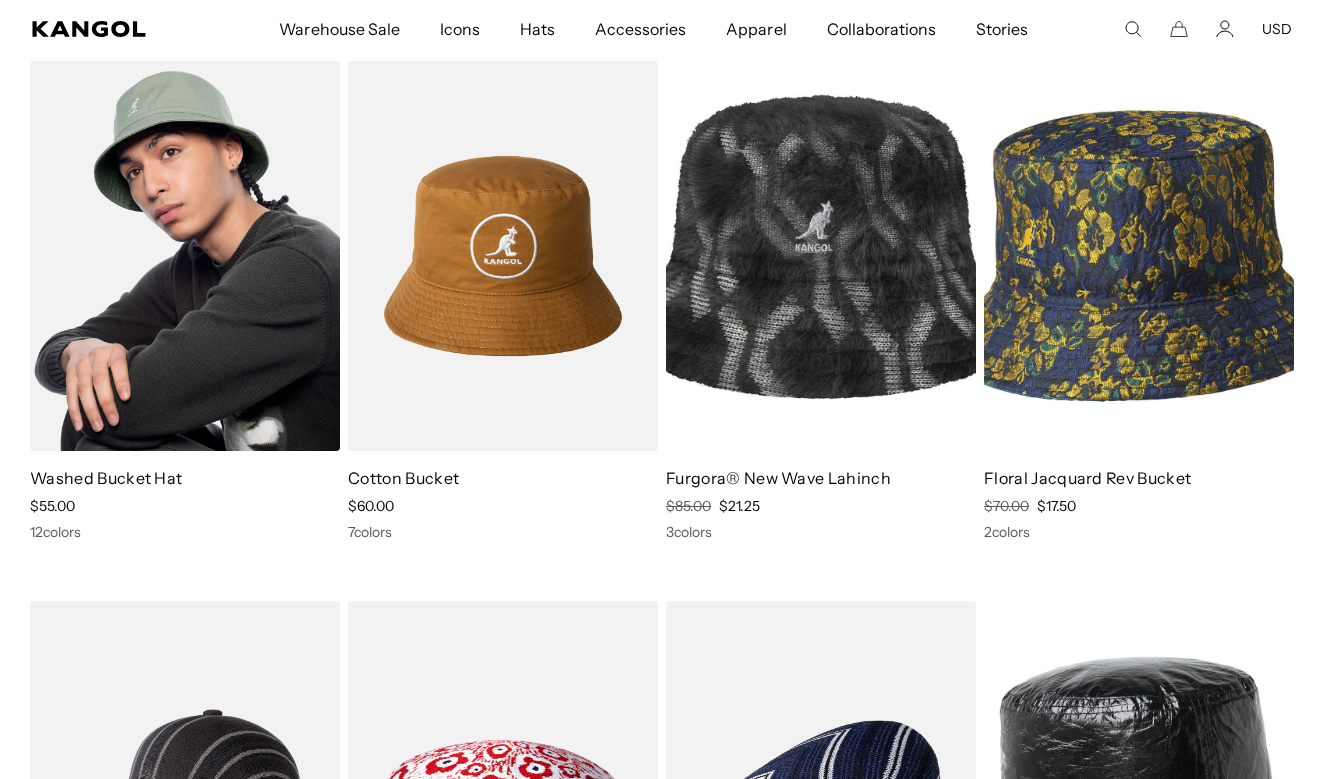 scroll, scrollTop: 0, scrollLeft: 0, axis: both 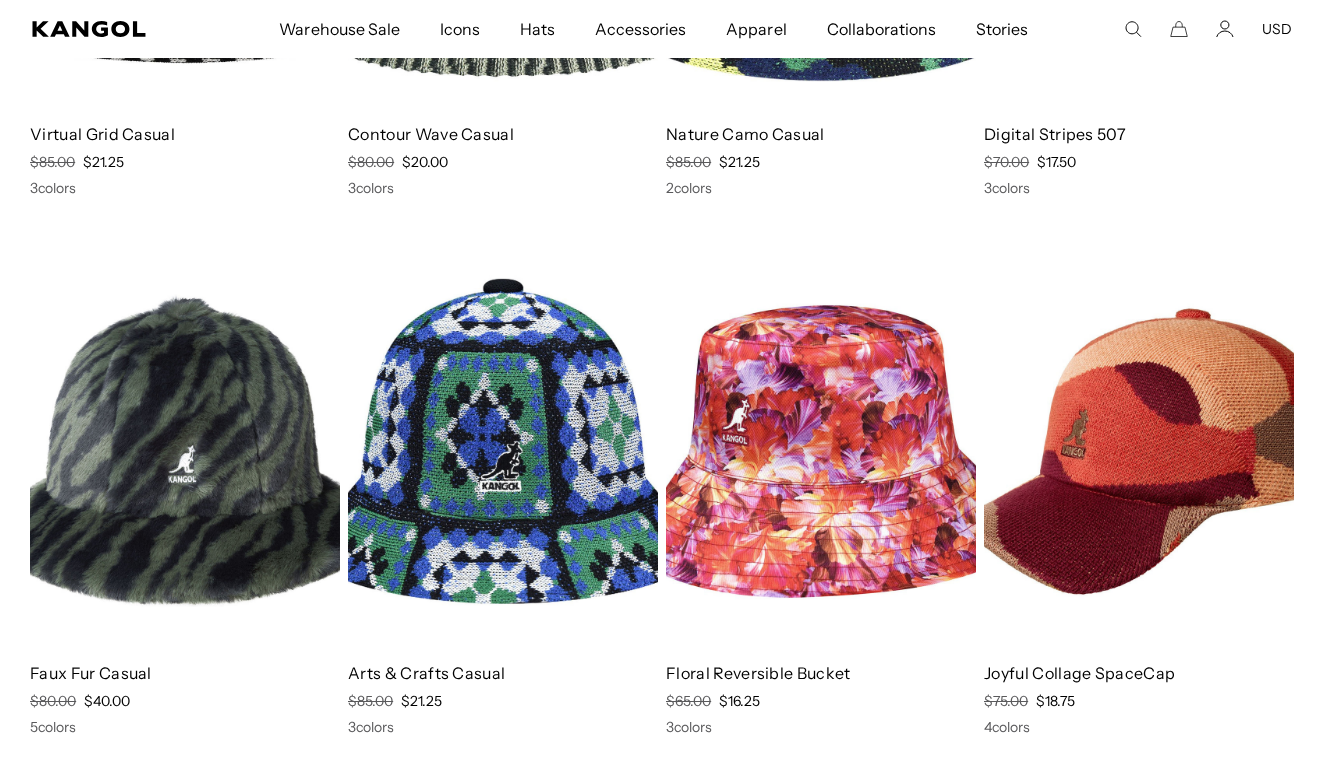 click at bounding box center (821, 451) 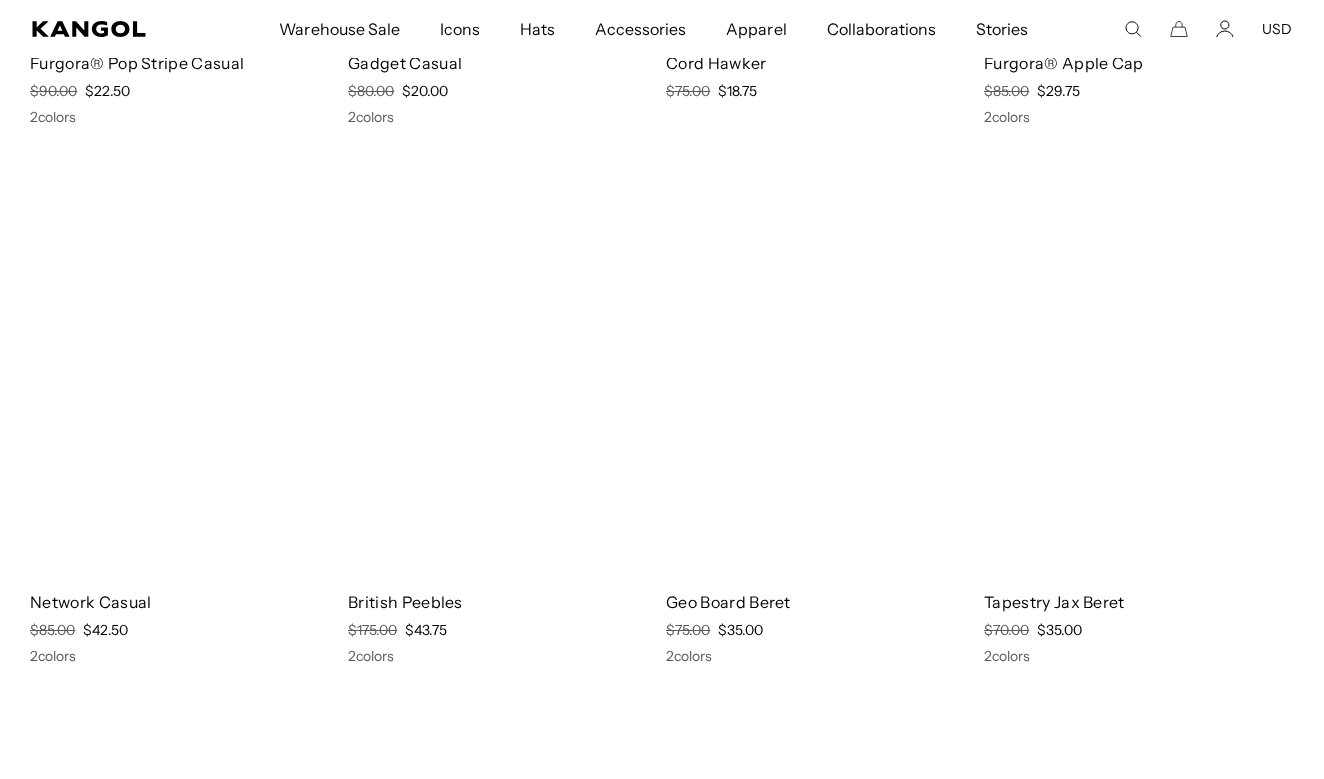 scroll, scrollTop: 8303, scrollLeft: 0, axis: vertical 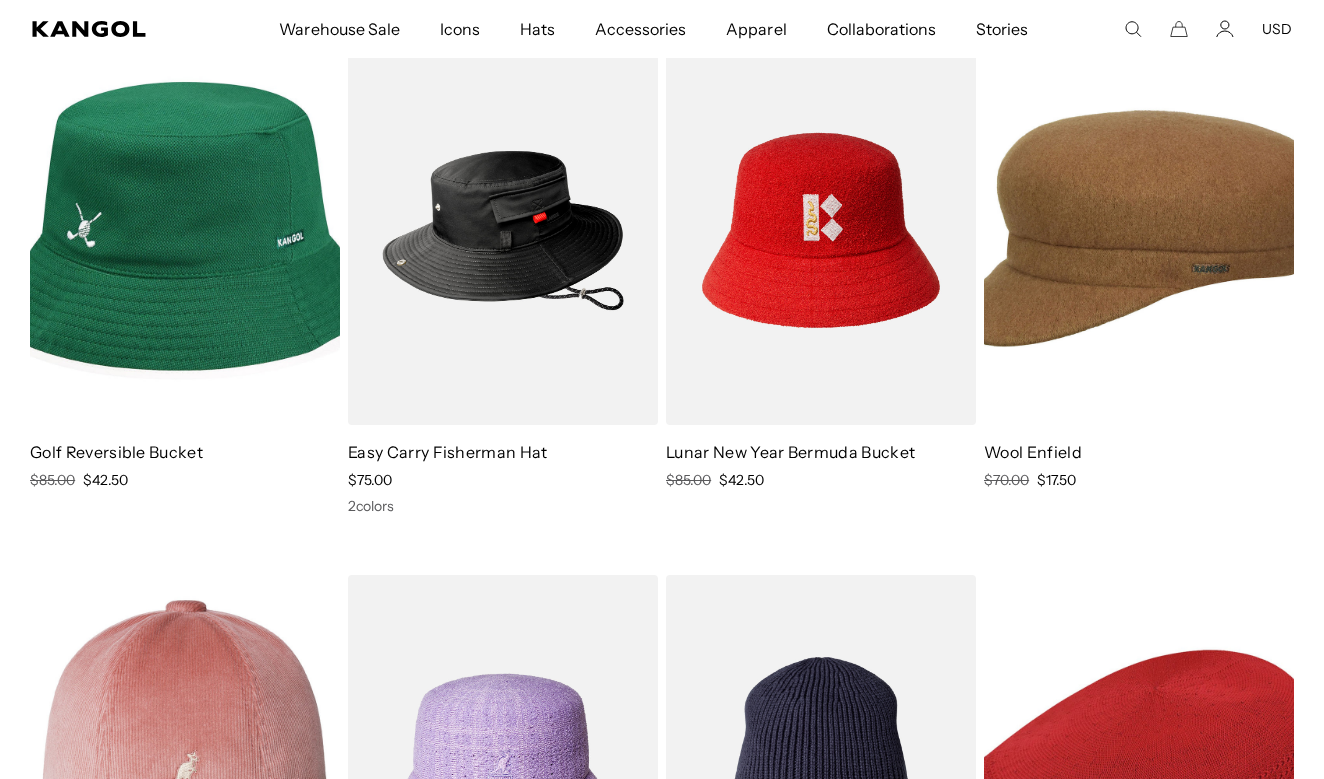 click at bounding box center (1139, 230) 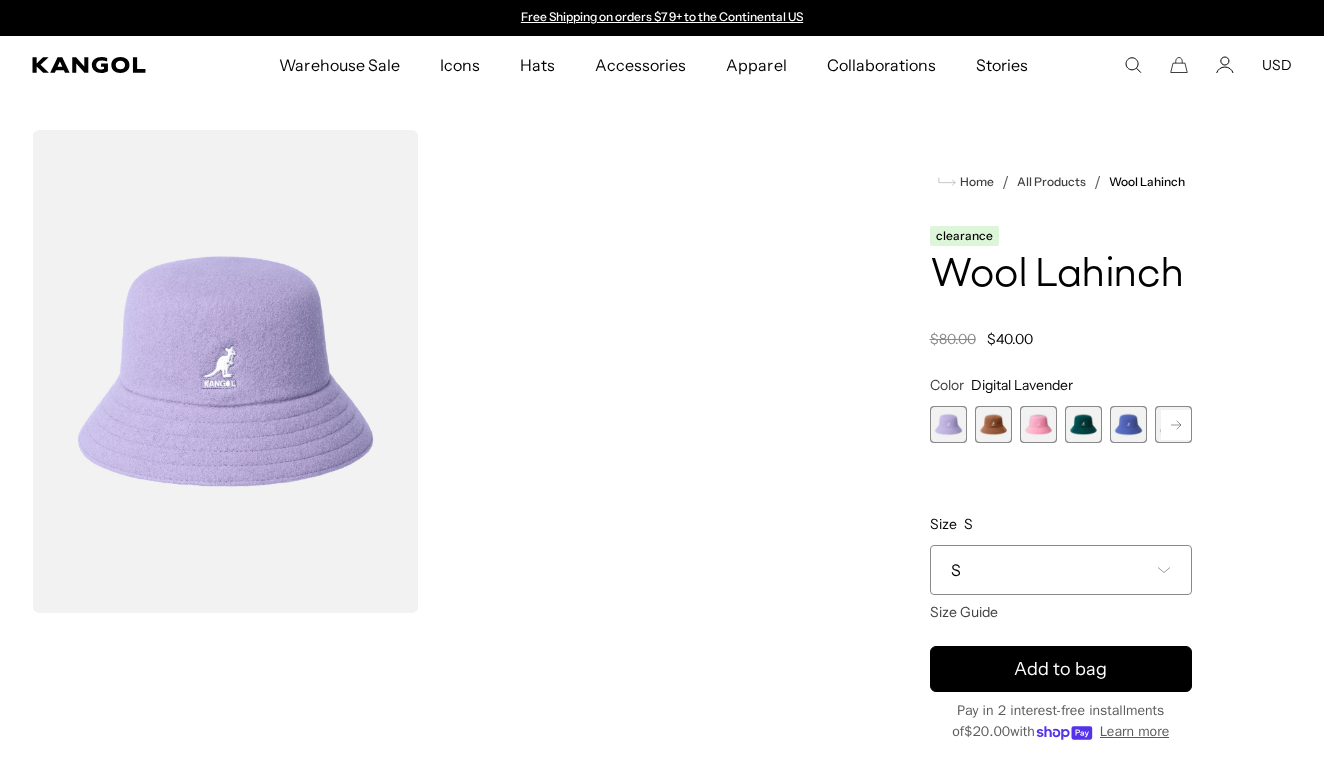 scroll, scrollTop: 0, scrollLeft: 0, axis: both 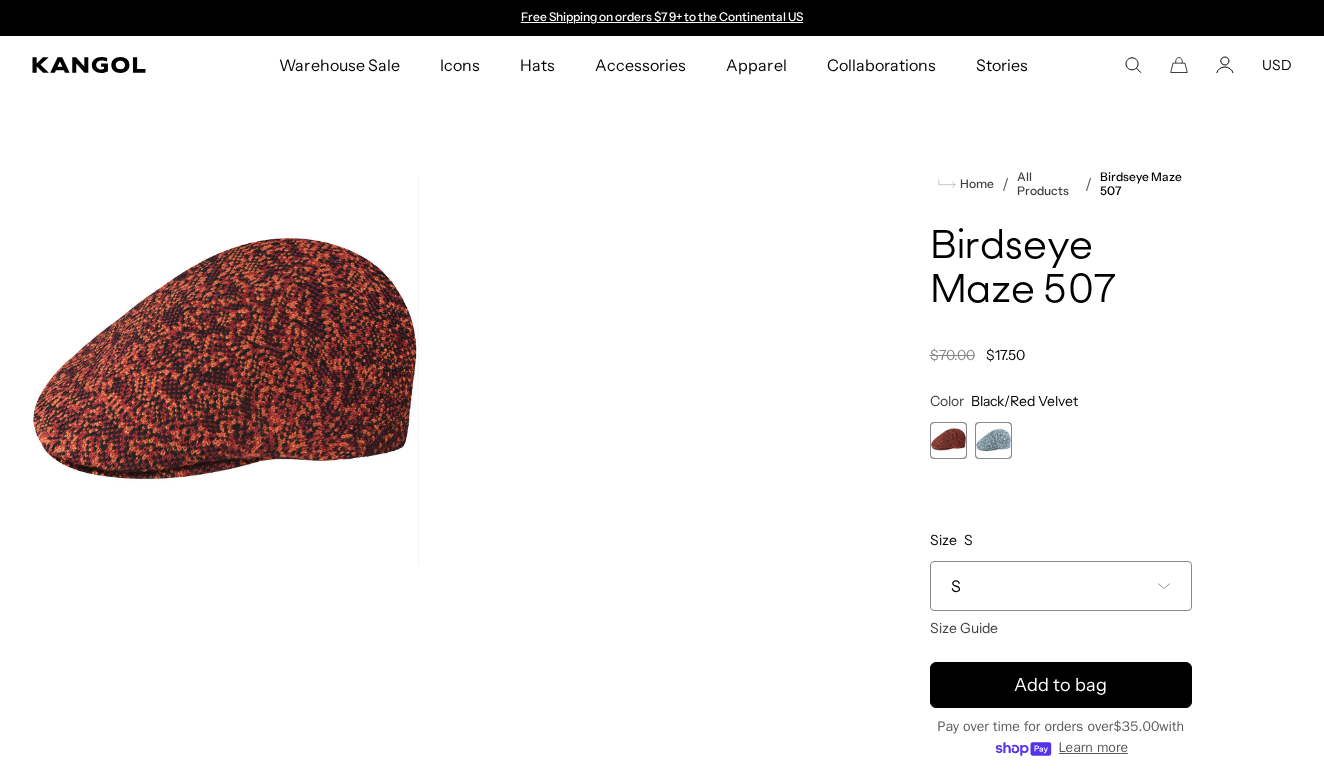 click on "S" at bounding box center (1061, 586) 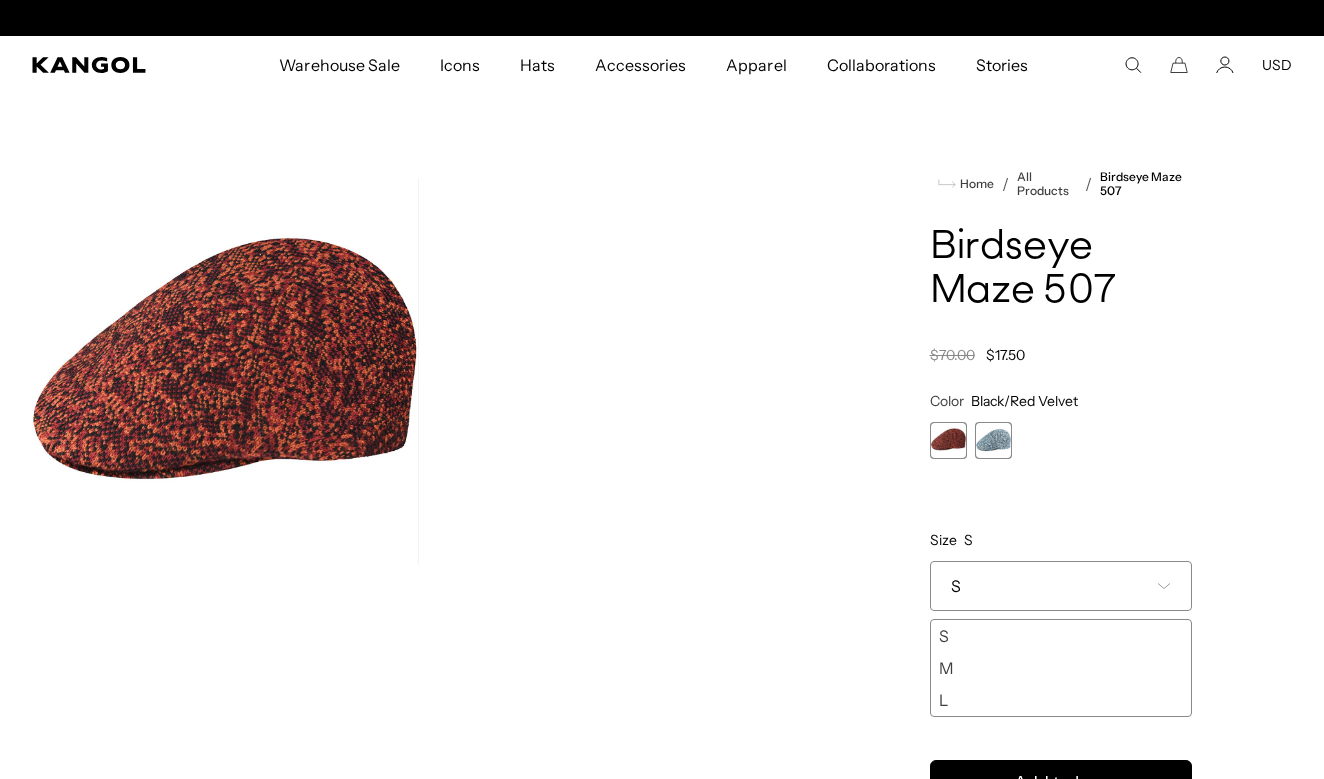 scroll, scrollTop: 0, scrollLeft: 412, axis: horizontal 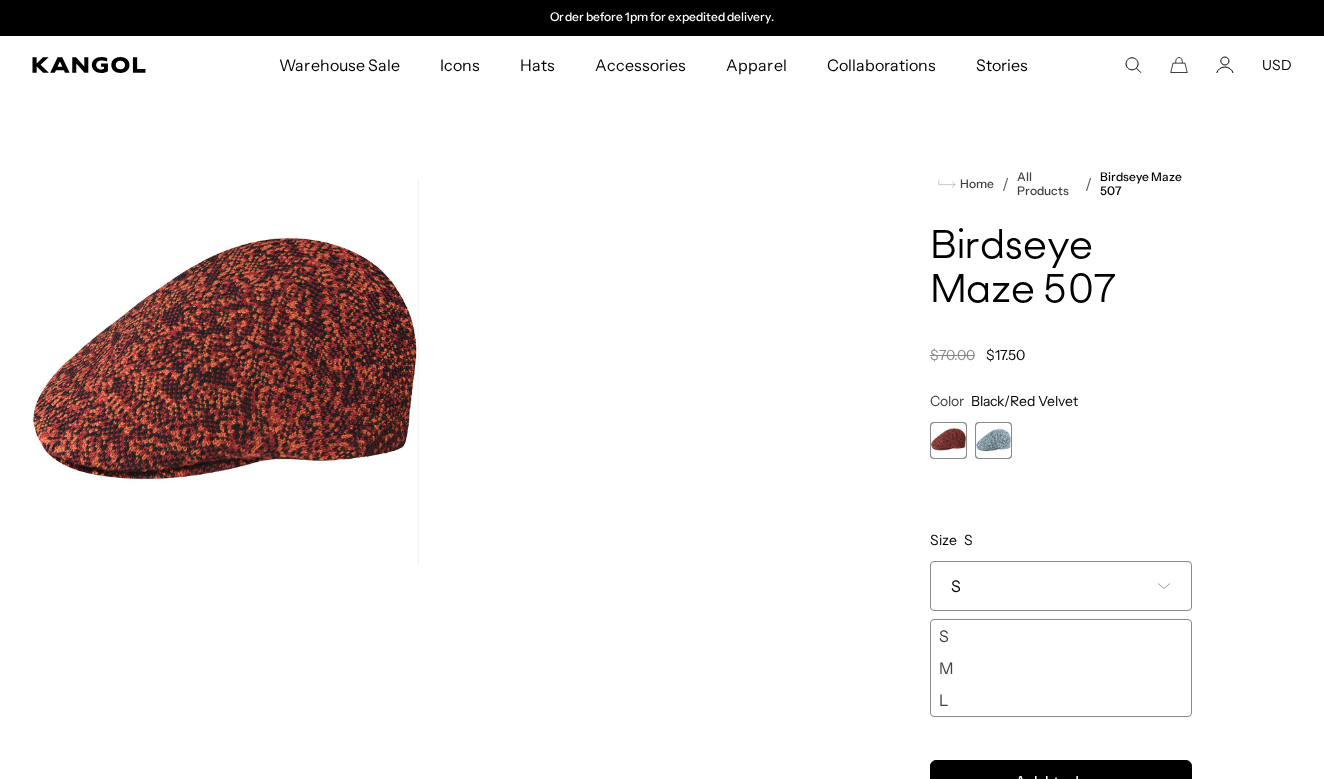 click at bounding box center [993, 440] 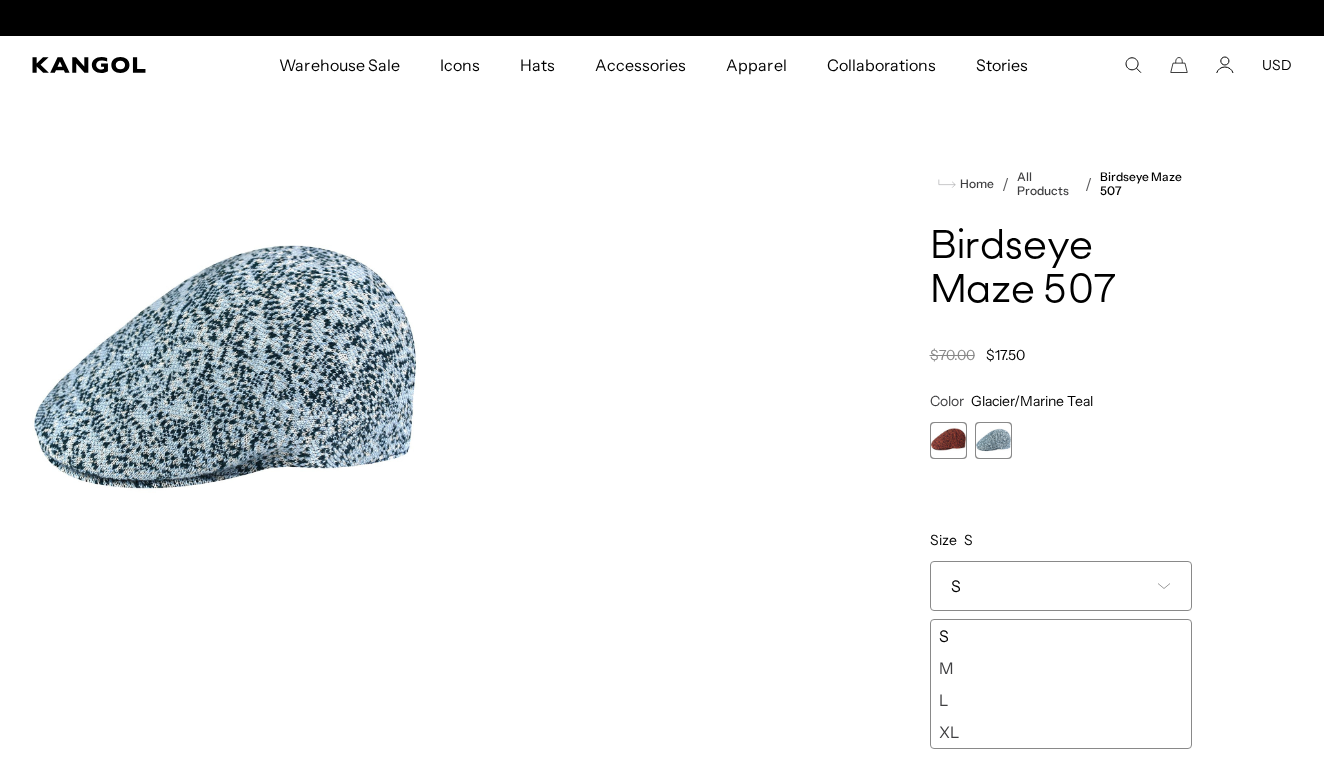 scroll, scrollTop: 0, scrollLeft: 0, axis: both 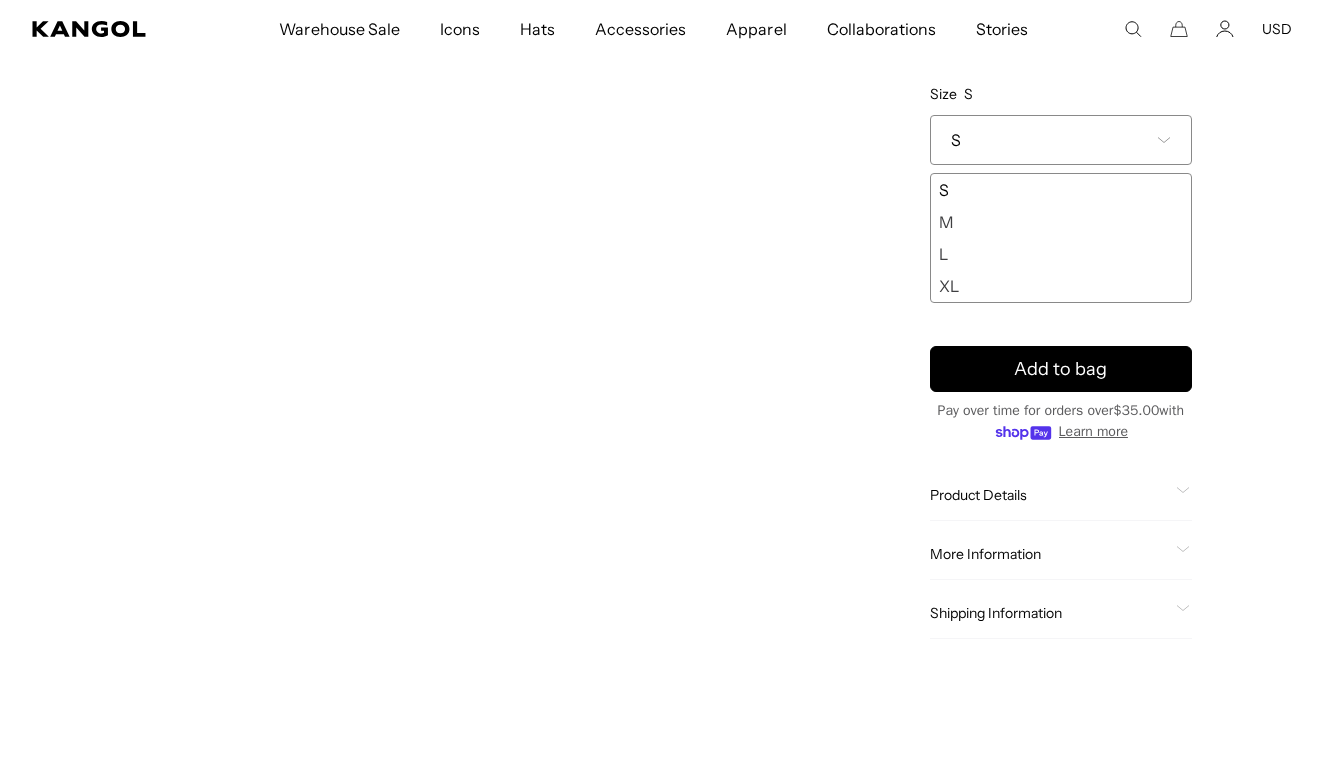 click on "Product Details" 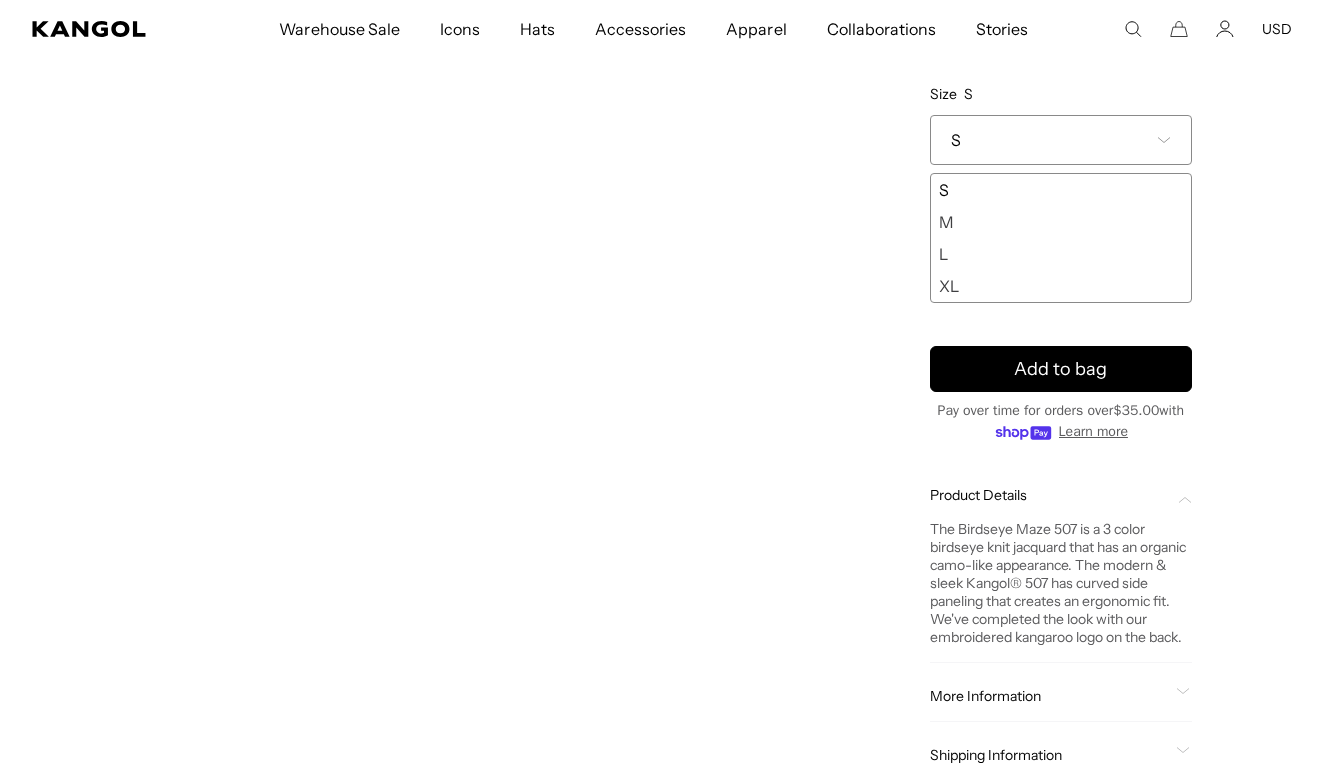 scroll, scrollTop: 0, scrollLeft: 0, axis: both 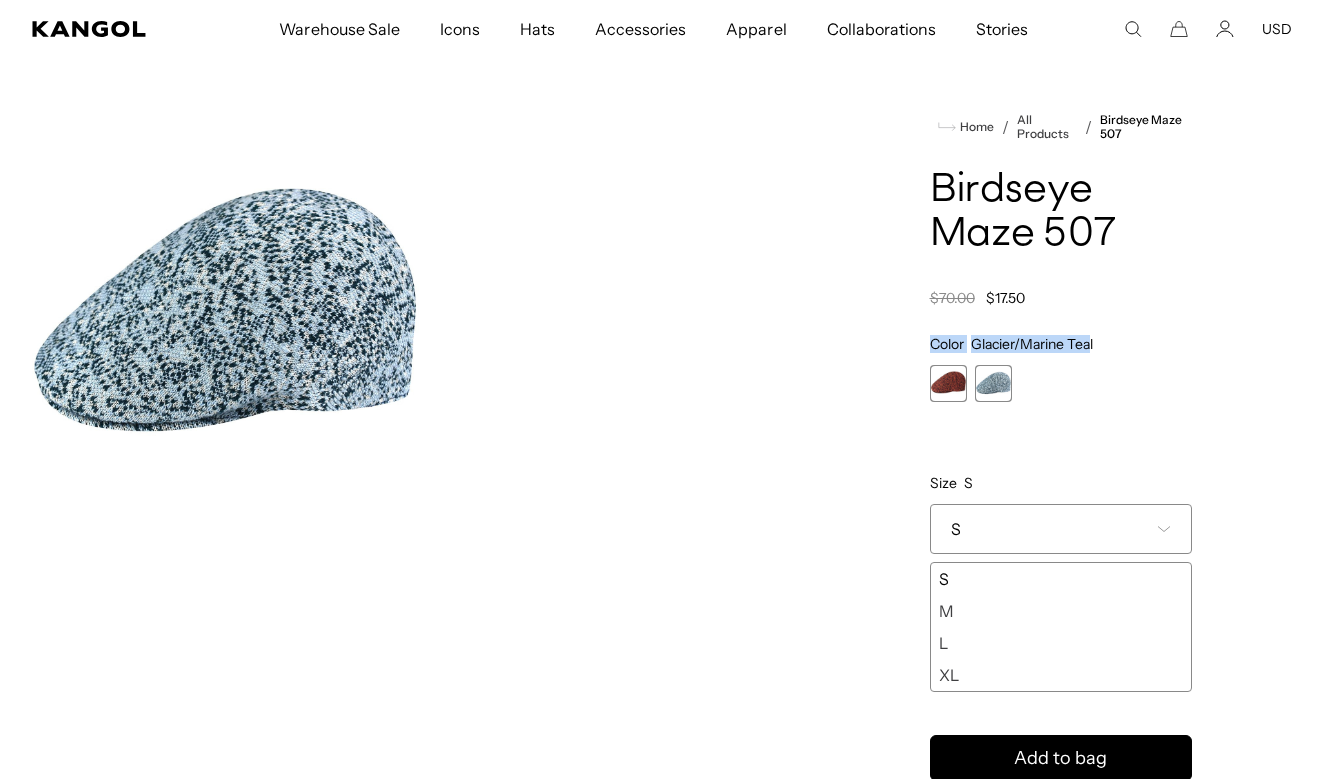 drag, startPoint x: 1092, startPoint y: 340, endPoint x: 1020, endPoint y: 329, distance: 72.835434 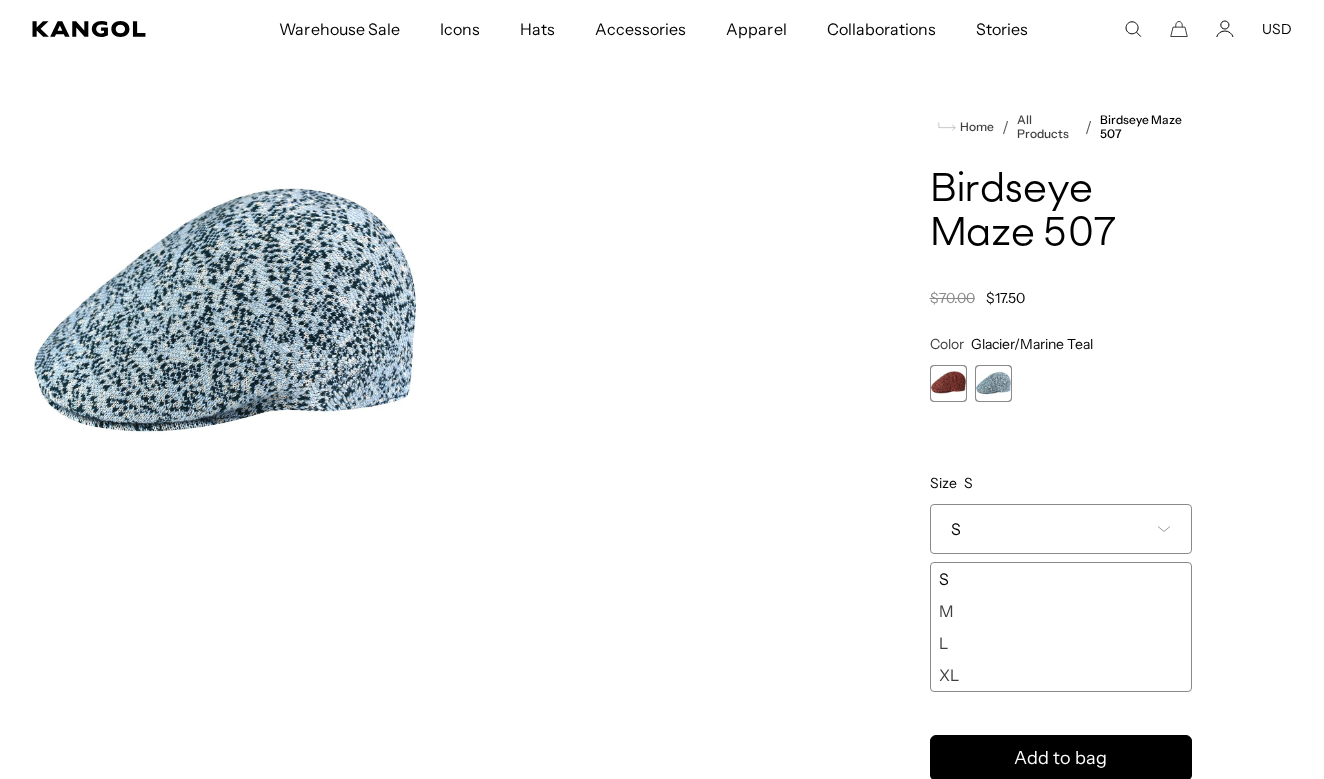 scroll, scrollTop: 0, scrollLeft: 0, axis: both 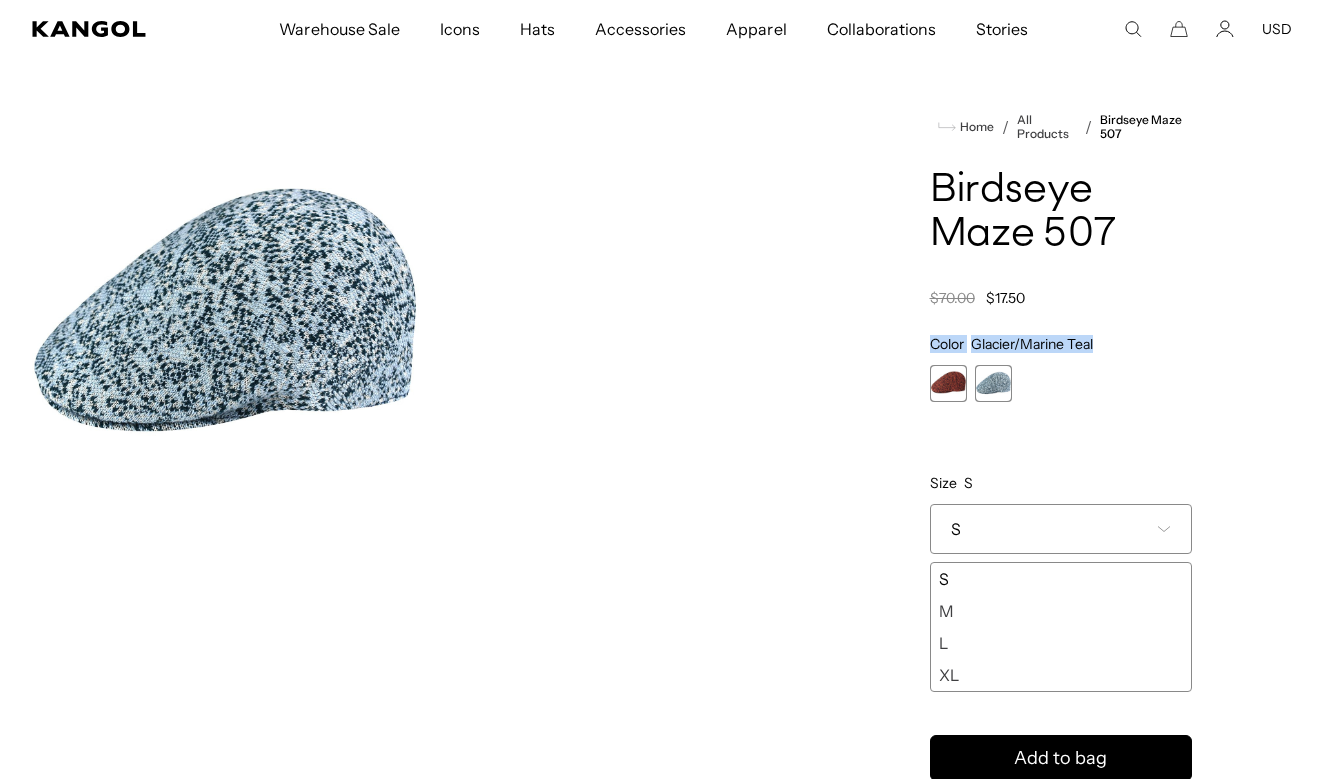 drag, startPoint x: 1102, startPoint y: 344, endPoint x: 956, endPoint y: 329, distance: 146.76852 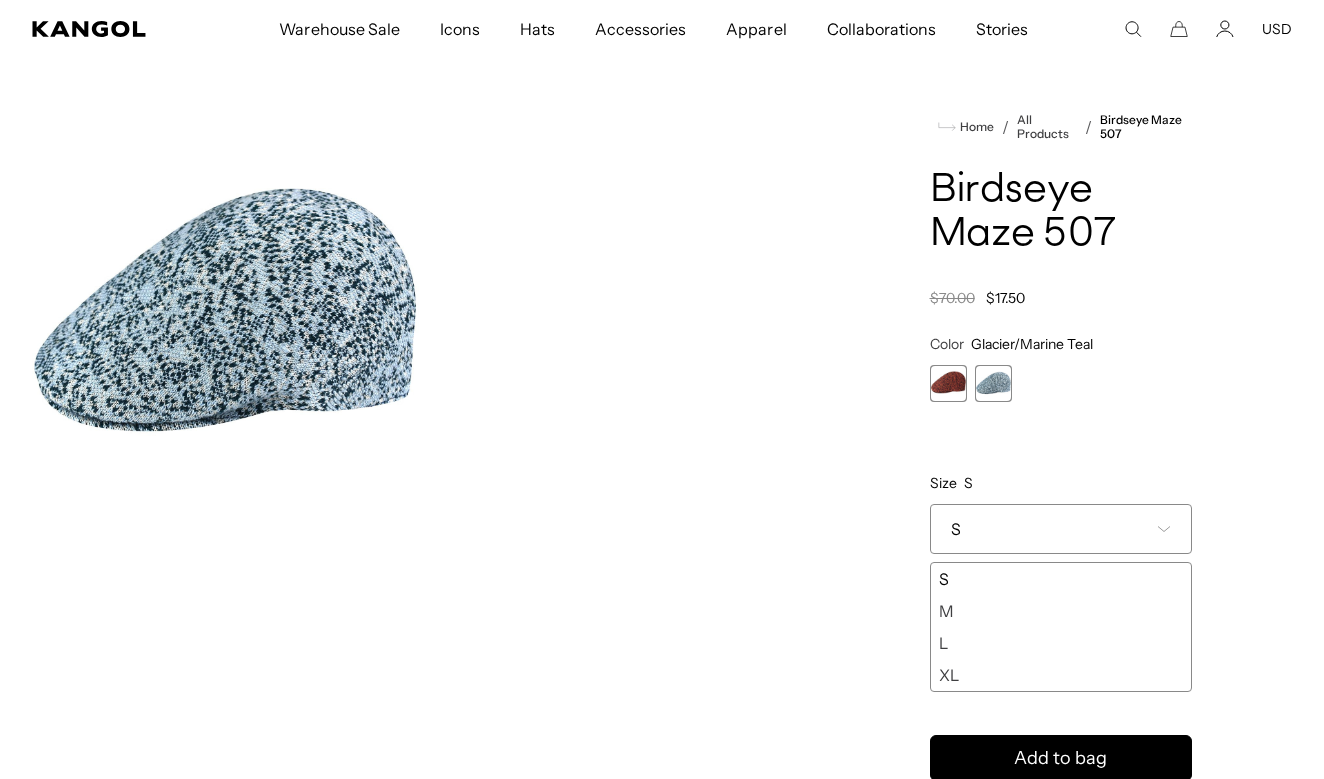 scroll, scrollTop: 0, scrollLeft: 412, axis: horizontal 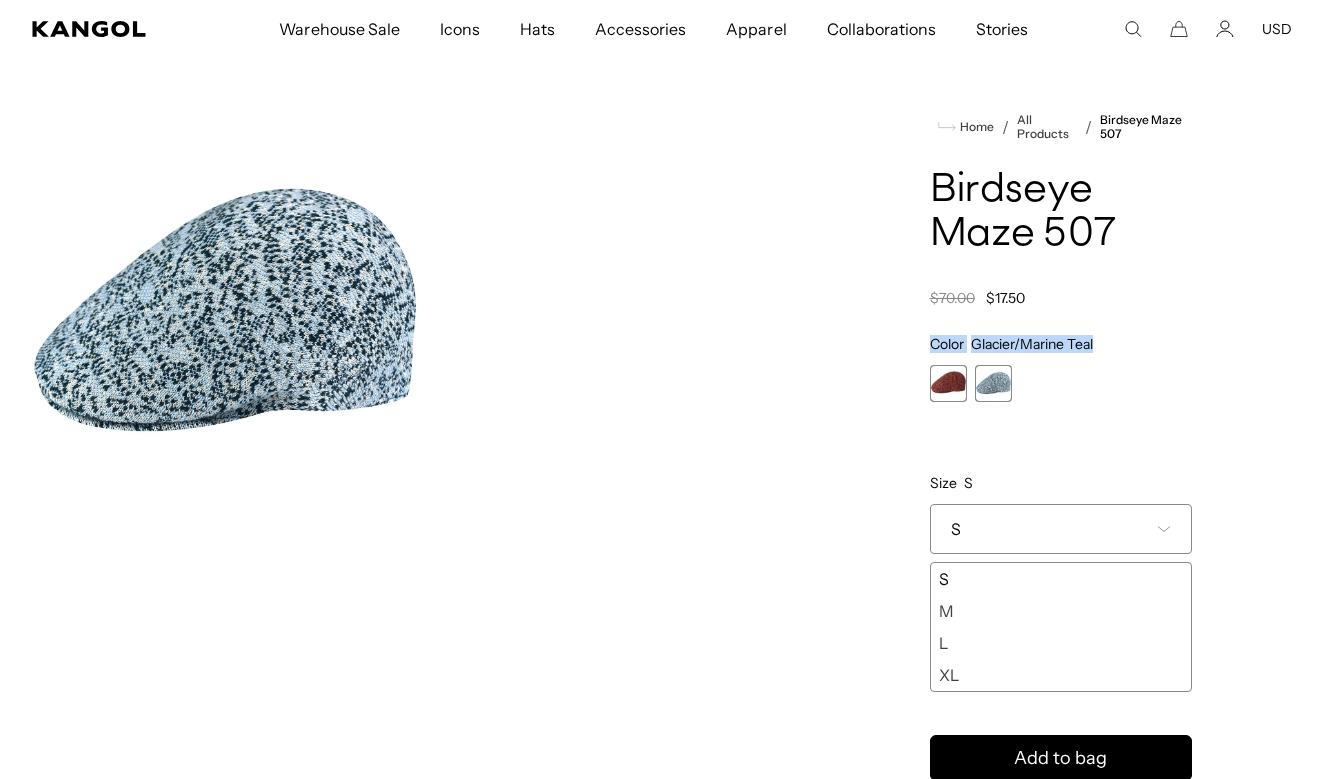 drag, startPoint x: 1096, startPoint y: 343, endPoint x: 1009, endPoint y: 324, distance: 89.050545 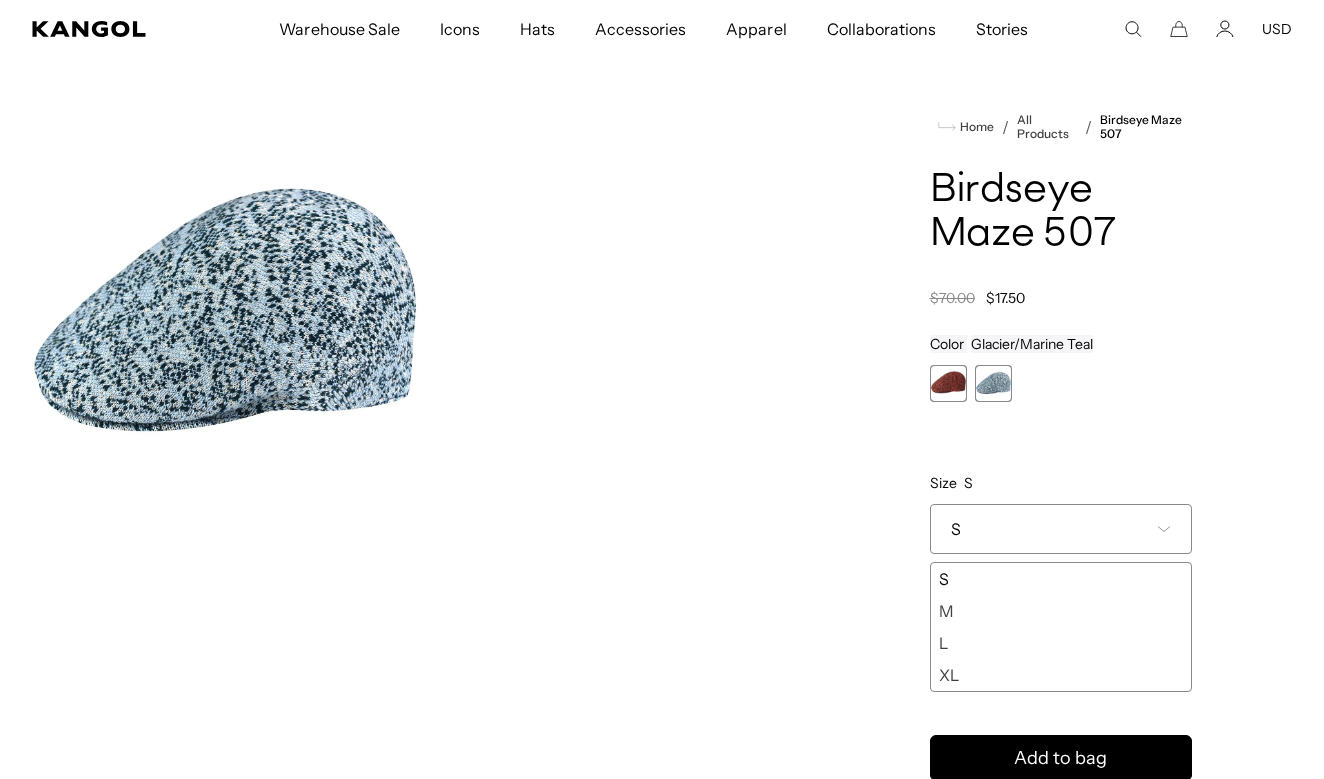 scroll, scrollTop: 0, scrollLeft: 412, axis: horizontal 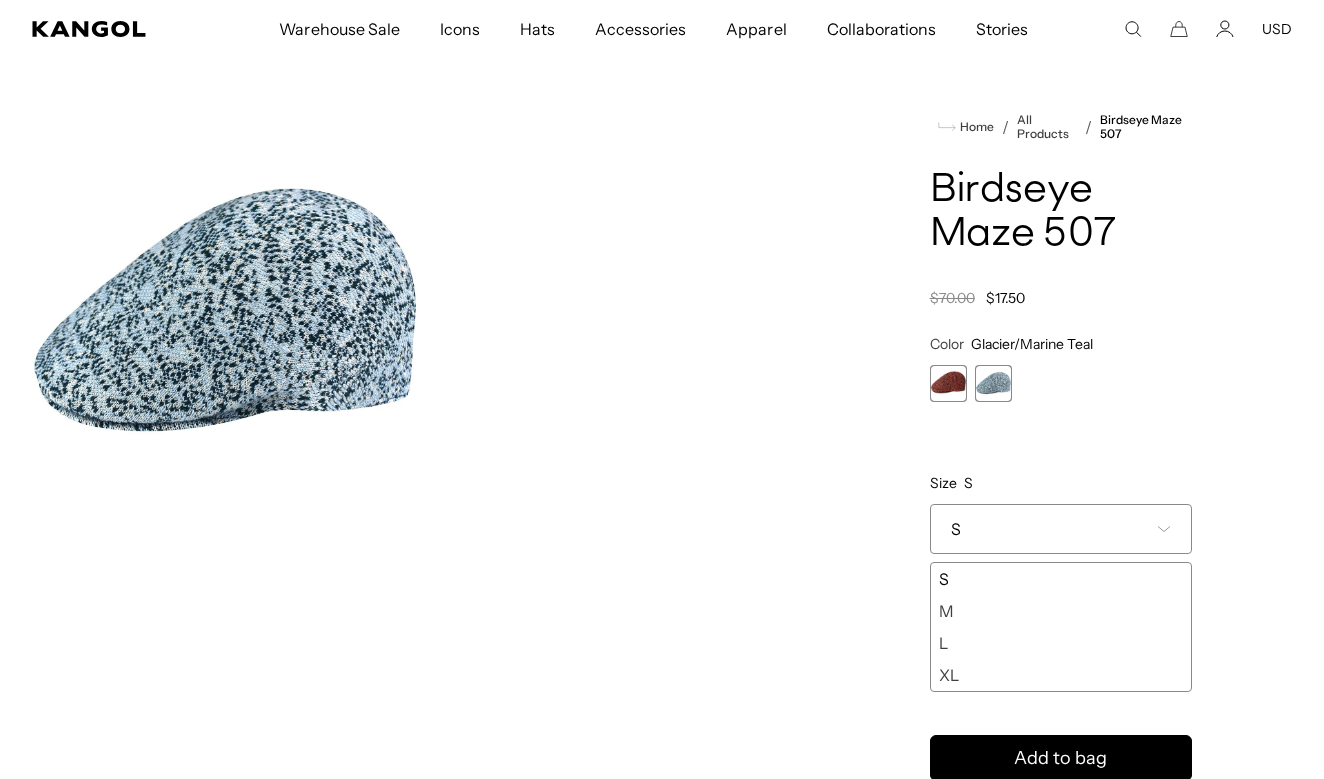 click at bounding box center [948, 383] 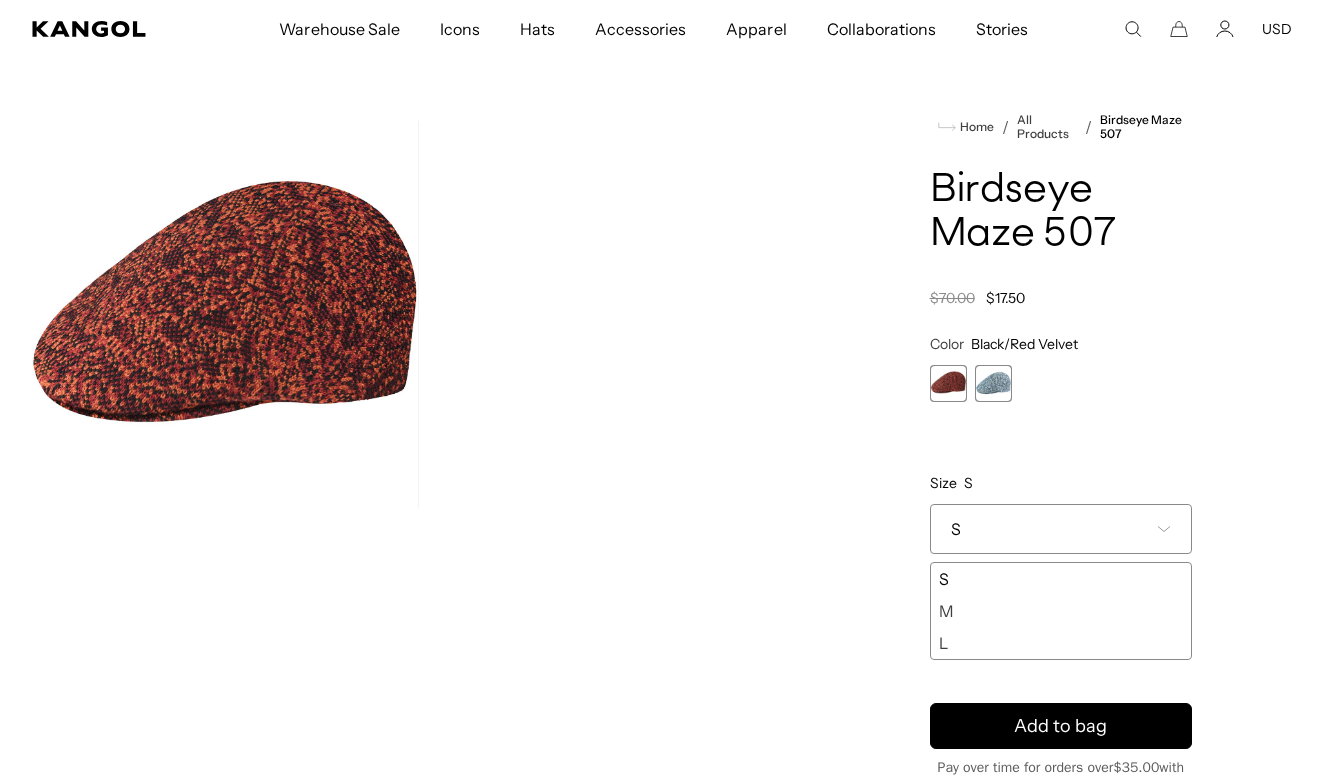 scroll, scrollTop: 0, scrollLeft: 412, axis: horizontal 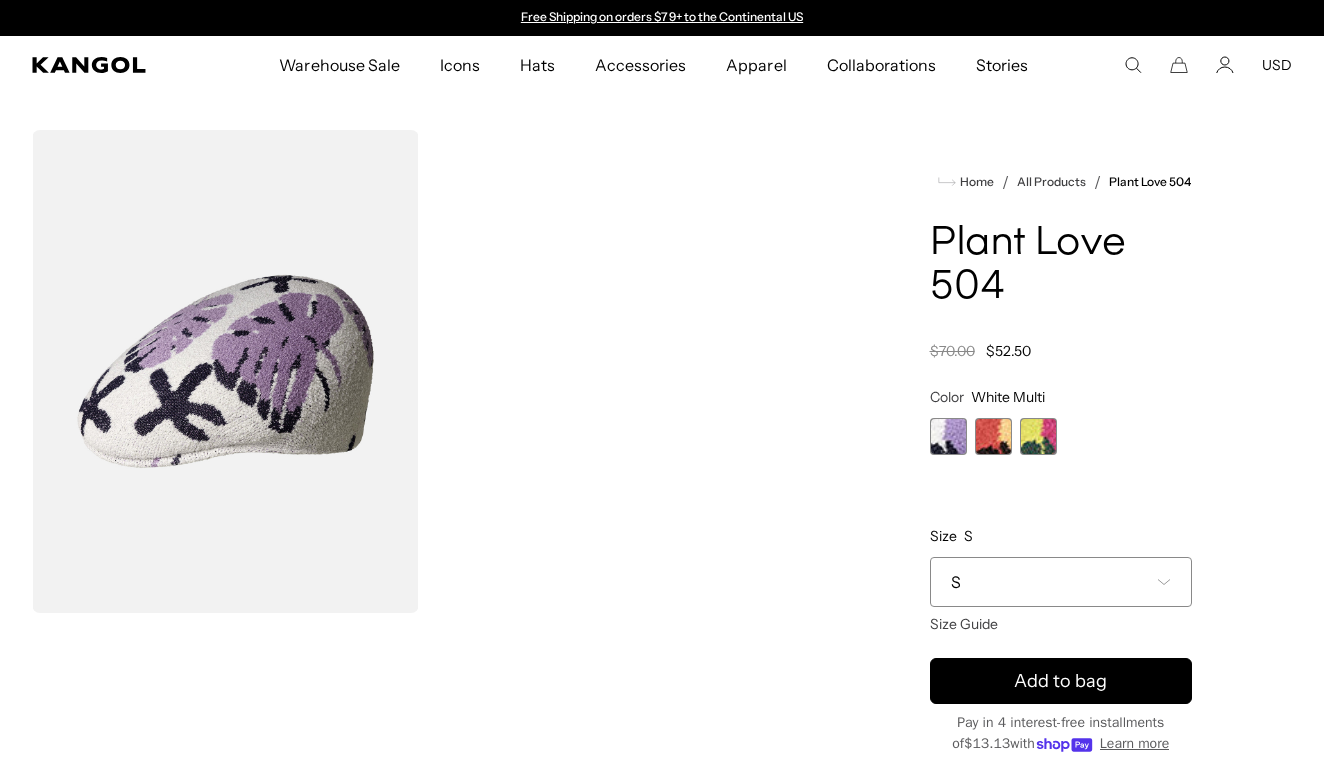 click at bounding box center (993, 436) 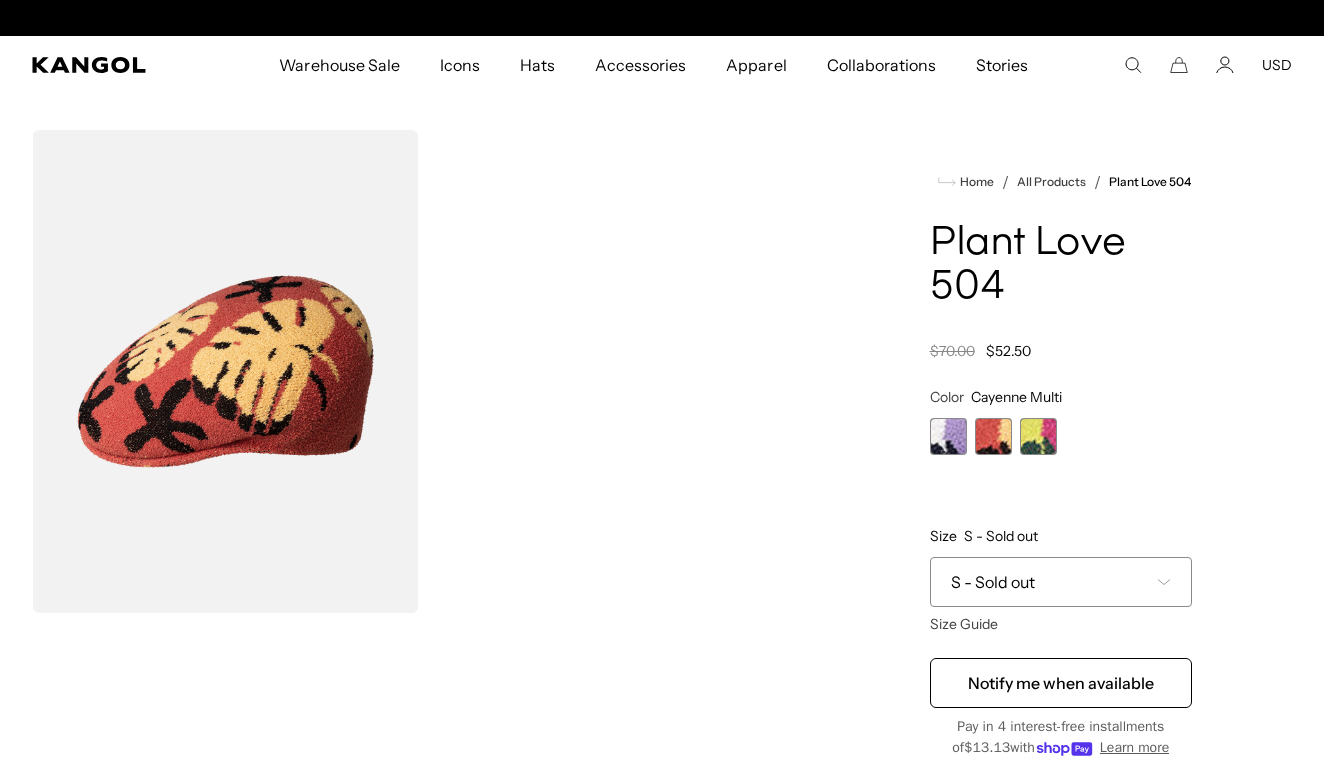 scroll, scrollTop: 0, scrollLeft: 412, axis: horizontal 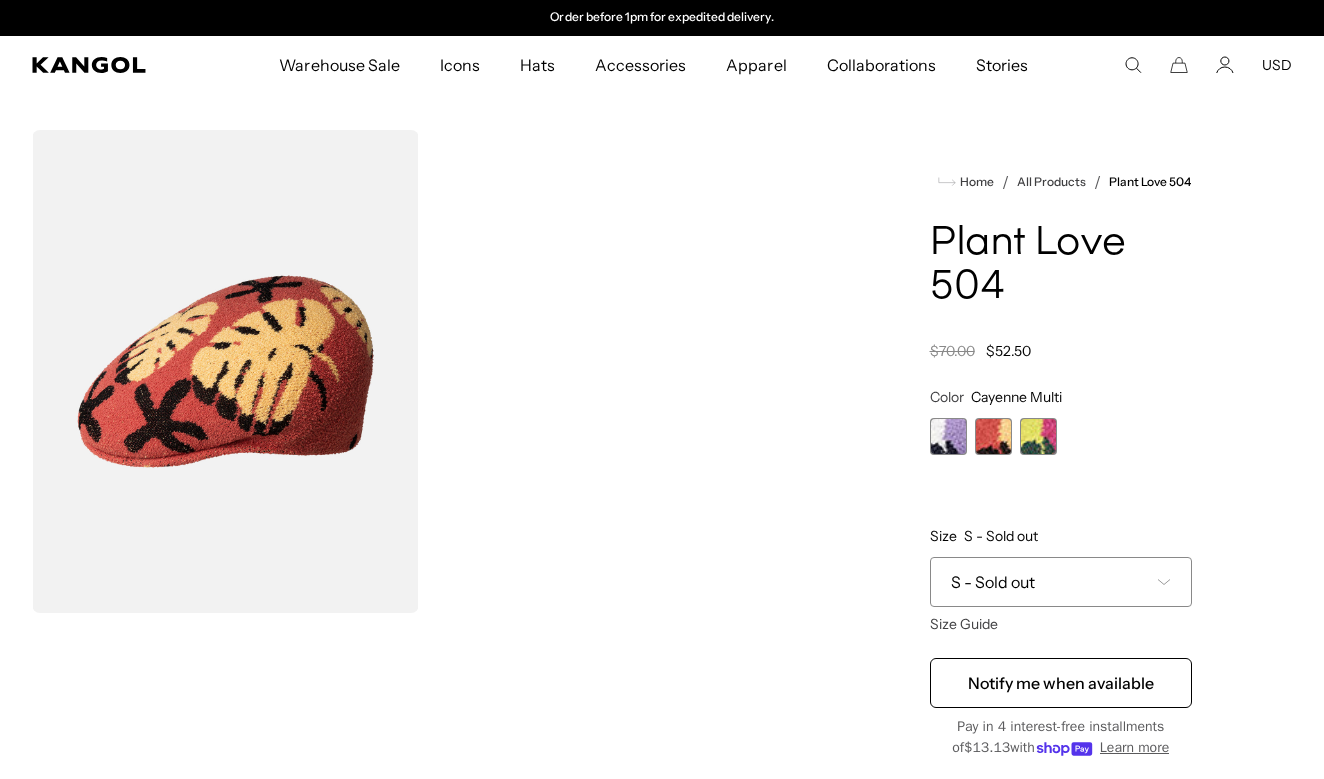 click on "S - Sold out" at bounding box center (1061, 582) 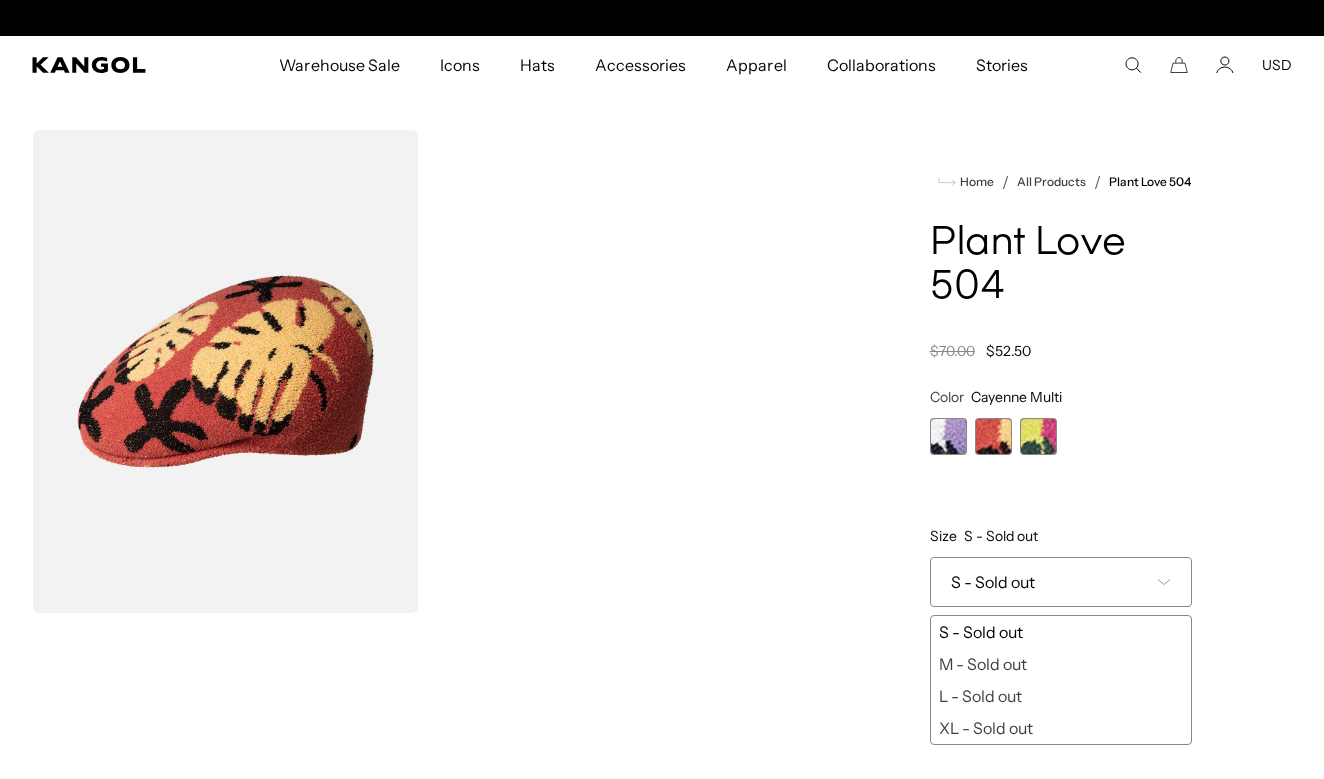 scroll, scrollTop: 0, scrollLeft: 0, axis: both 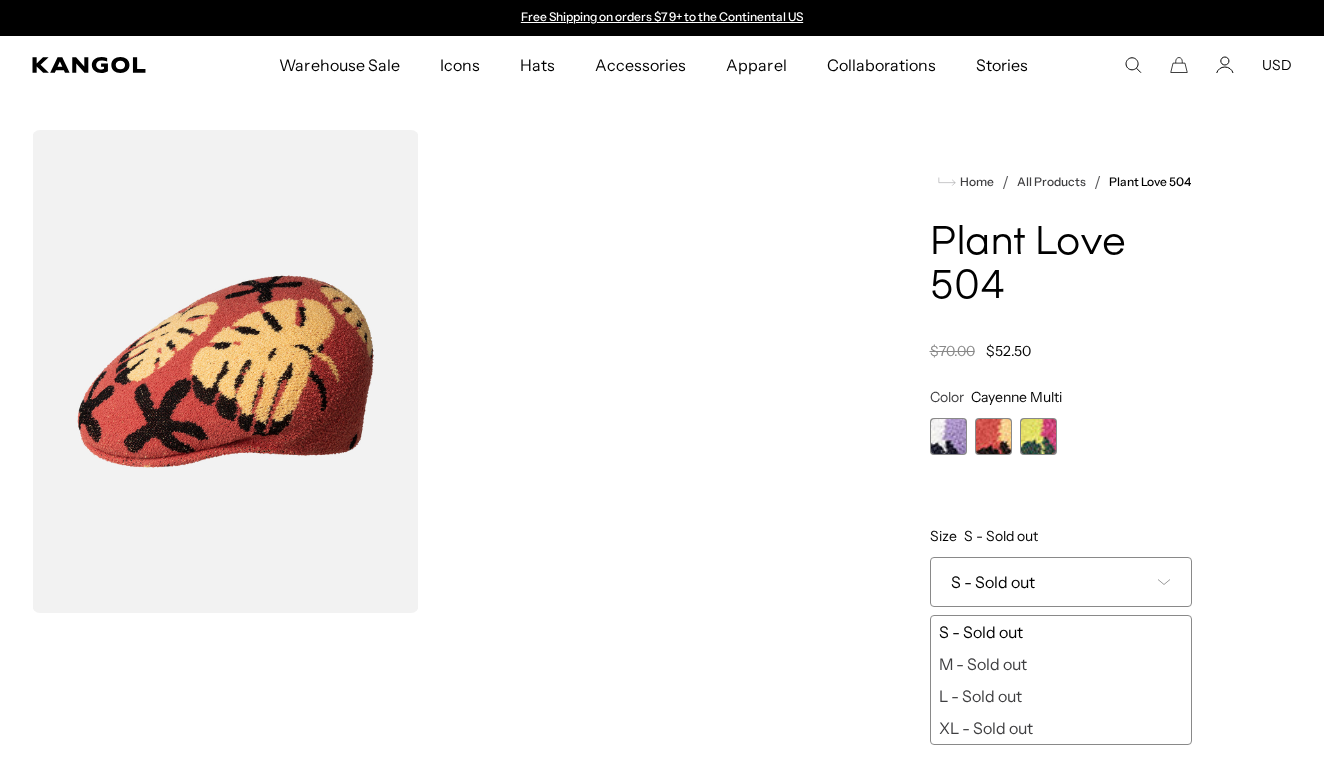 click at bounding box center [1038, 436] 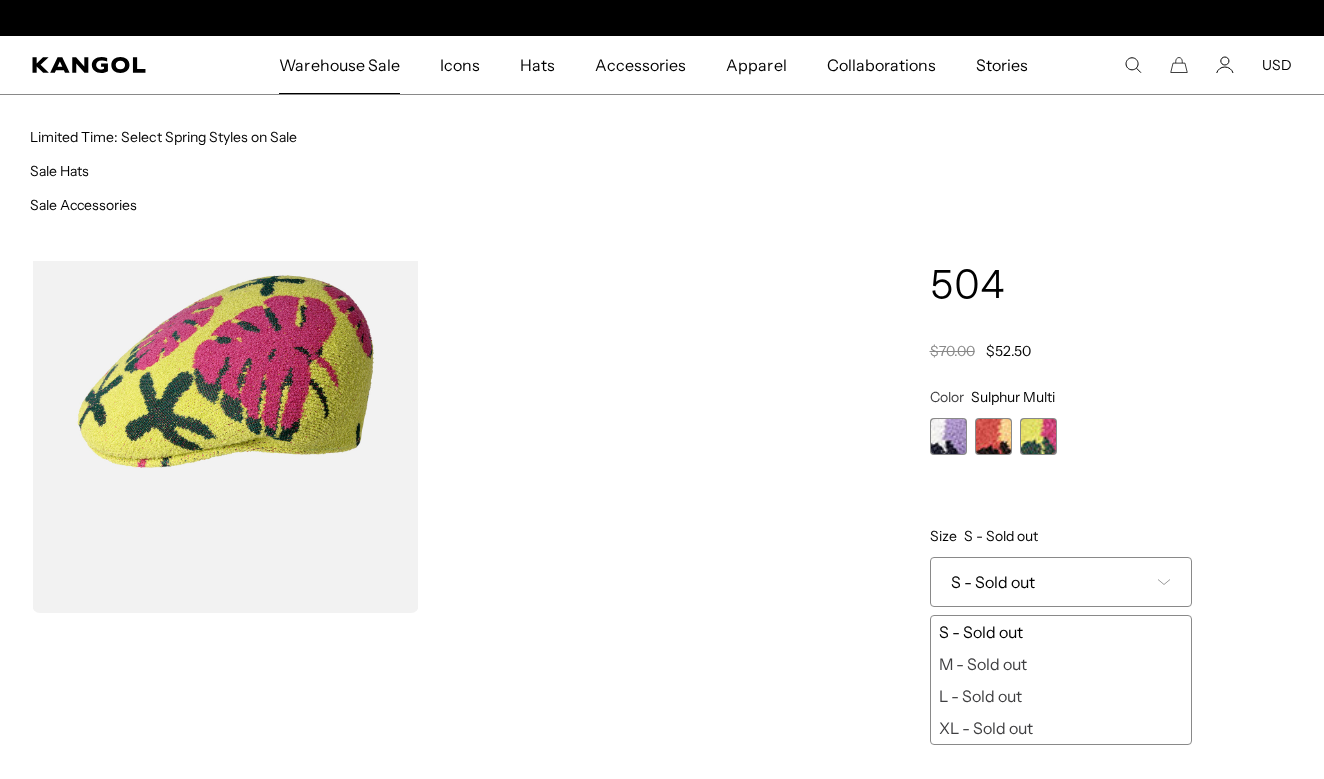 scroll, scrollTop: 0, scrollLeft: 412, axis: horizontal 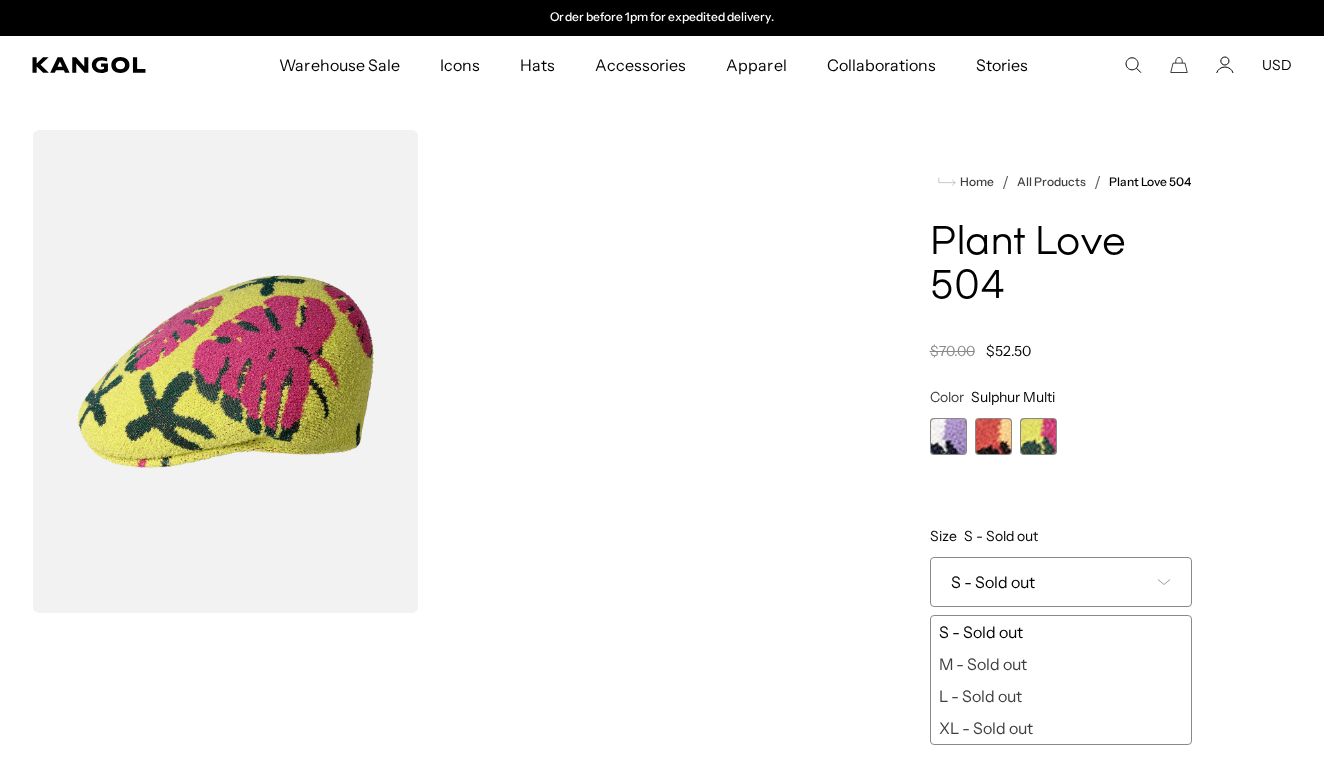 click at bounding box center [948, 436] 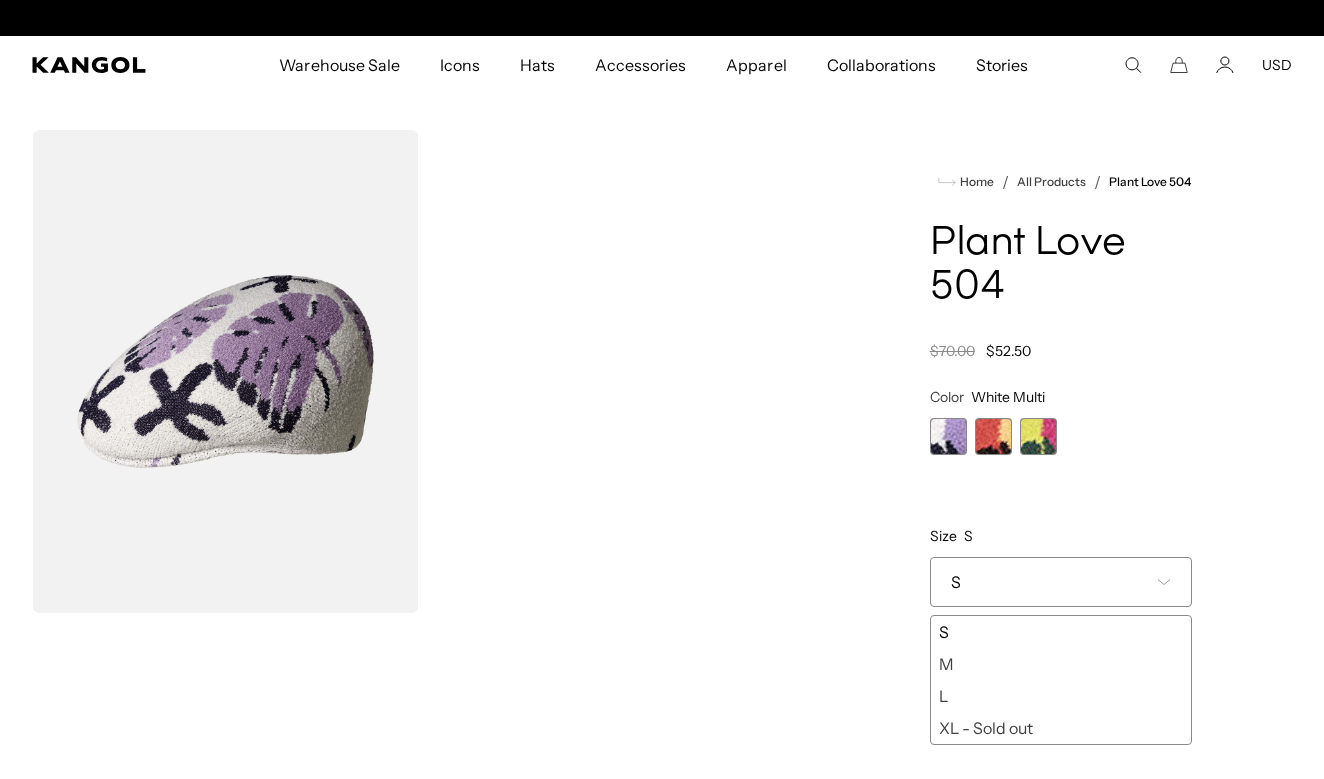 scroll, scrollTop: 0, scrollLeft: 412, axis: horizontal 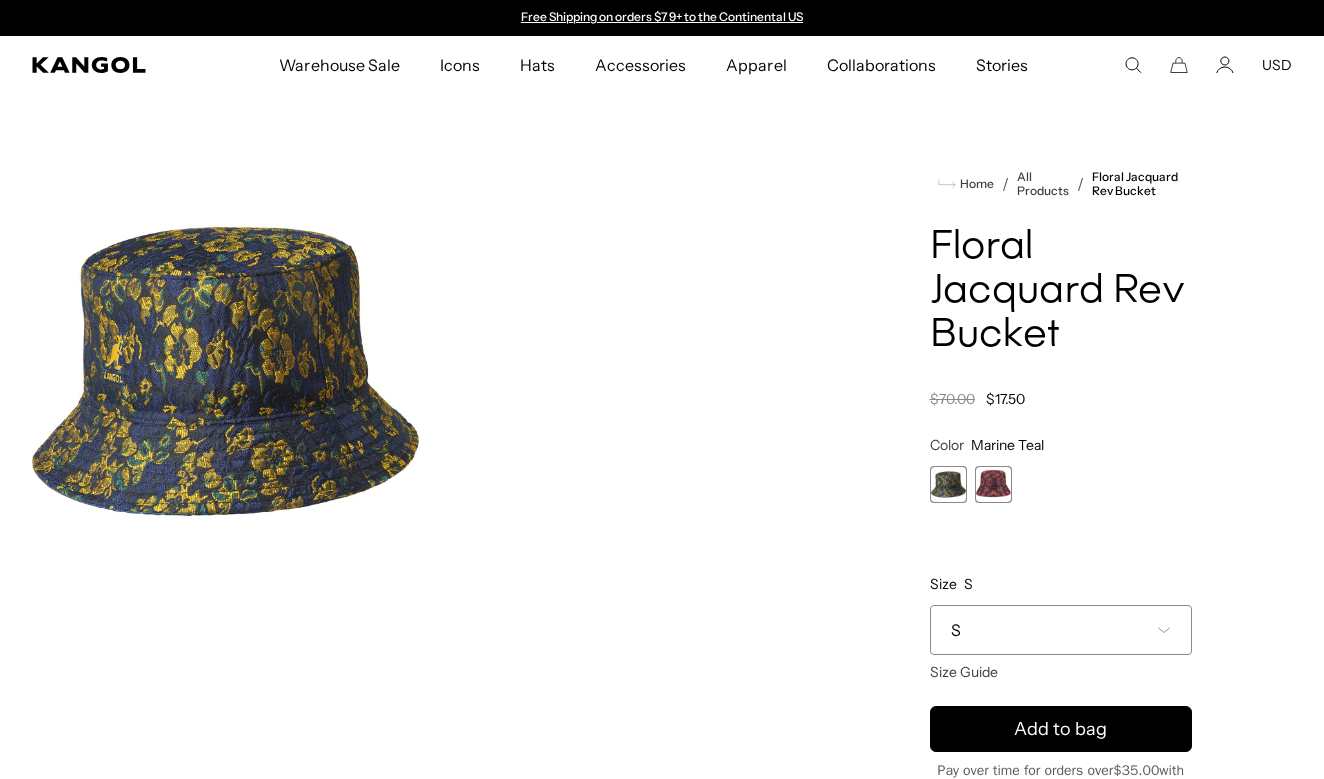 click on "S" at bounding box center [1061, 630] 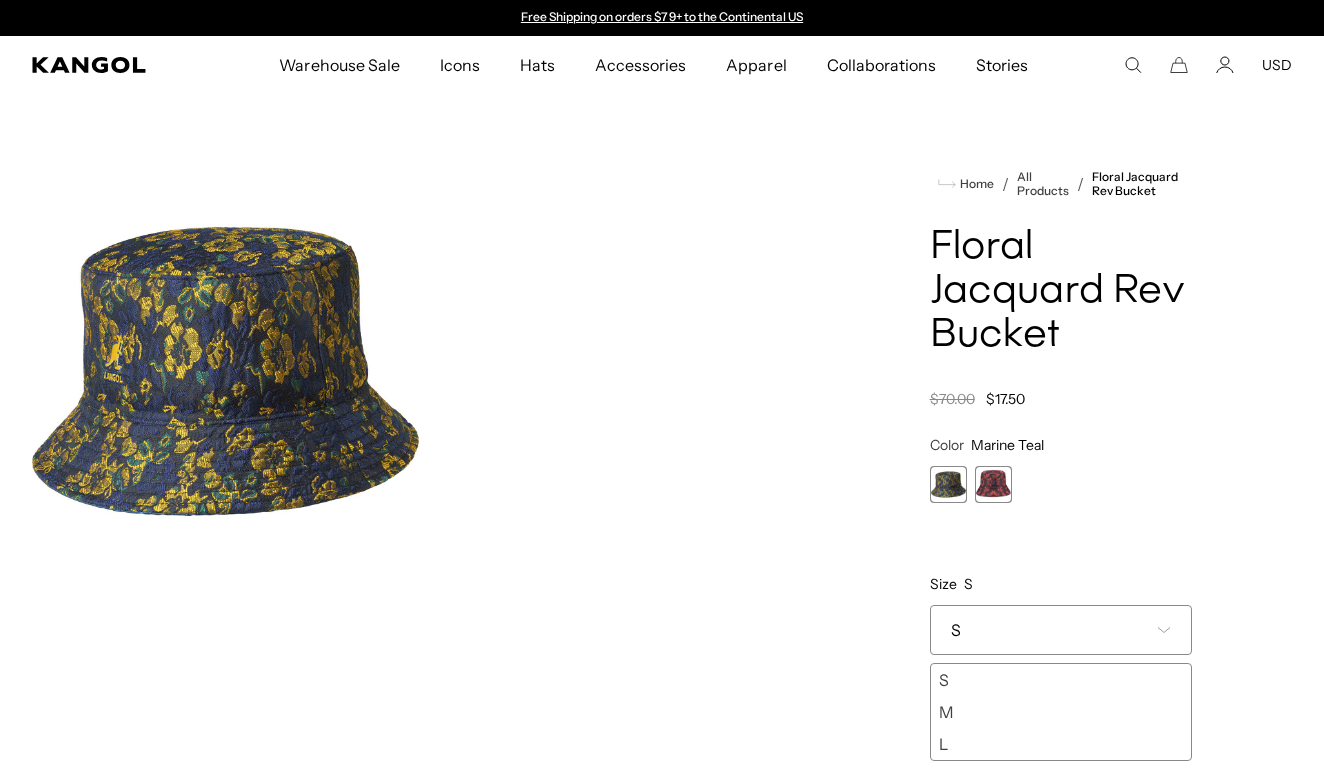 click on "S" at bounding box center [1061, 630] 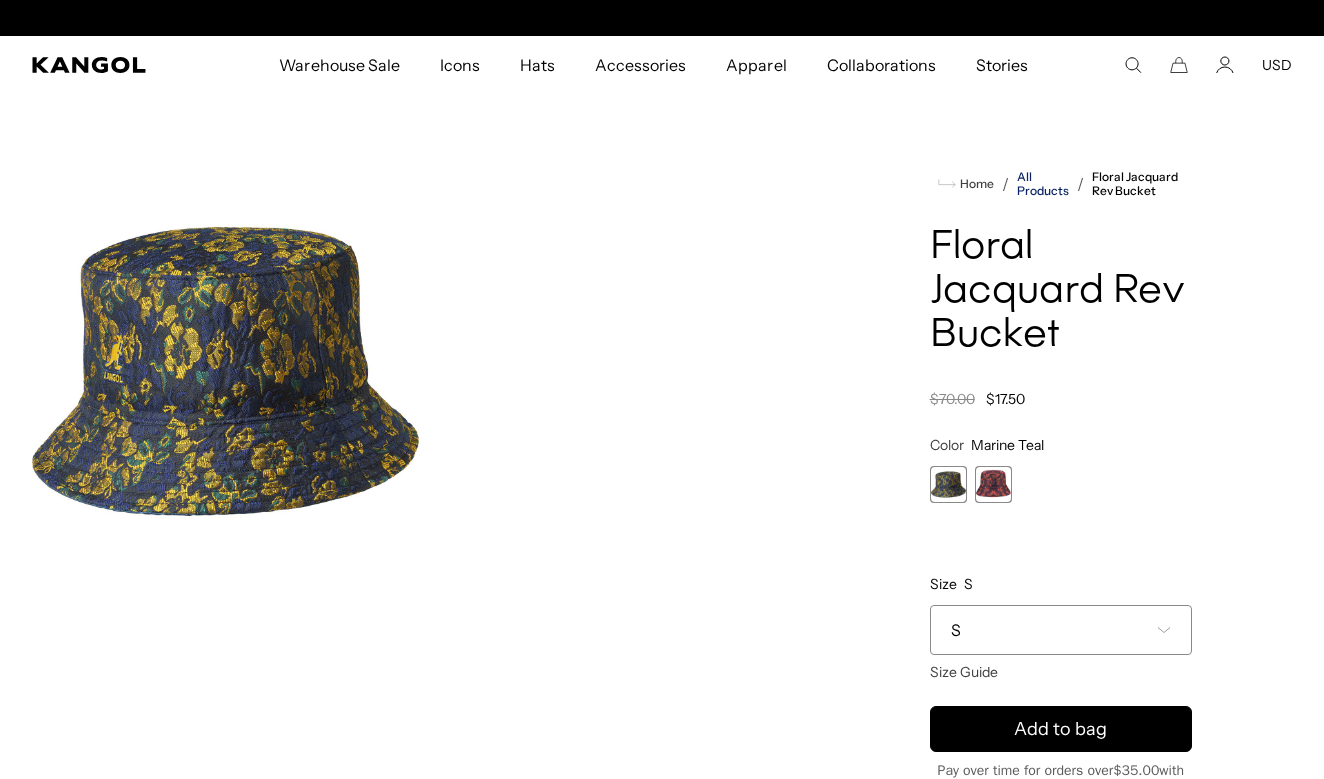 scroll, scrollTop: 0, scrollLeft: 0, axis: both 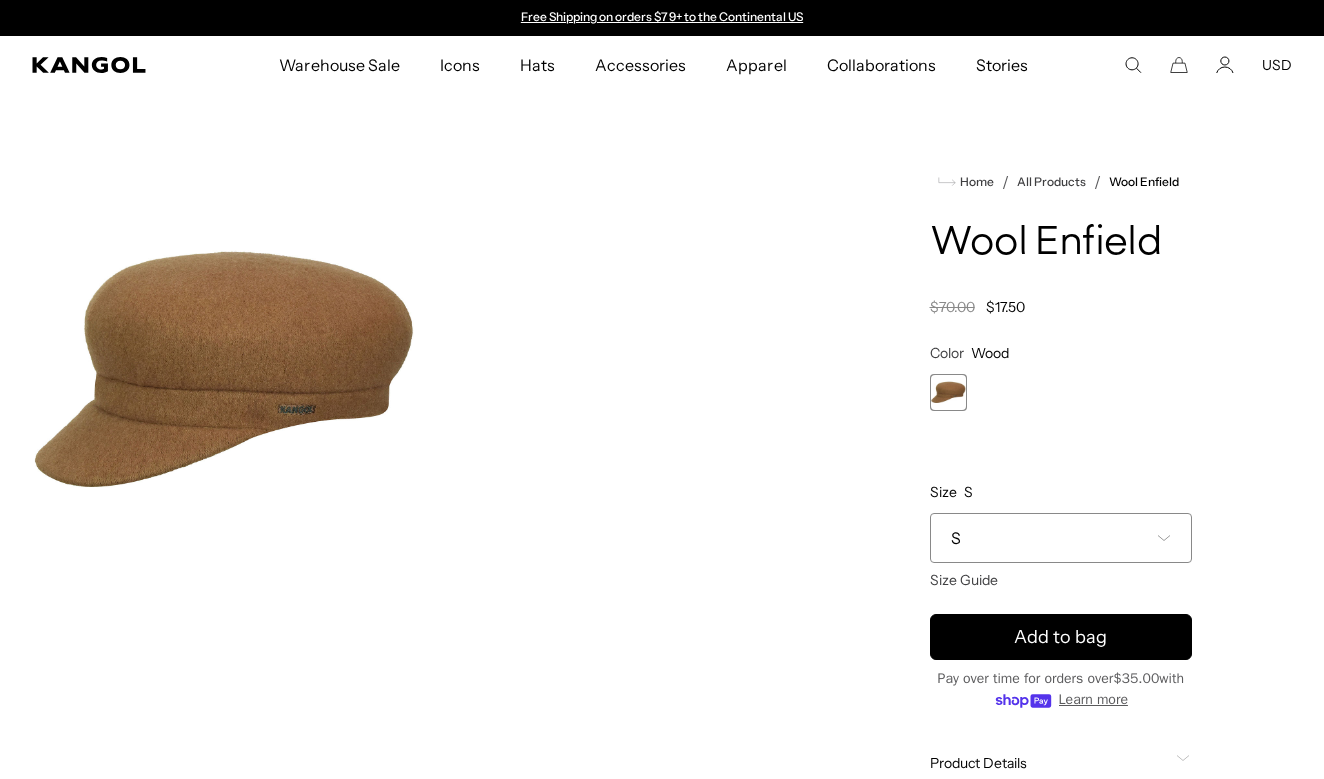 click on "S" at bounding box center (1061, 538) 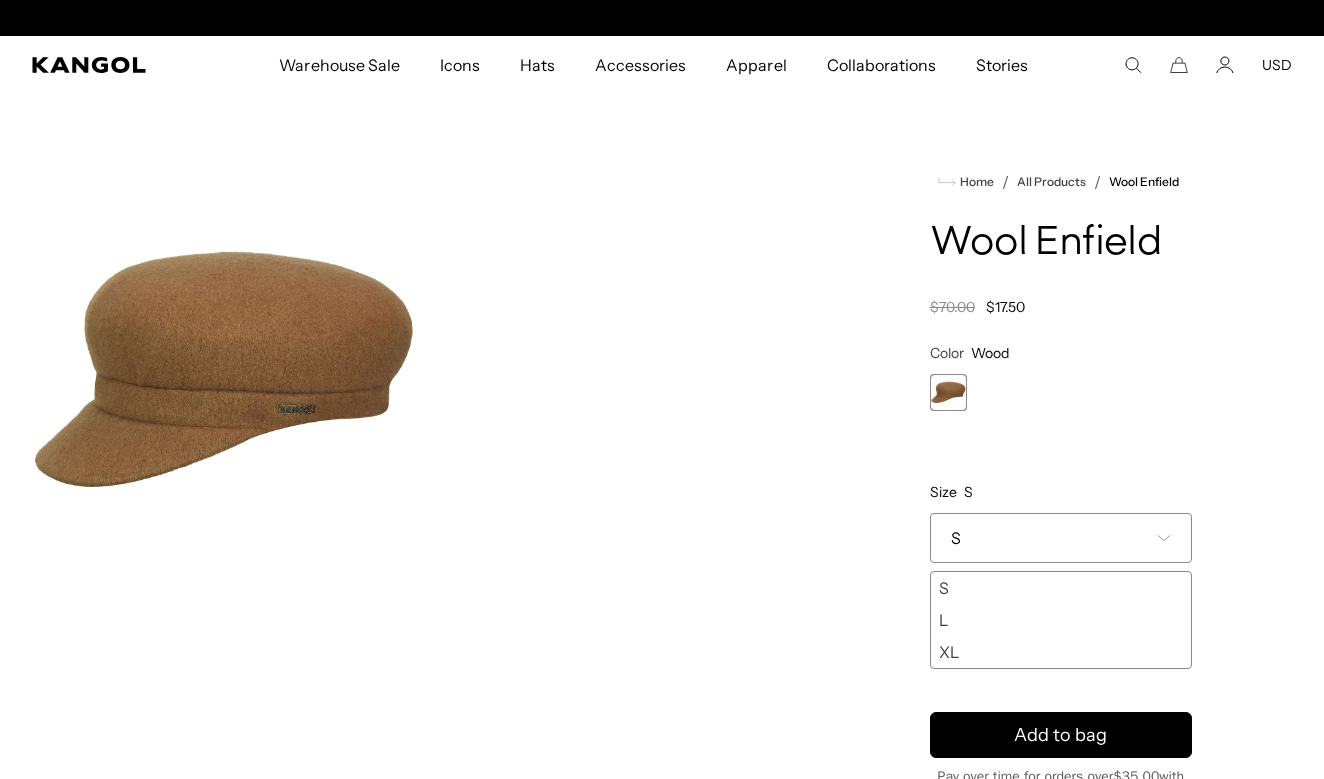 scroll, scrollTop: 0, scrollLeft: 412, axis: horizontal 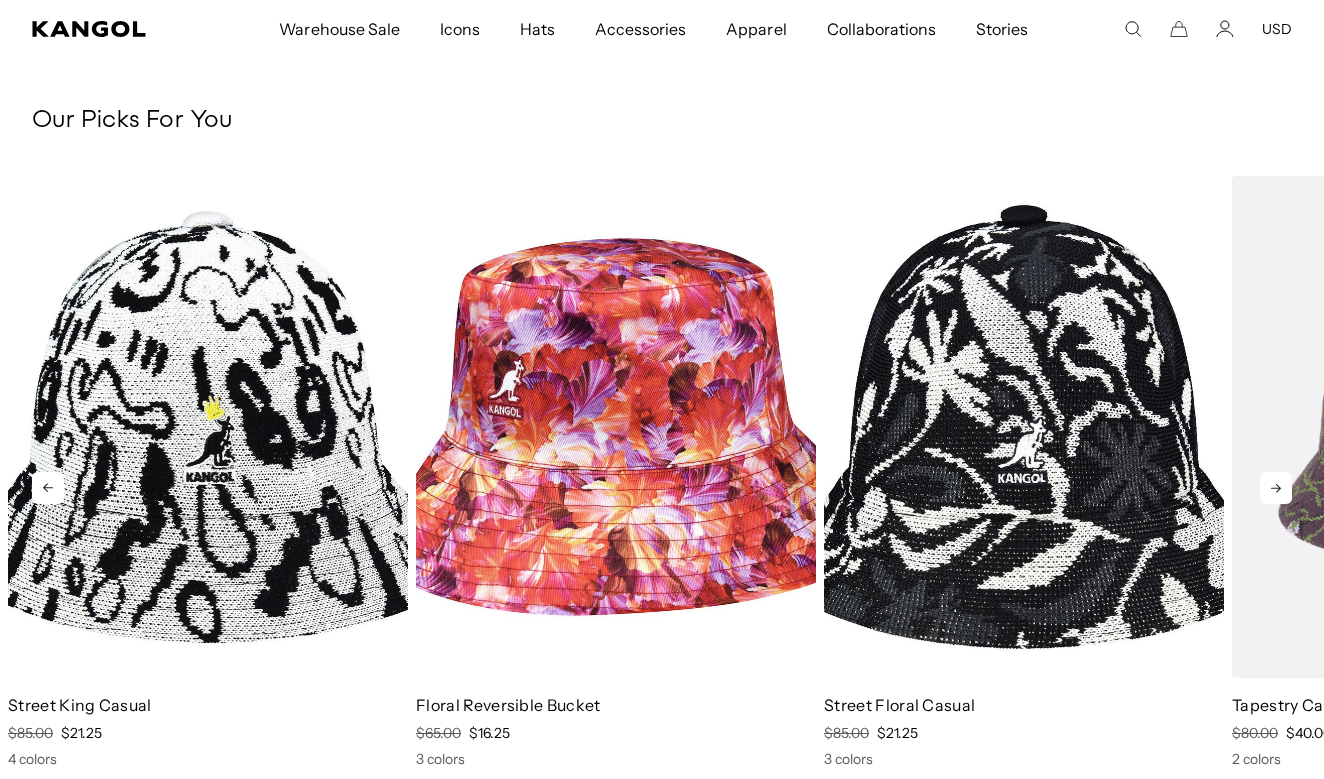 click at bounding box center [616, 427] 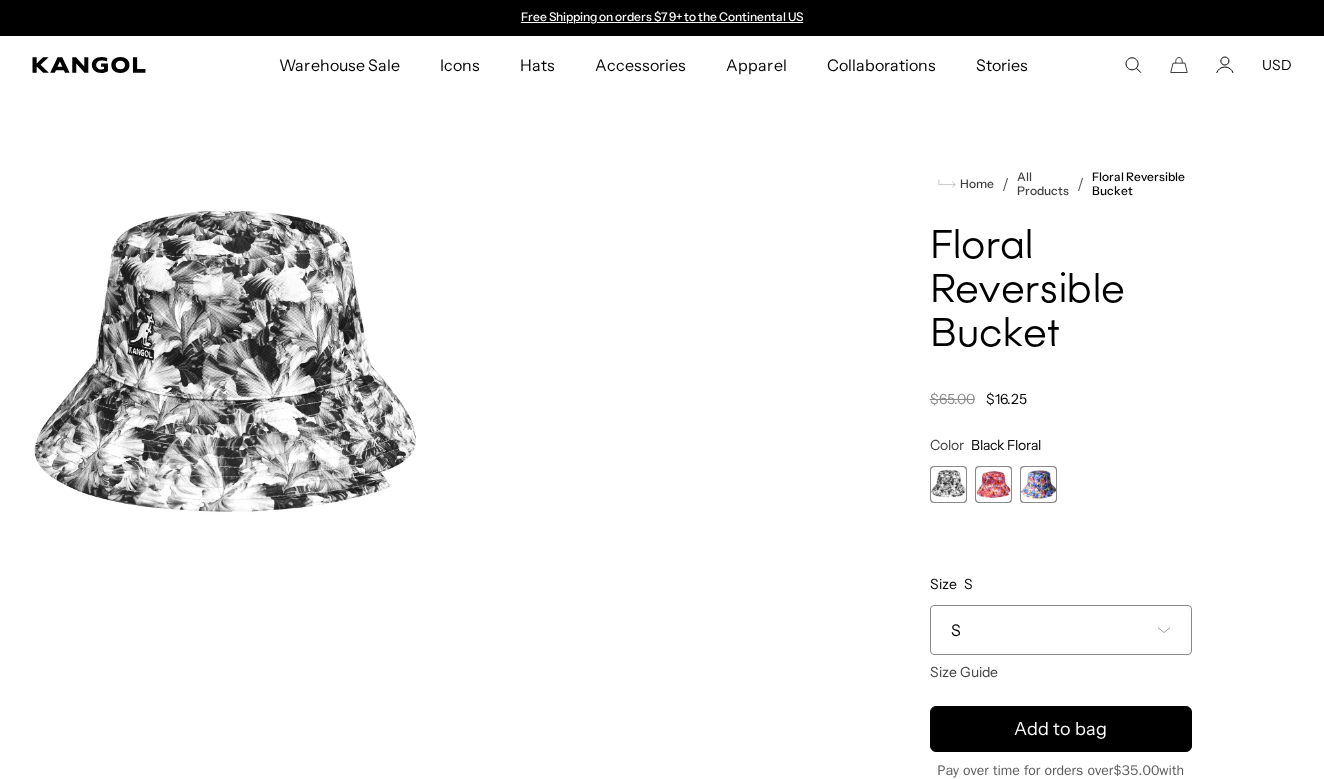 scroll, scrollTop: 0, scrollLeft: 0, axis: both 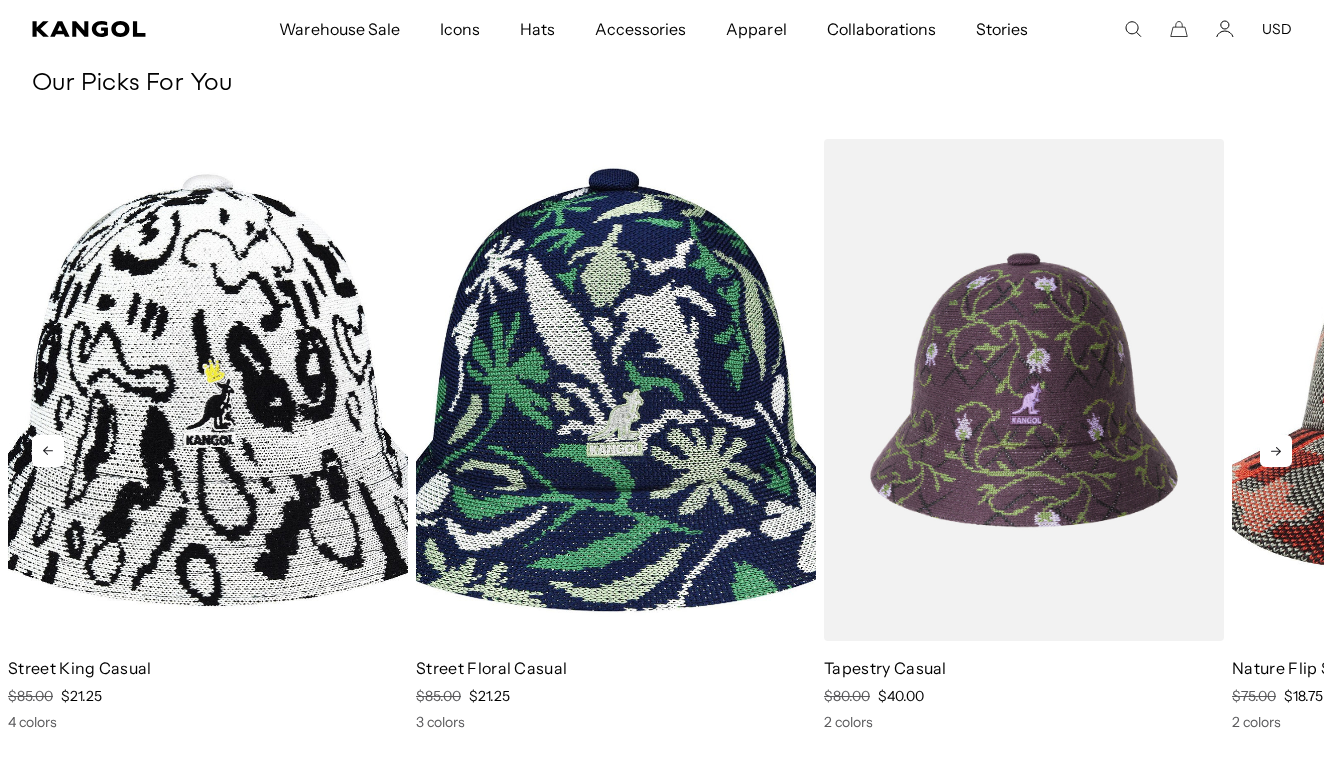 click at bounding box center [616, 390] 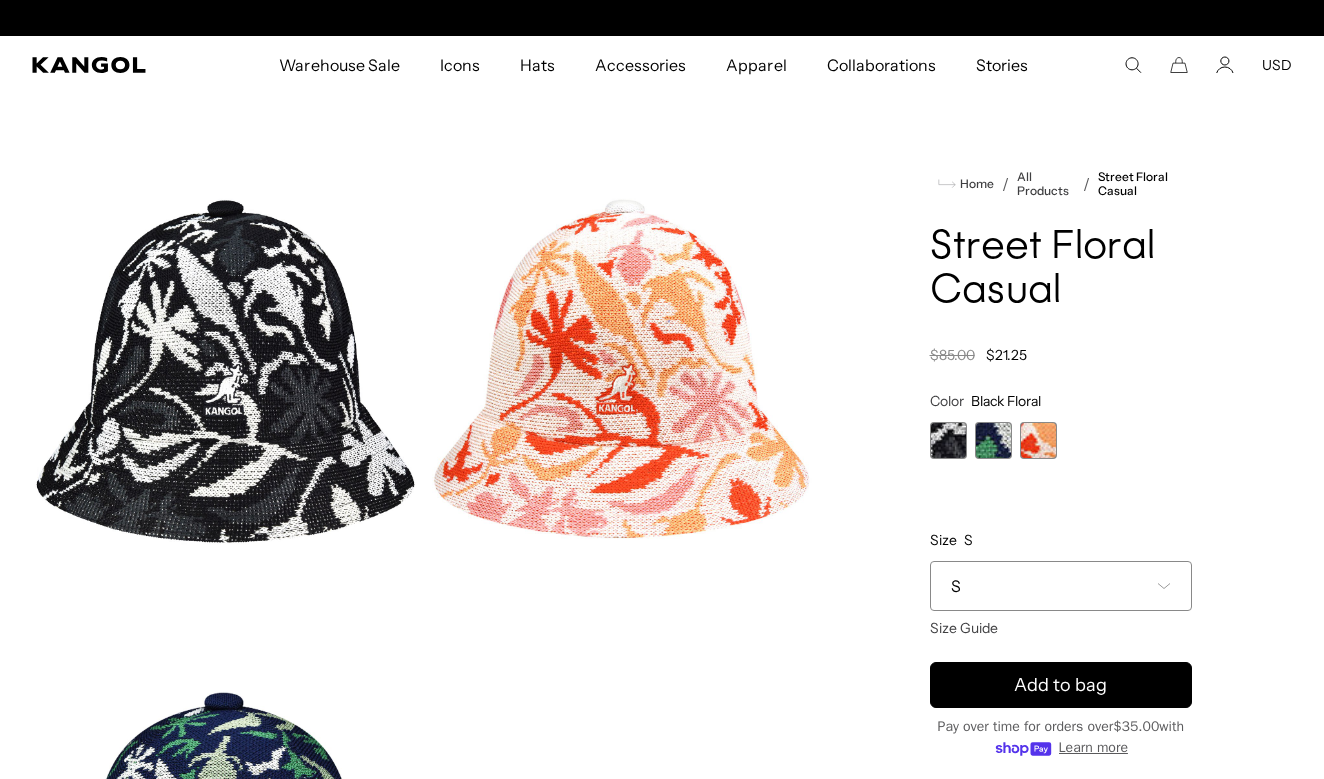 scroll, scrollTop: 0, scrollLeft: 0, axis: both 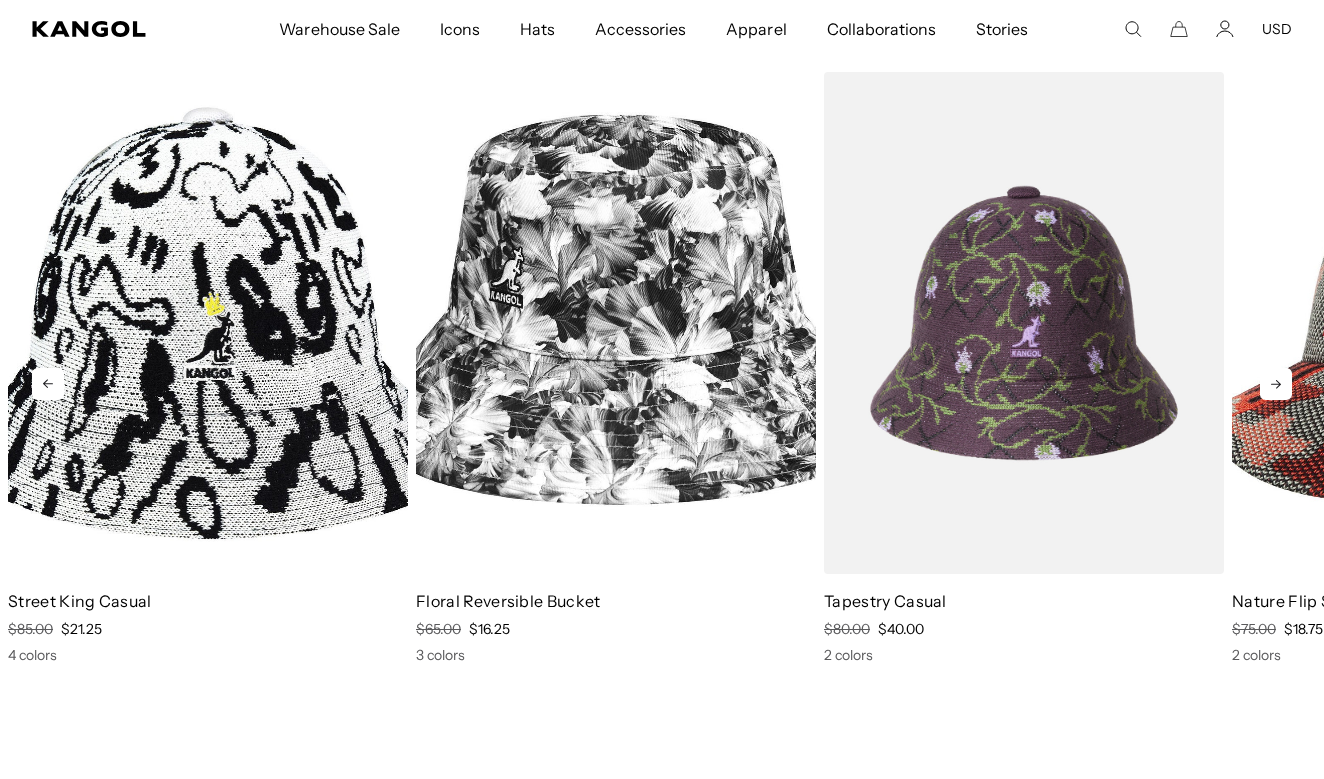 click 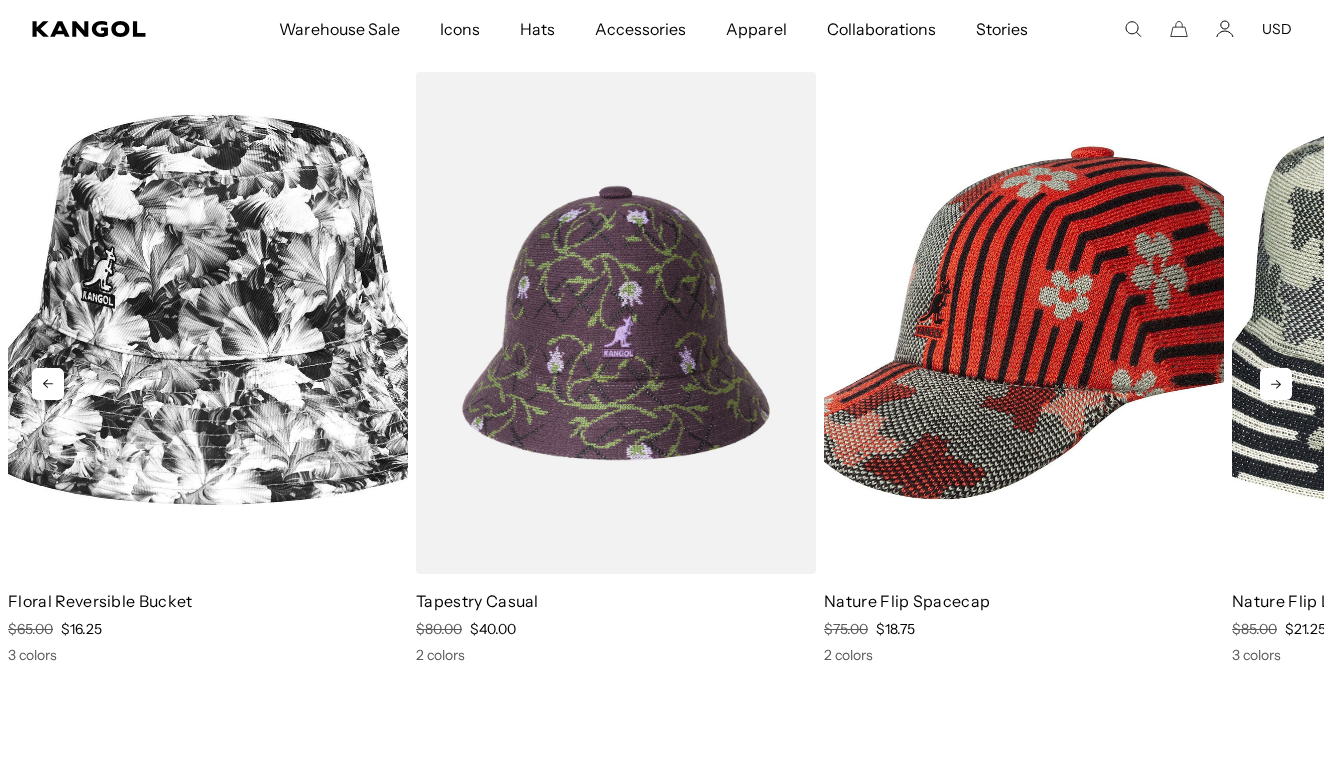 scroll, scrollTop: 0, scrollLeft: 412, axis: horizontal 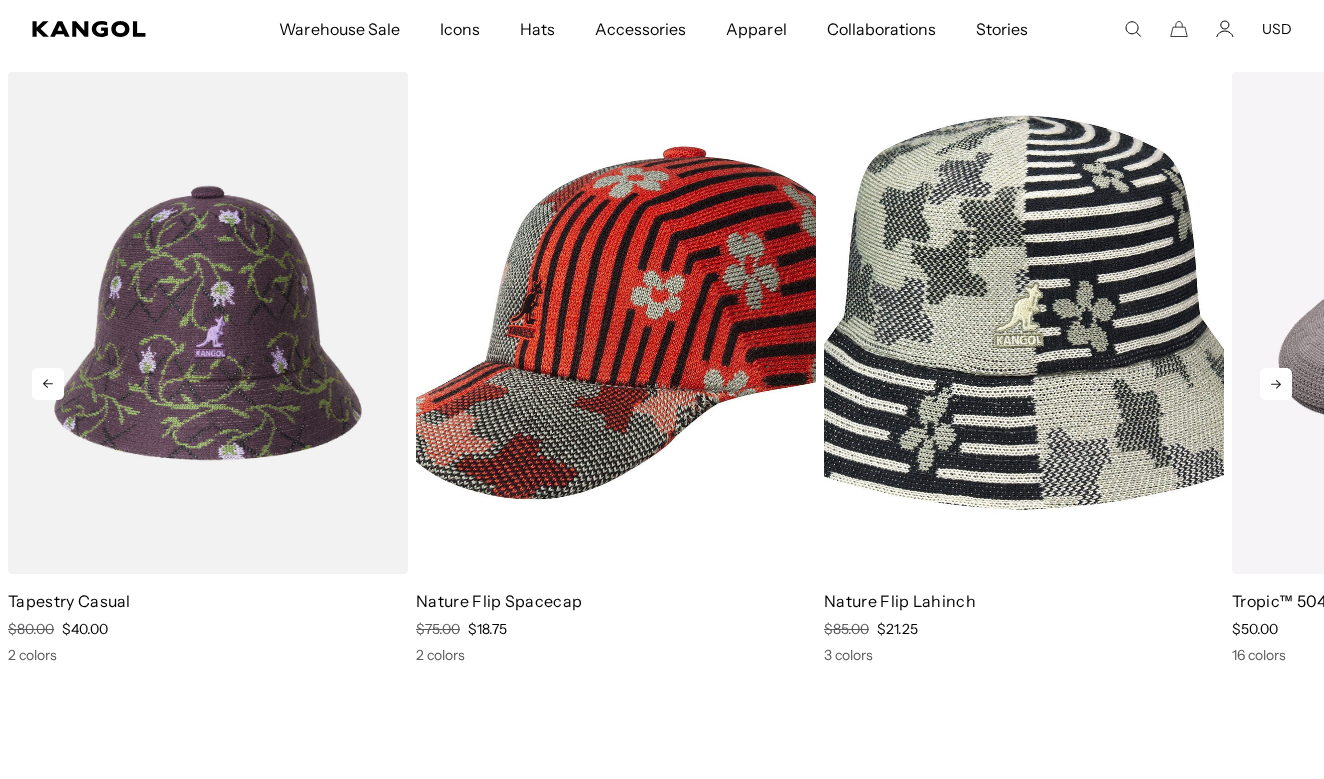 click 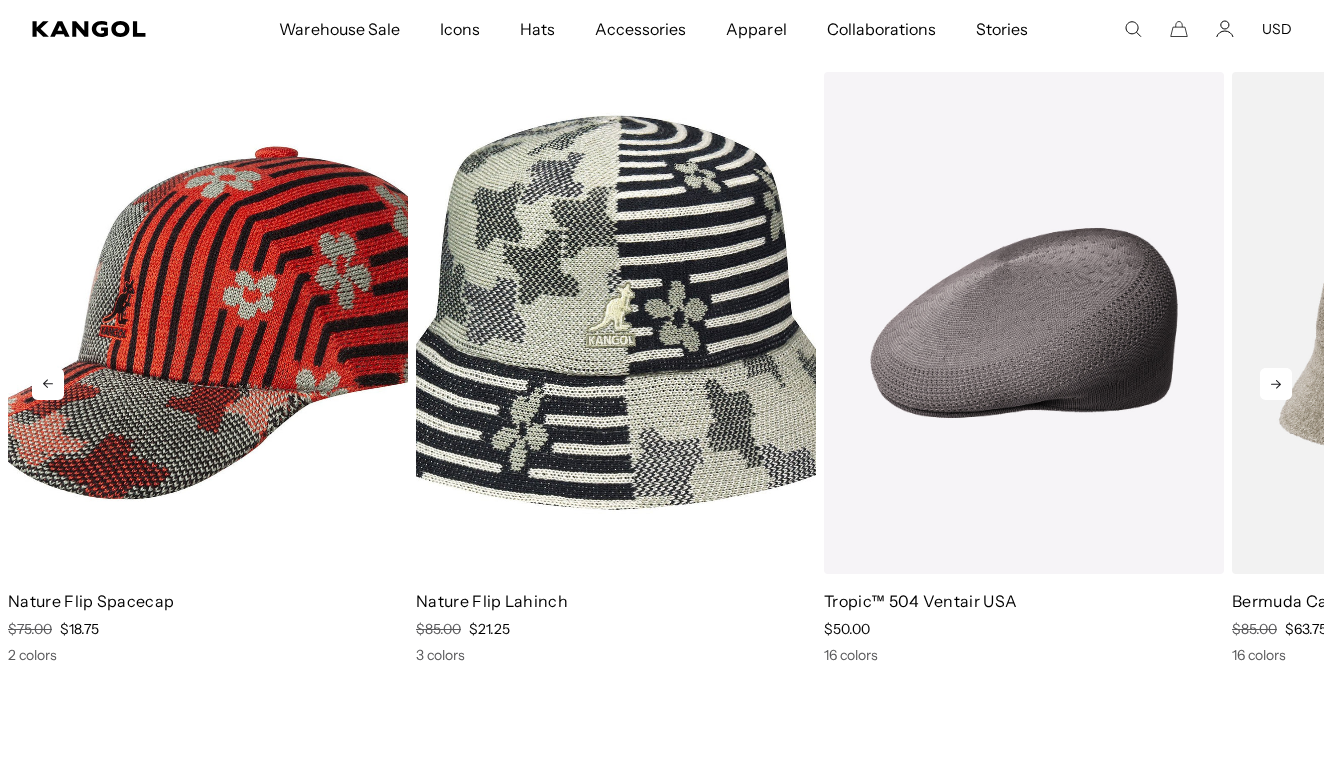 click 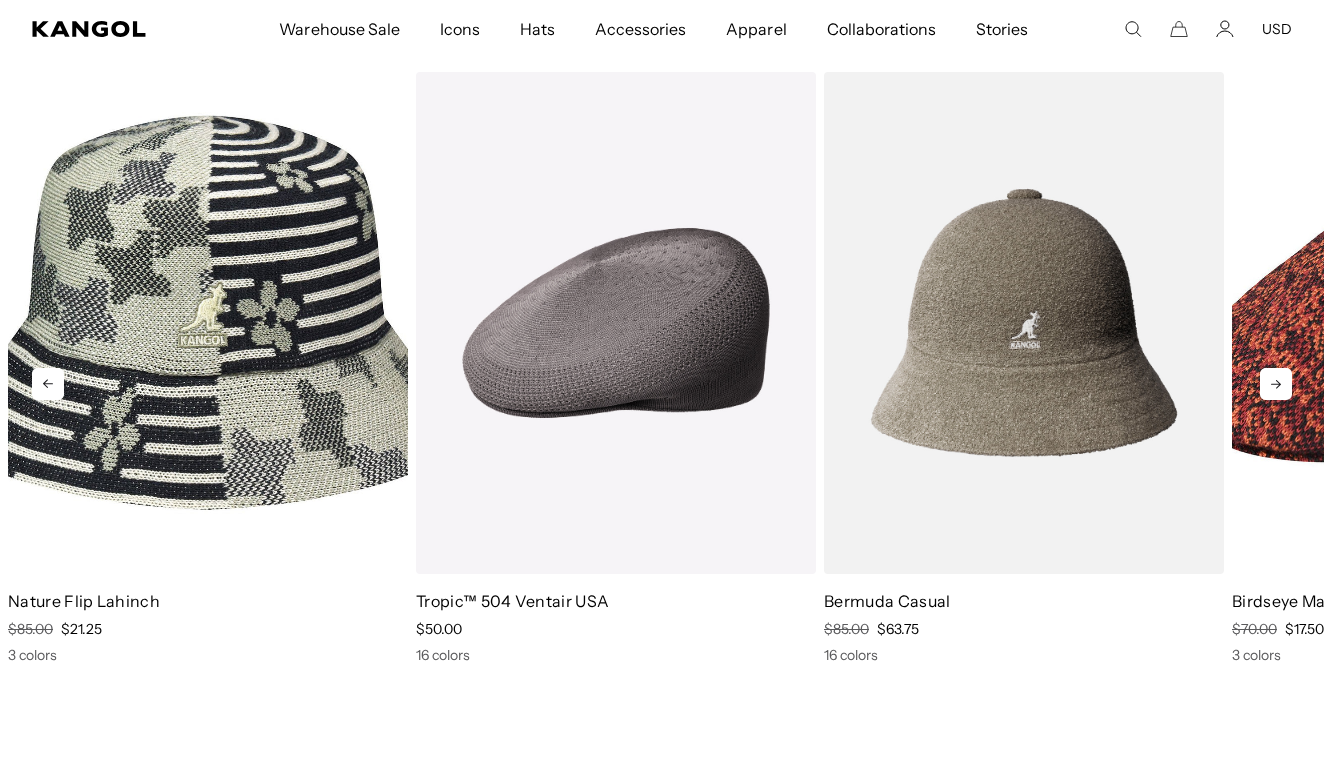scroll, scrollTop: 0, scrollLeft: 0, axis: both 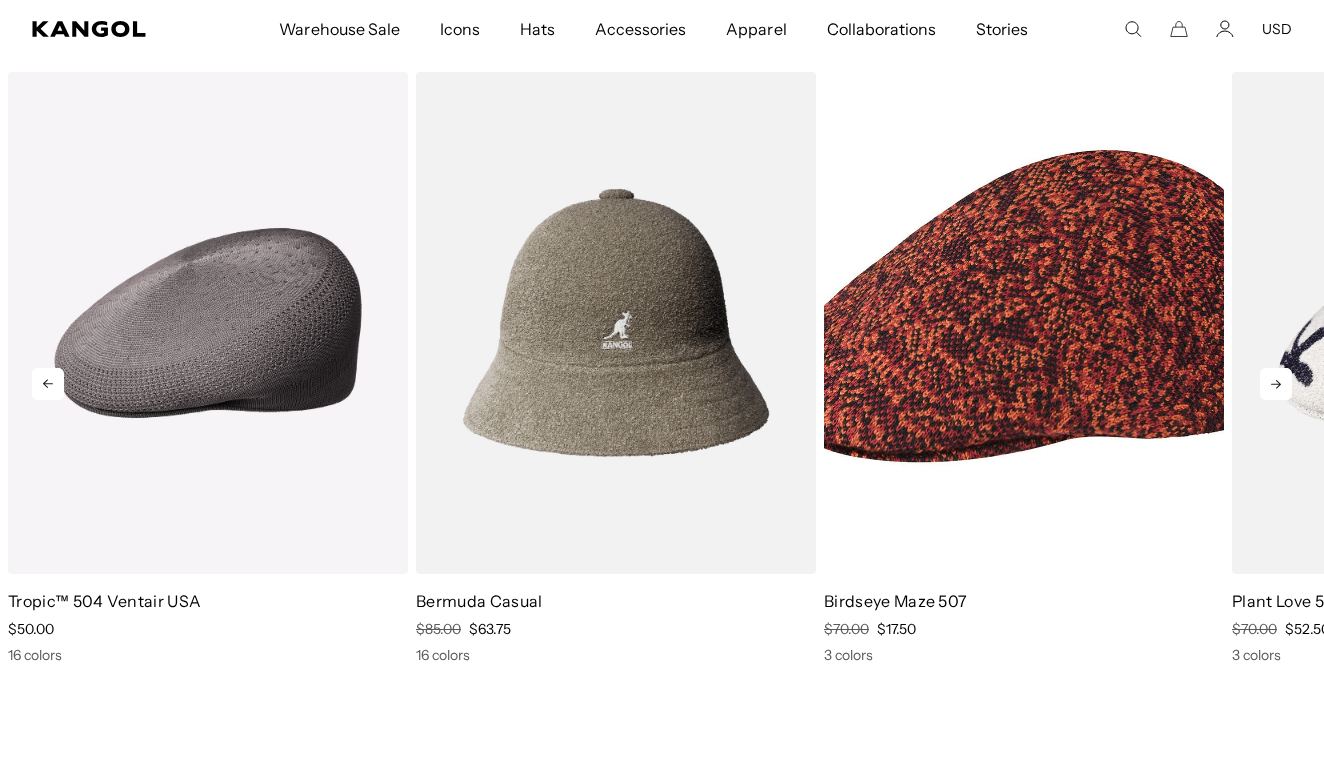 click 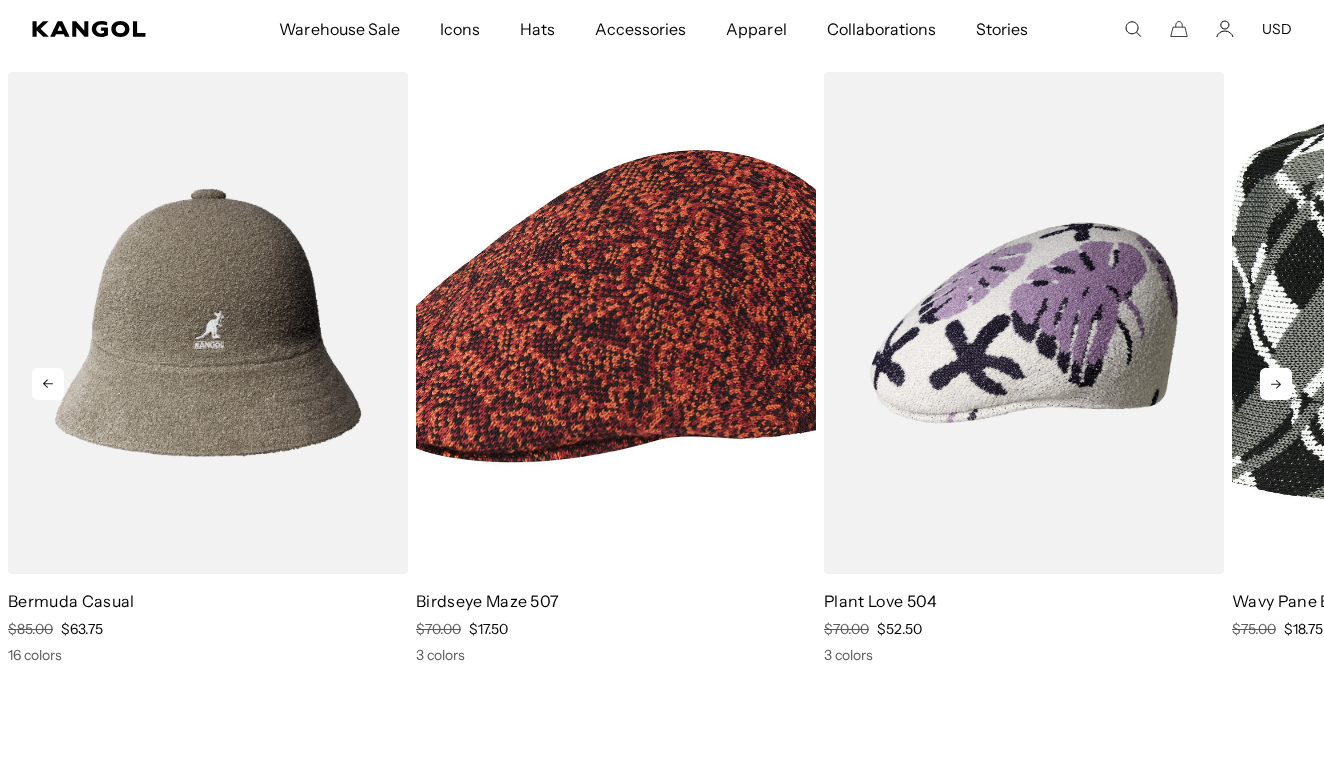 click 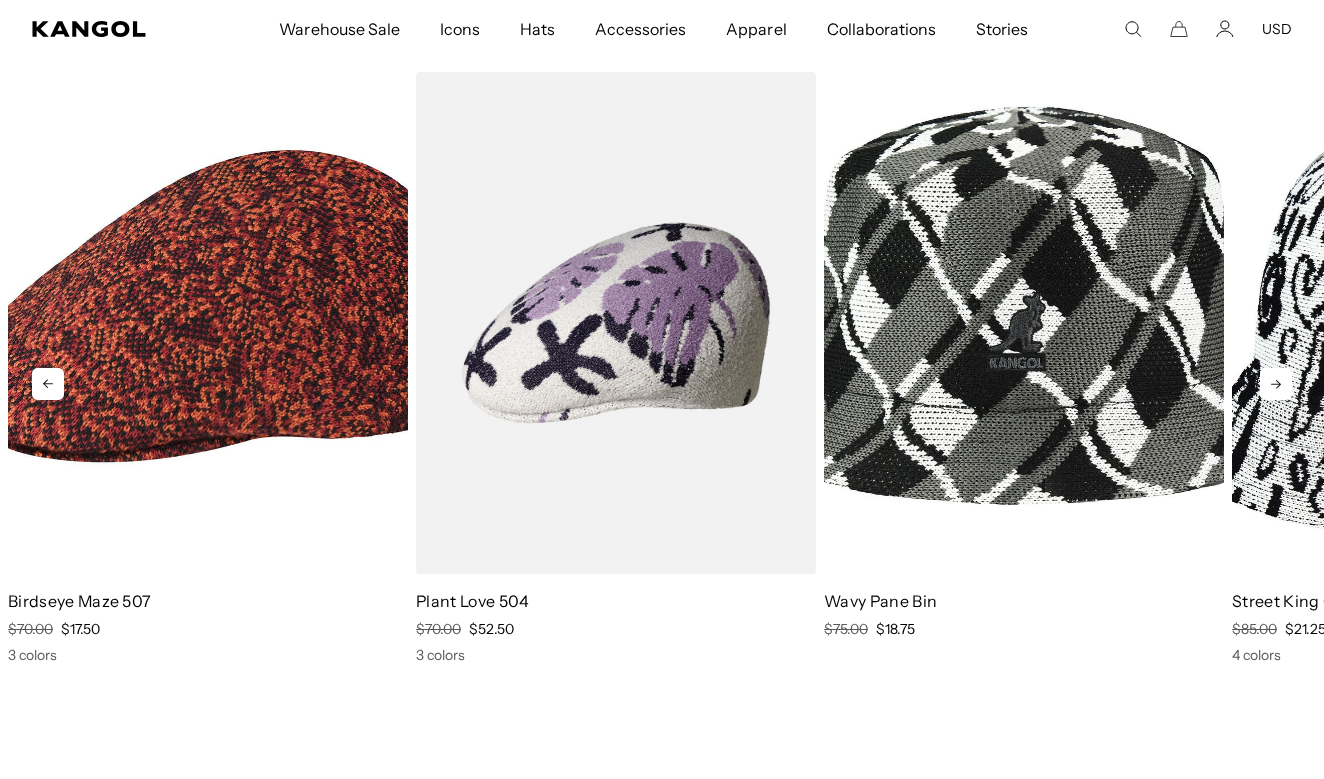 scroll, scrollTop: 0, scrollLeft: 412, axis: horizontal 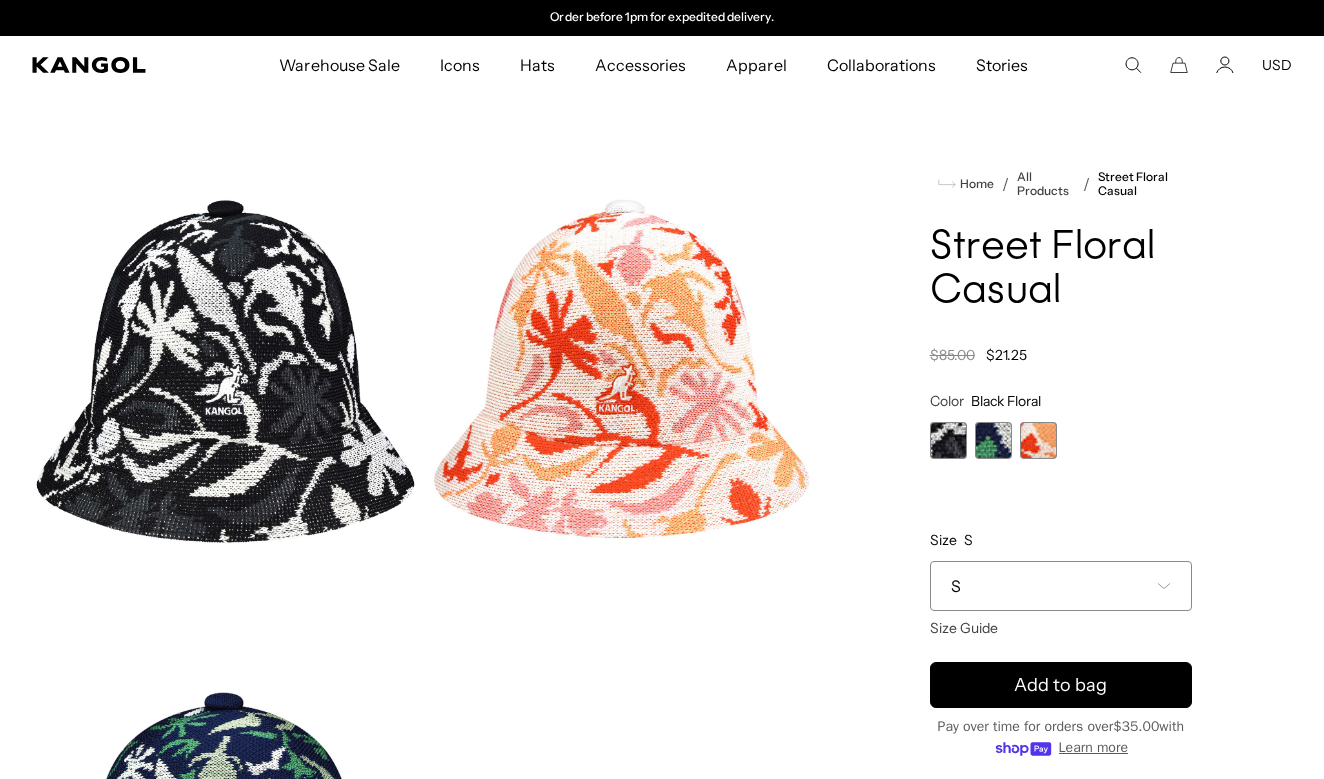 click on "Home
/
All Products
/
Street Floral Casual
Street Floral Casual
Regular price
$21.25
Regular price
$85.00
Sale price
$21.25
Color
Black Floral
Previous
Next
Black Floral
Variant sold out or unavailable
Navy Floral
Variant sold out or unavailable" at bounding box center (1061, 562) 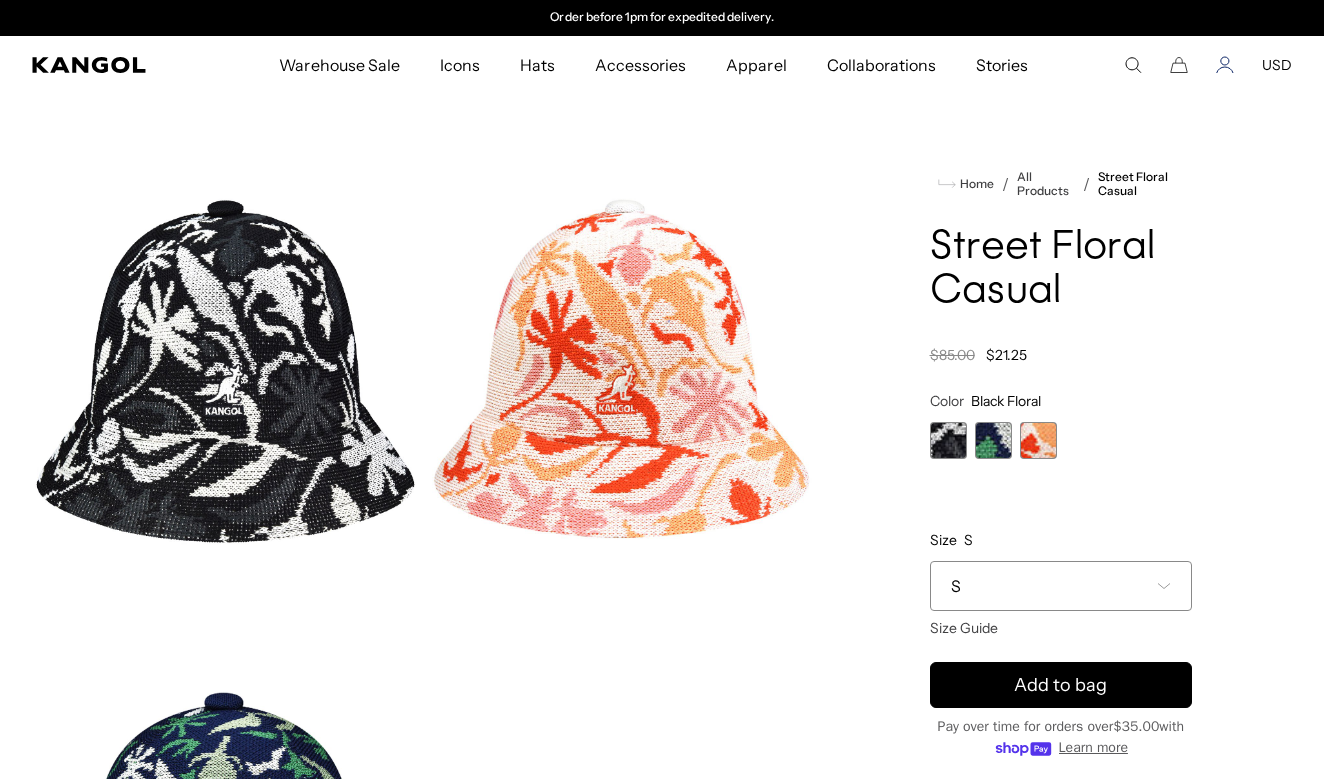 click 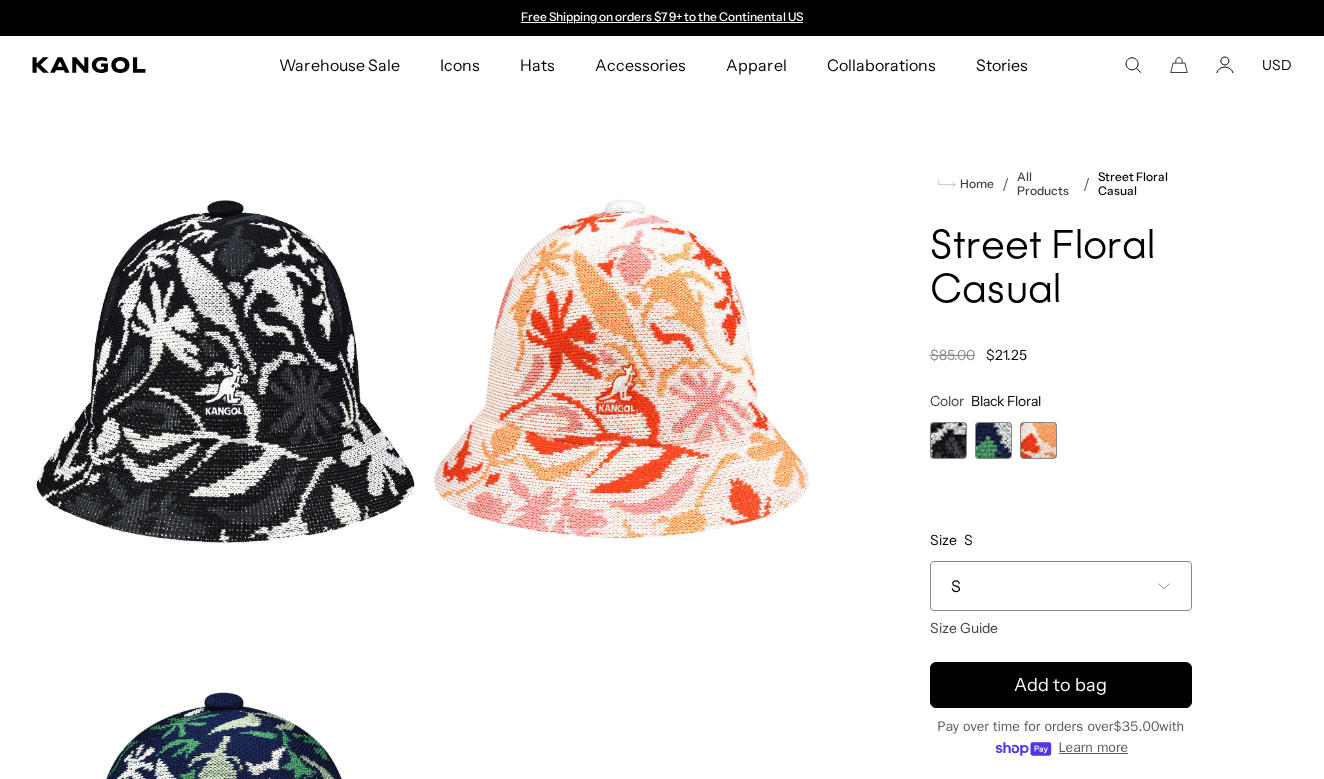 scroll, scrollTop: 0, scrollLeft: 0, axis: both 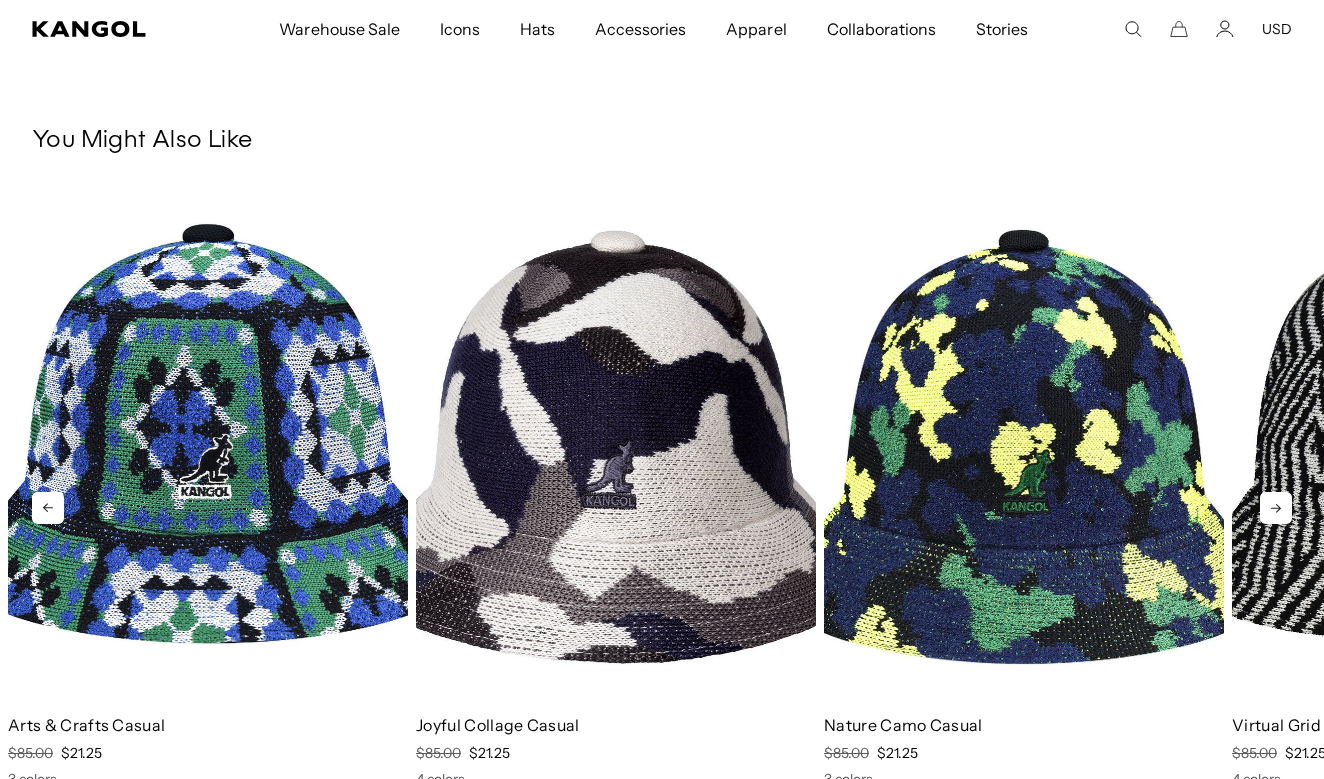 click 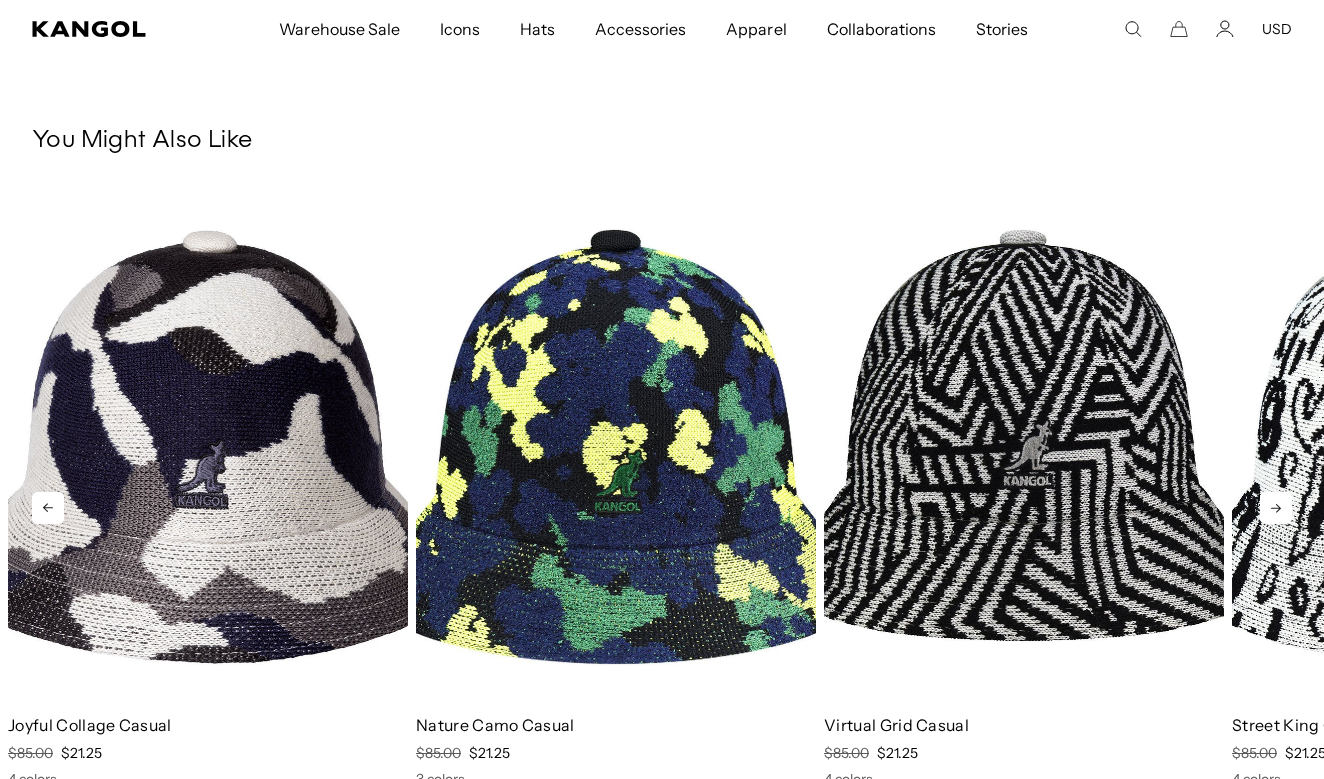click 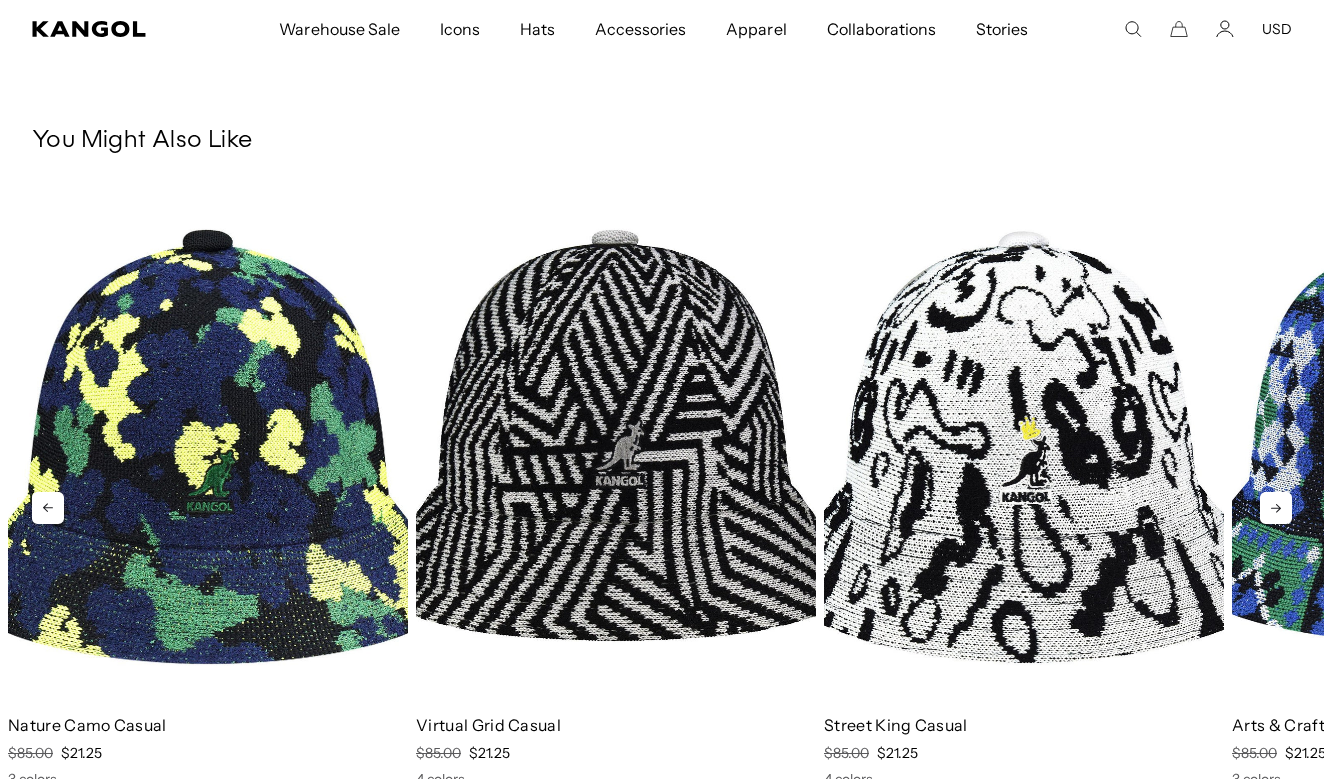 click 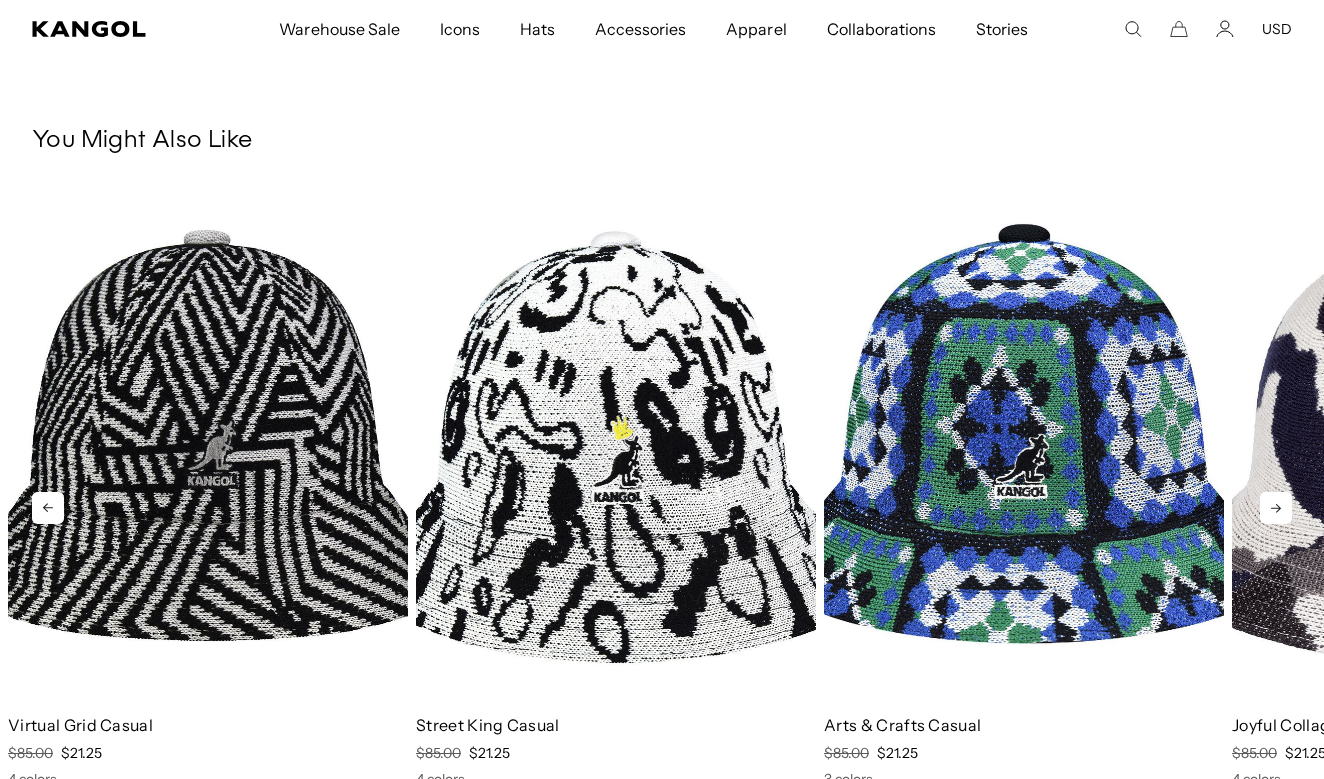 click 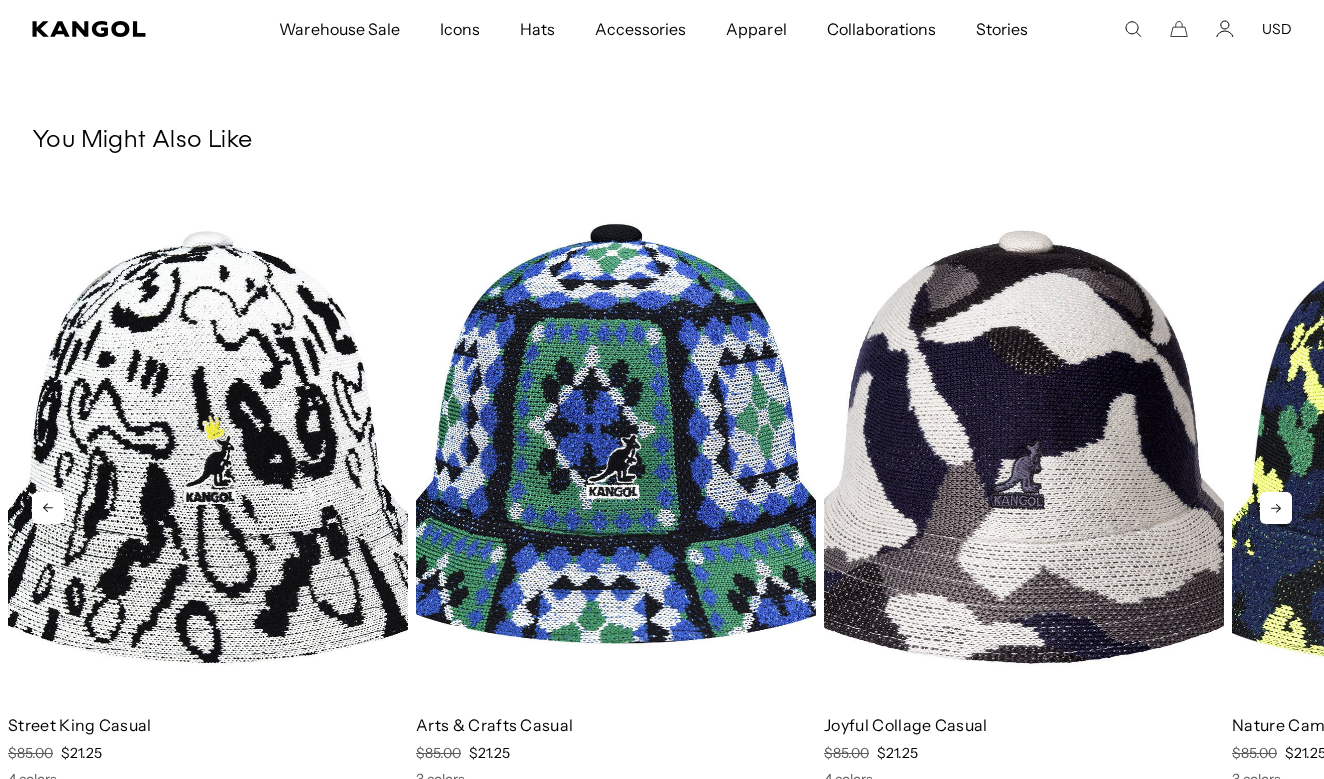 click 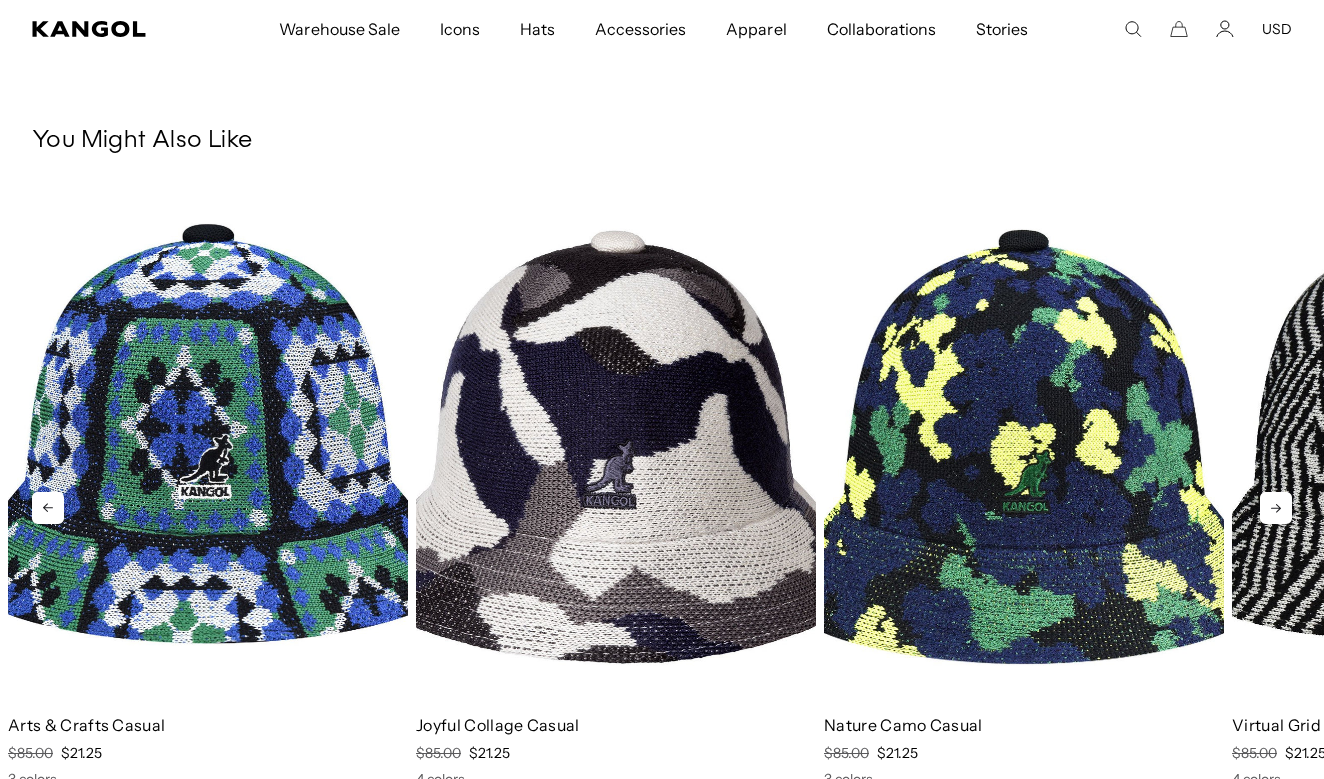 scroll, scrollTop: 0, scrollLeft: 0, axis: both 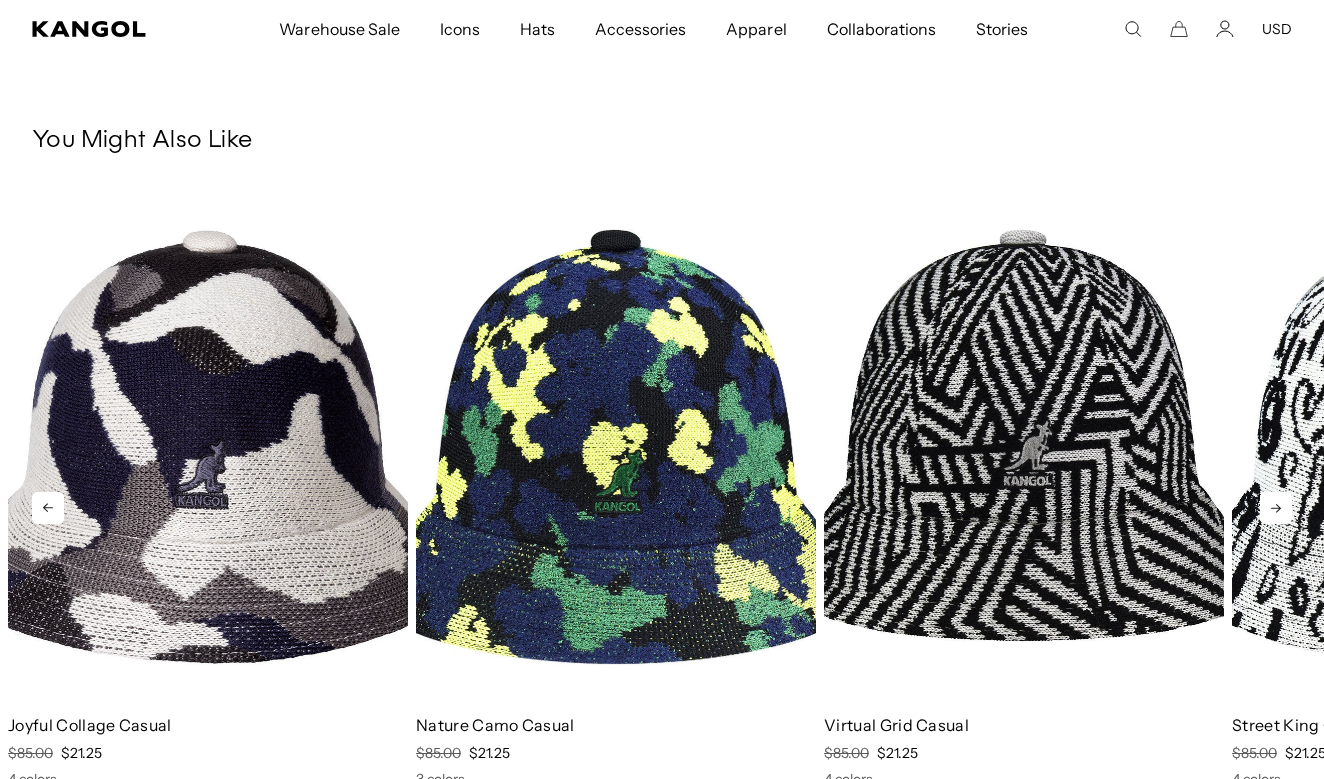 click 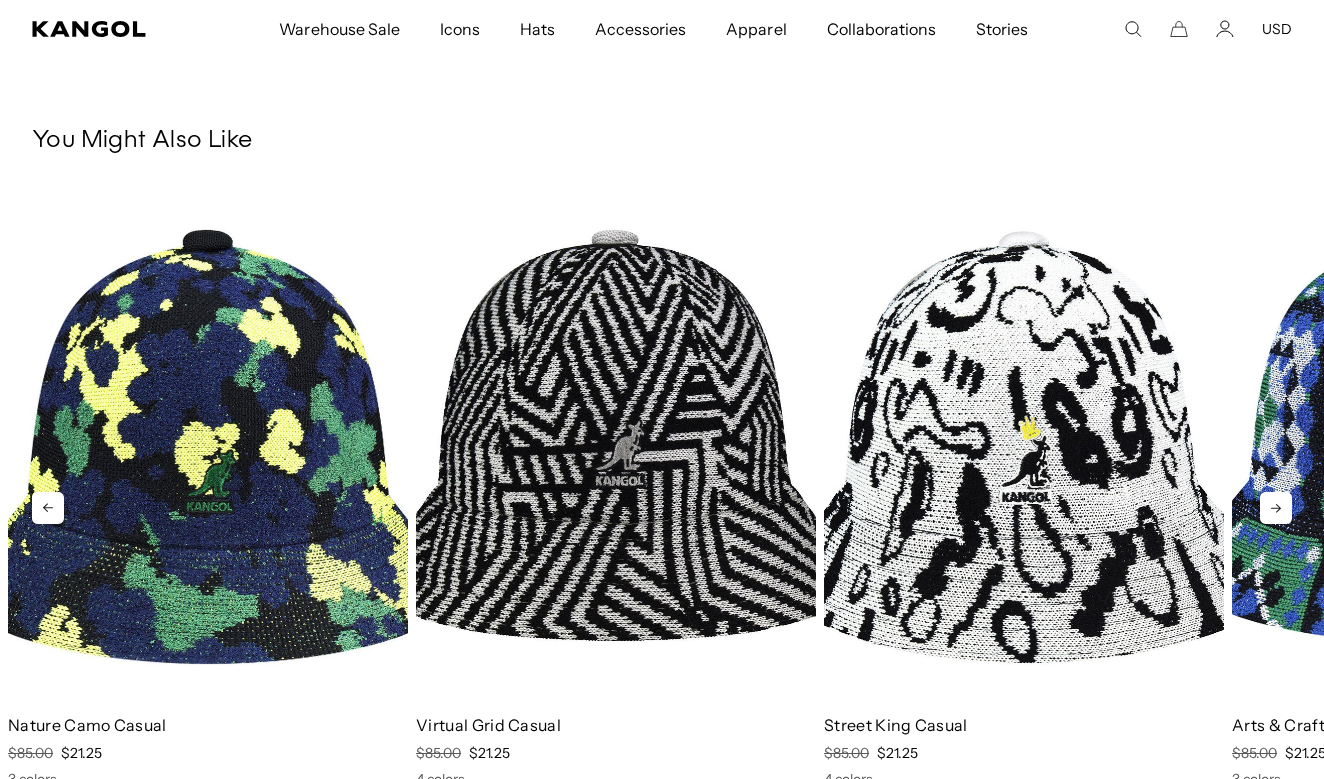 click 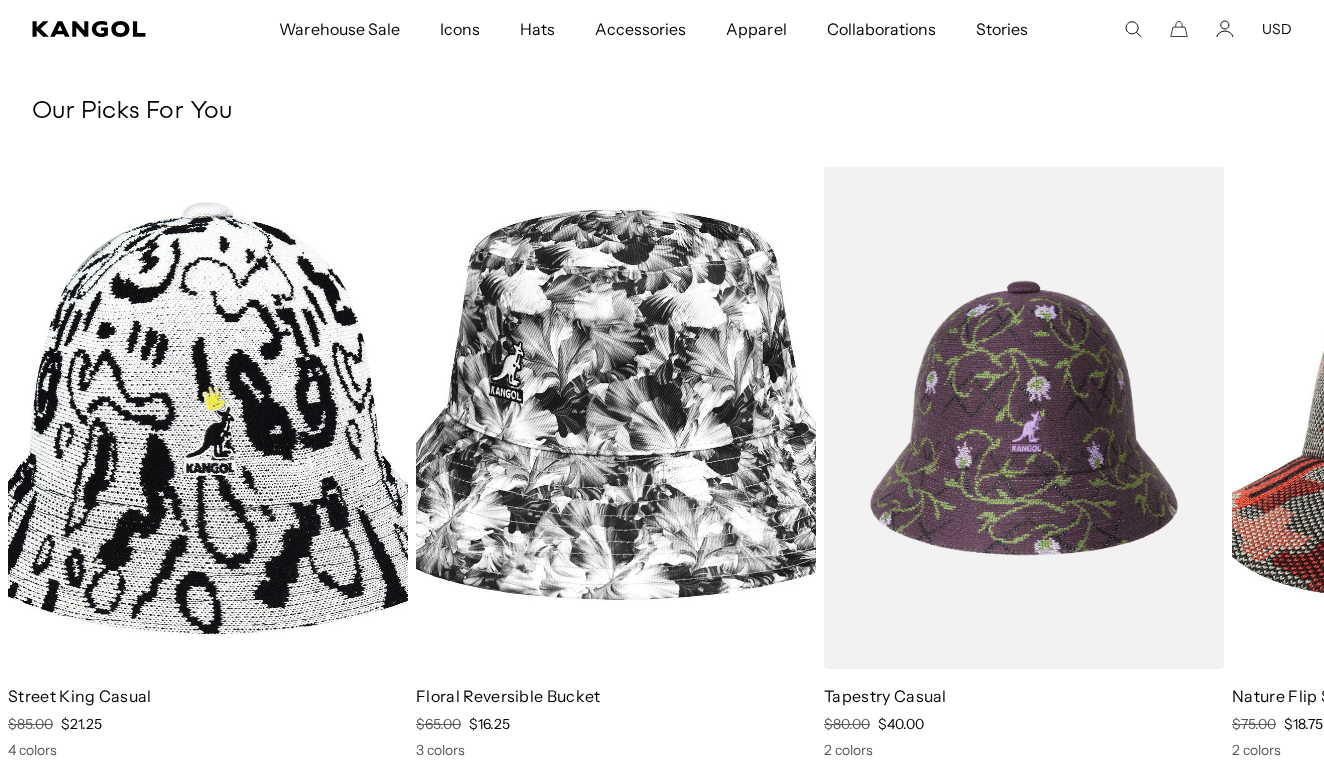 scroll, scrollTop: 1993, scrollLeft: 0, axis: vertical 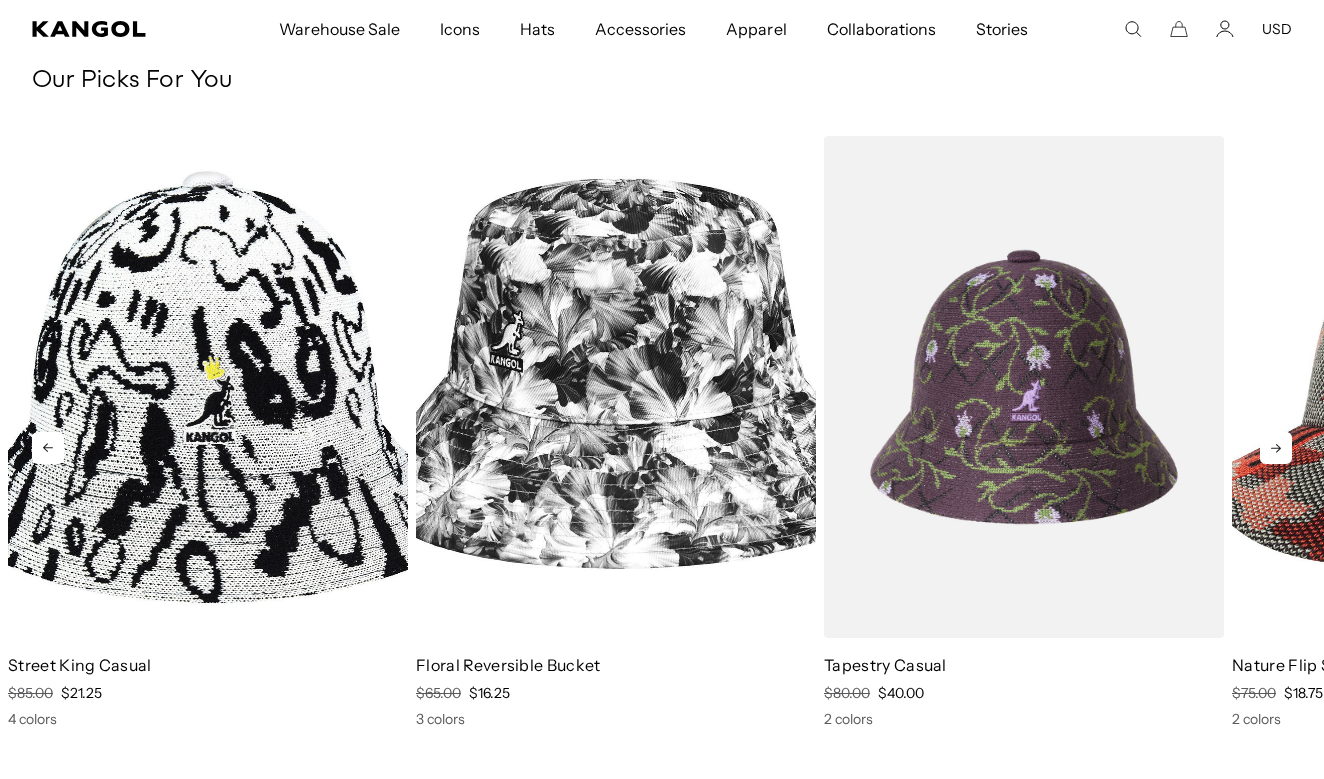click 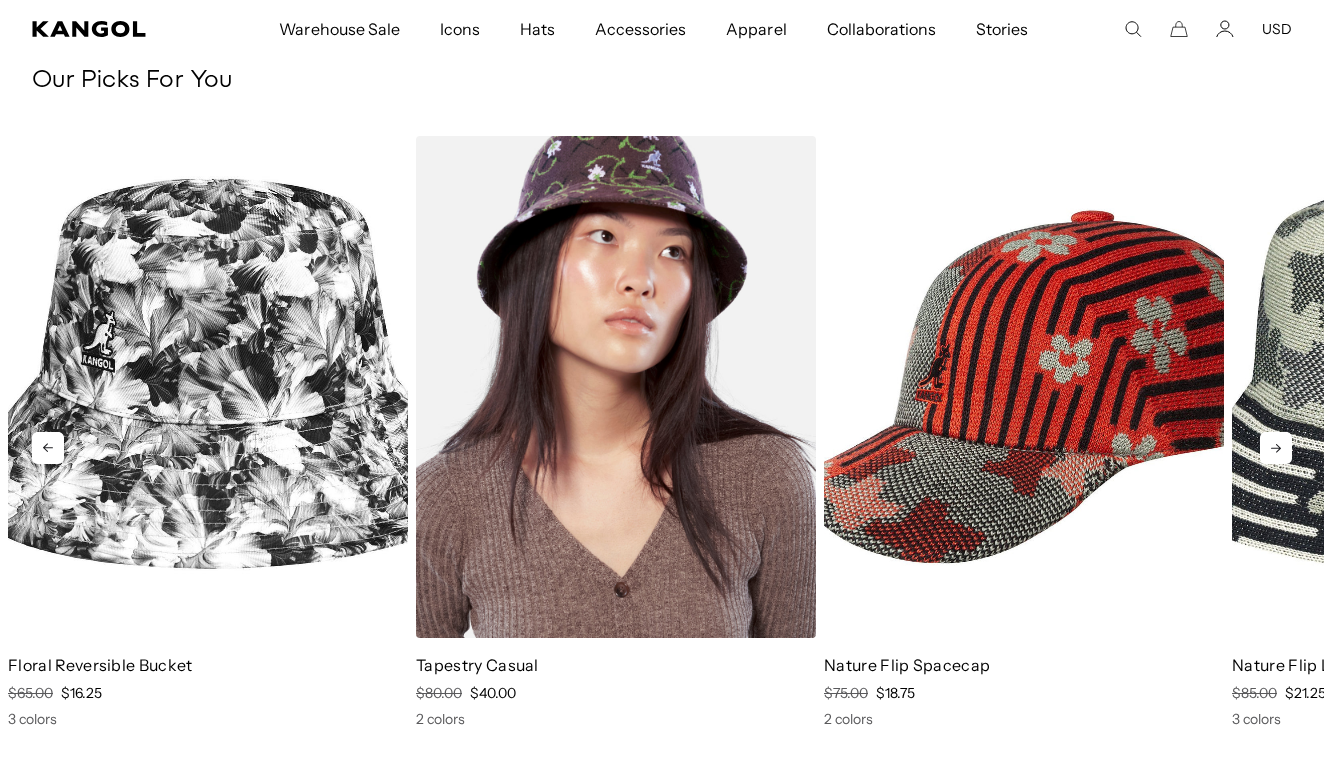 click at bounding box center [616, 387] 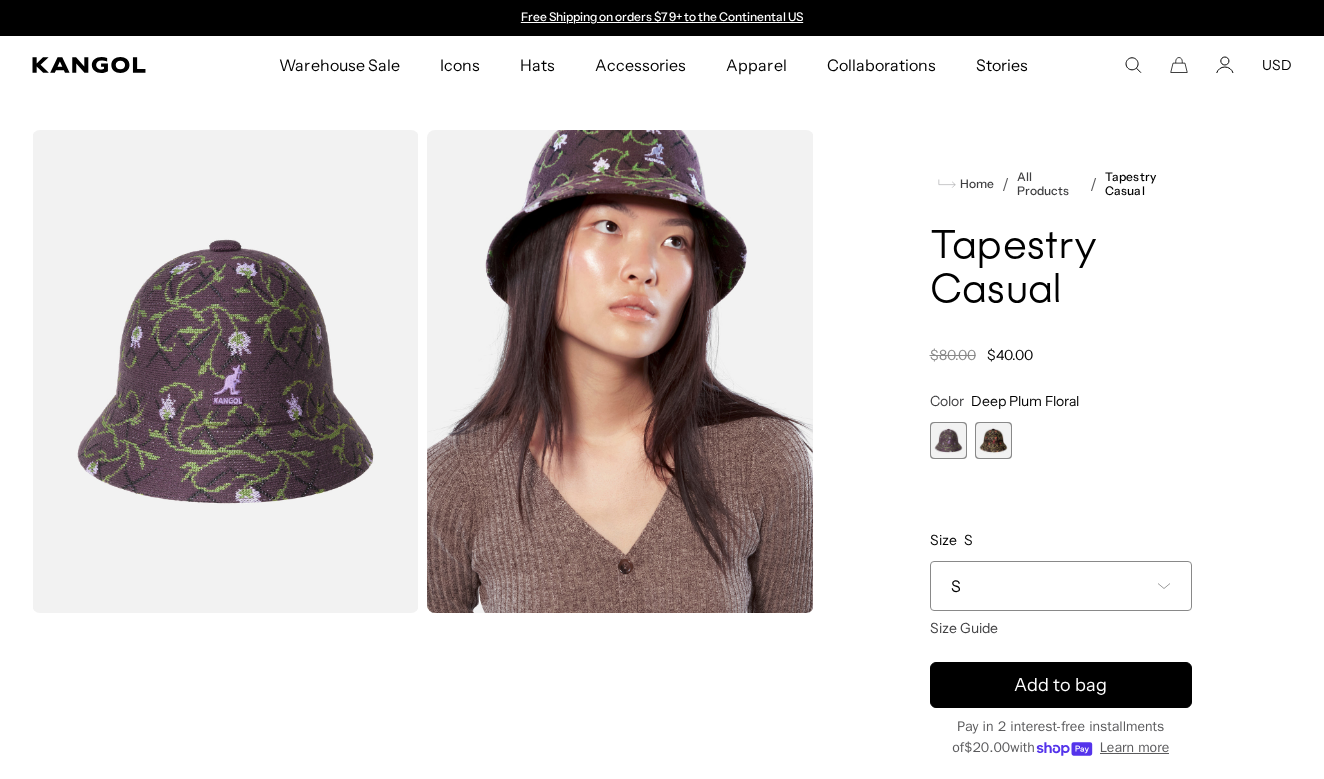 scroll, scrollTop: 0, scrollLeft: 0, axis: both 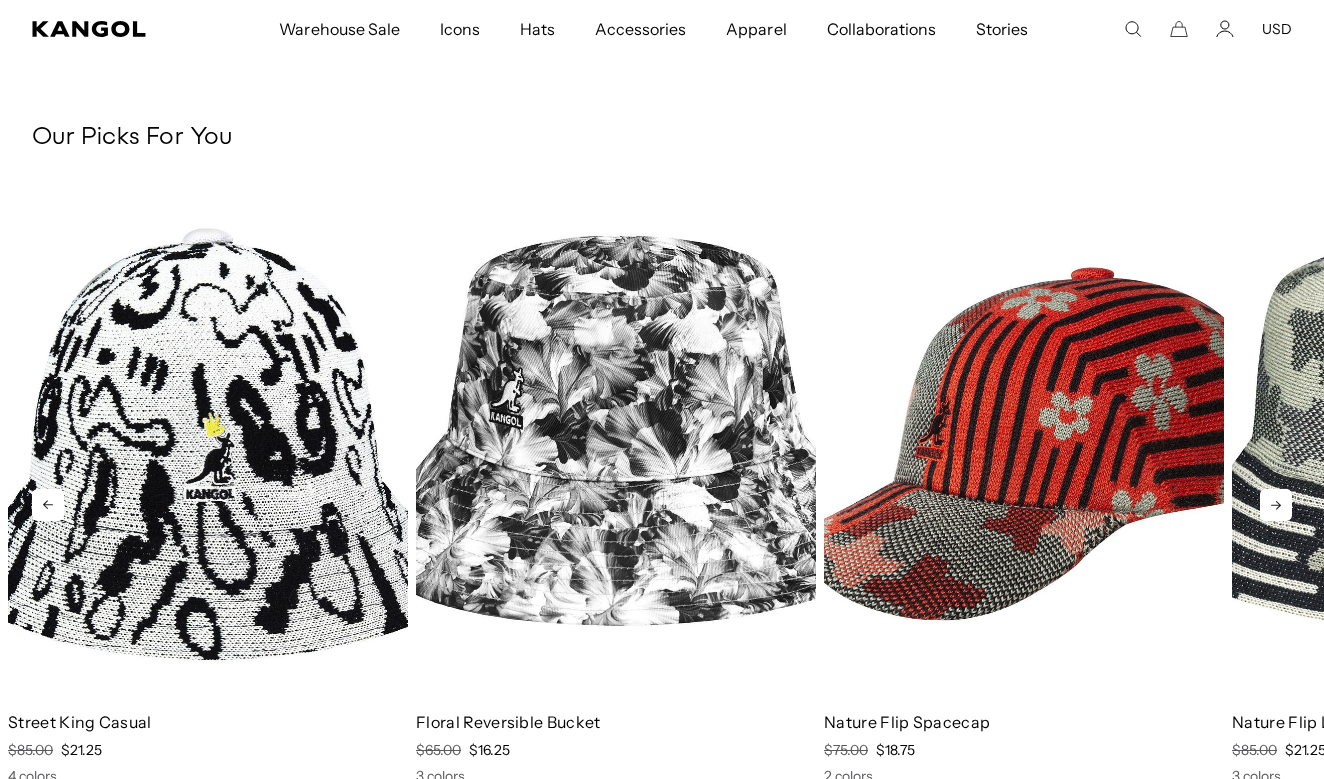 click 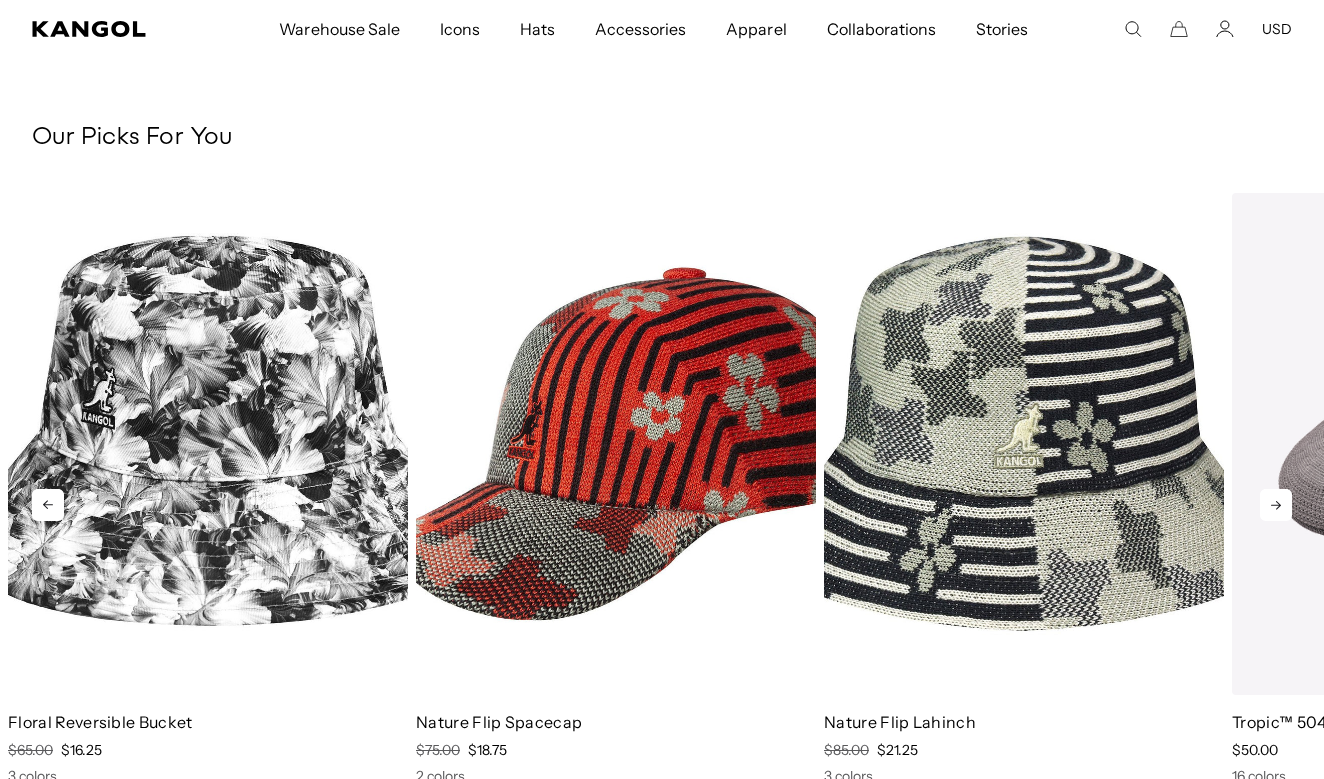 scroll, scrollTop: 0, scrollLeft: 0, axis: both 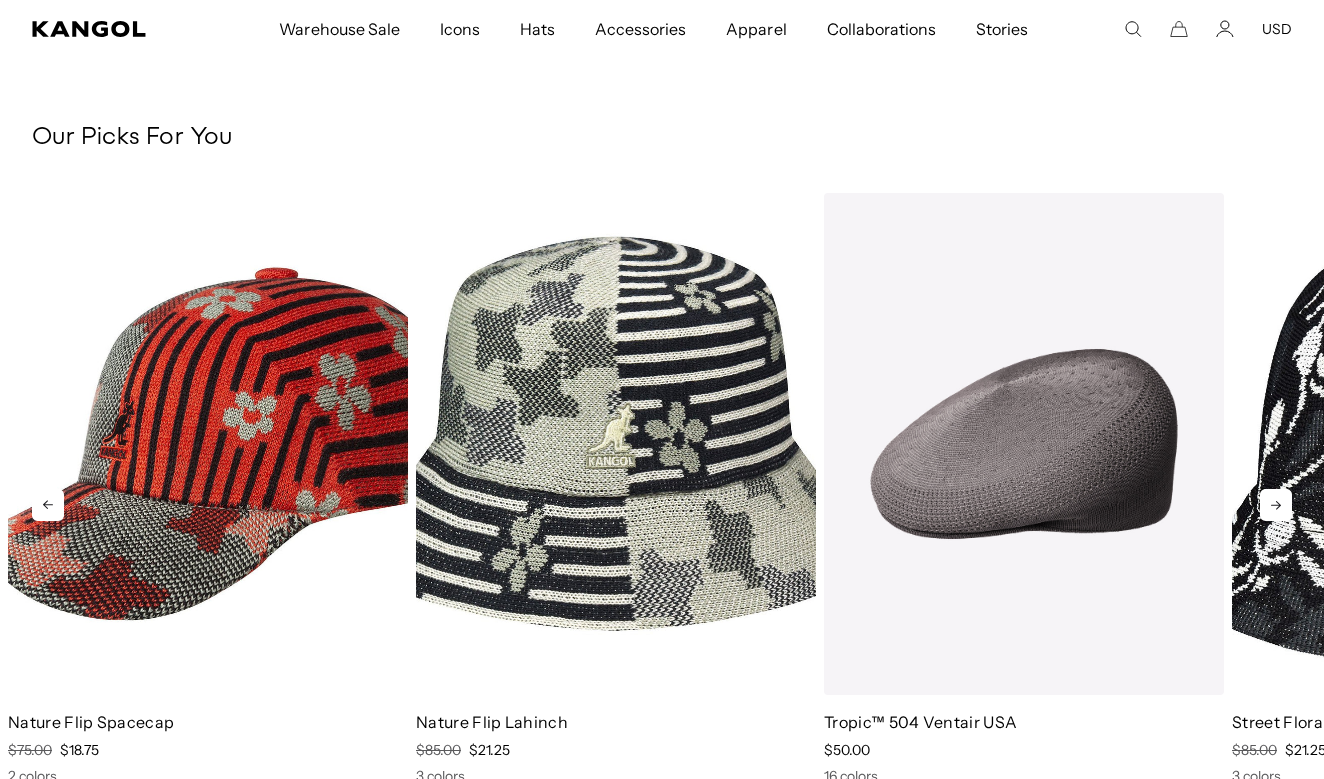 click 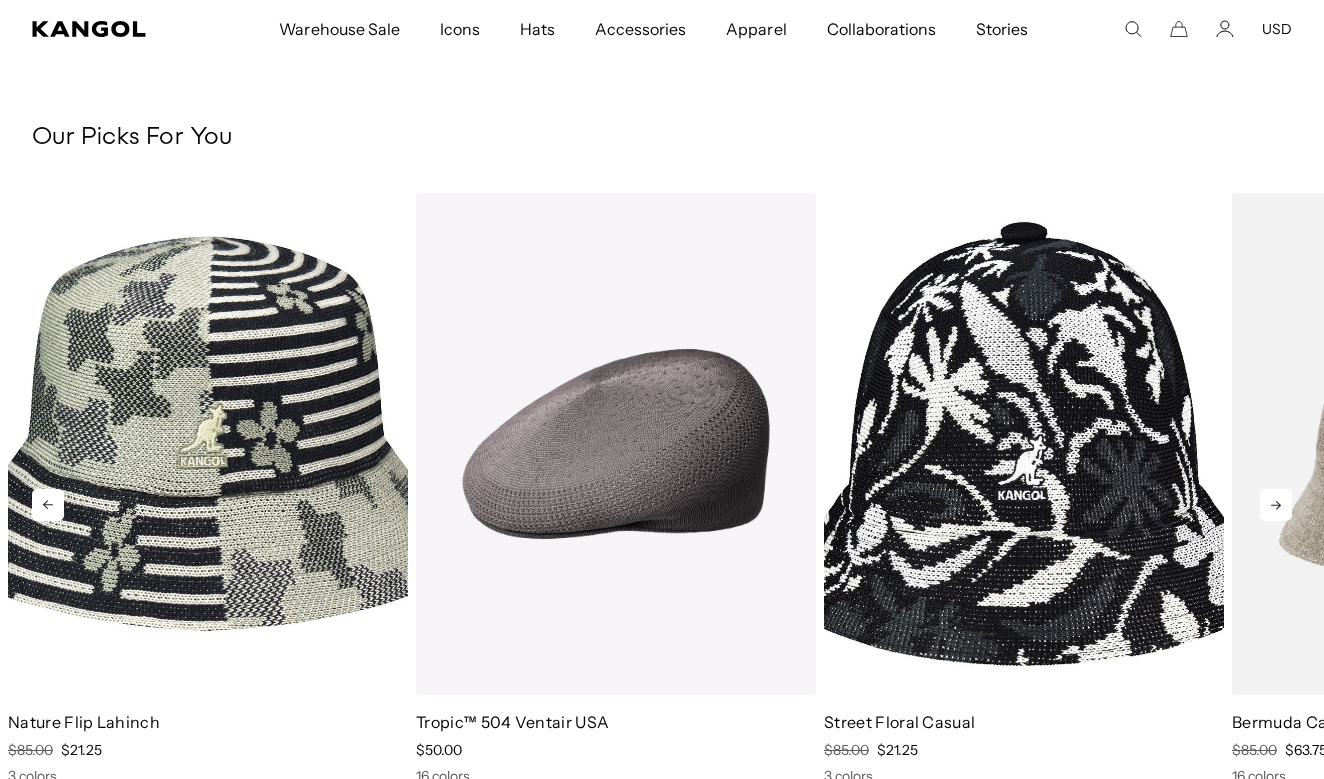 click 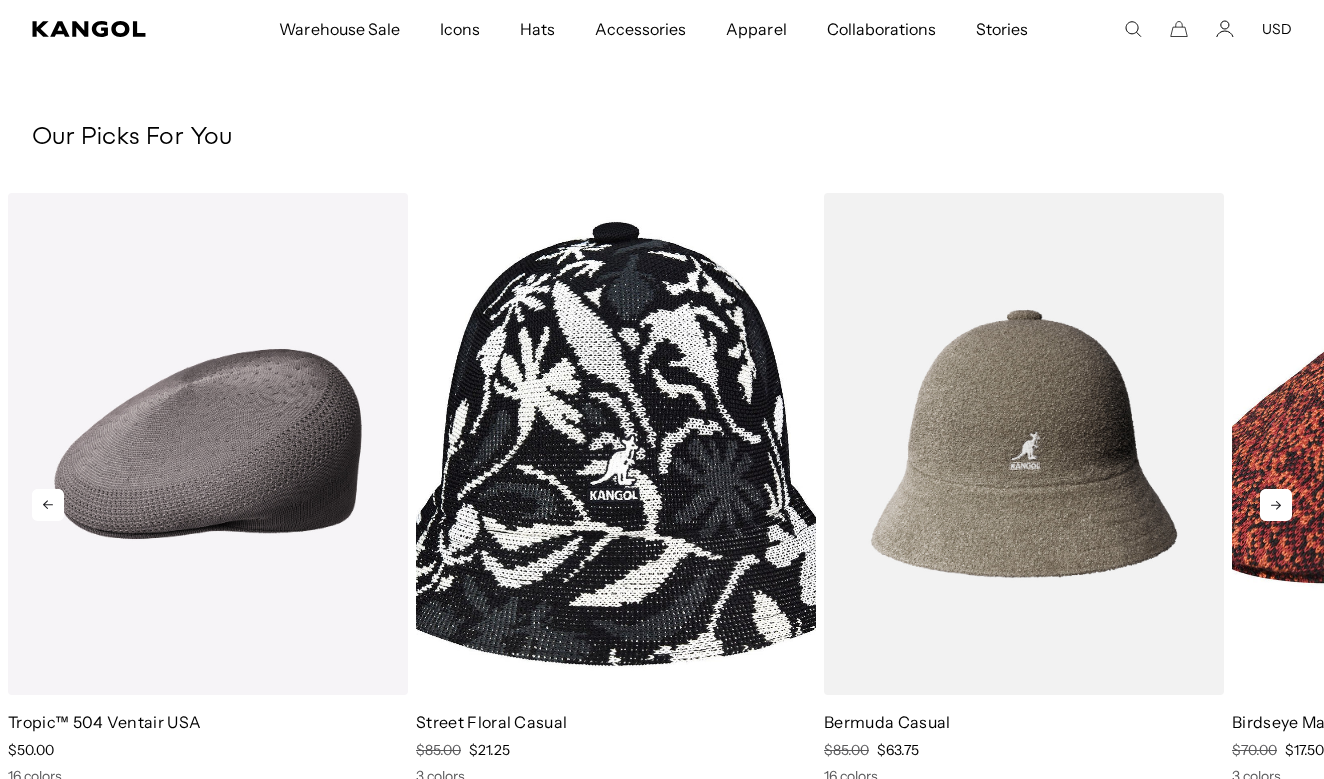 click 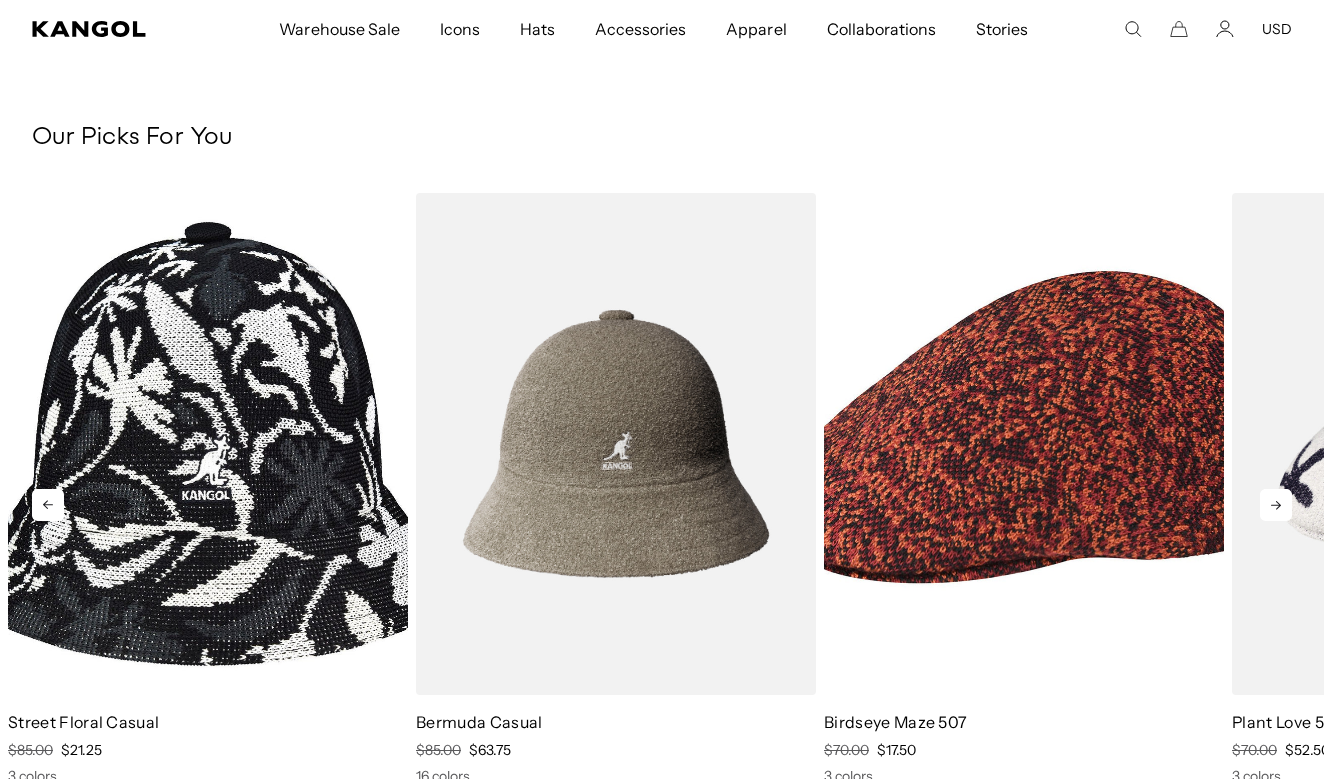 click 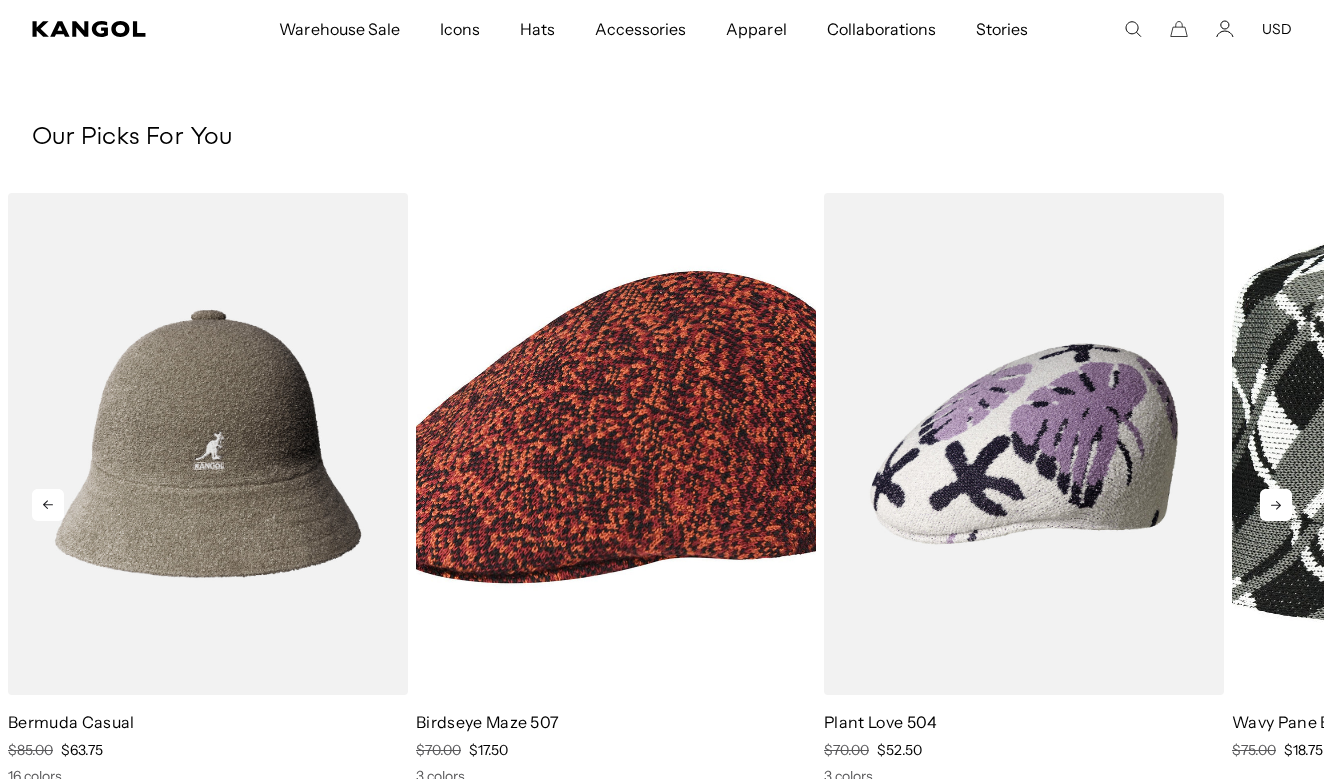 scroll, scrollTop: 0, scrollLeft: 412, axis: horizontal 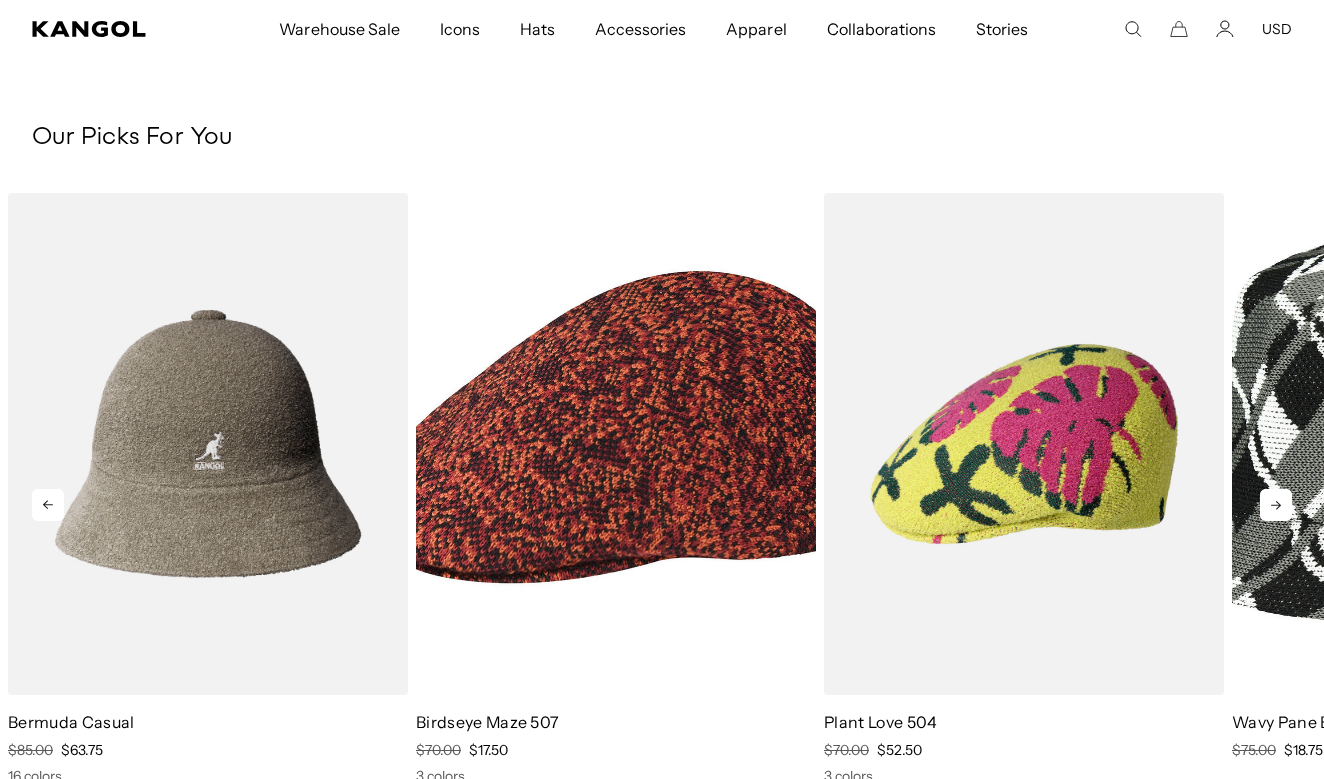 click at bounding box center [1024, 444] 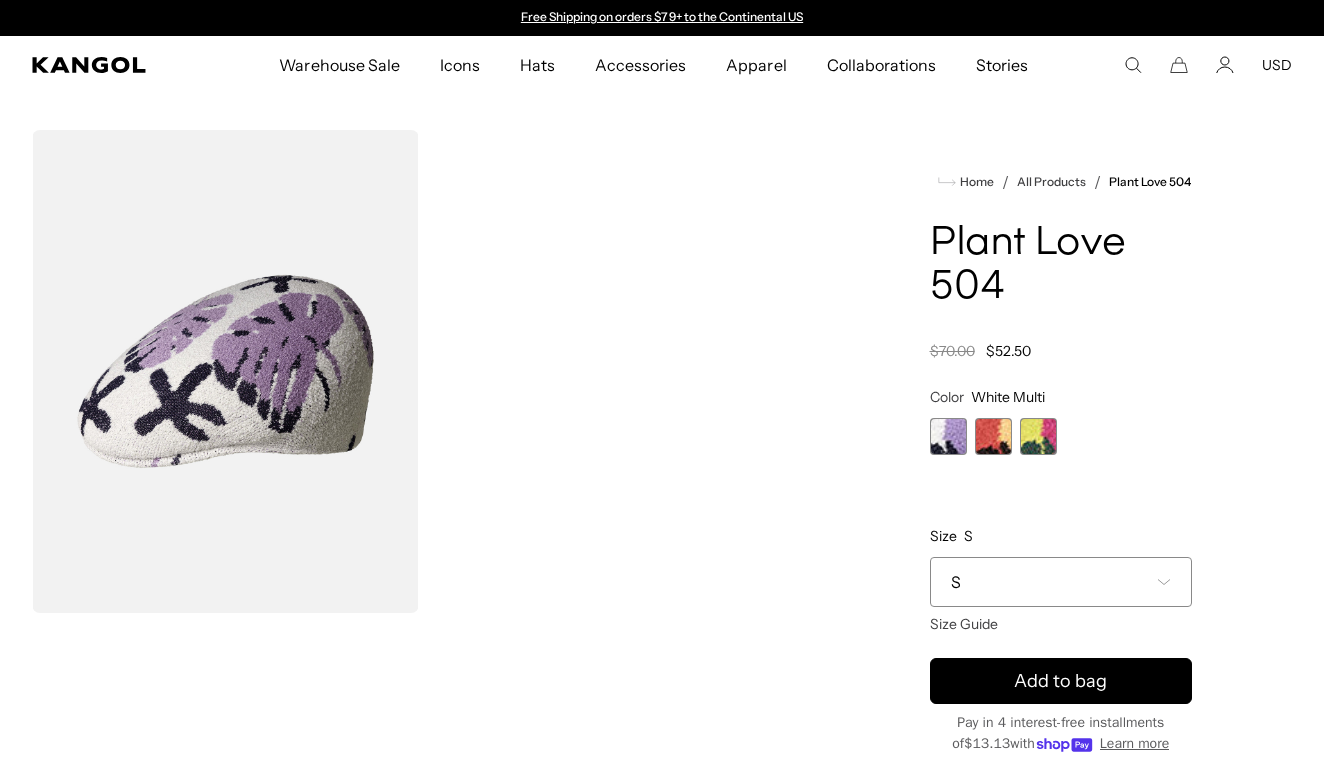 scroll, scrollTop: 0, scrollLeft: 0, axis: both 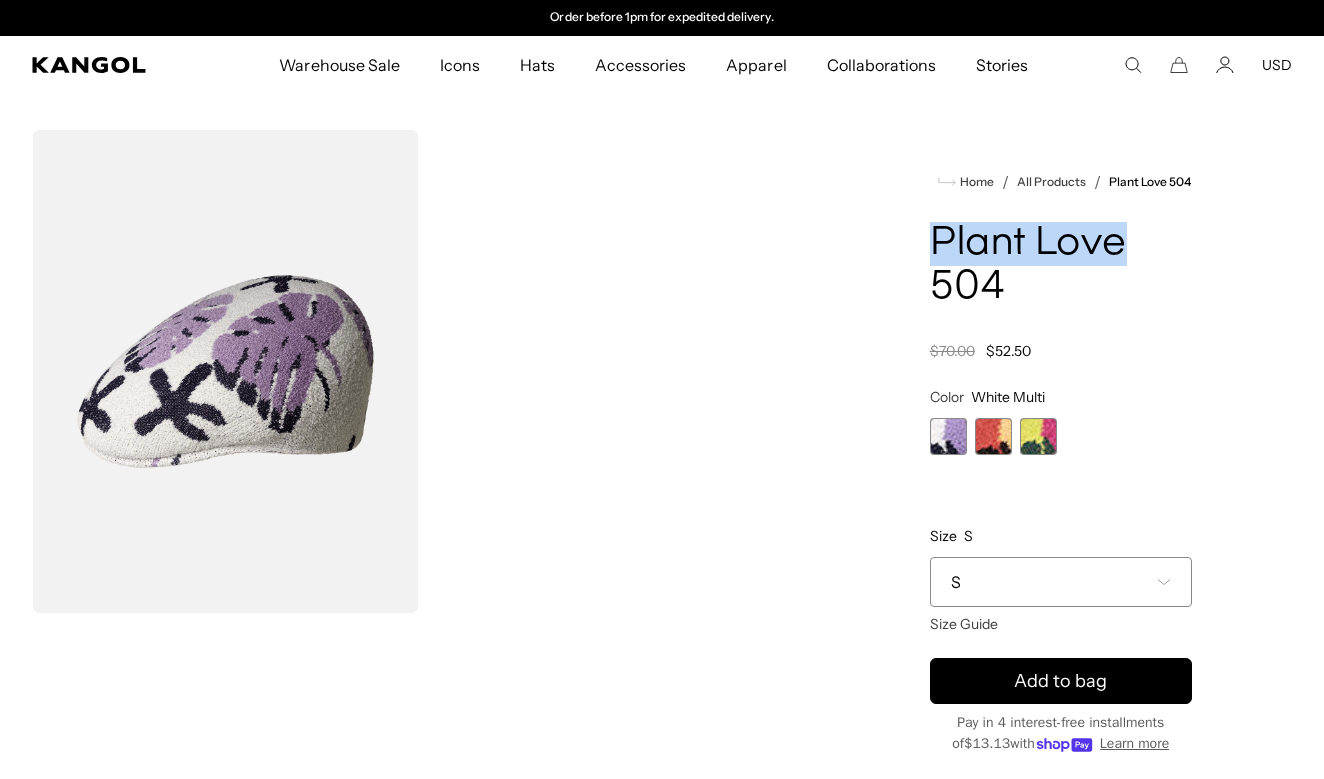drag, startPoint x: 1124, startPoint y: 254, endPoint x: 1147, endPoint y: 196, distance: 62.39391 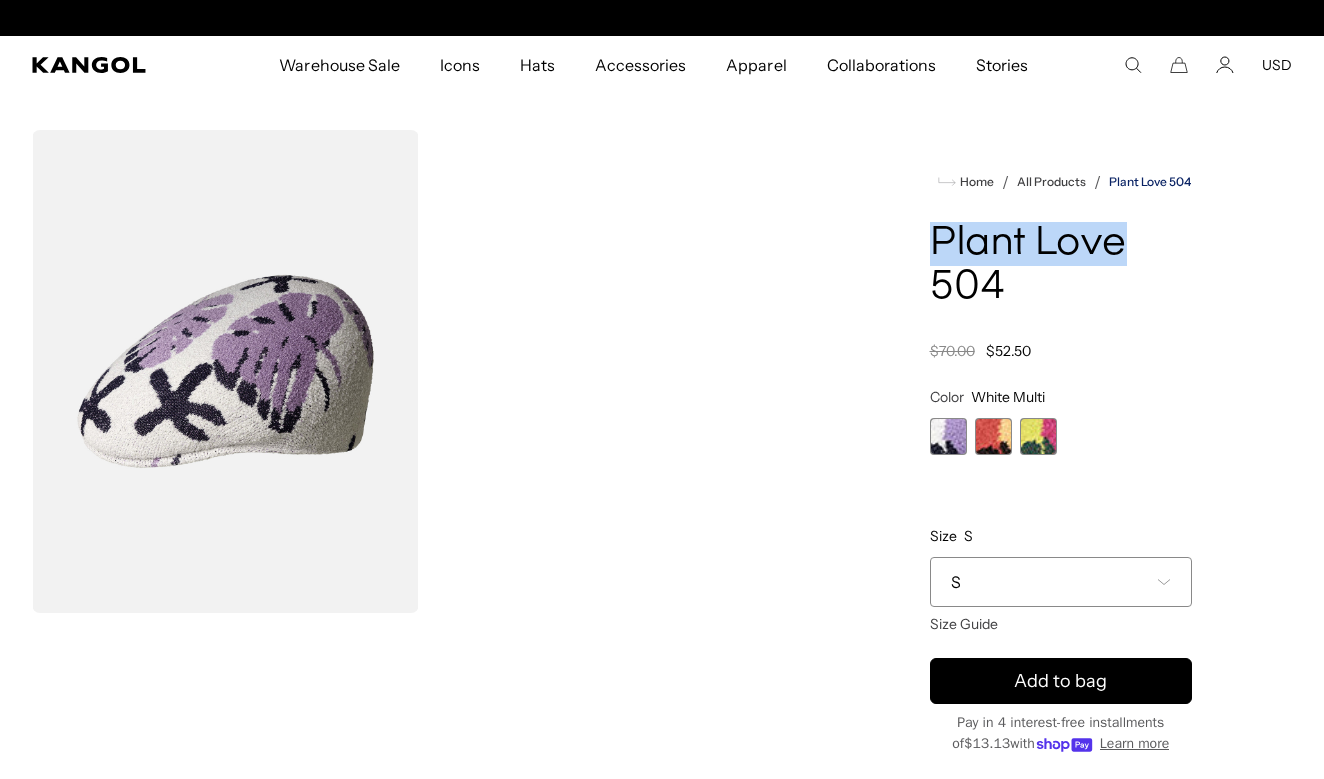 click on "Plant Love 504" at bounding box center [1150, 182] 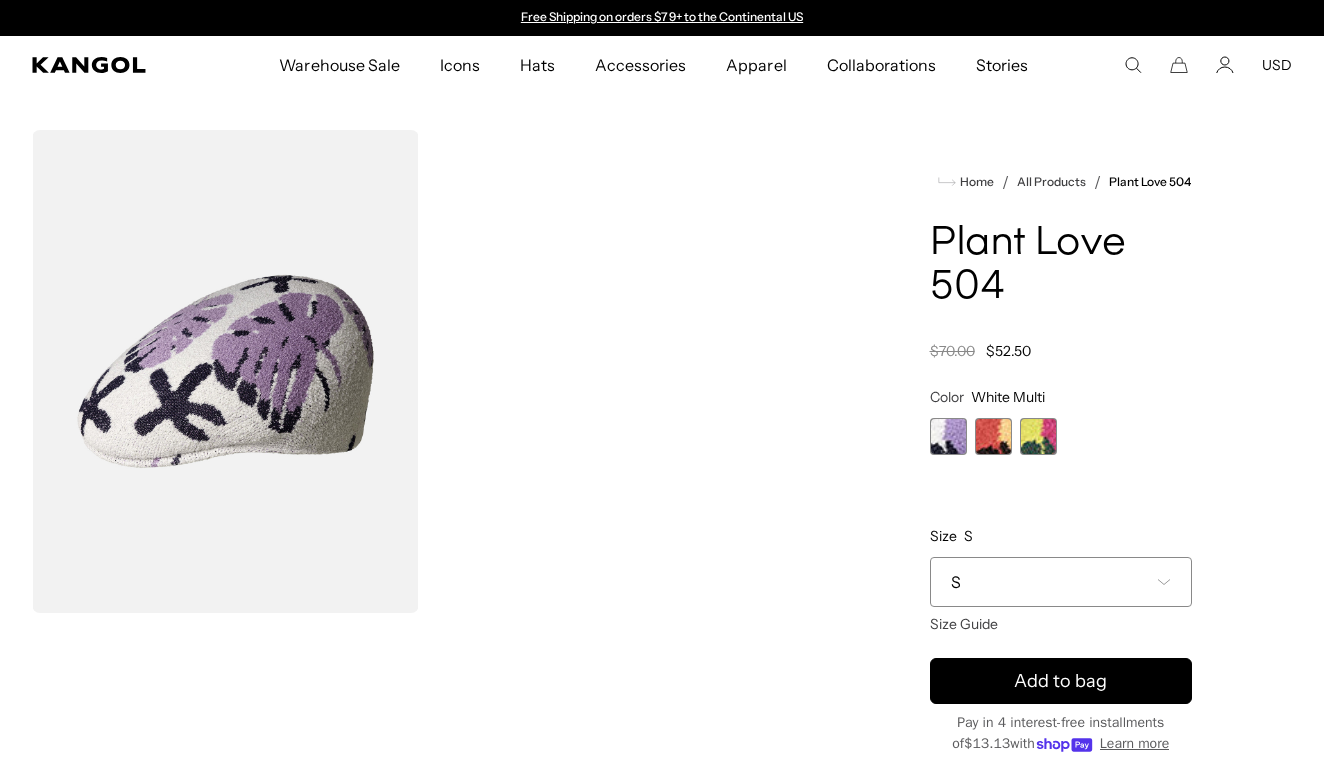 scroll, scrollTop: 0, scrollLeft: 0, axis: both 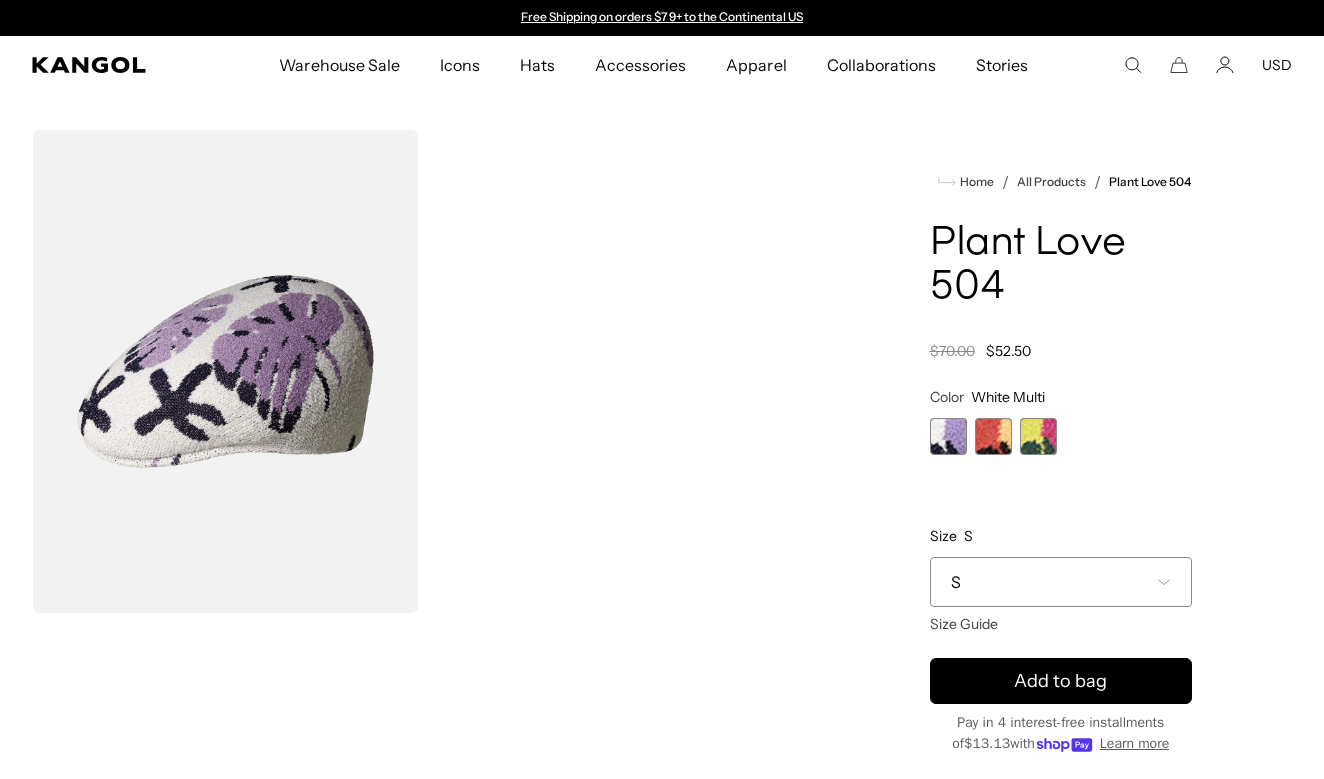 click 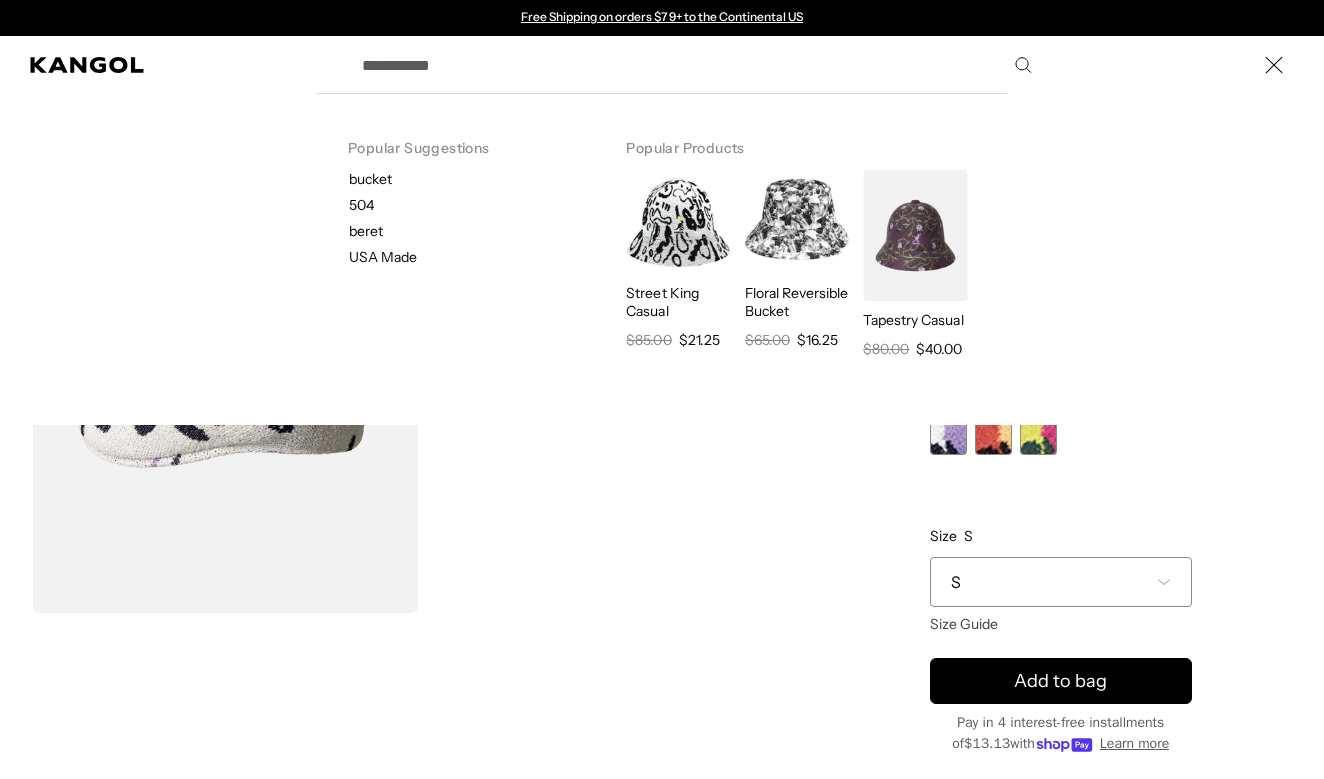 click on "Search here" at bounding box center (695, 65) 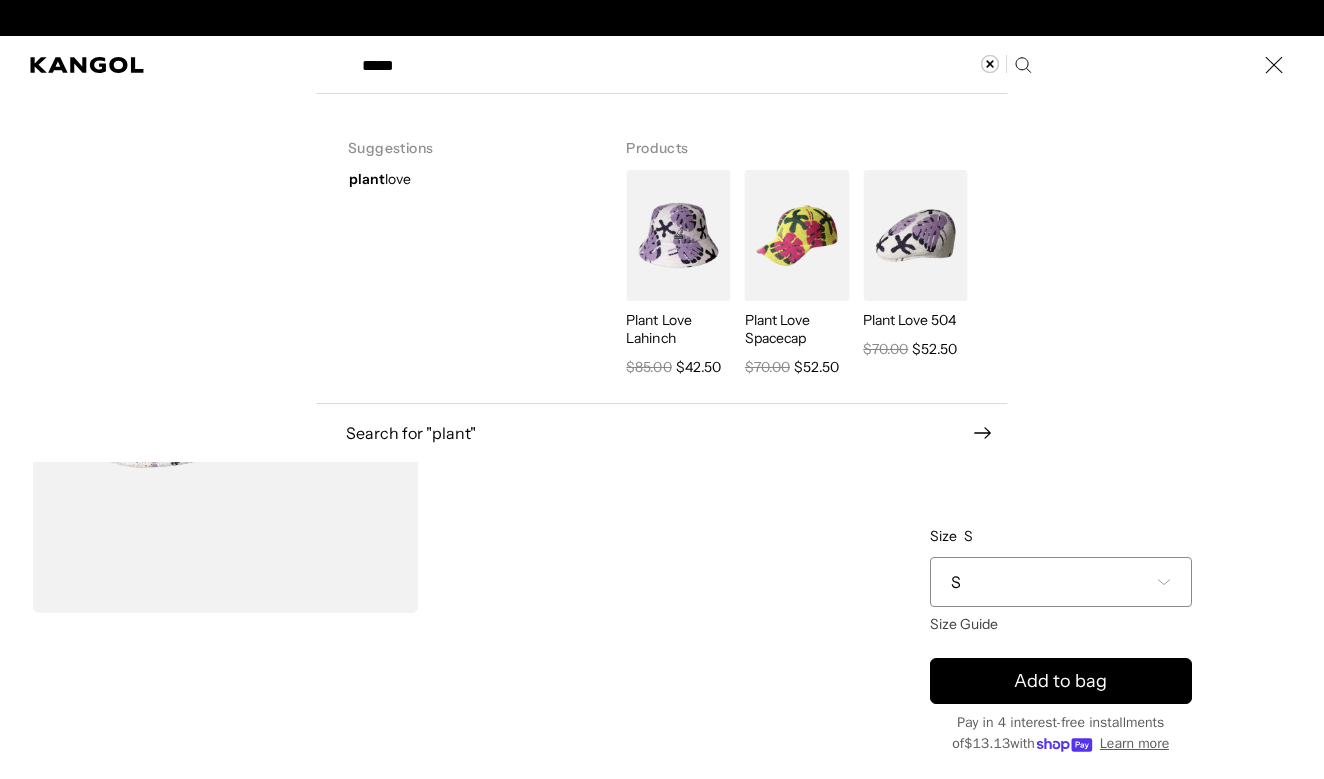scroll, scrollTop: 0, scrollLeft: 412, axis: horizontal 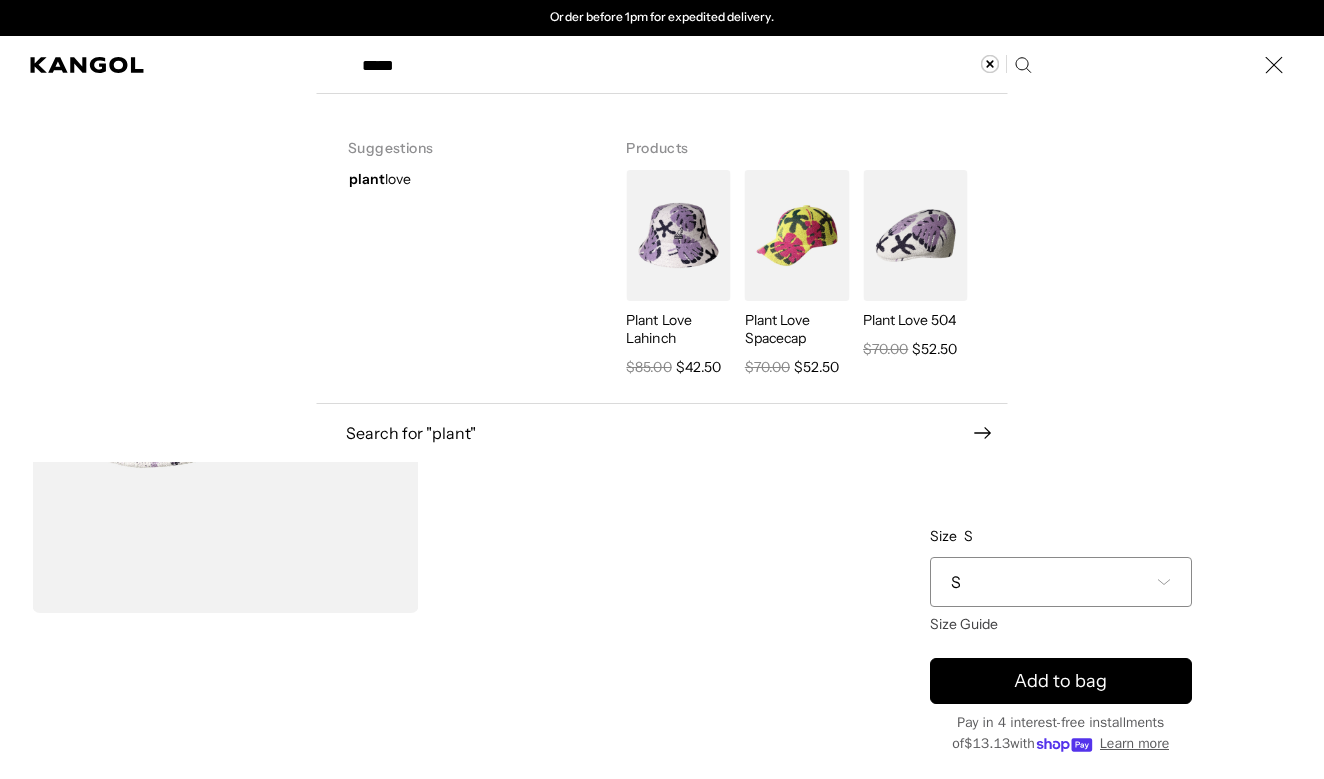 type on "*****" 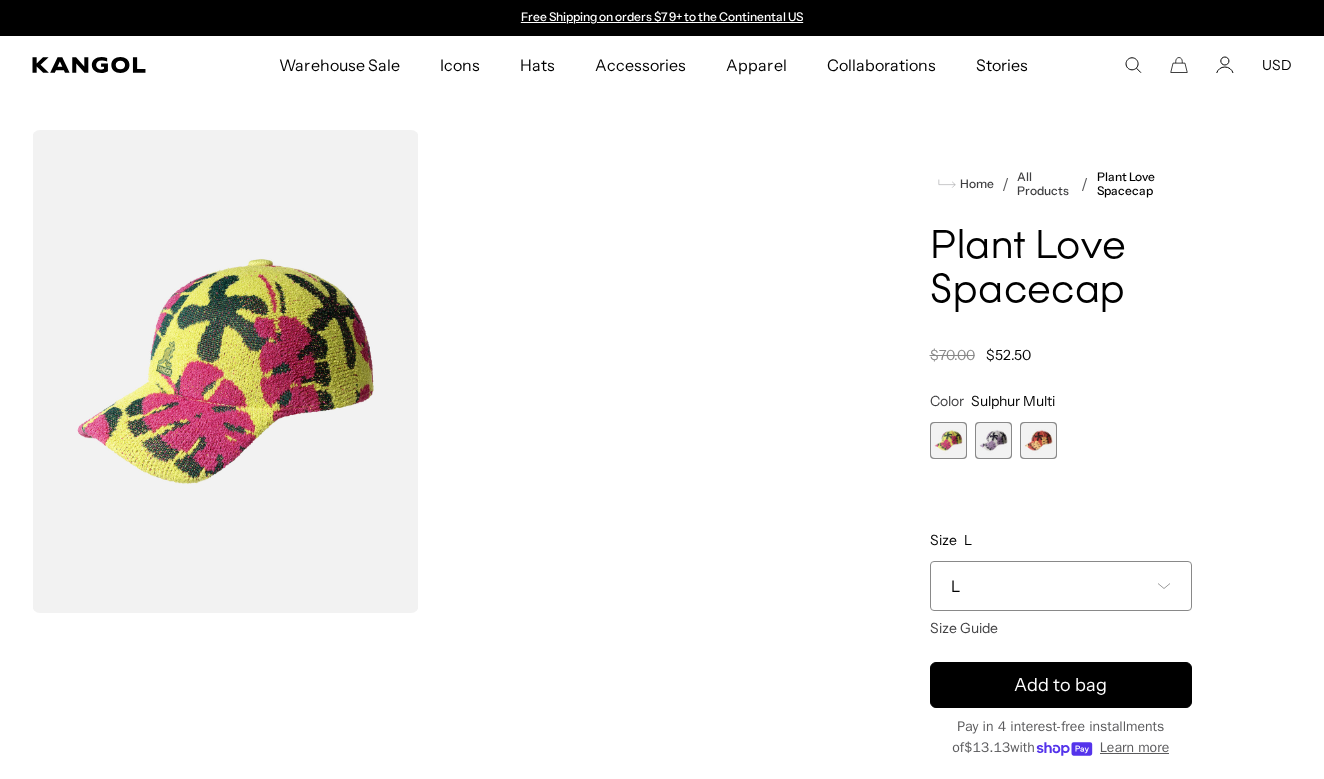 scroll, scrollTop: 0, scrollLeft: 0, axis: both 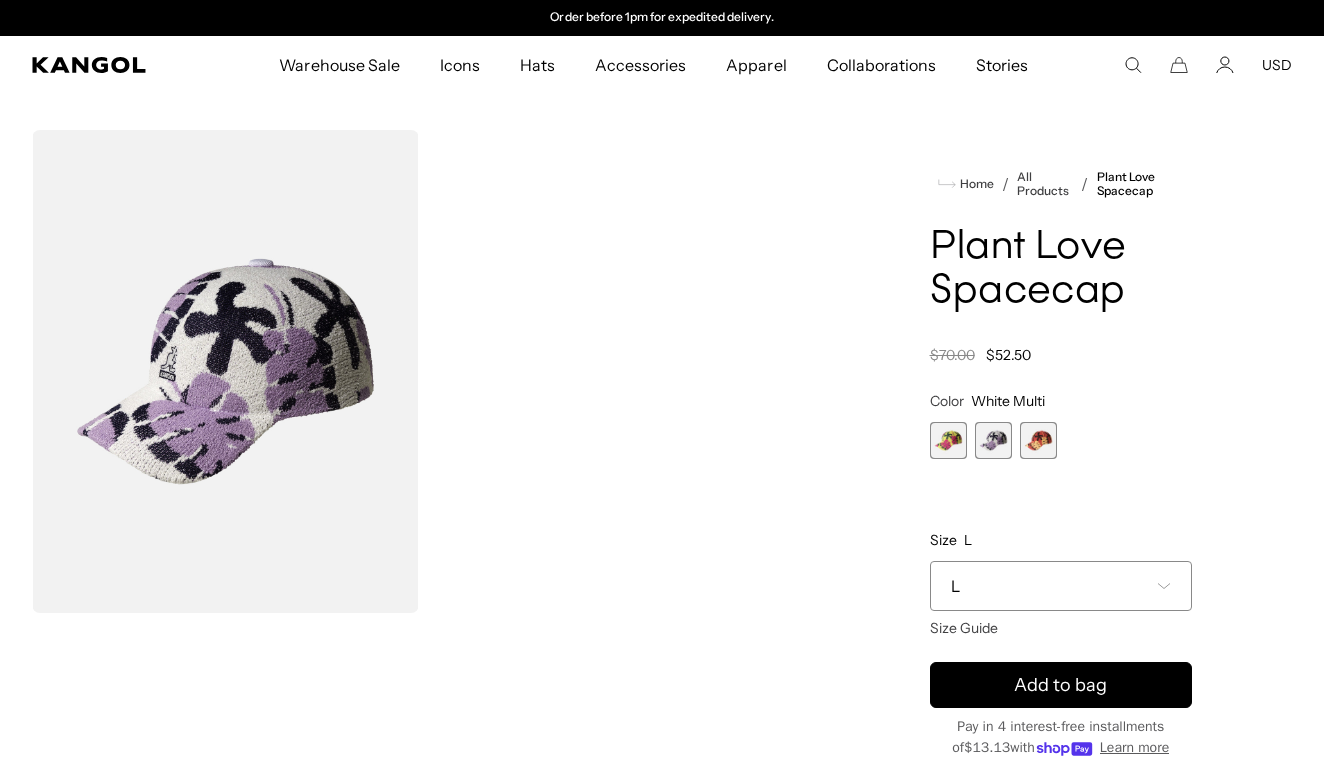 click at bounding box center (1038, 440) 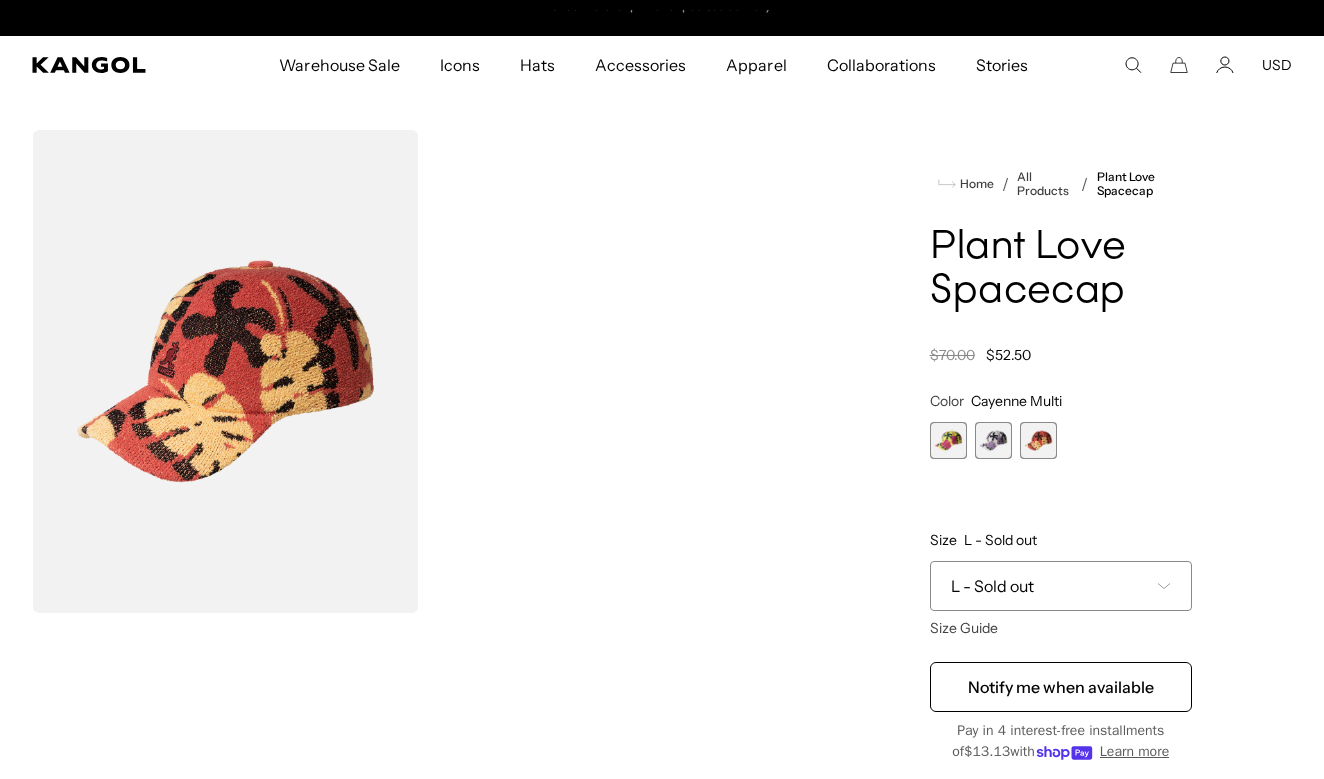 scroll, scrollTop: 0, scrollLeft: 0, axis: both 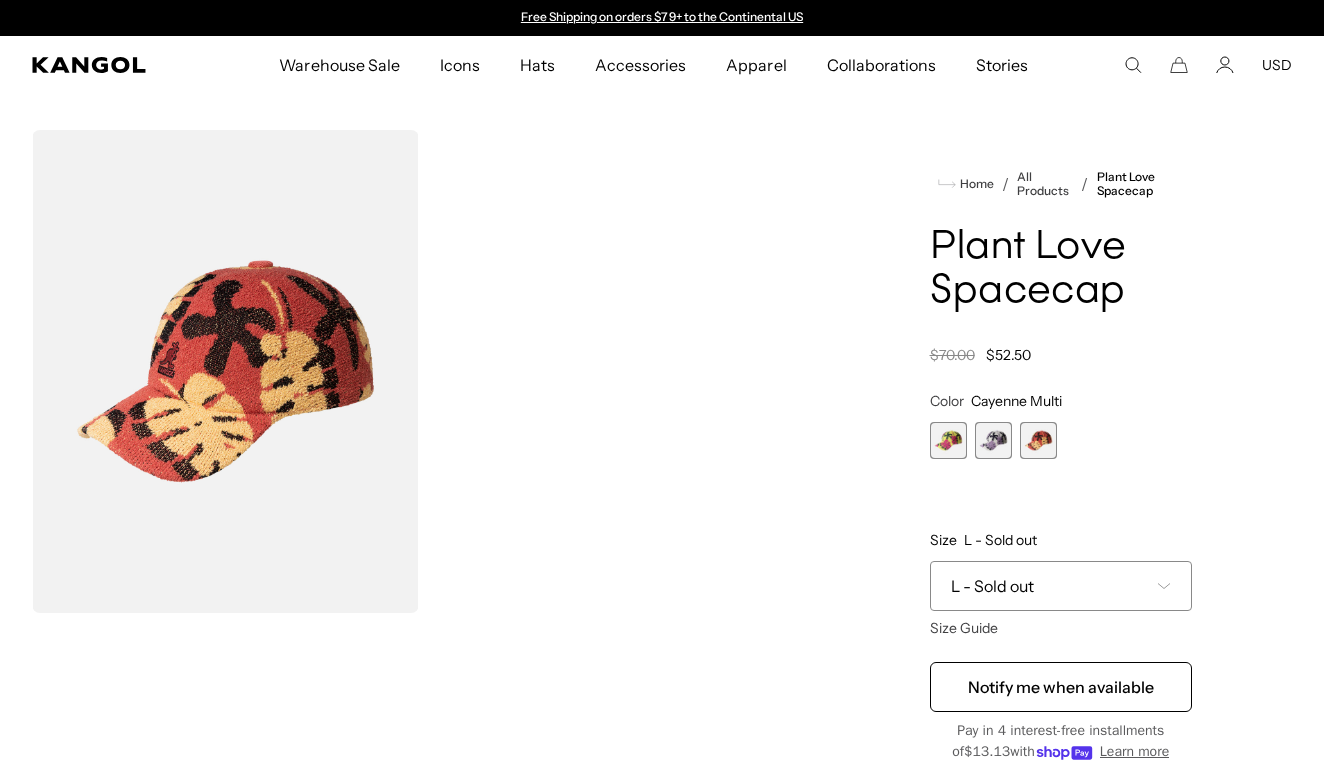 click at bounding box center [948, 440] 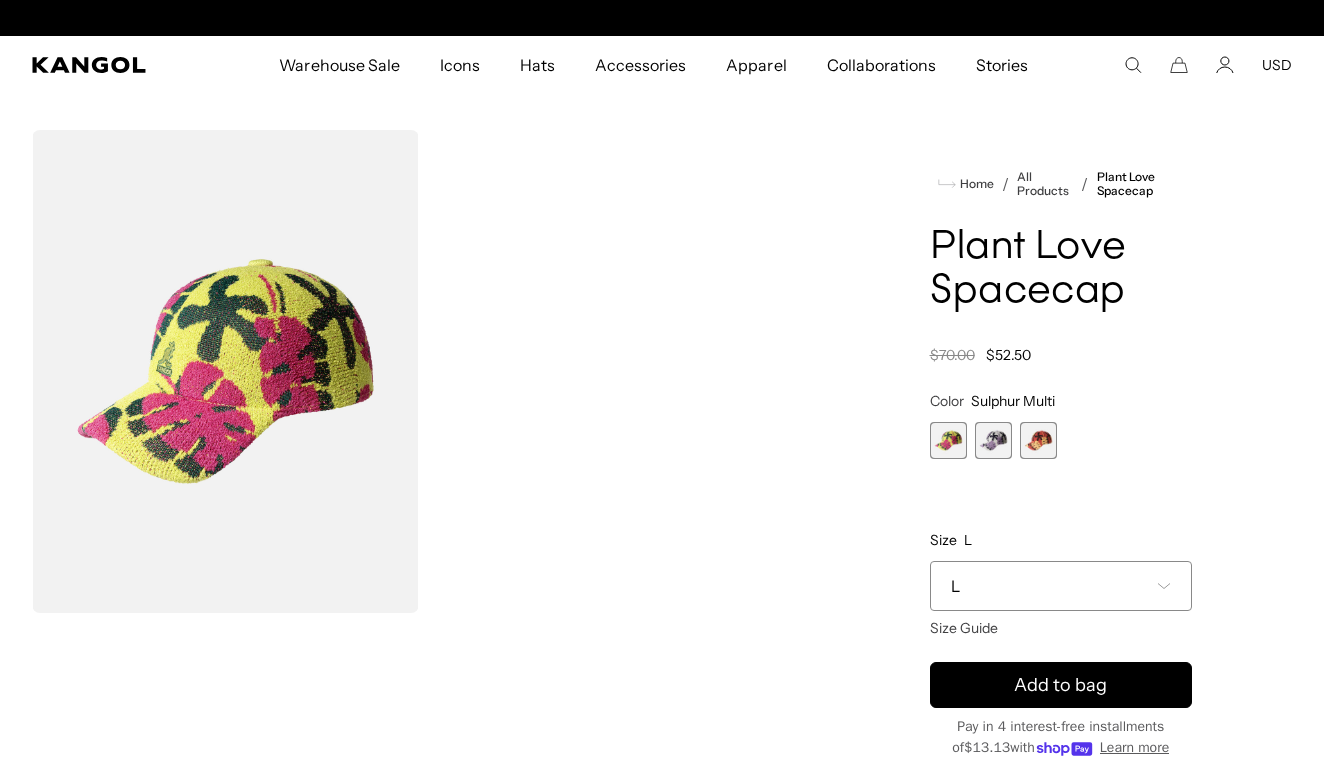 scroll, scrollTop: 0, scrollLeft: 412, axis: horizontal 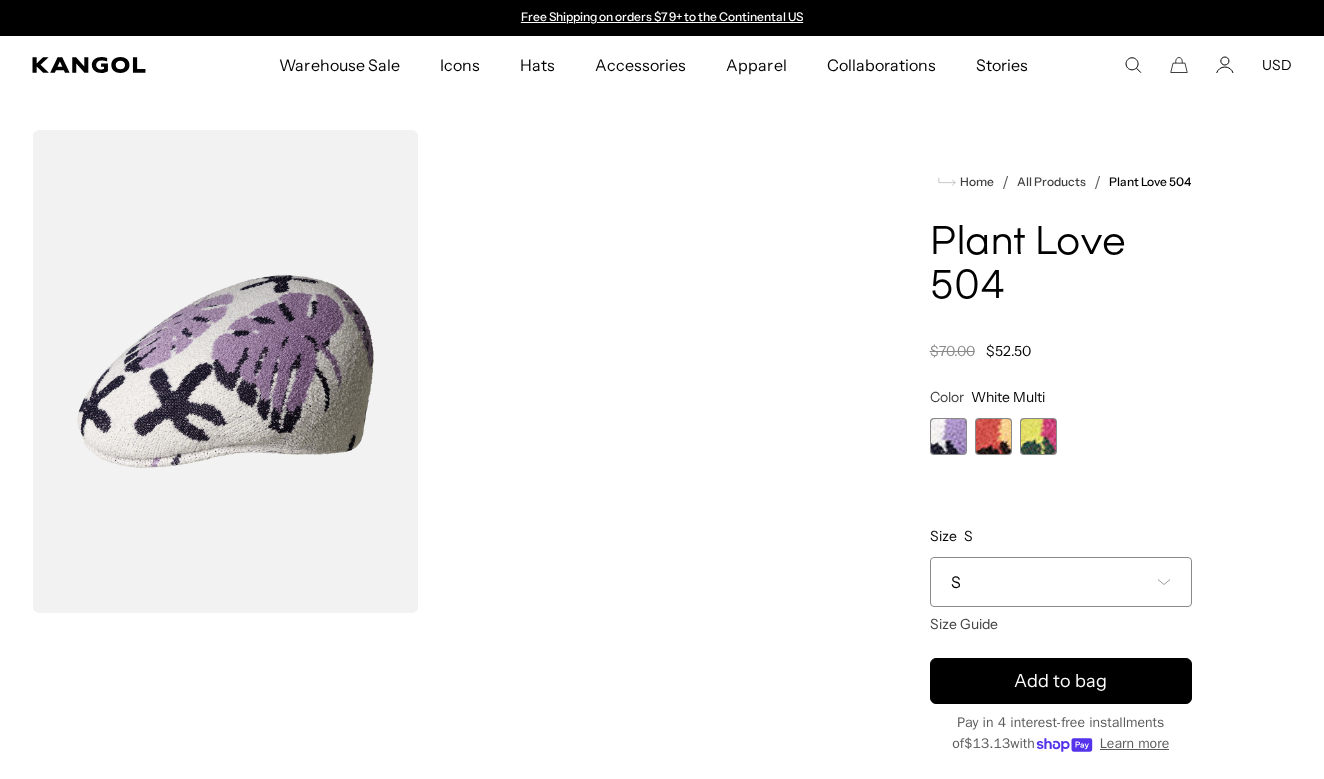 click on "Warehouse Sale
Warehouse Sale
Limited Time: Select Spring Styles on Sale
Sale Hats
Sale Accessories
Icons
Icons" at bounding box center (654, 65) 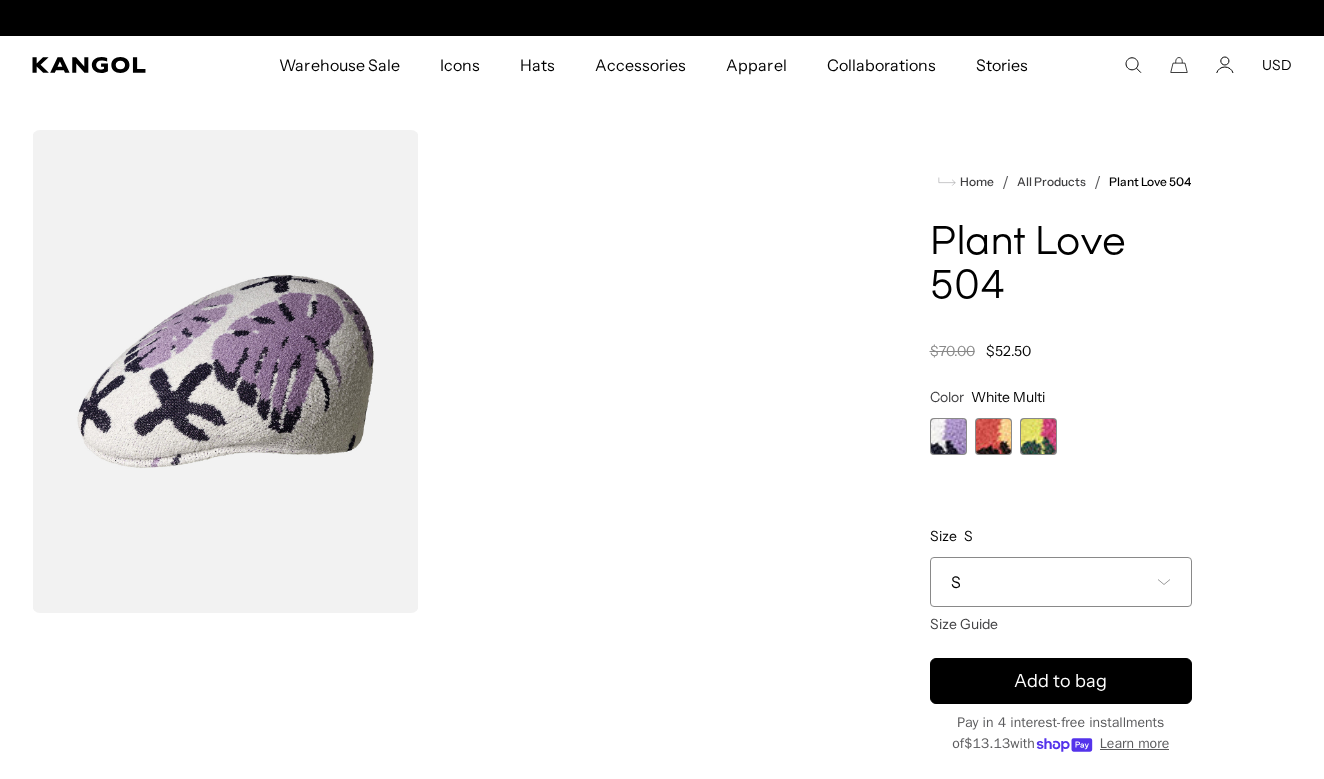 scroll, scrollTop: 0, scrollLeft: 412, axis: horizontal 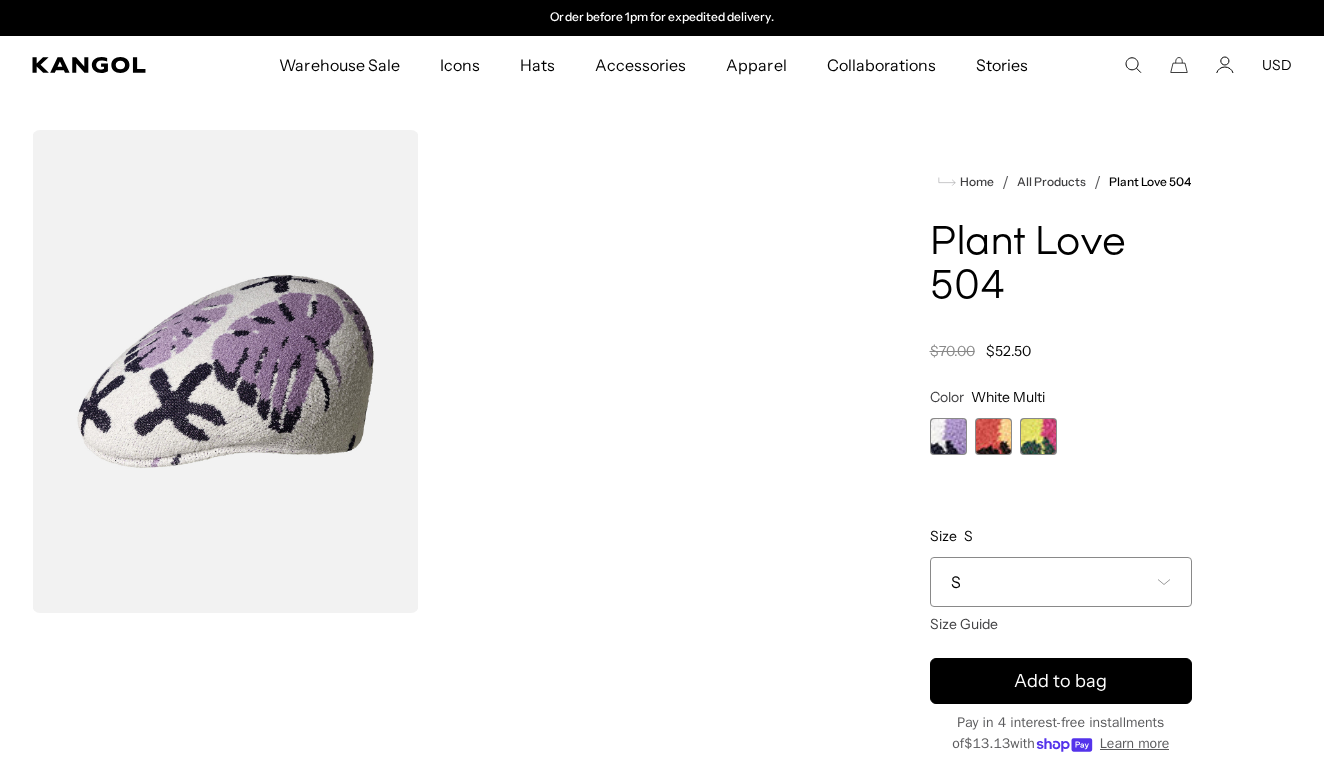click 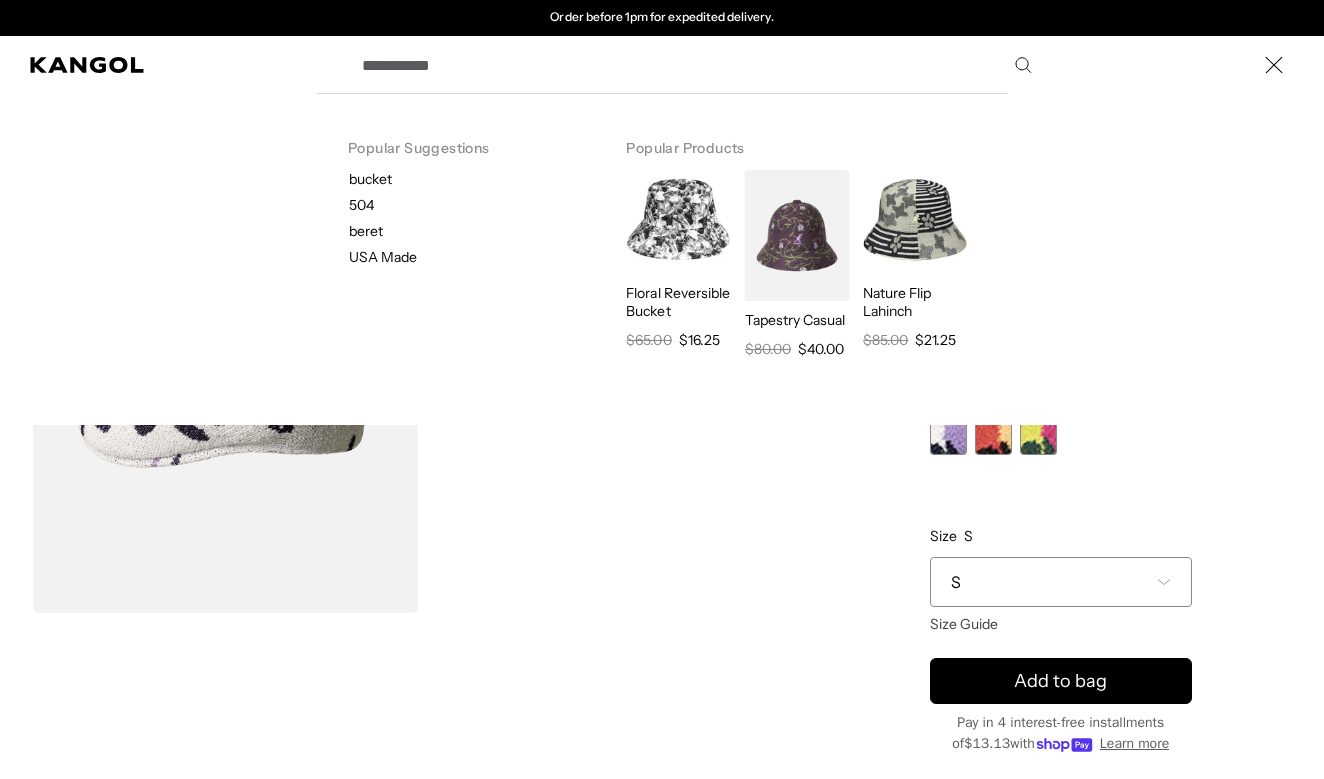 click on "Search here" at bounding box center [695, 65] 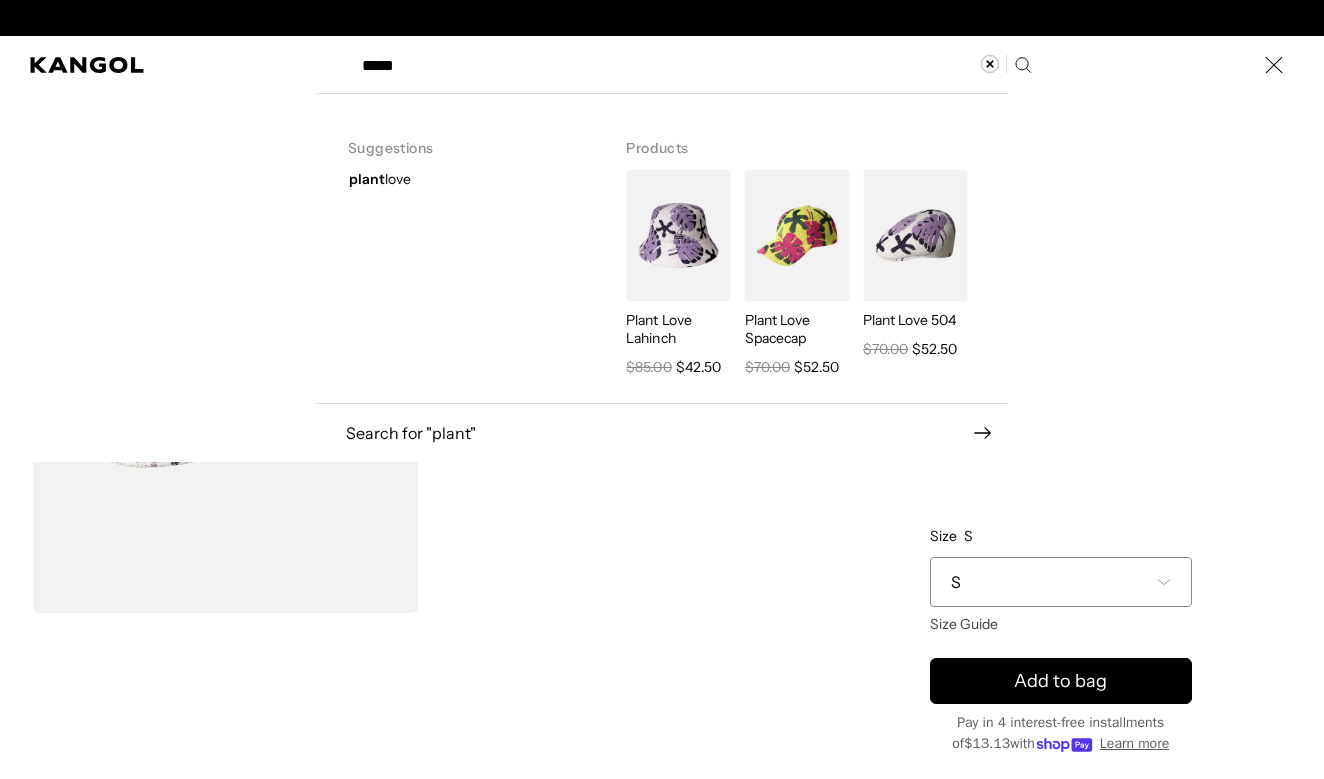 scroll, scrollTop: 0, scrollLeft: 412, axis: horizontal 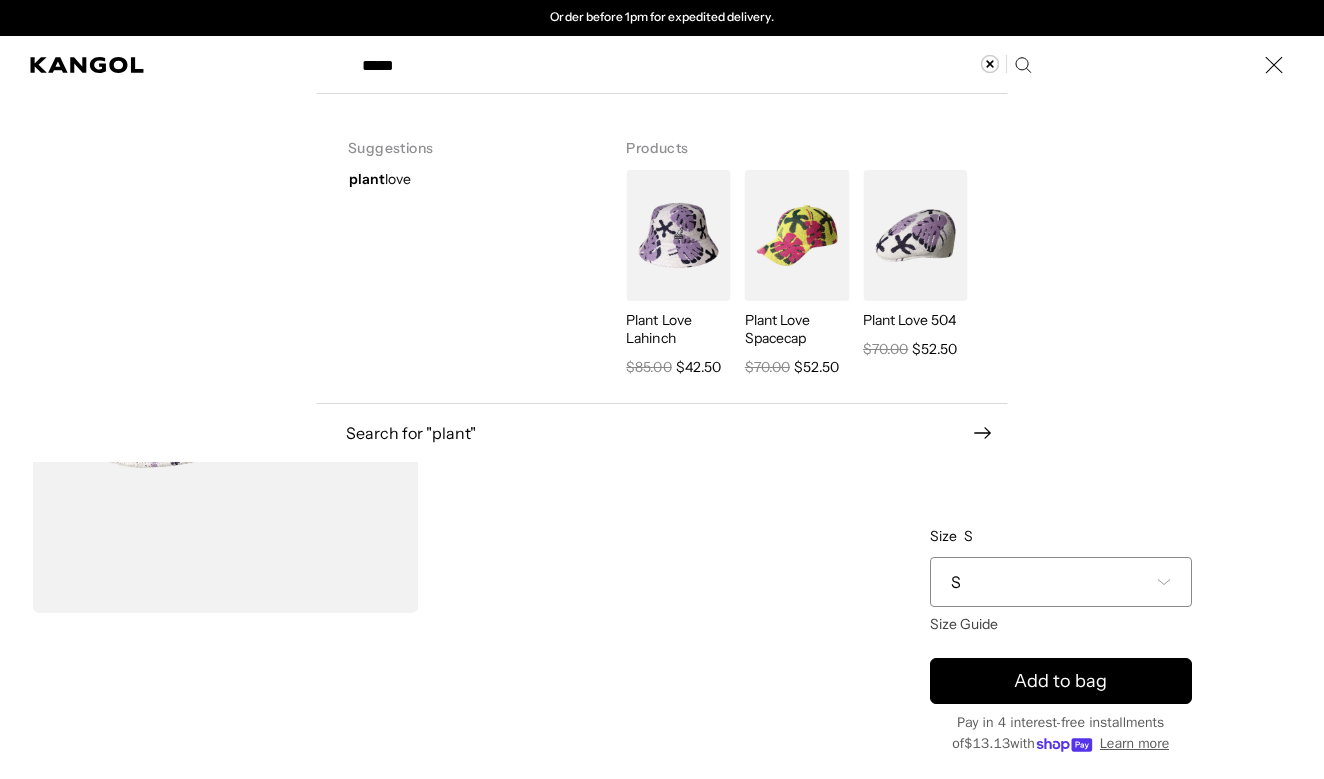 type on "*****" 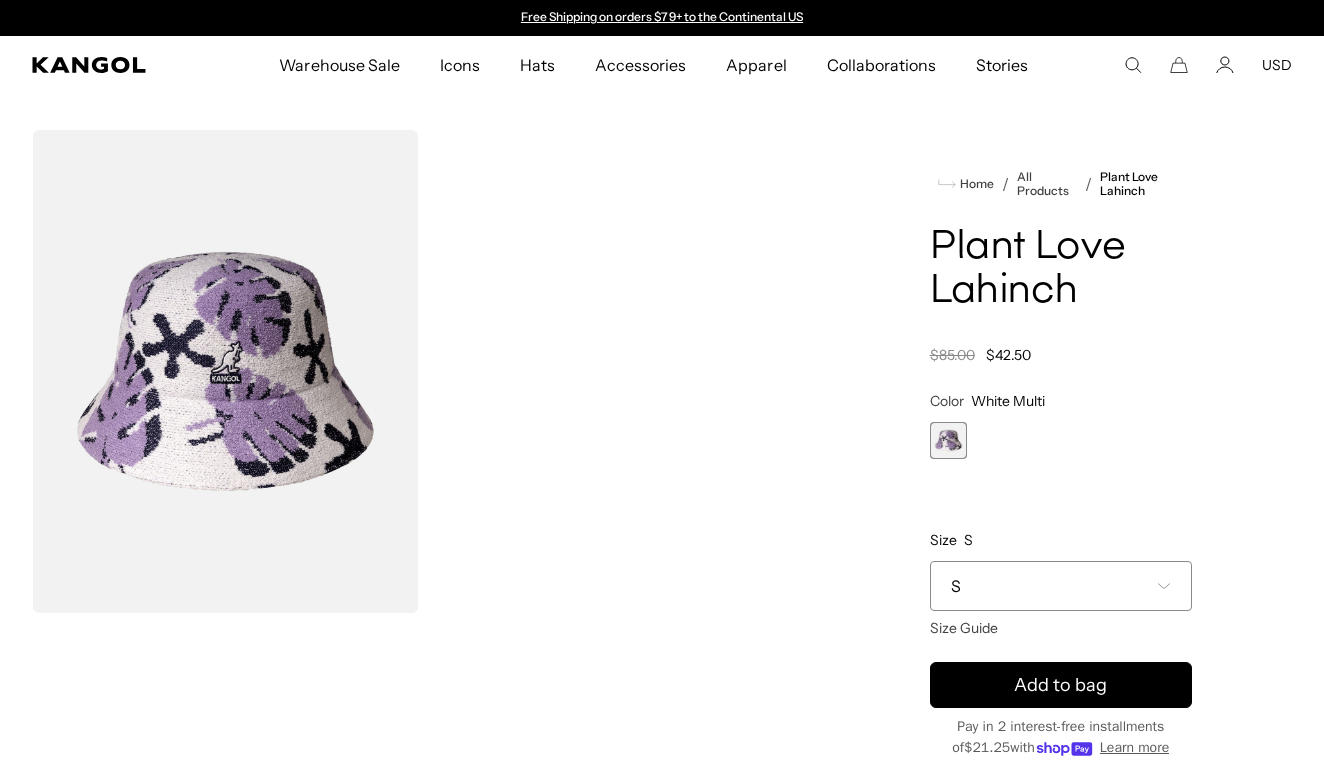 scroll, scrollTop: 0, scrollLeft: 0, axis: both 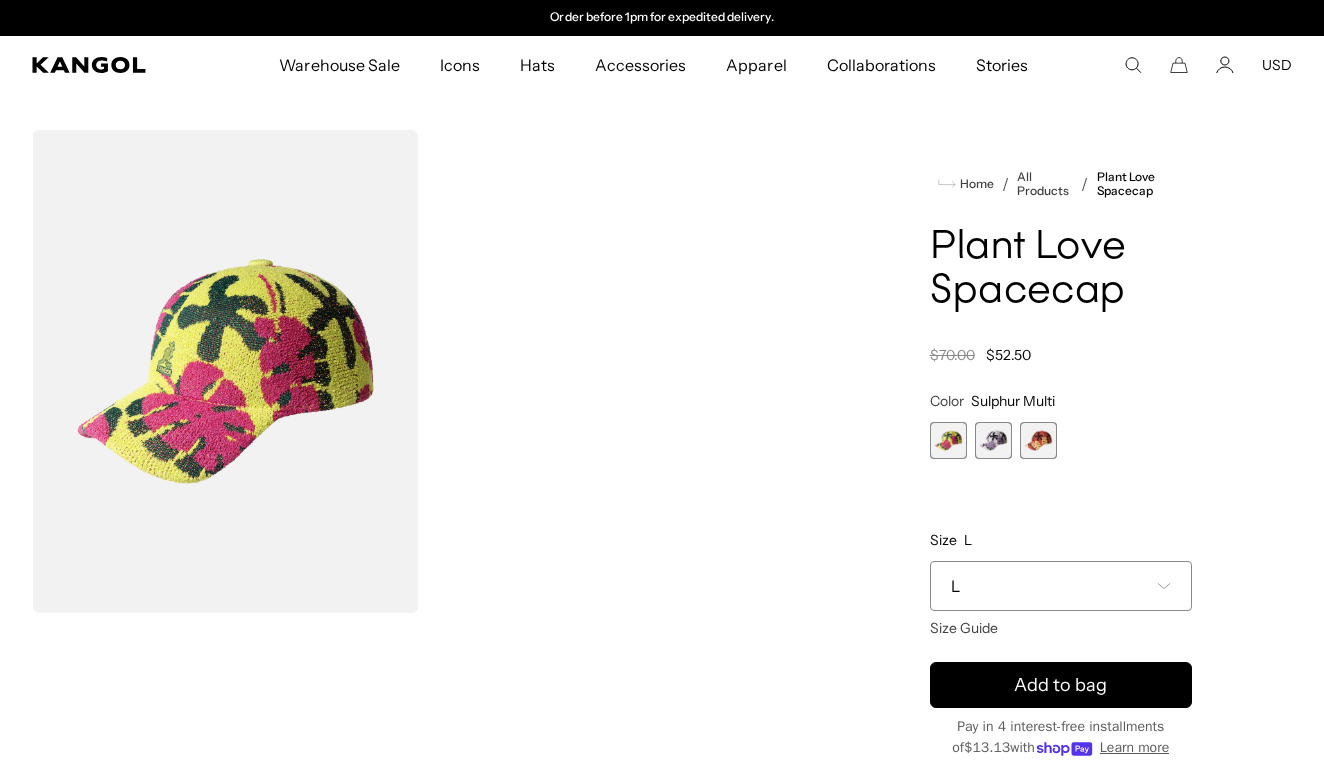click at bounding box center [993, 440] 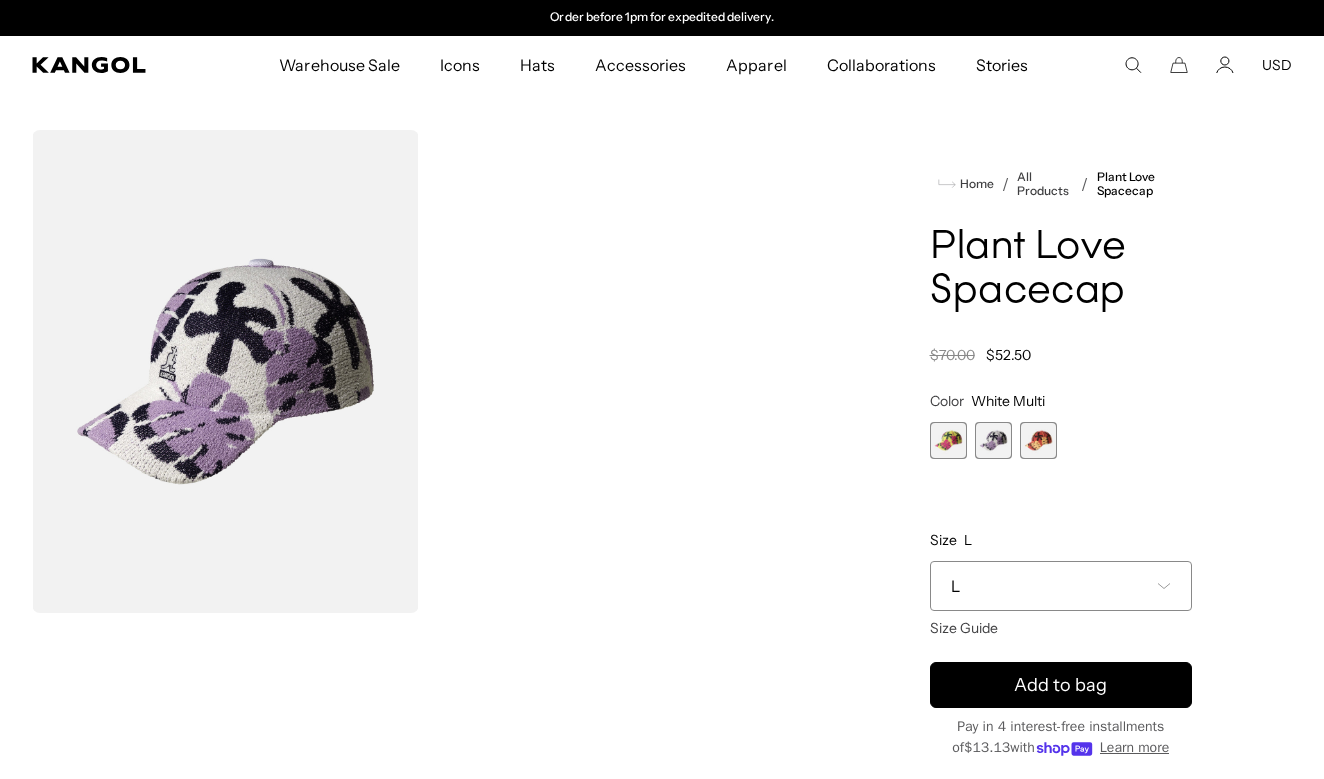 scroll, scrollTop: 0, scrollLeft: 0, axis: both 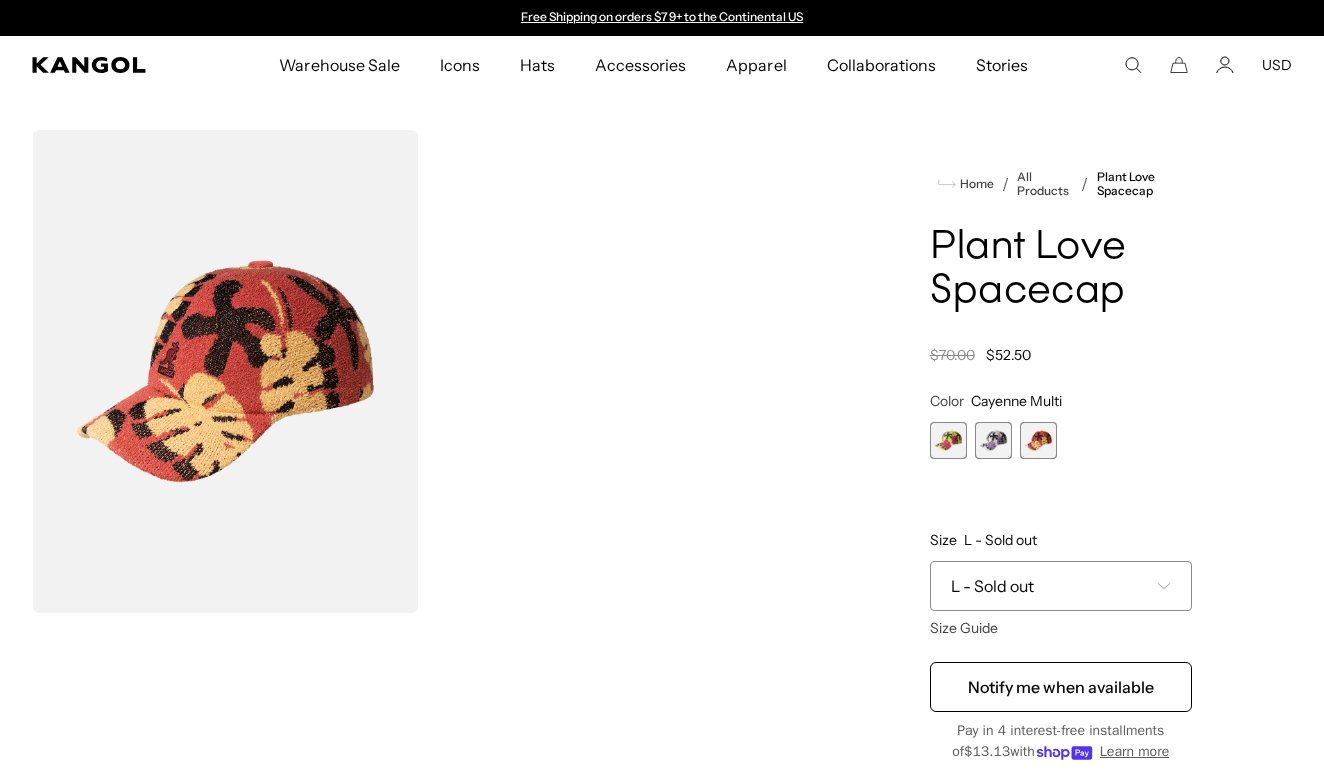click on "L - Sold out" at bounding box center [1061, 586] 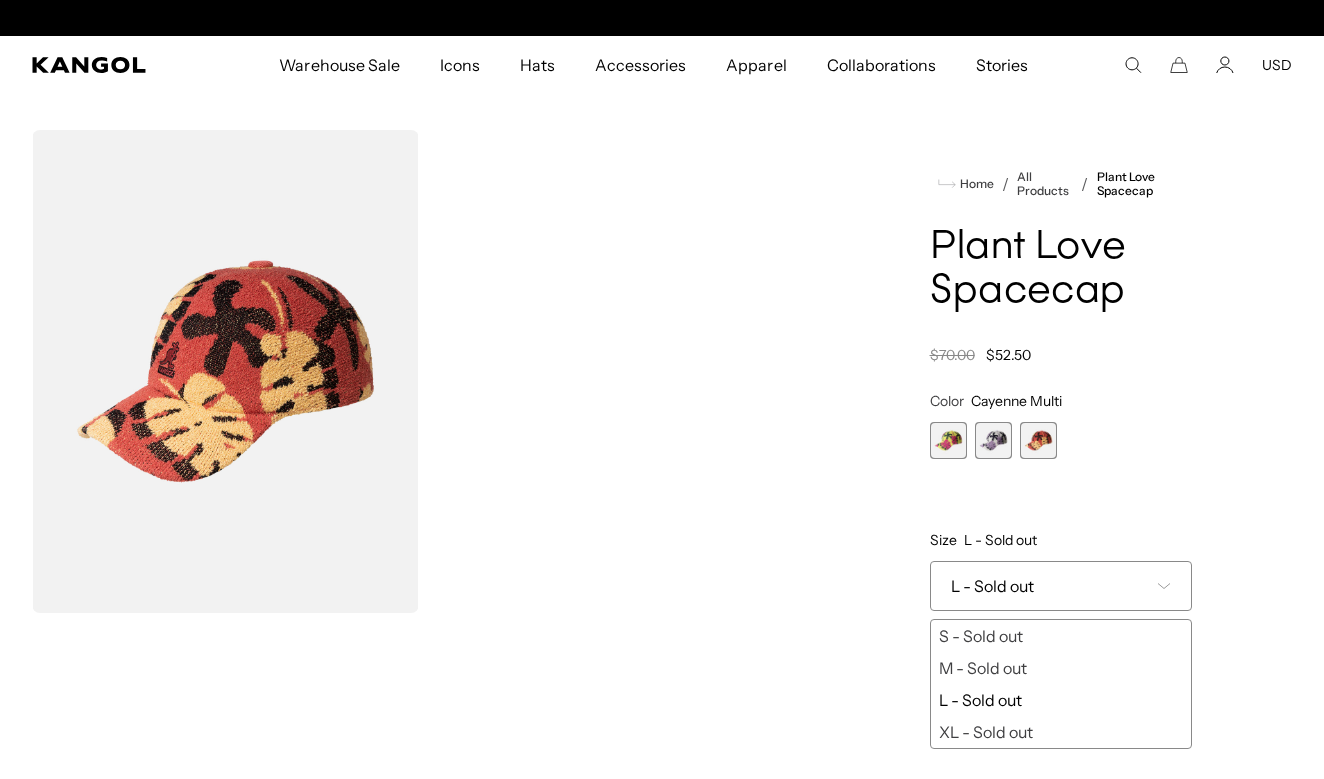 scroll, scrollTop: 0, scrollLeft: 412, axis: horizontal 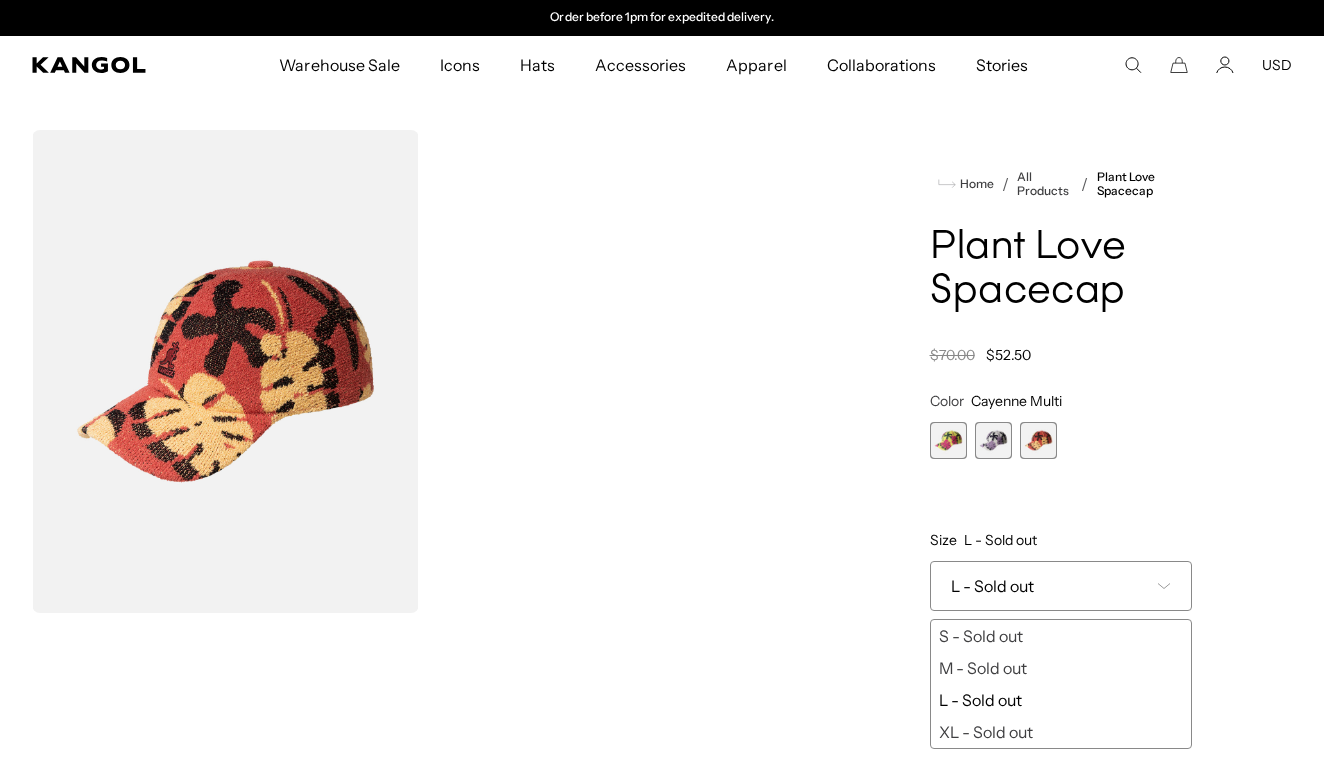 click at bounding box center [948, 440] 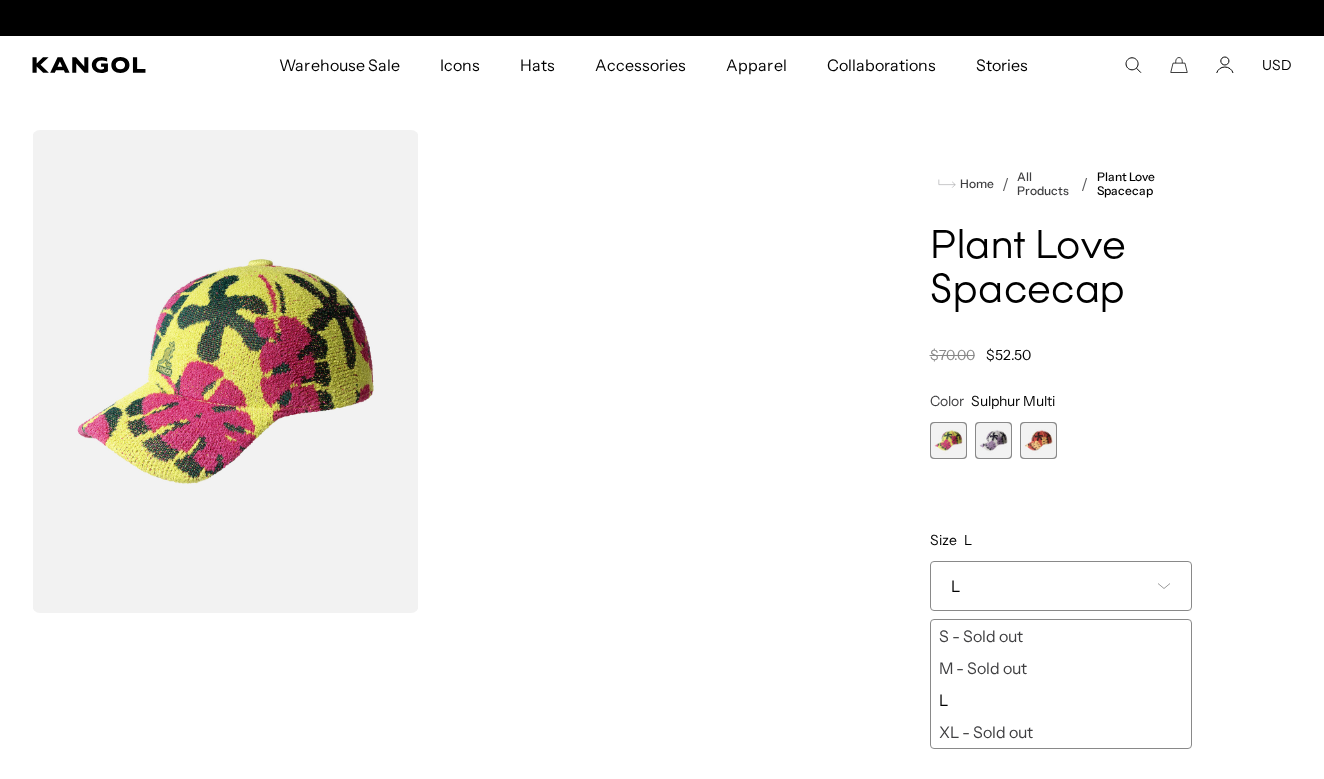 scroll, scrollTop: 0, scrollLeft: 0, axis: both 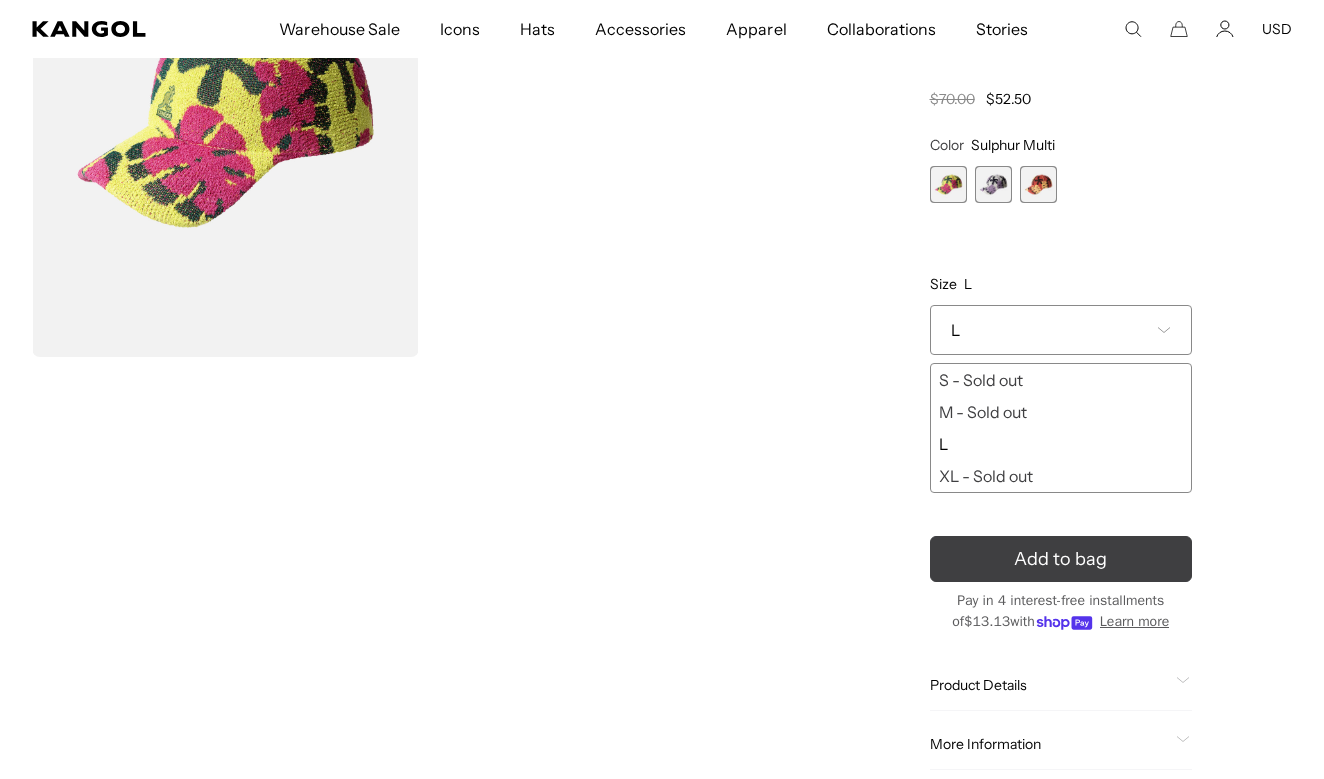 click on "Add to bag" at bounding box center (1061, 559) 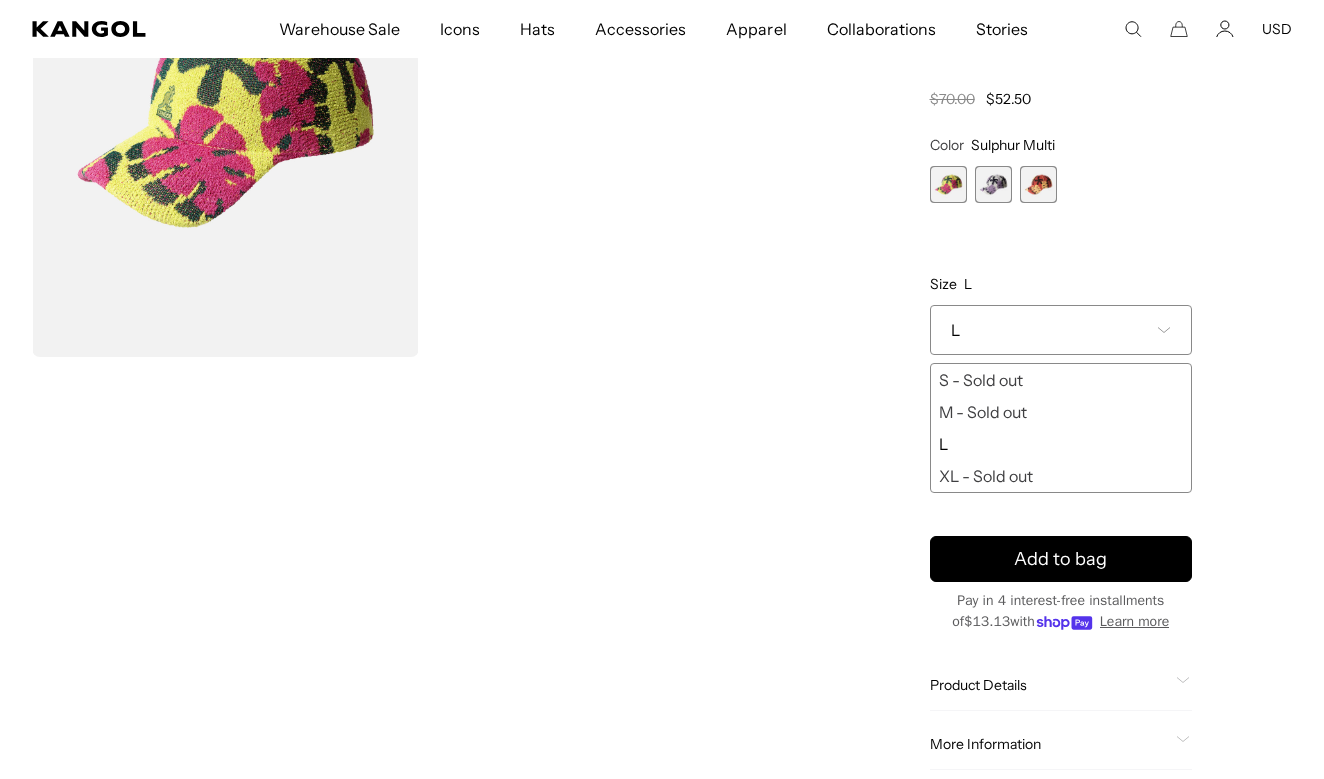 scroll, scrollTop: 0, scrollLeft: 412, axis: horizontal 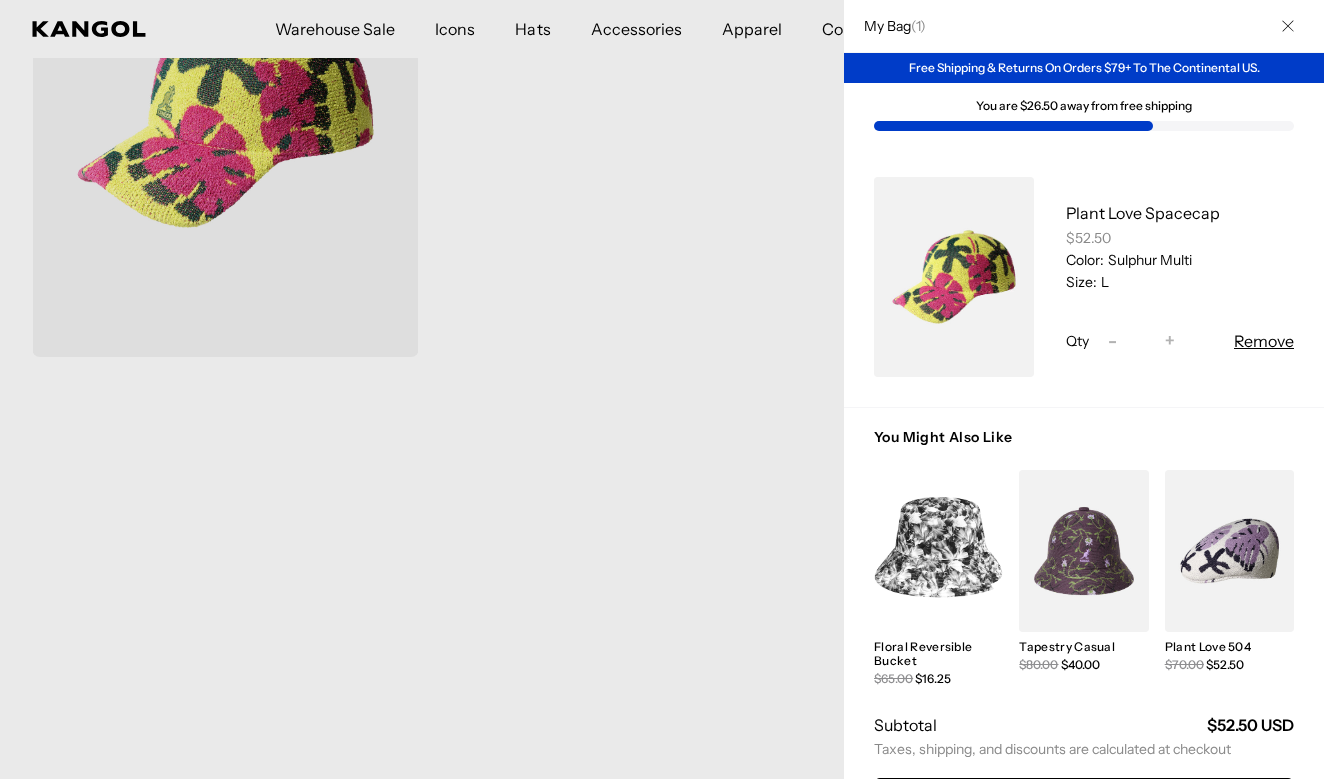 click at bounding box center [662, 389] 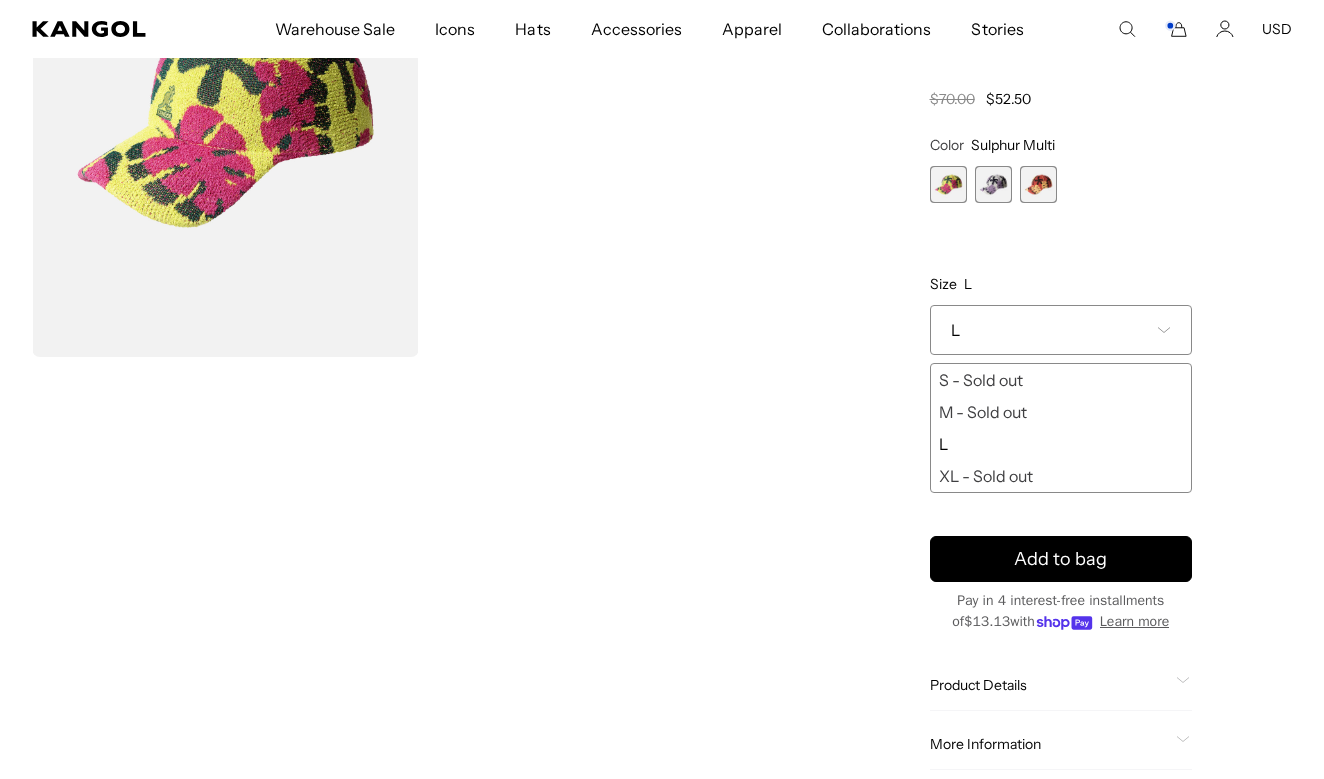 scroll, scrollTop: 0, scrollLeft: 0, axis: both 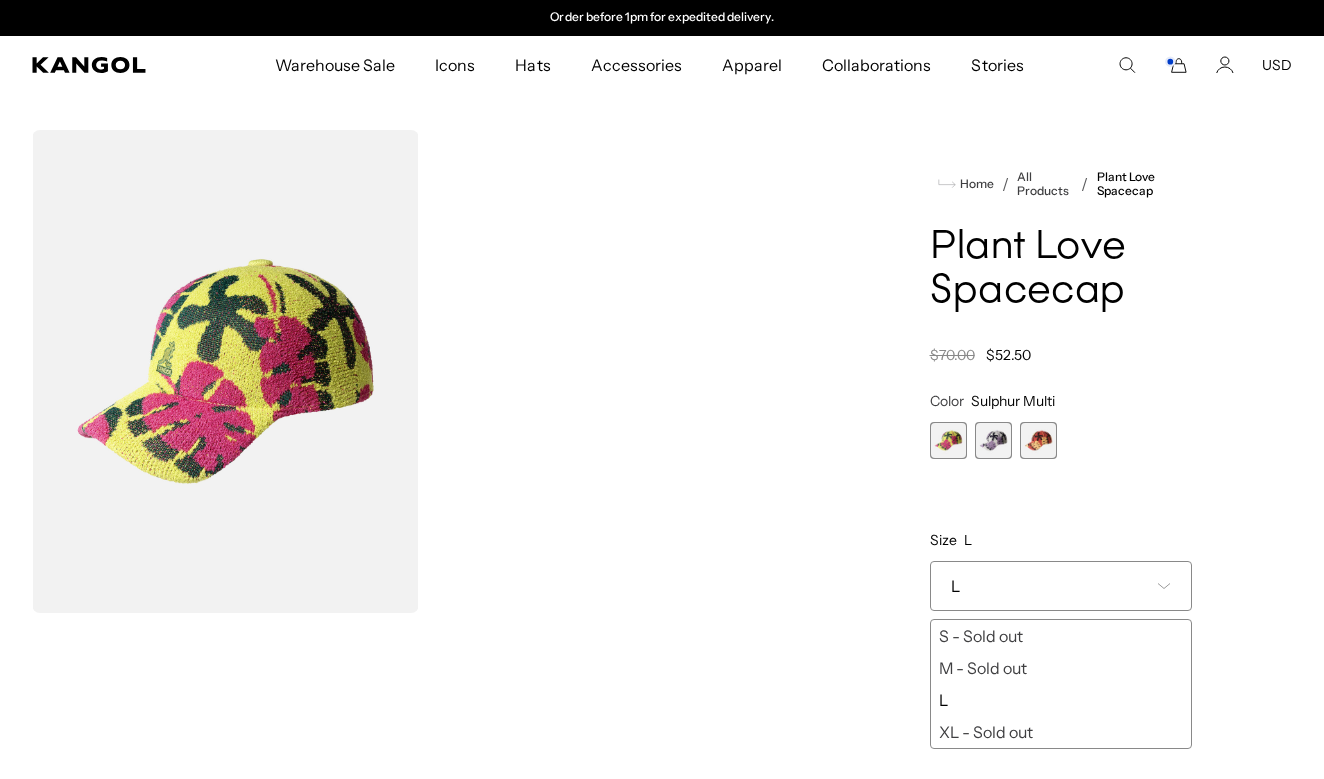 click on "Warehouse Sale
Warehouse Sale
Limited Time: Select Spring Styles on Sale
Sale Hats
Sale Accessories
Icons
Icons" at bounding box center [662, 65] 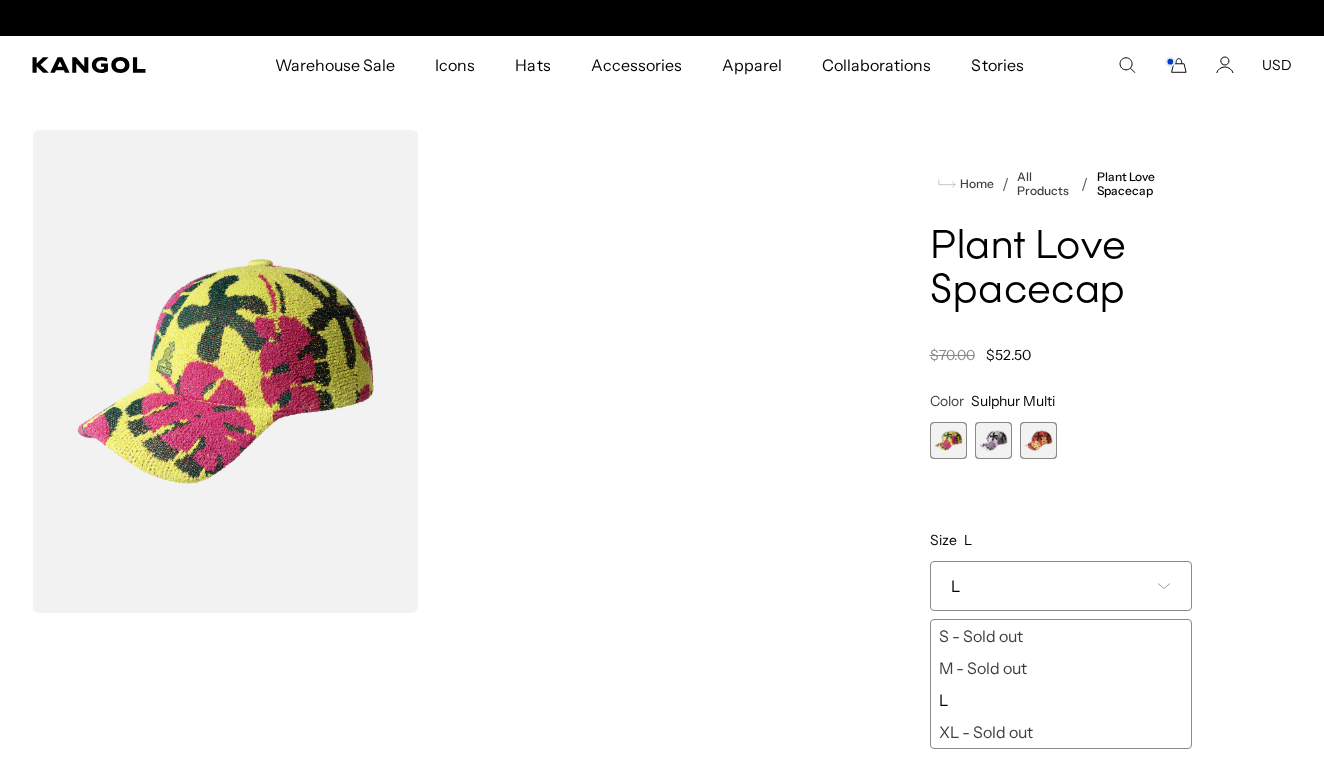 scroll, scrollTop: 0, scrollLeft: 0, axis: both 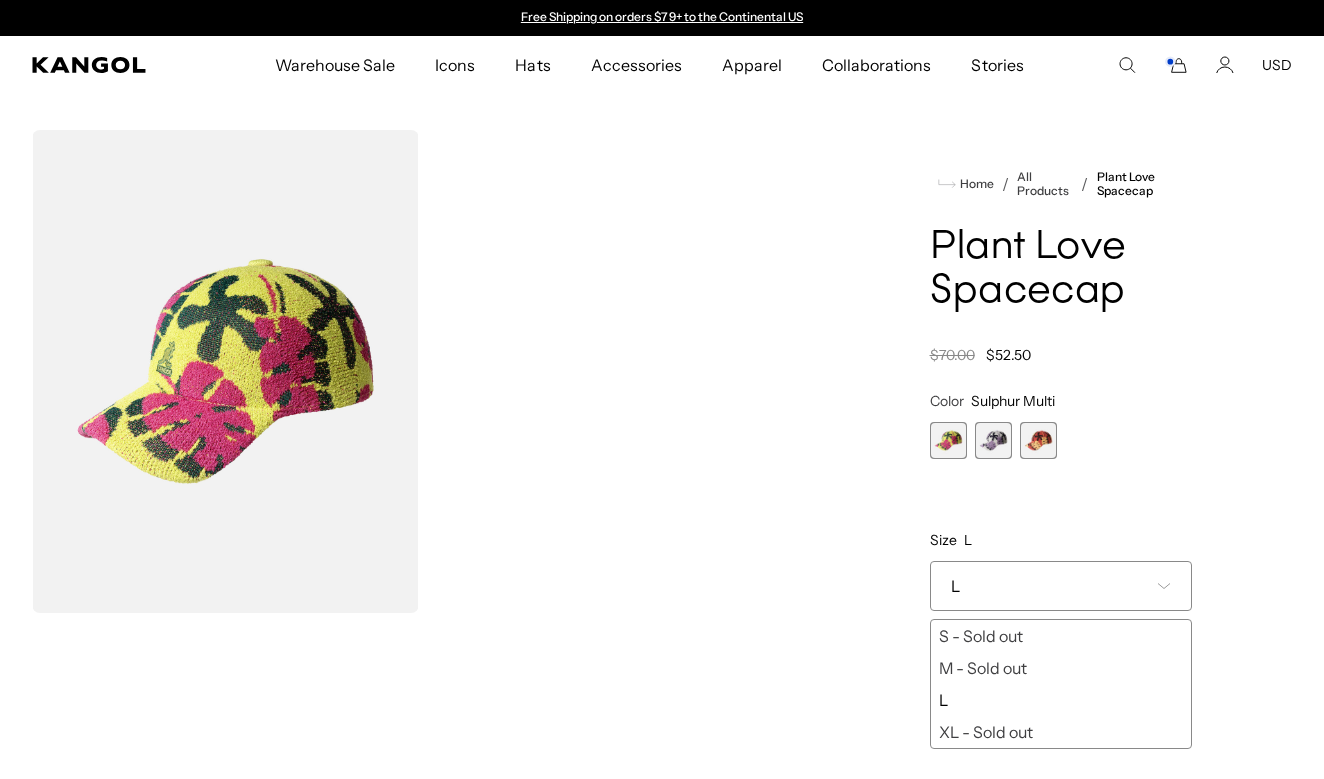 drag, startPoint x: 1179, startPoint y: 63, endPoint x: 1184, endPoint y: 221, distance: 158.0791 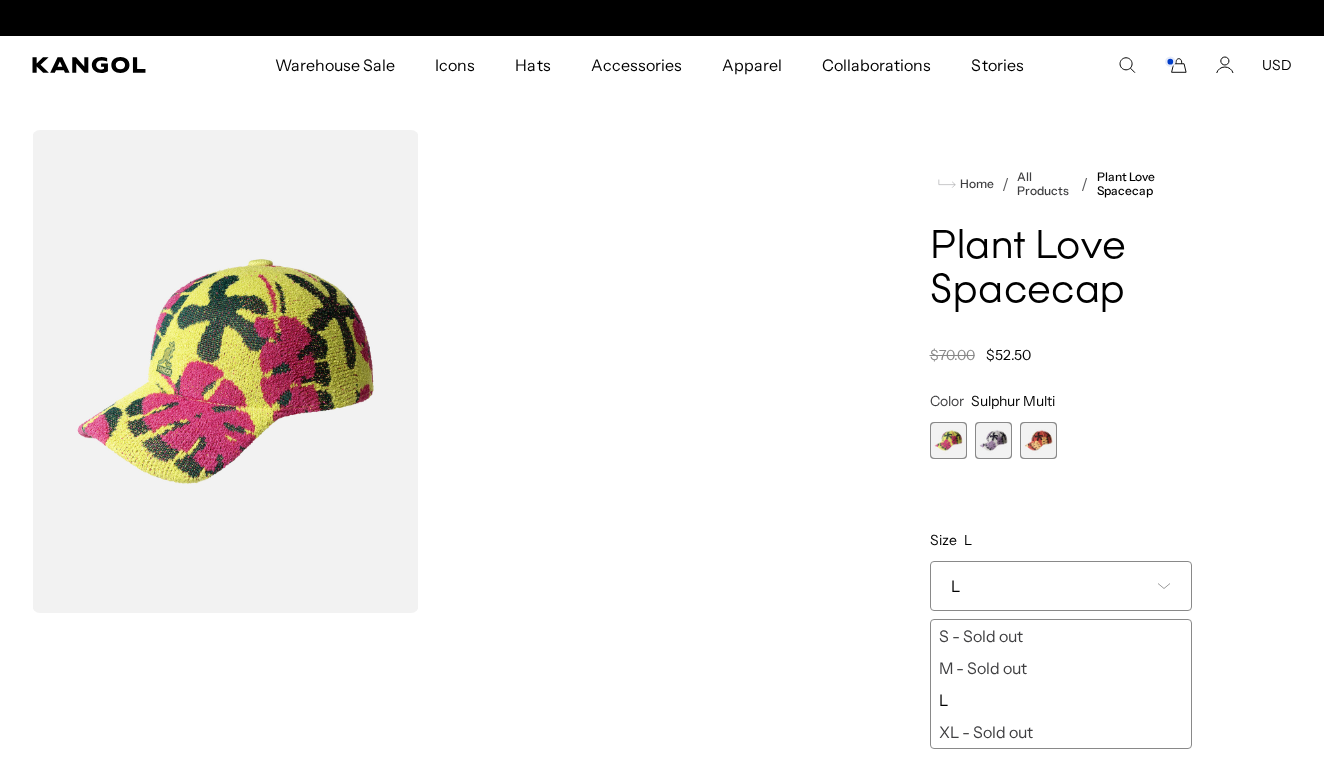scroll, scrollTop: 0, scrollLeft: 0, axis: both 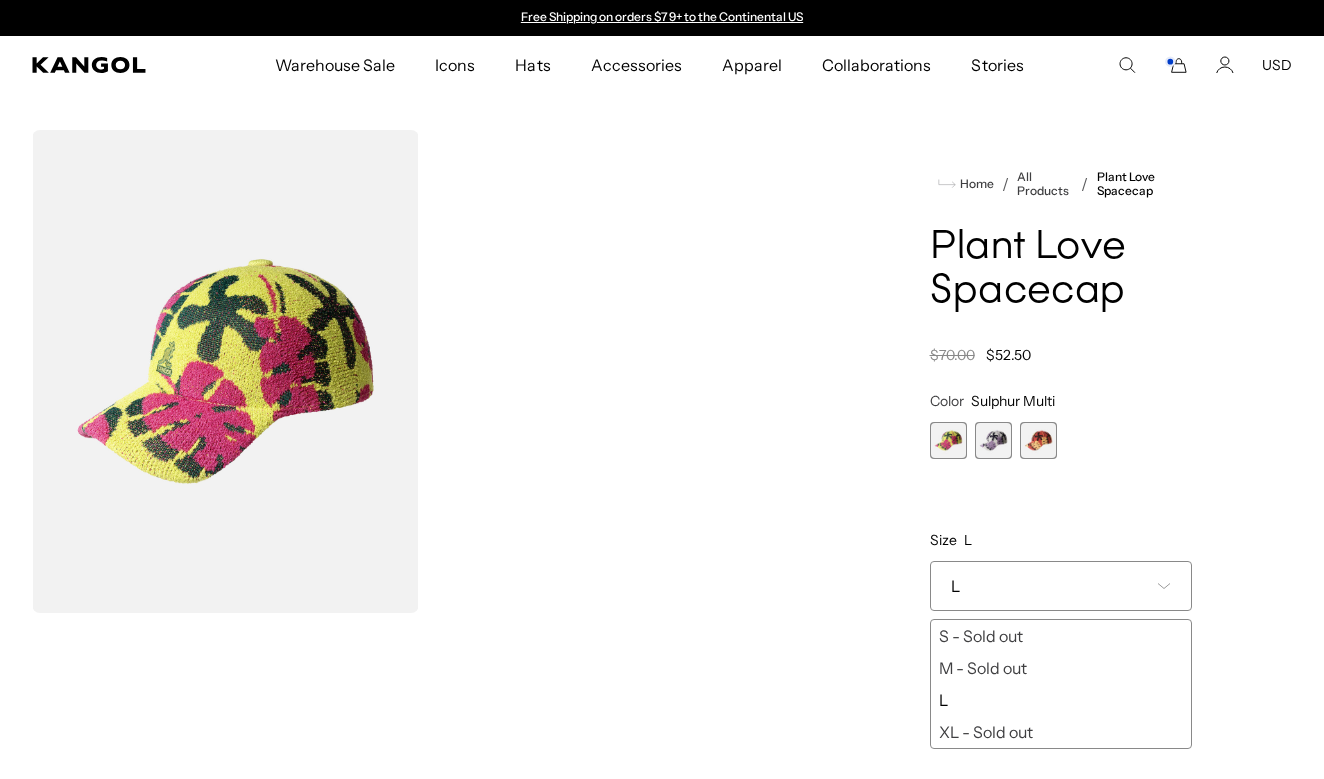 click at bounding box center (993, 440) 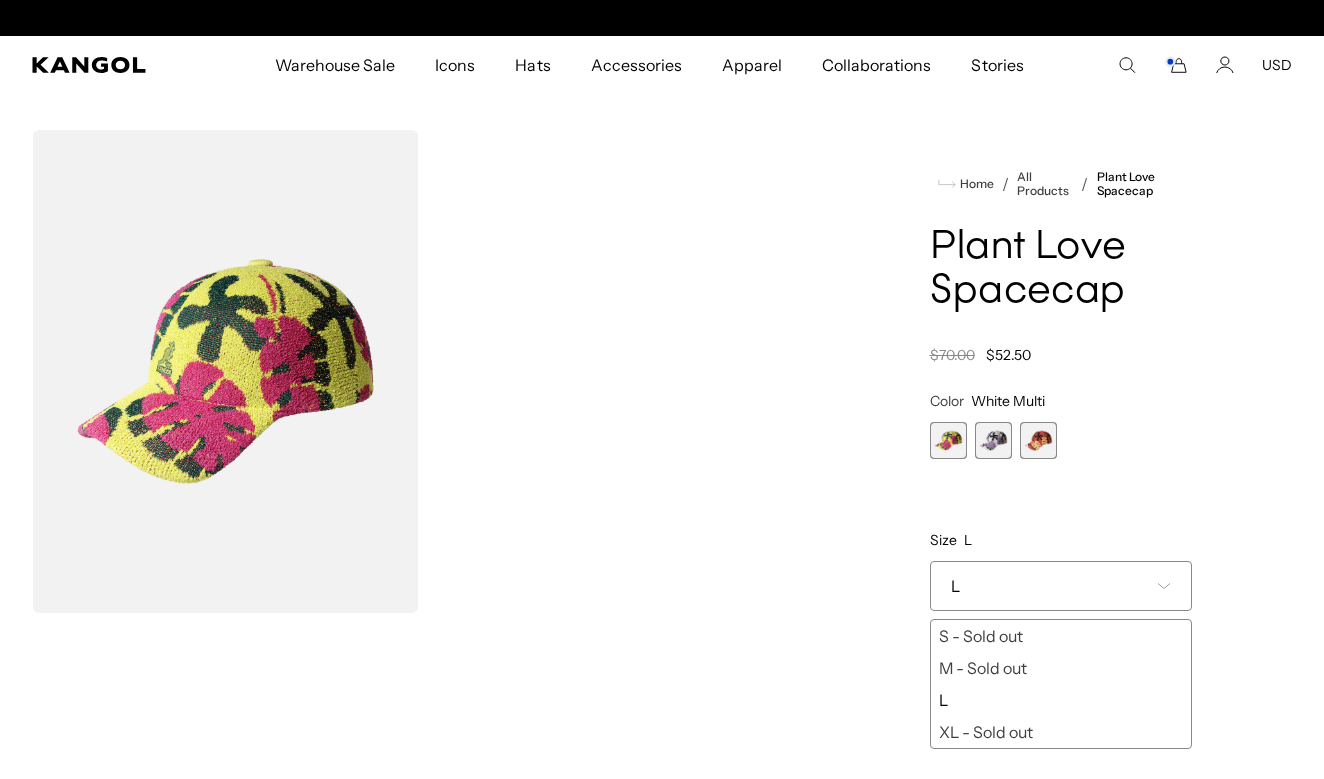 scroll, scrollTop: 0, scrollLeft: 412, axis: horizontal 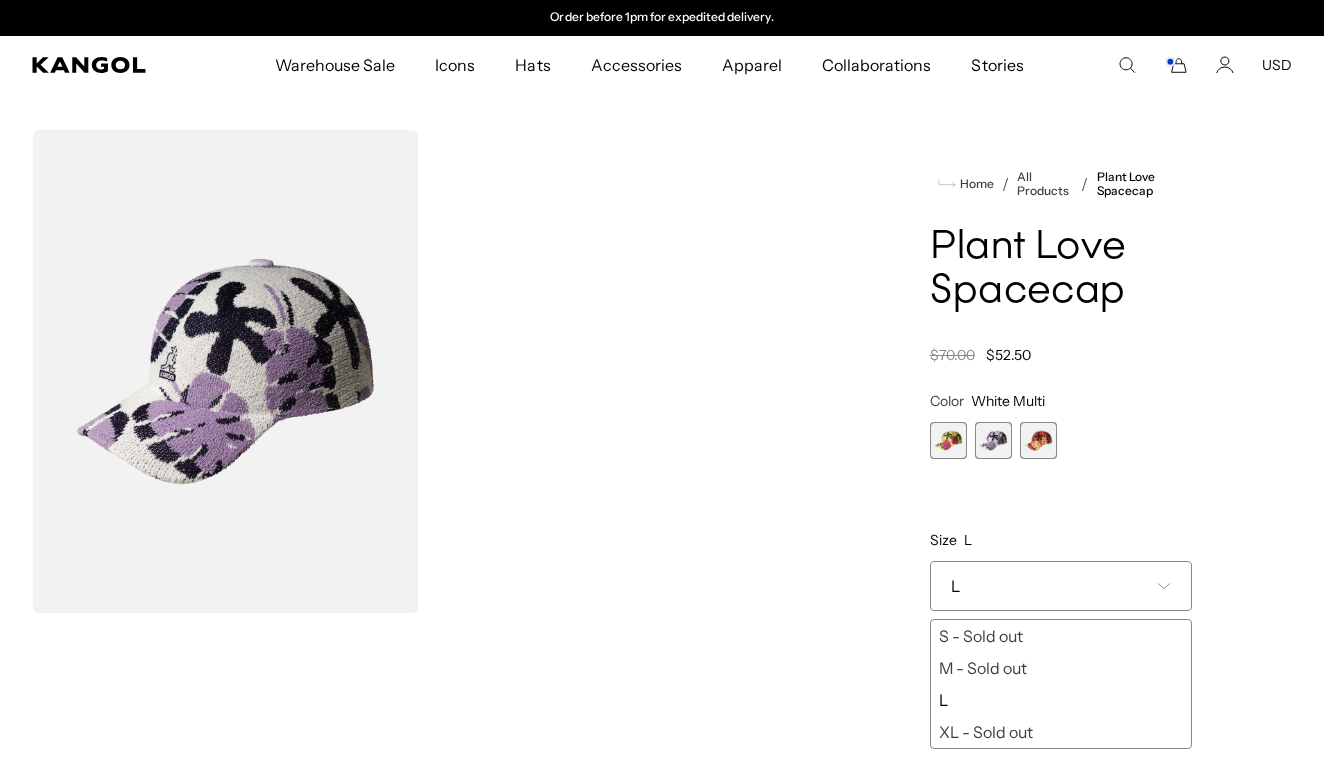 click at bounding box center [1038, 440] 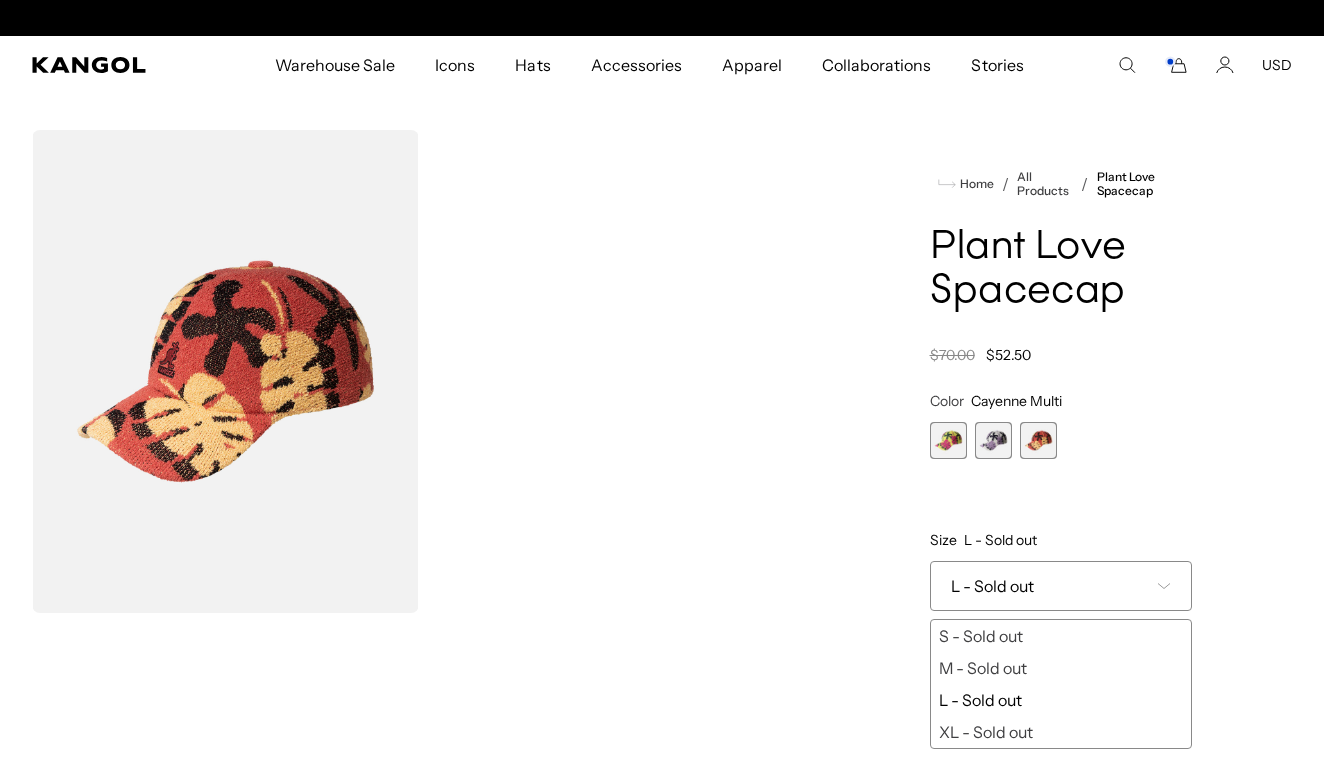 scroll, scrollTop: 0, scrollLeft: 0, axis: both 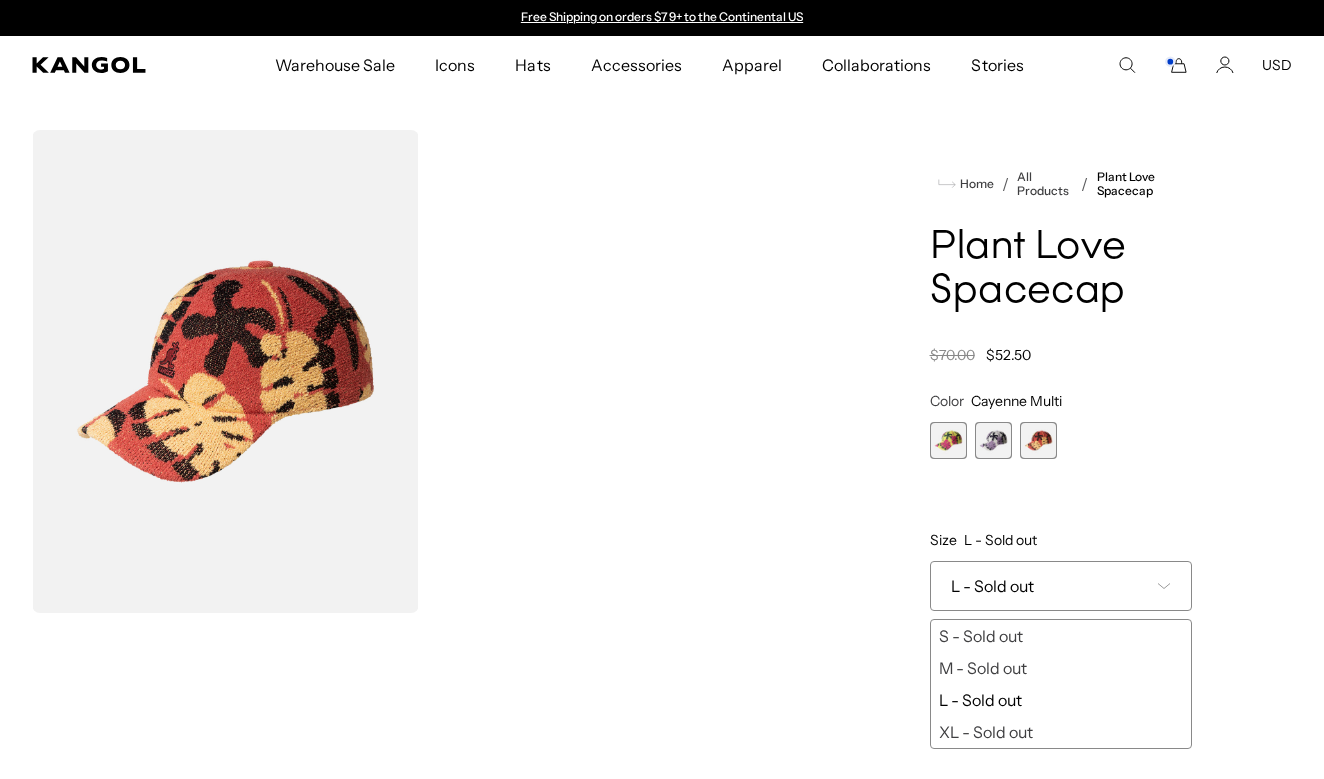 click at bounding box center (948, 440) 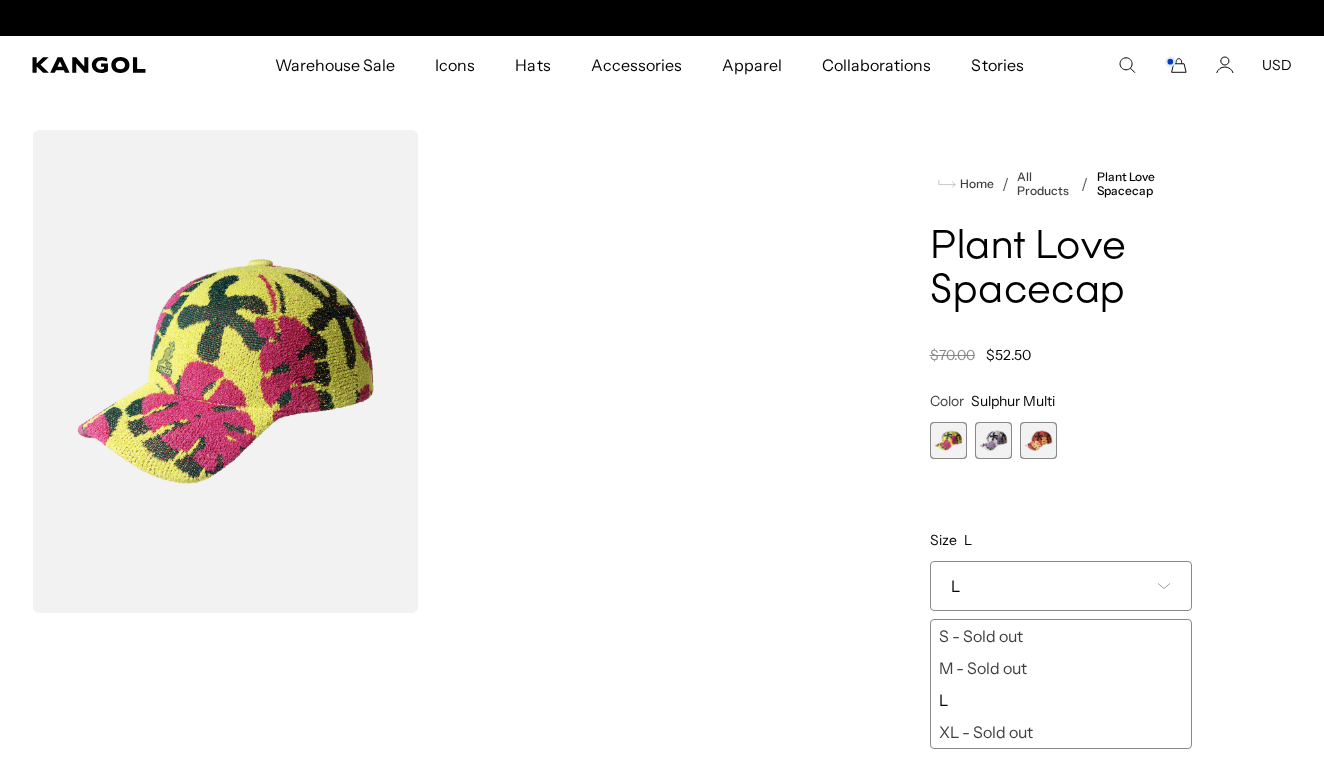 scroll, scrollTop: 0, scrollLeft: 0, axis: both 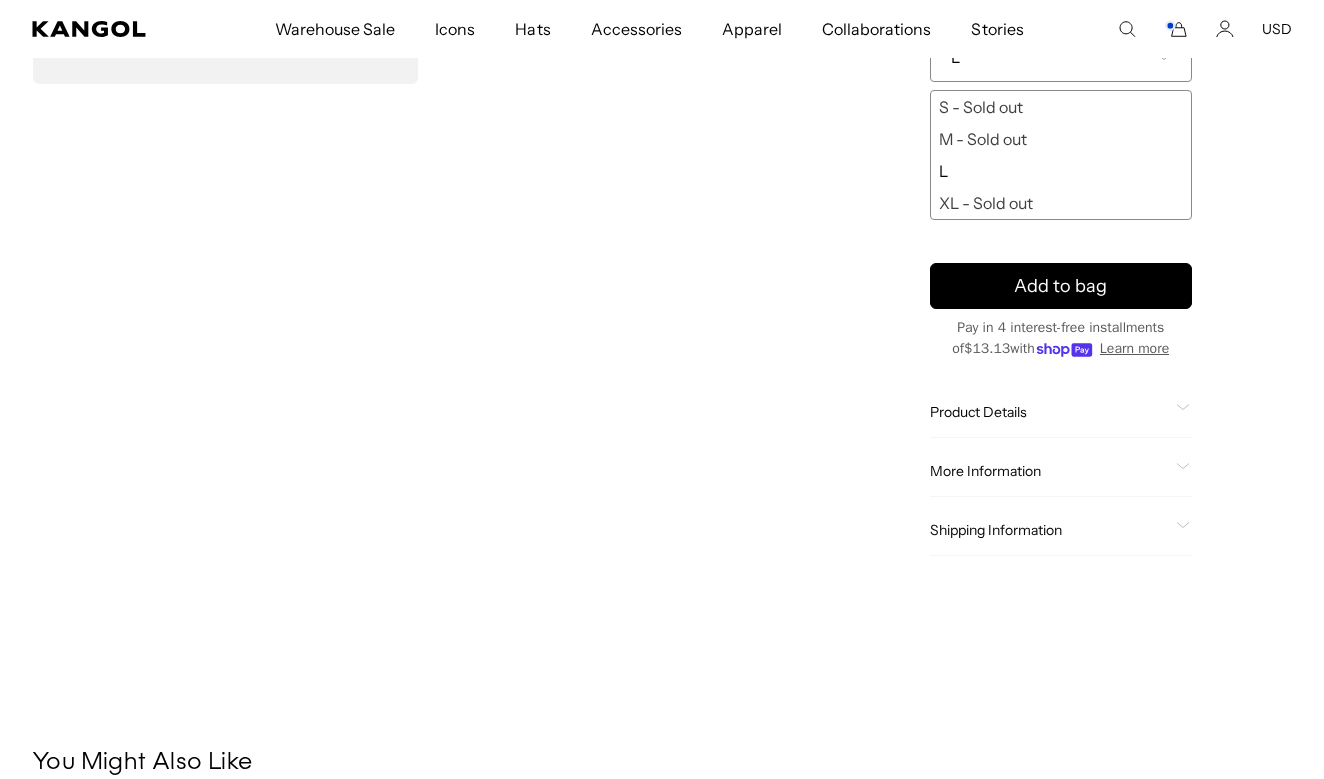 click on "Product Details
The Plant Love Spacecap will make you want to be outdoors in the sun all Summer long. The 3-color jacquard knit combines our beloved Bermuda yarn with recycled polyester for a gorgeous texture and stunning tropic inspired pattern. We've finished this style with our classic Kangol® Kangaroo logo in tonal colors on the front of the head." 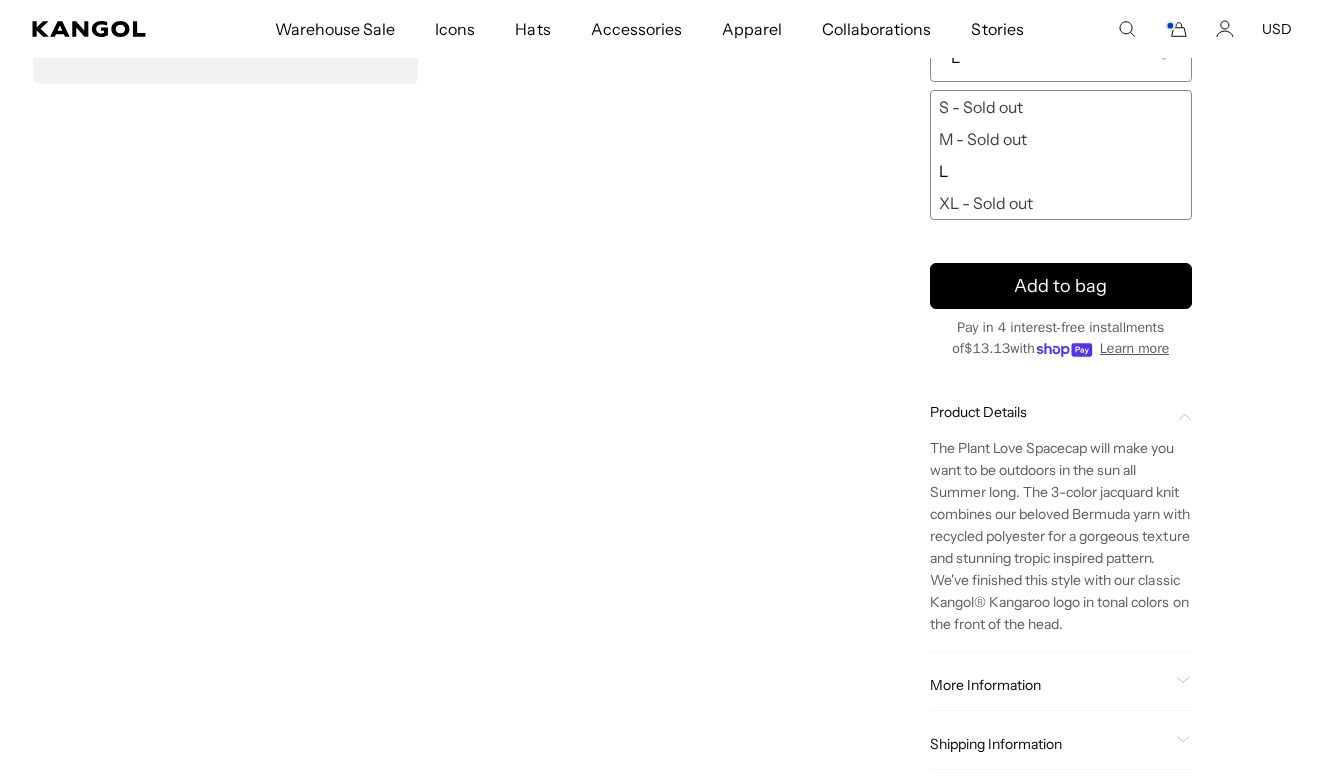 scroll, scrollTop: 0, scrollLeft: 0, axis: both 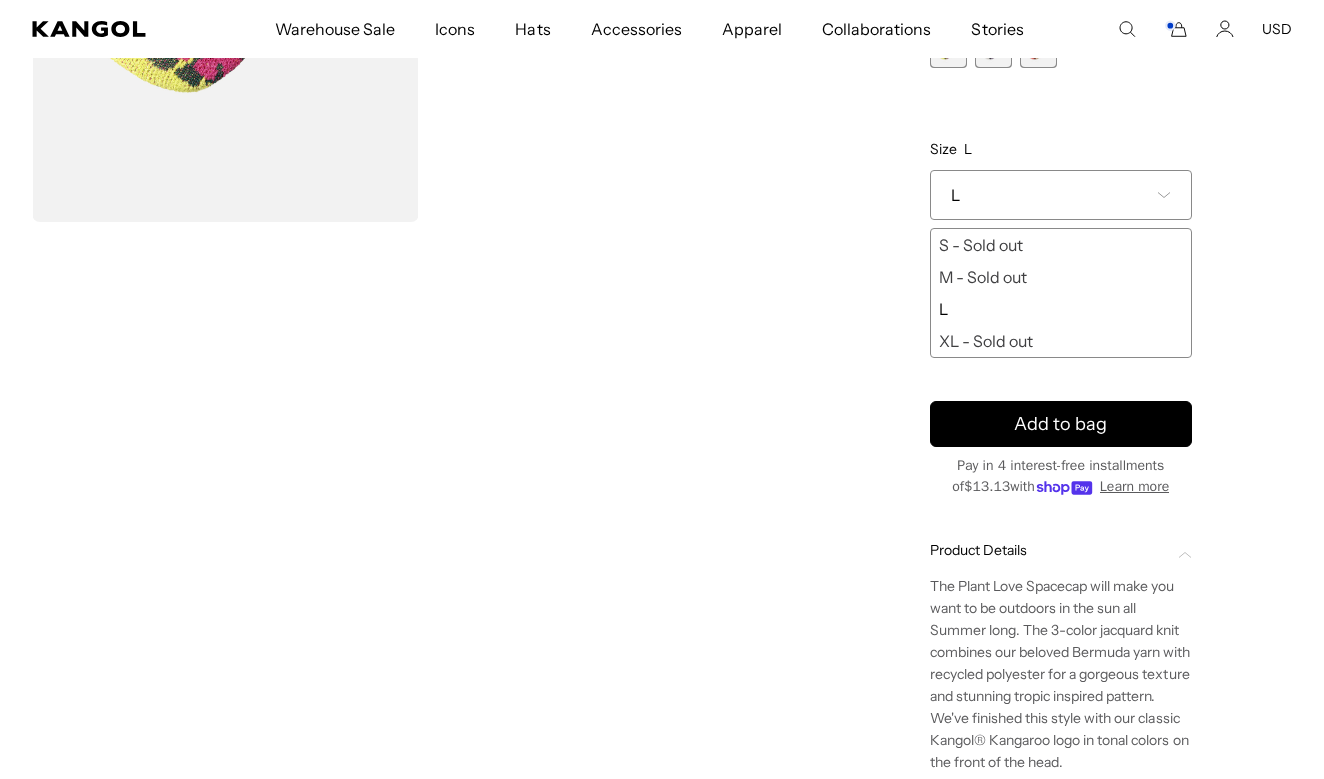 click on "USD" at bounding box center (1277, 29) 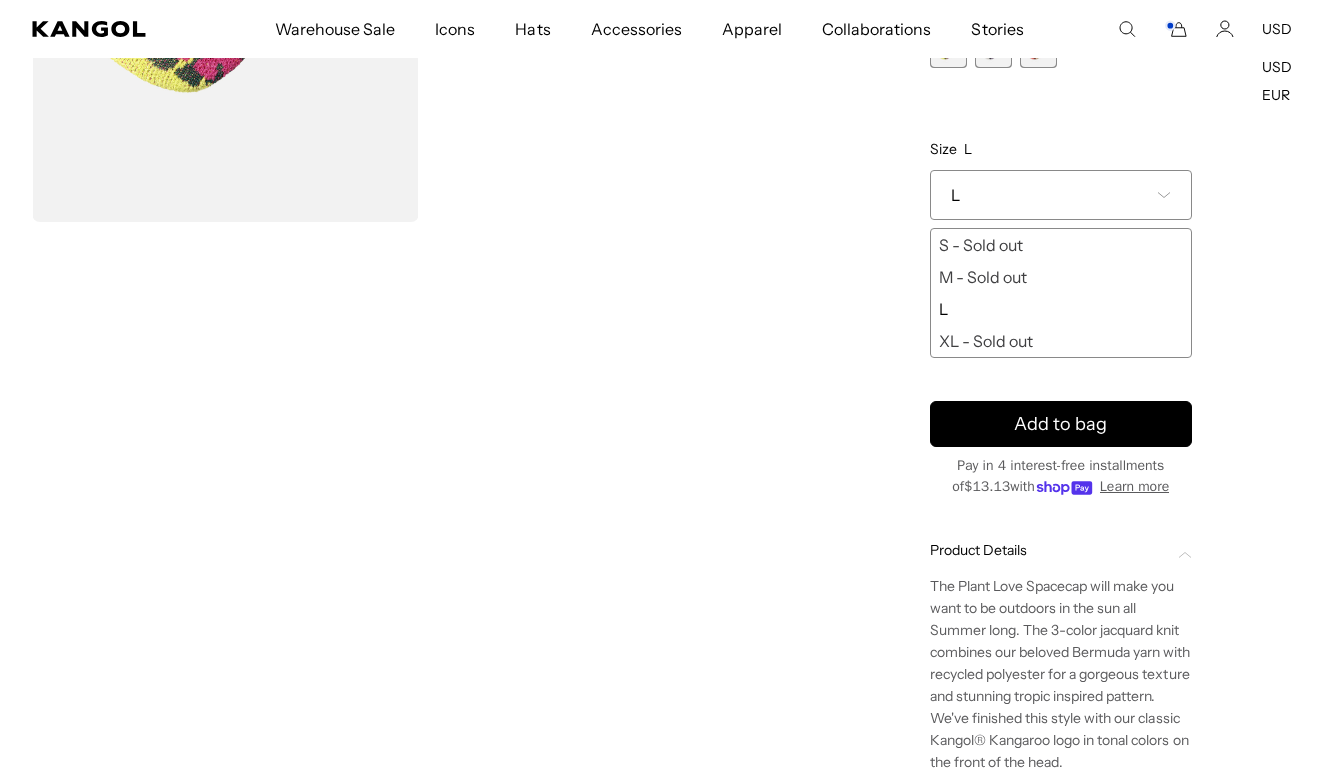 click 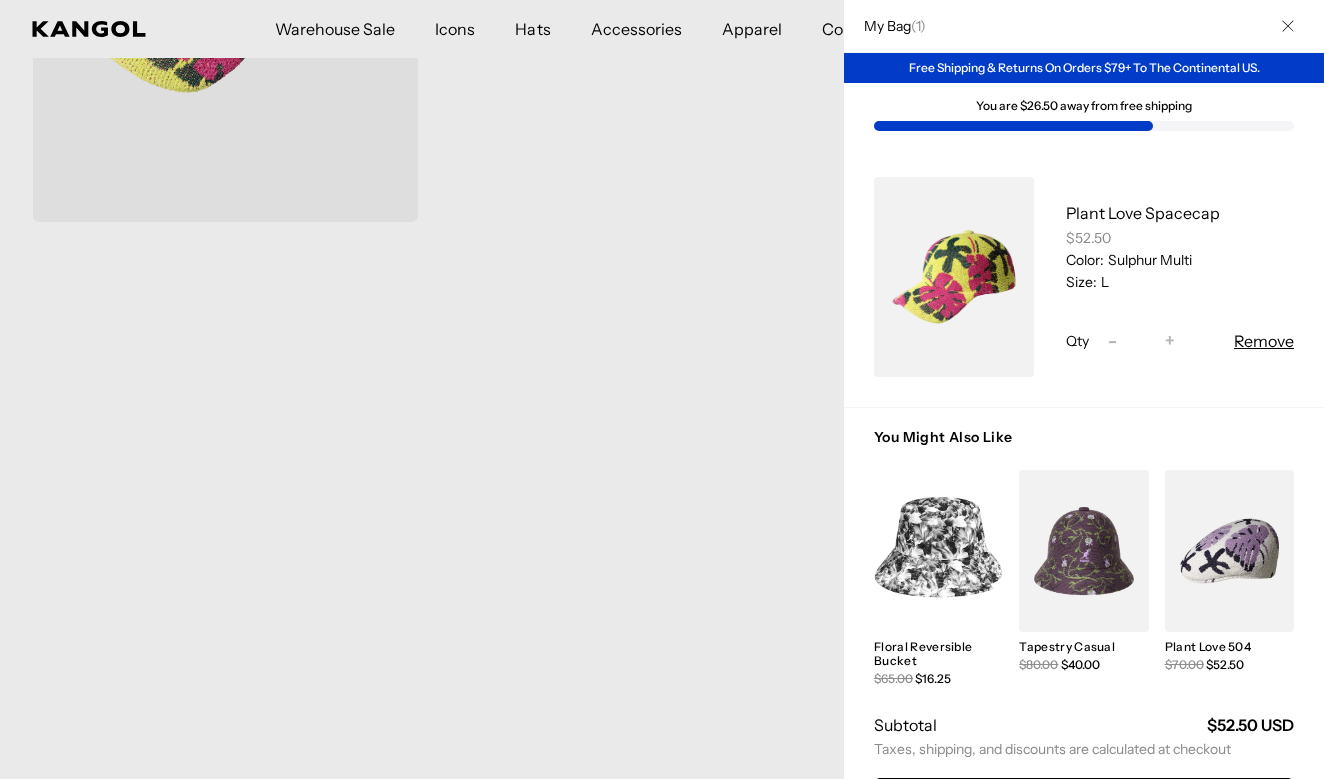scroll, scrollTop: 0, scrollLeft: 0, axis: both 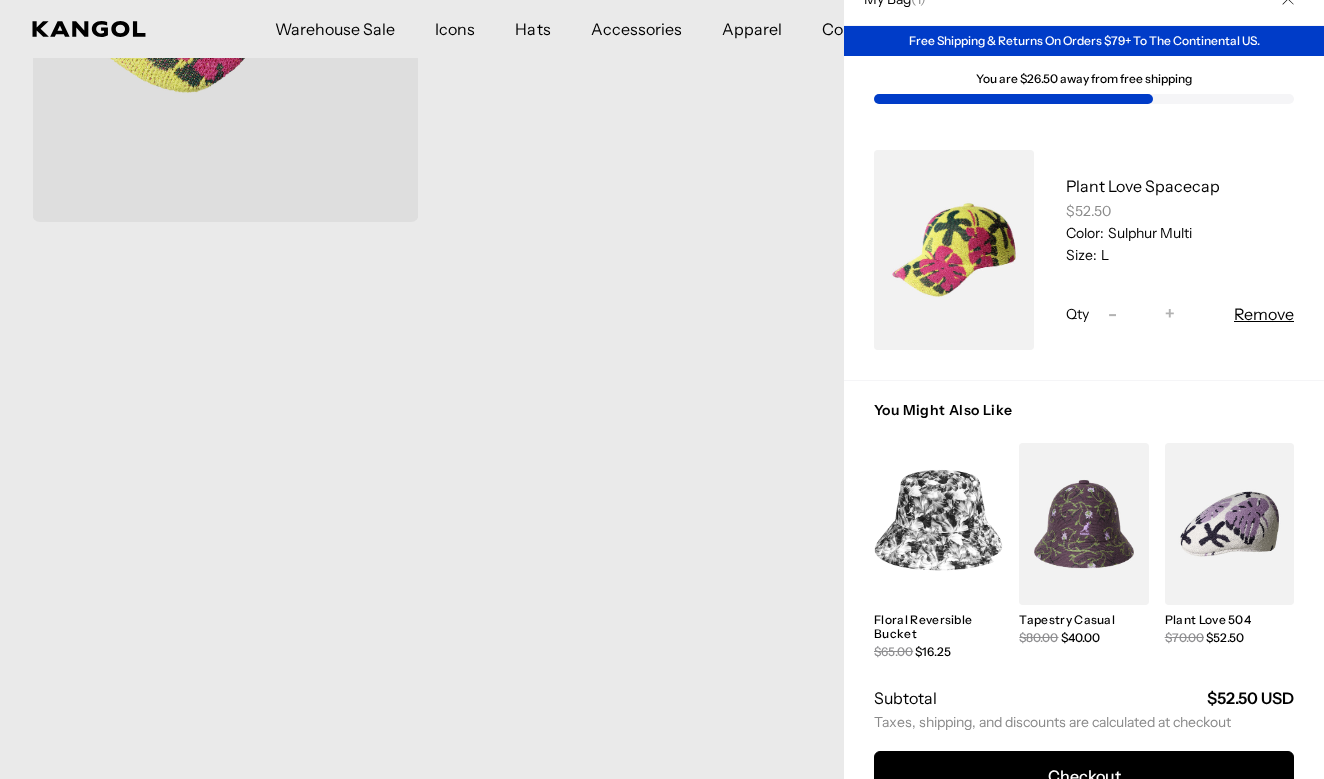click at bounding box center (662, 389) 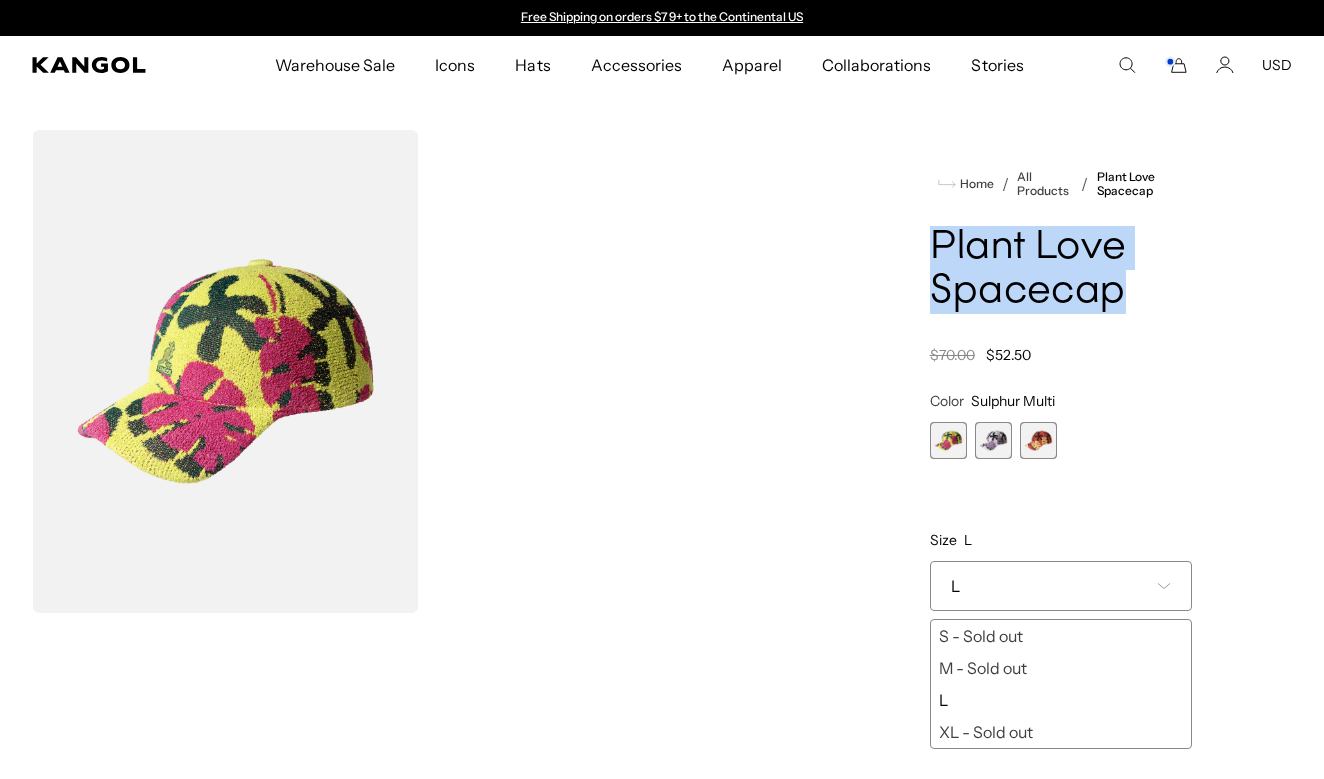 drag, startPoint x: 1127, startPoint y: 307, endPoint x: 911, endPoint y: 256, distance: 221.93918 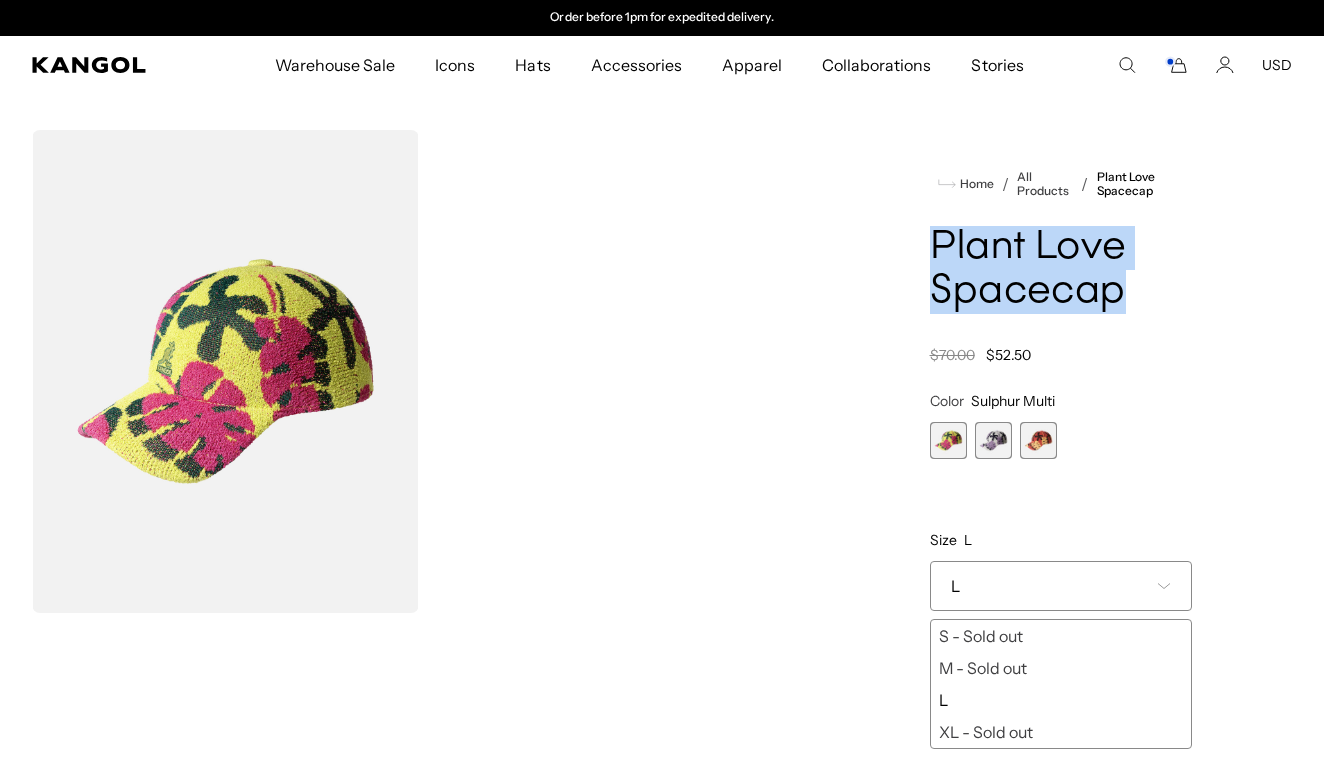 copy on "Plant Love Spacecap" 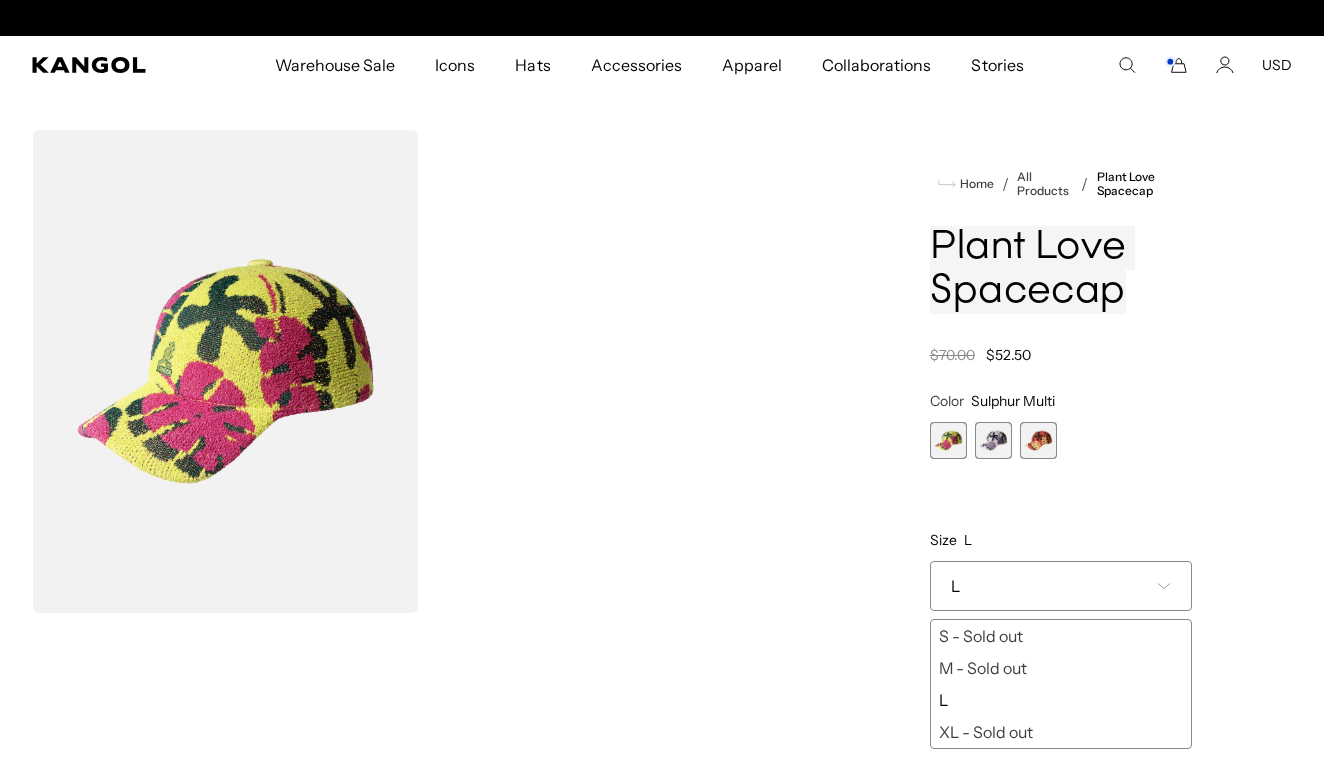scroll, scrollTop: 0, scrollLeft: 0, axis: both 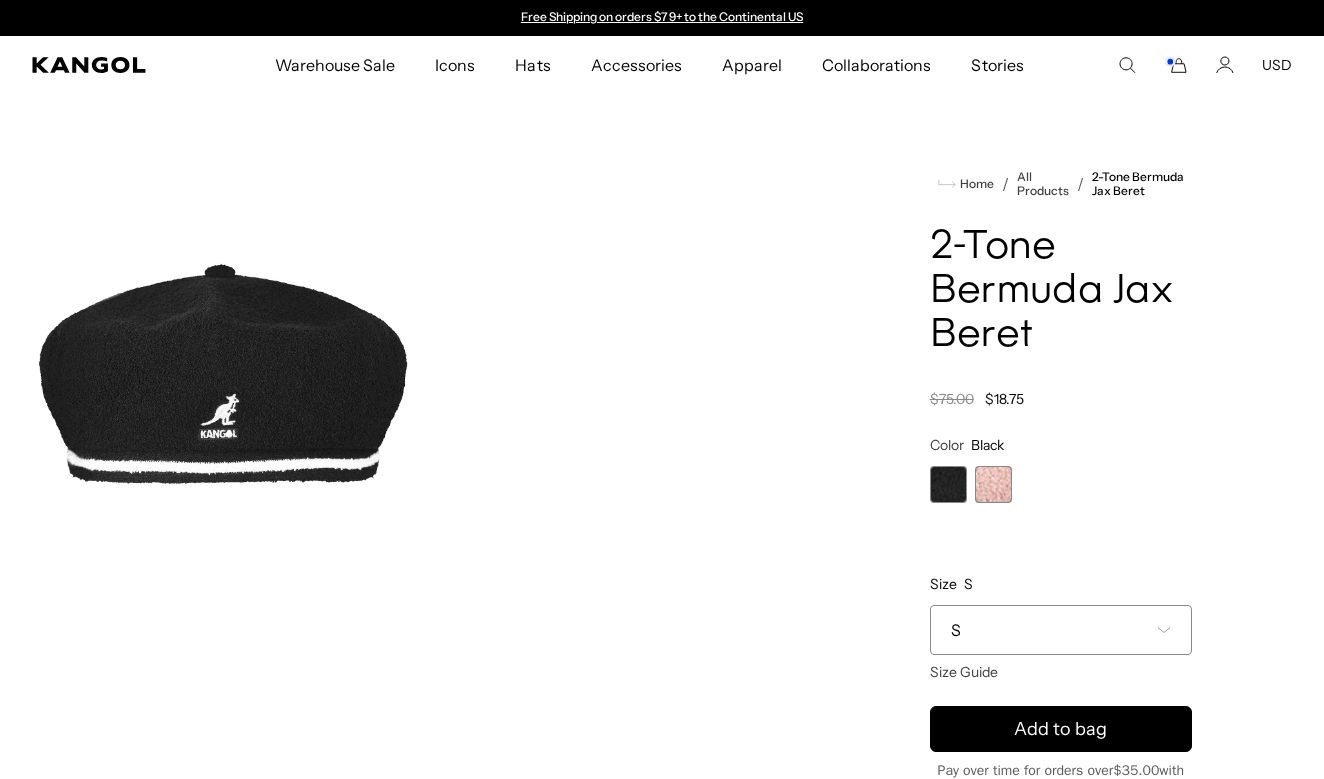 click on "S" at bounding box center (1061, 630) 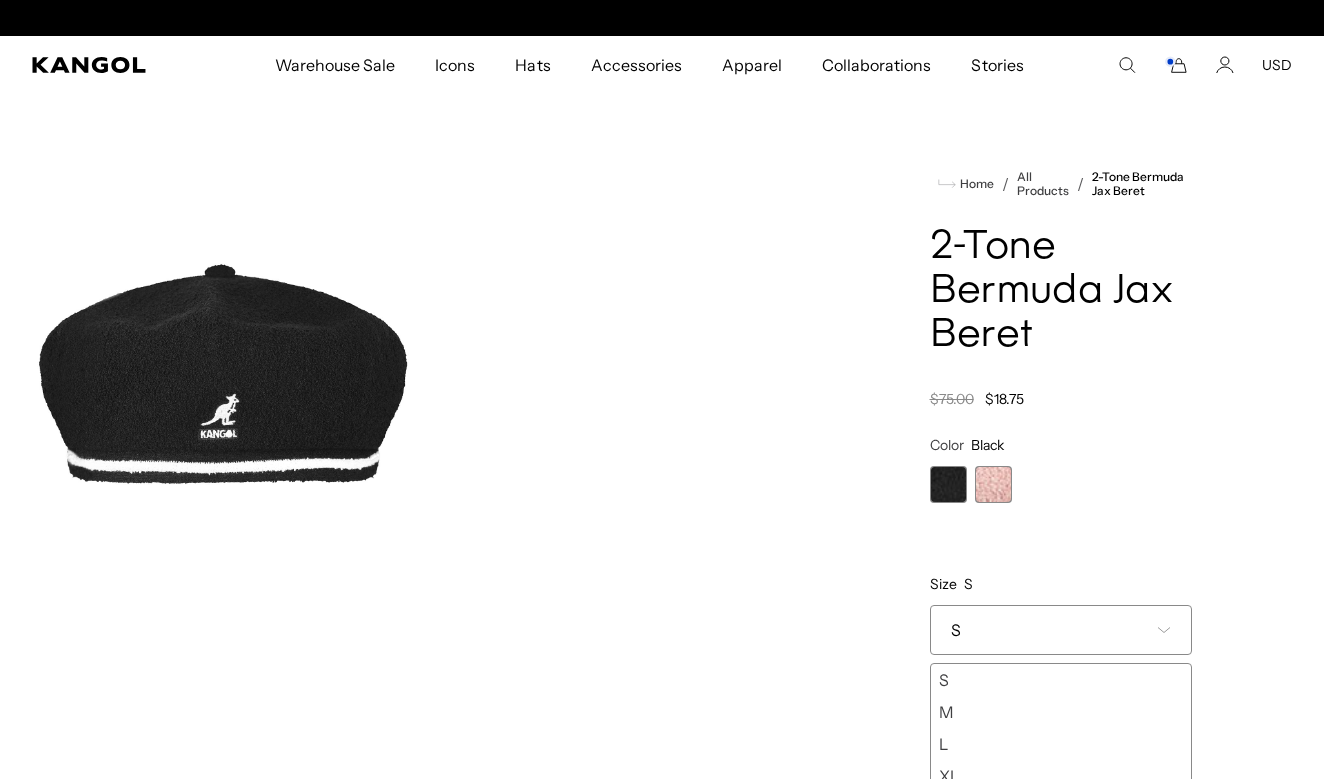 scroll, scrollTop: 0, scrollLeft: 0, axis: both 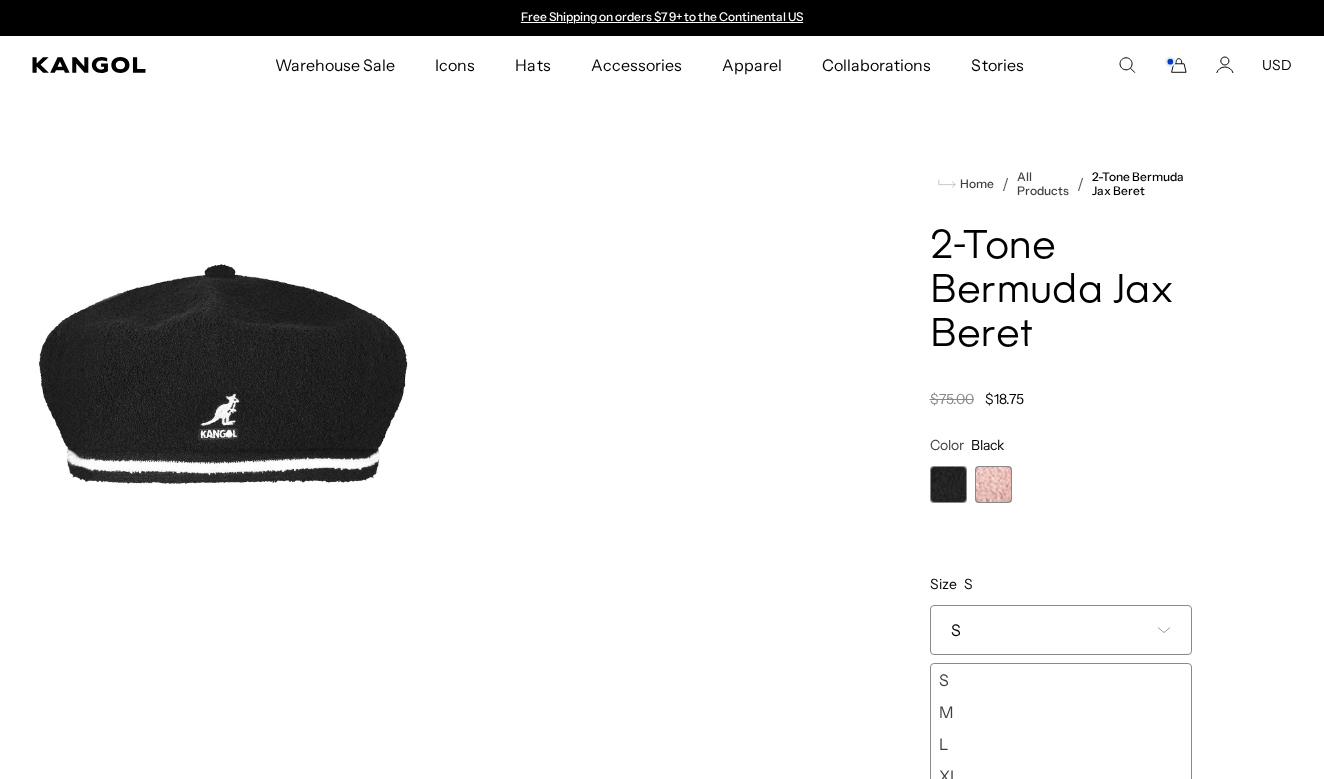 click at bounding box center [423, 371] 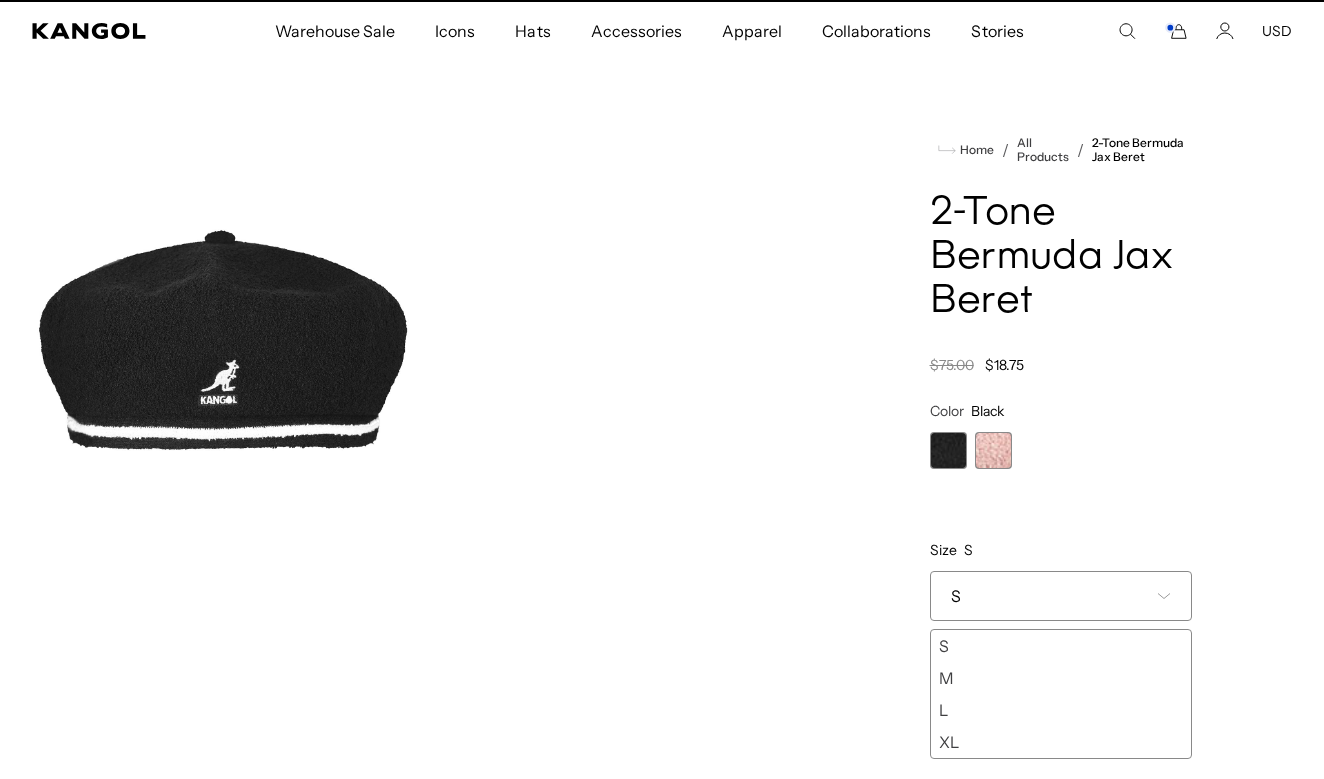 scroll, scrollTop: 0, scrollLeft: 412, axis: horizontal 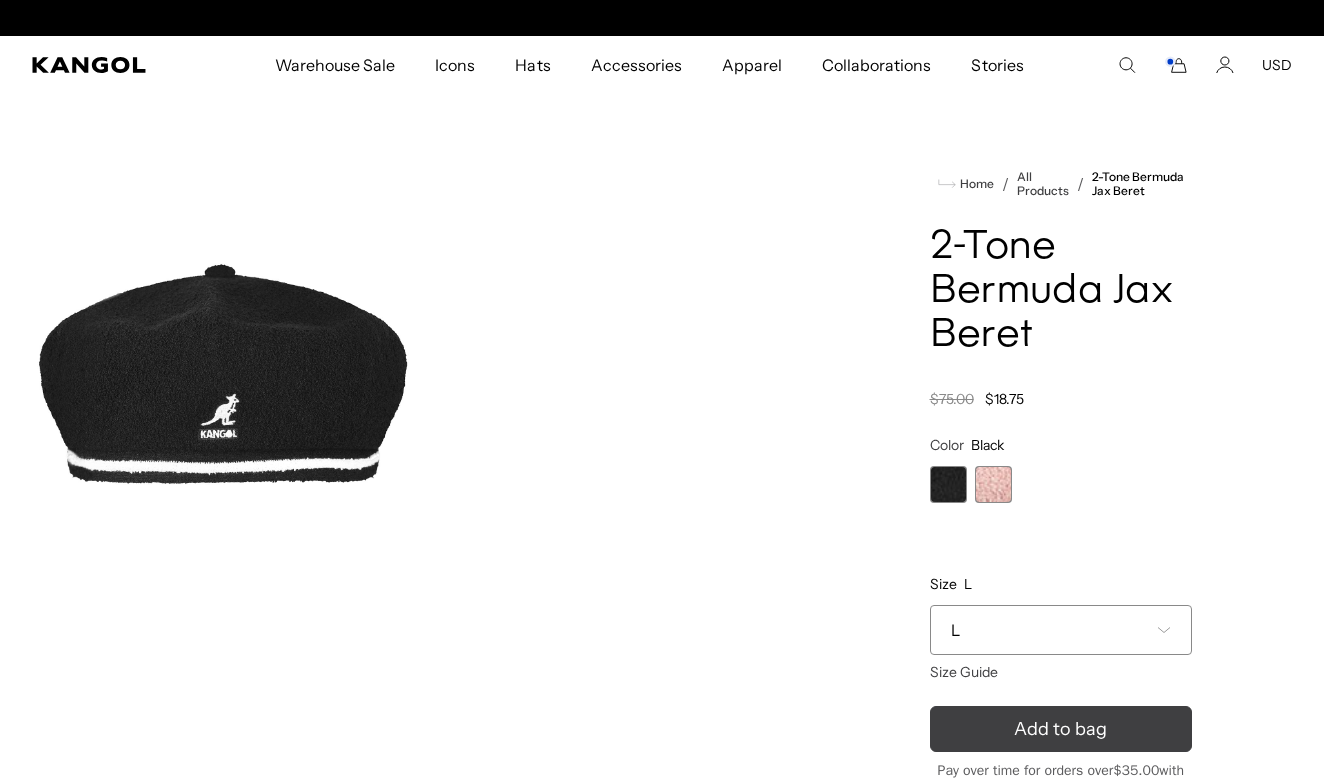 click on "Add to bag" at bounding box center (1061, 729) 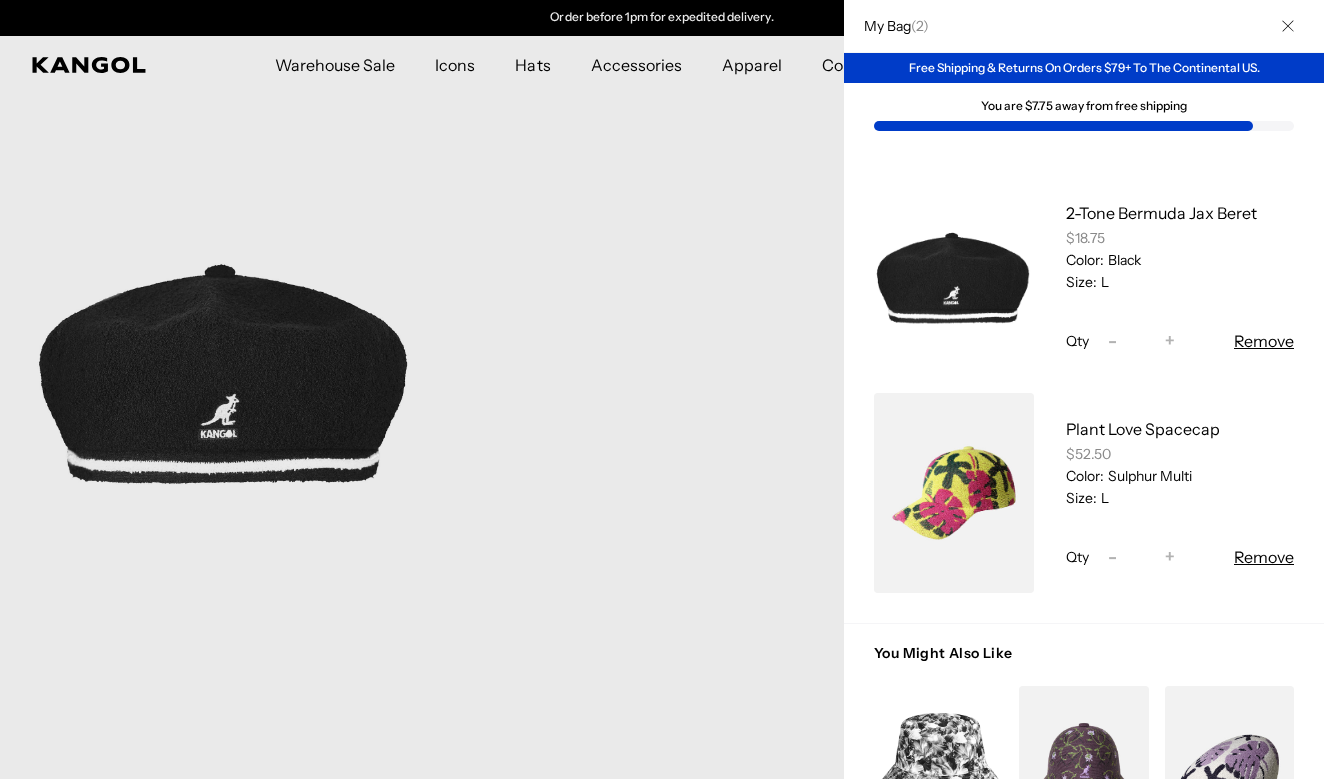 click at bounding box center [662, 389] 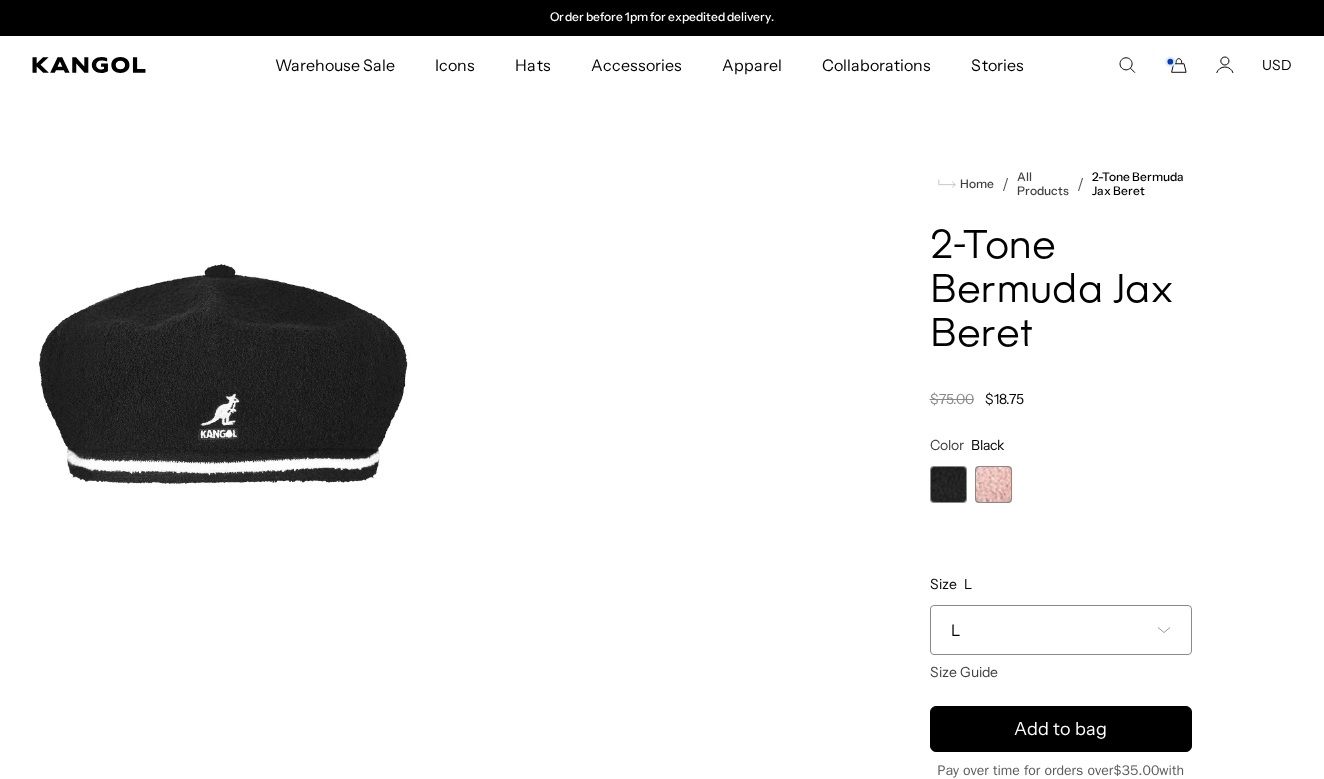scroll, scrollTop: 94, scrollLeft: 0, axis: vertical 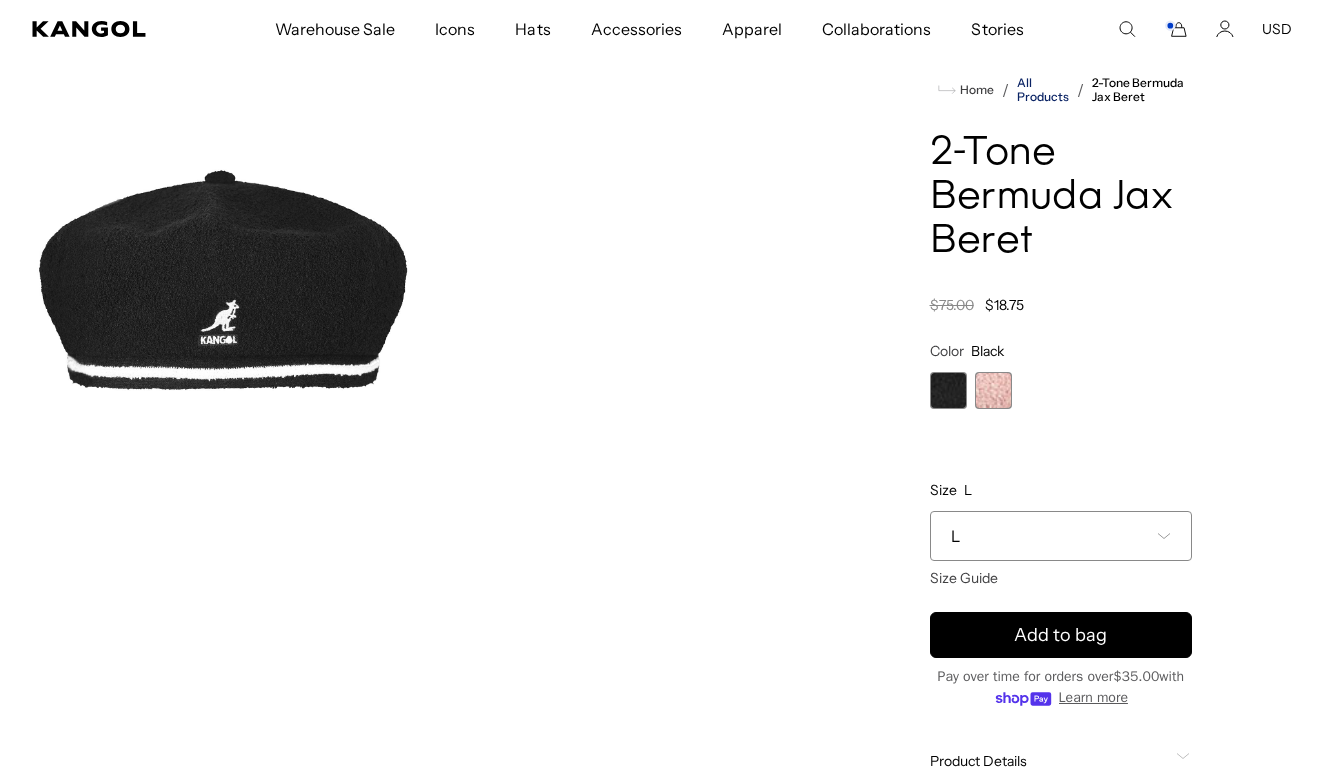 click on "All Products" at bounding box center [1043, 90] 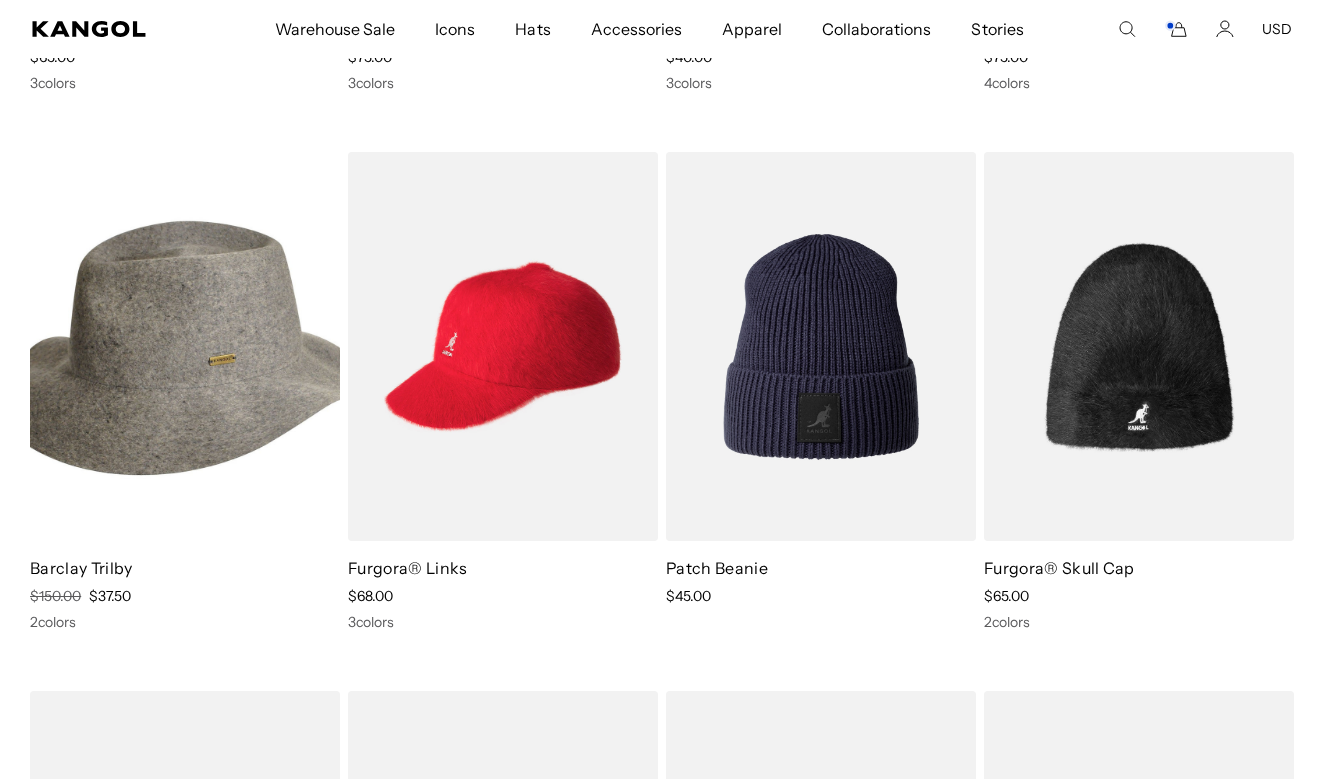 scroll, scrollTop: 696, scrollLeft: 0, axis: vertical 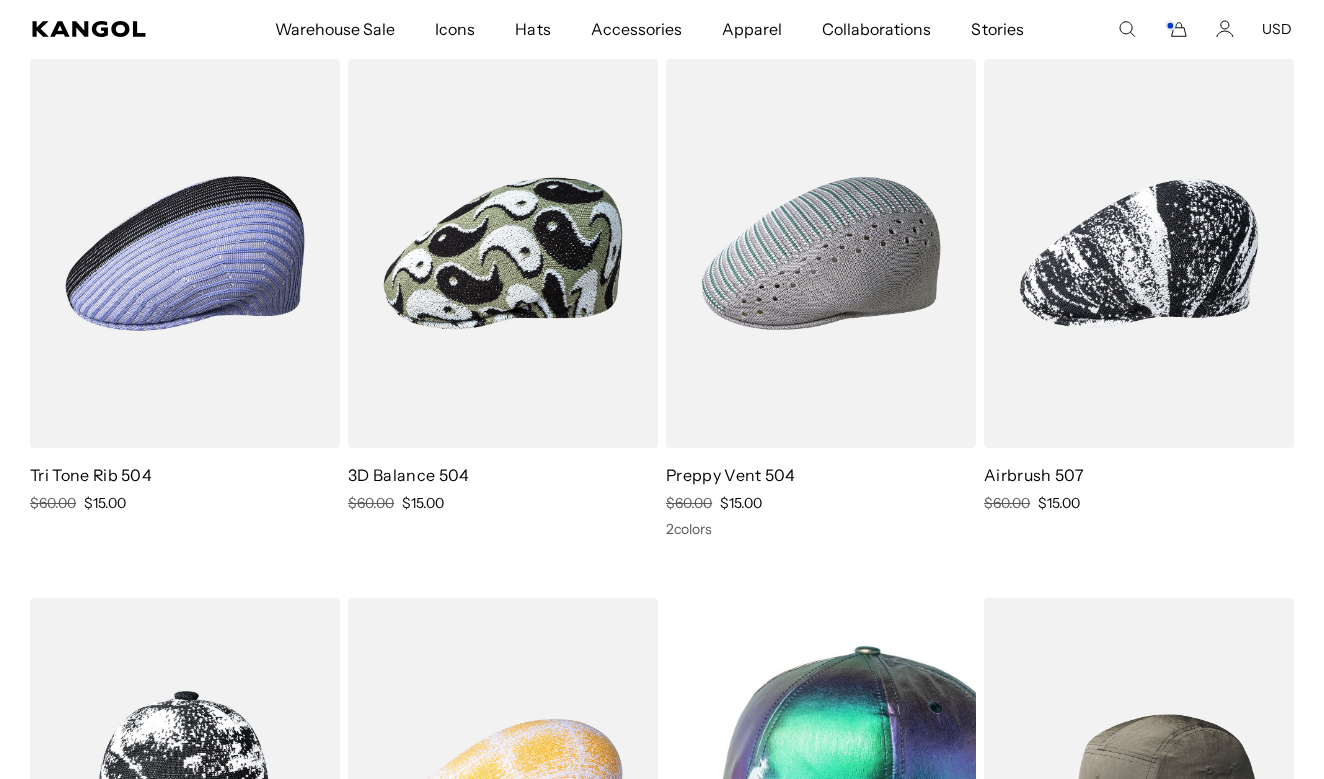 click at bounding box center (1139, 253) 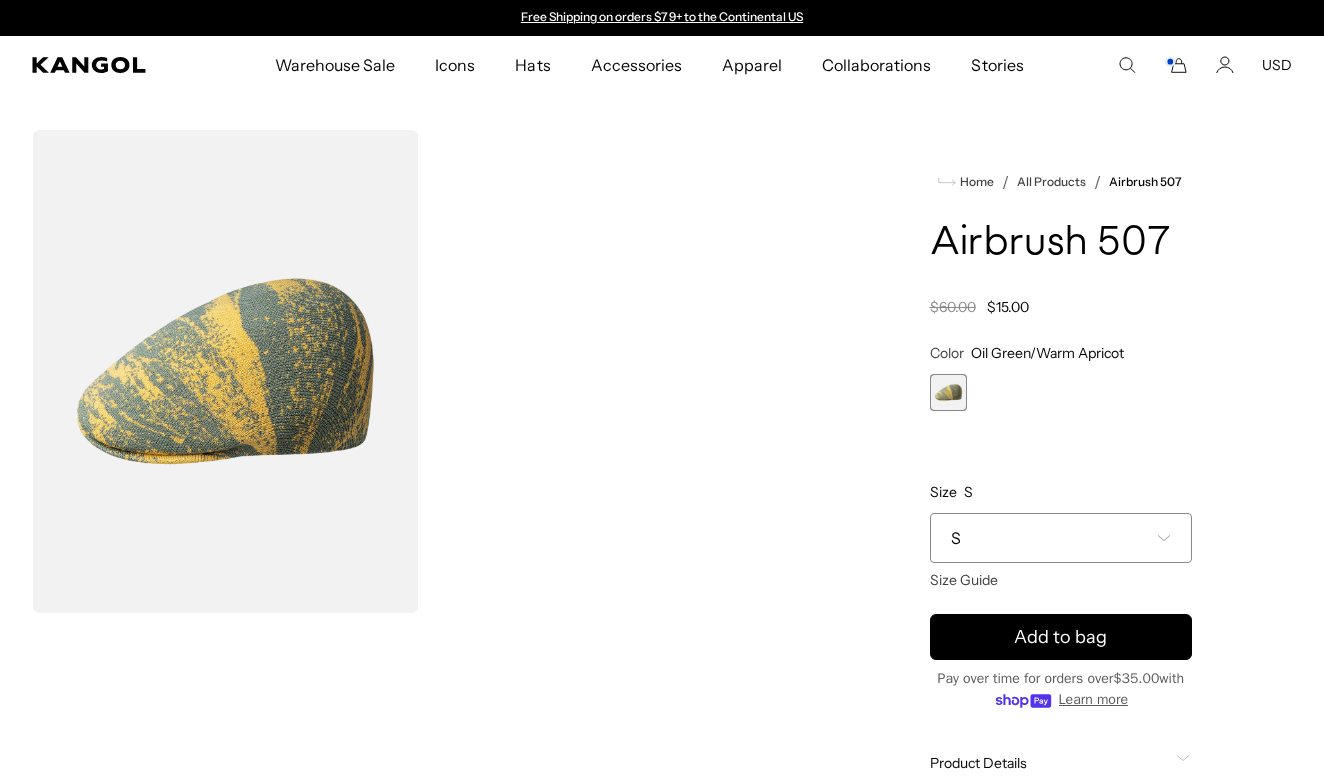 scroll, scrollTop: 0, scrollLeft: 0, axis: both 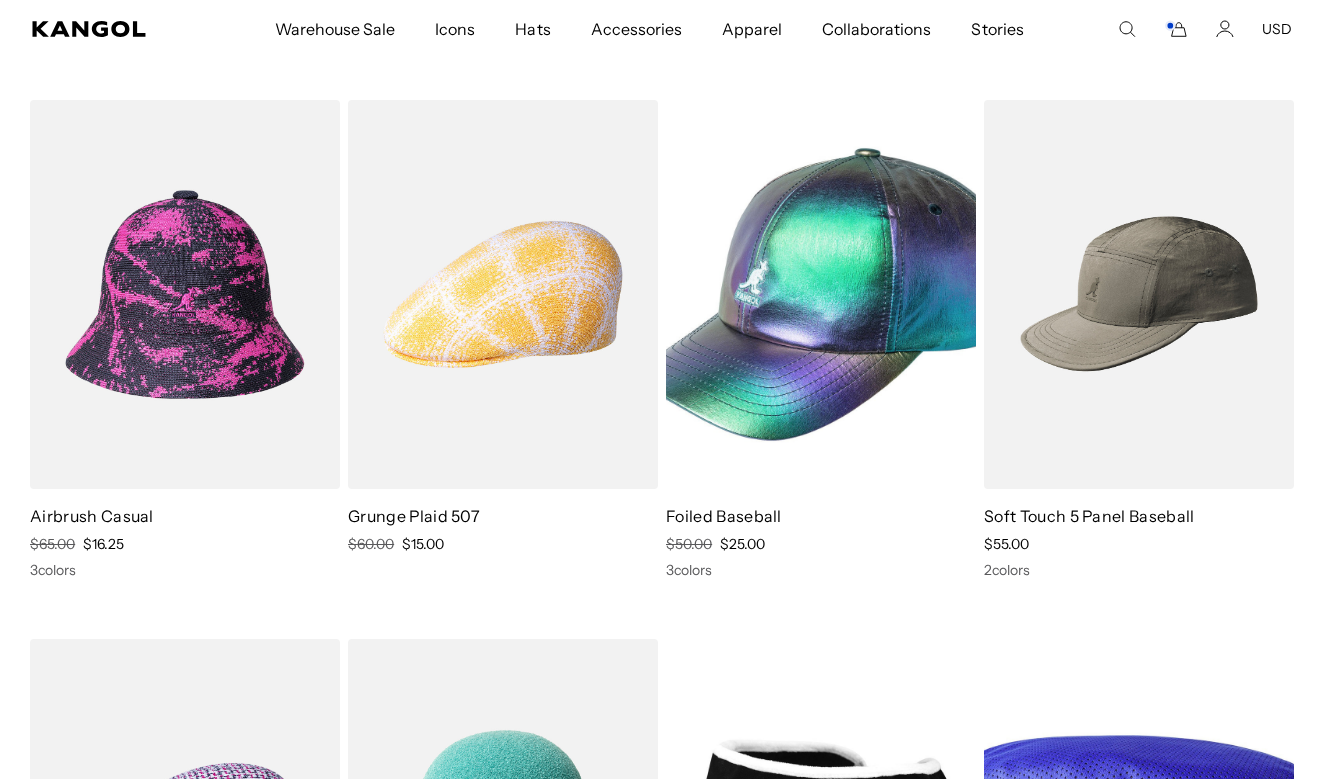click at bounding box center (185, 294) 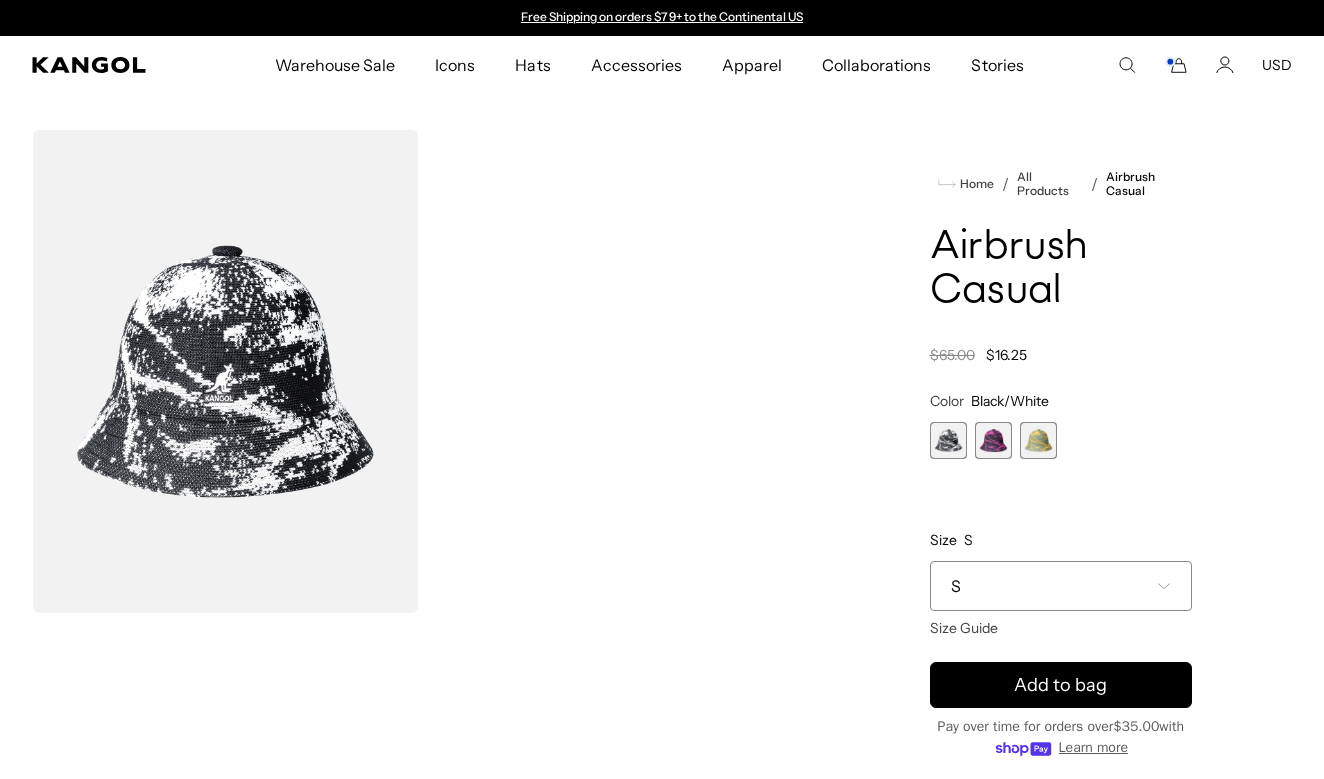 scroll, scrollTop: 0, scrollLeft: 0, axis: both 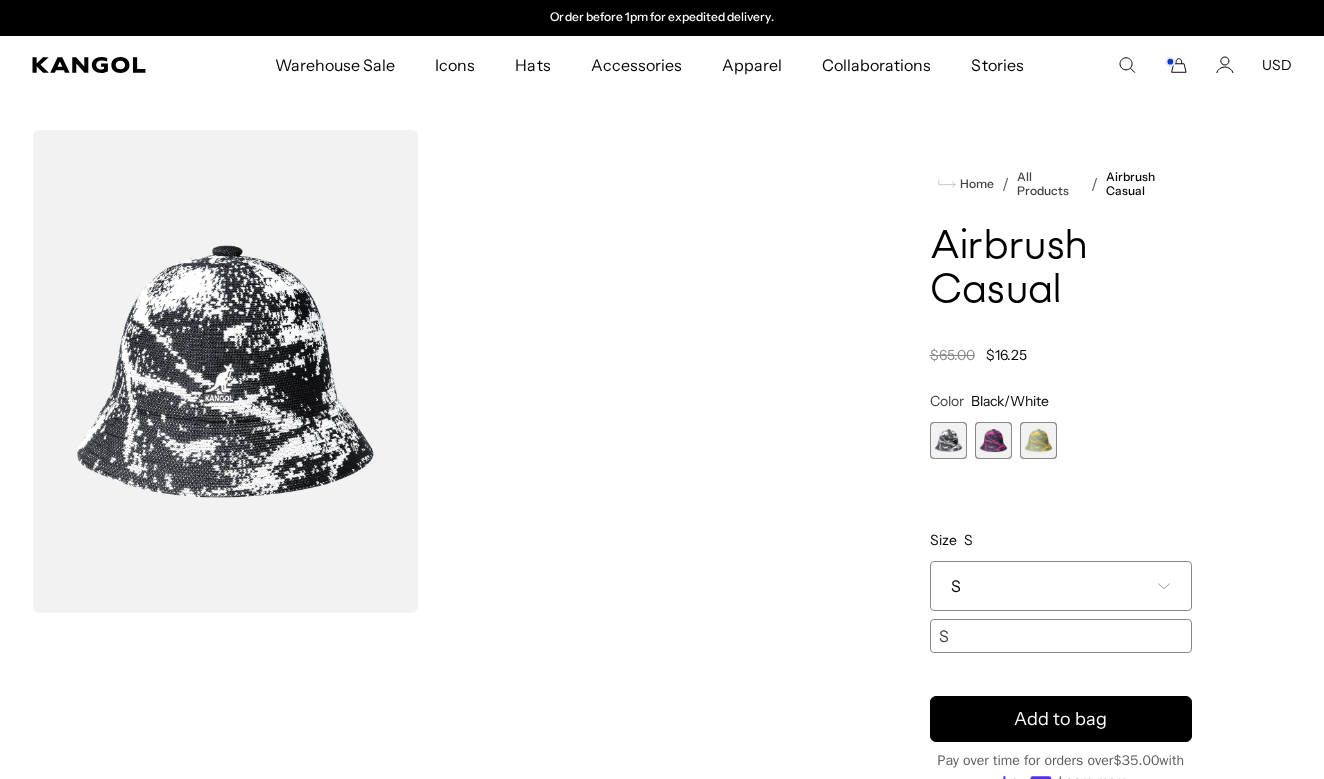 click at bounding box center (1038, 440) 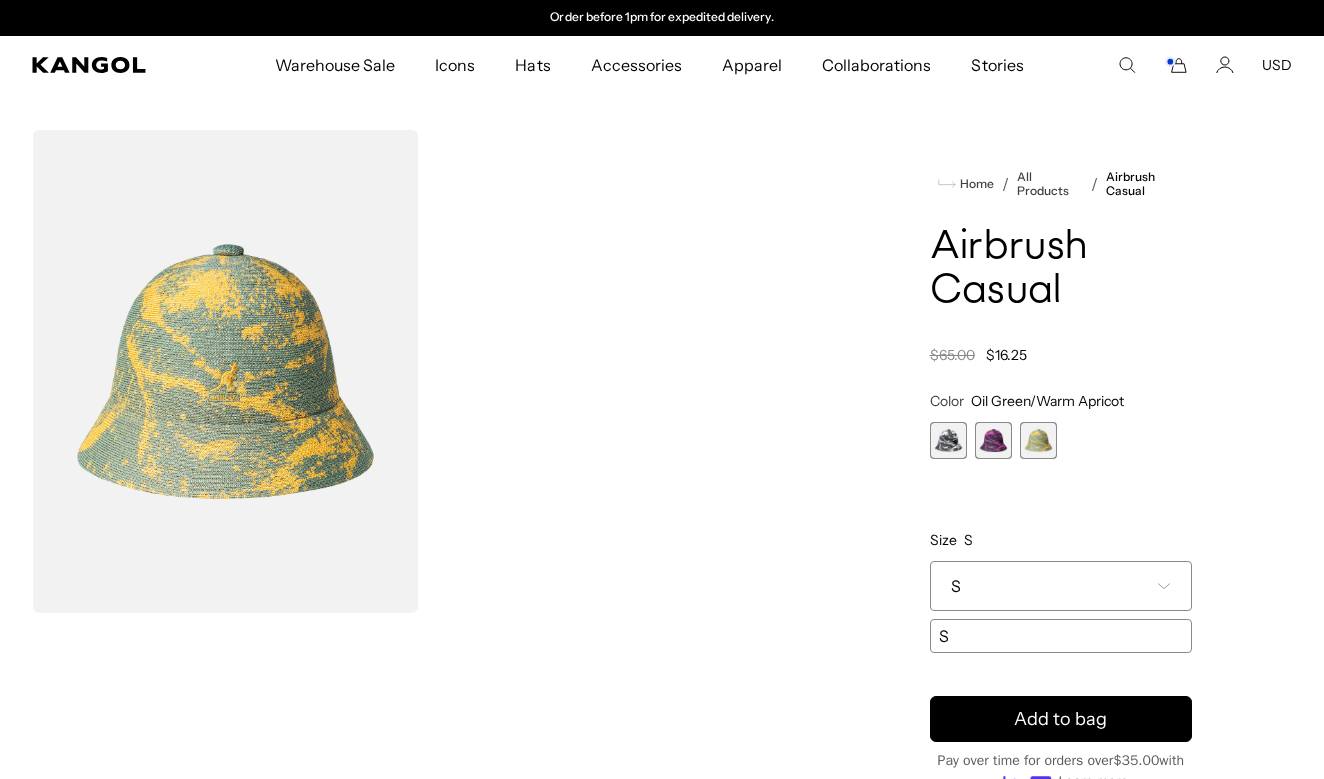 click at bounding box center (993, 440) 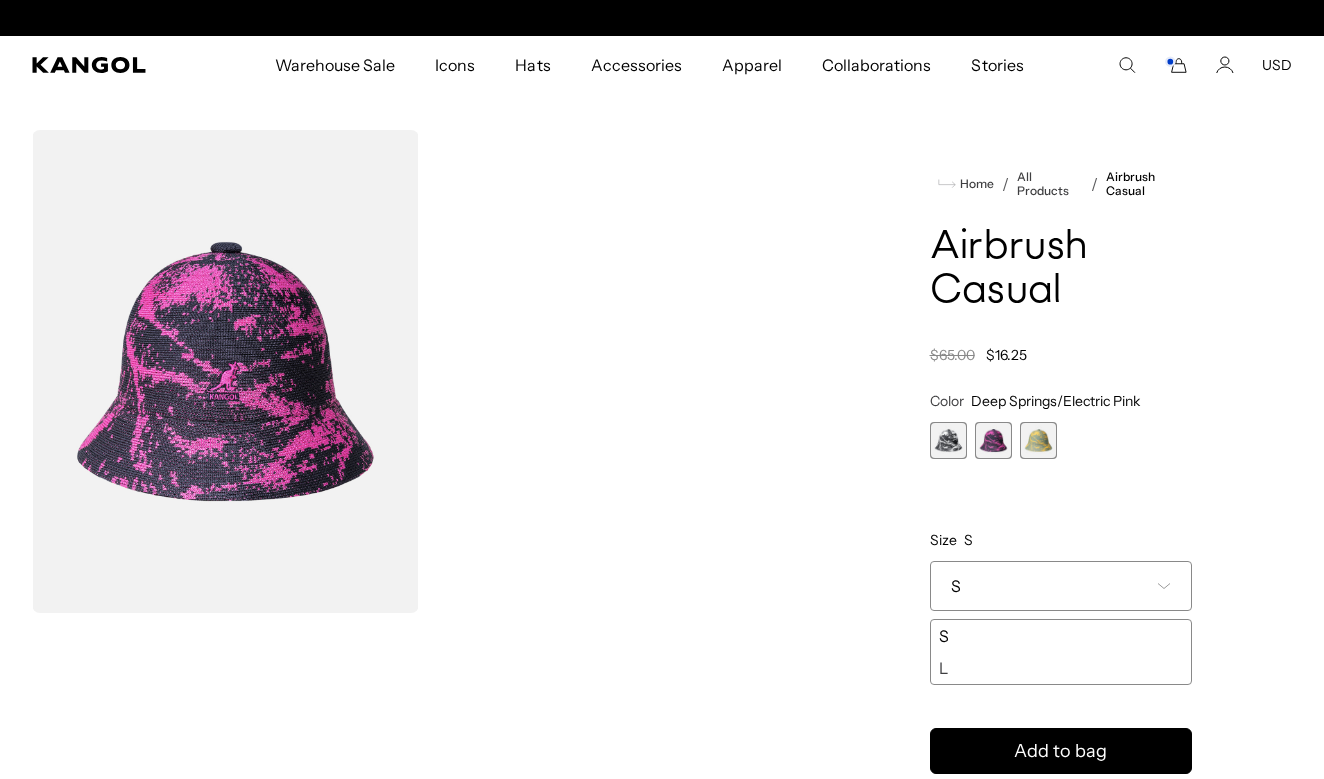 scroll, scrollTop: 0, scrollLeft: 0, axis: both 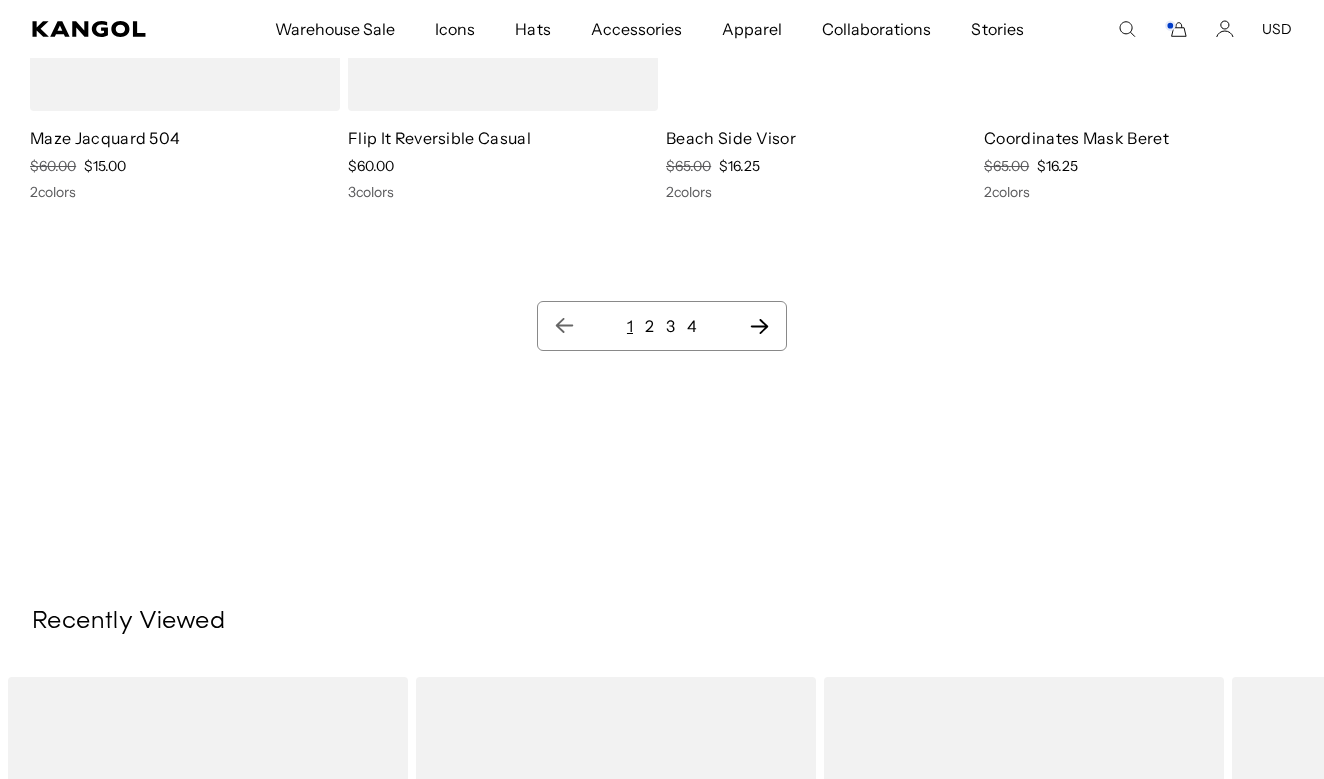 click on "2" at bounding box center (649, 326) 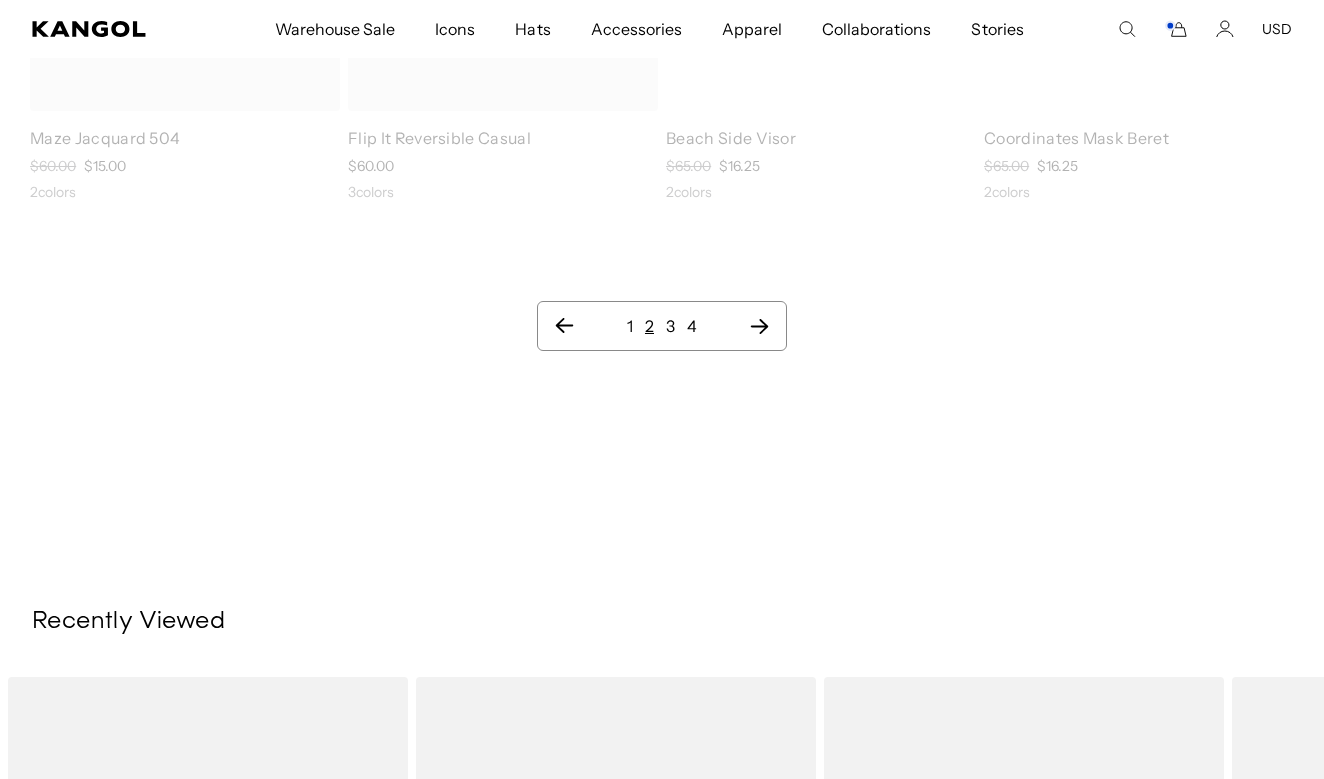 scroll, scrollTop: 0, scrollLeft: 0, axis: both 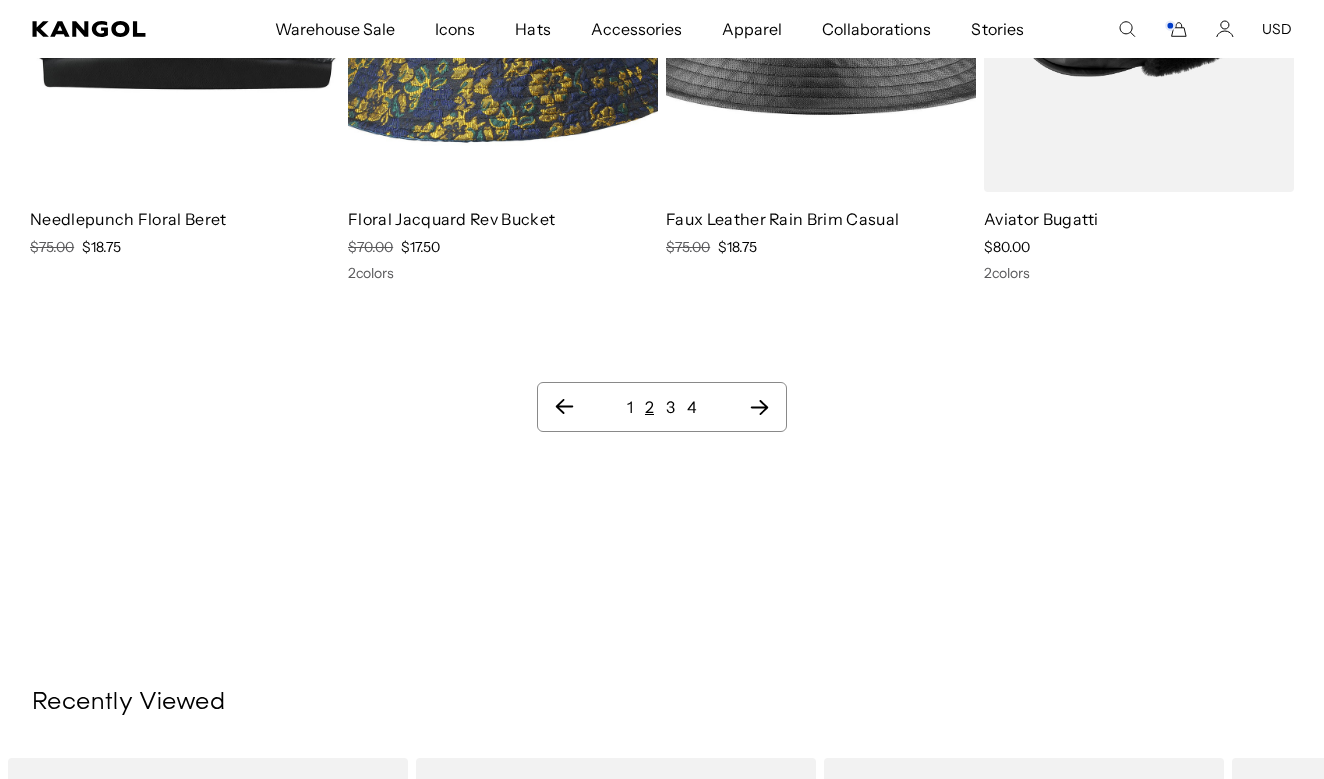 click on "2" at bounding box center (649, 407) 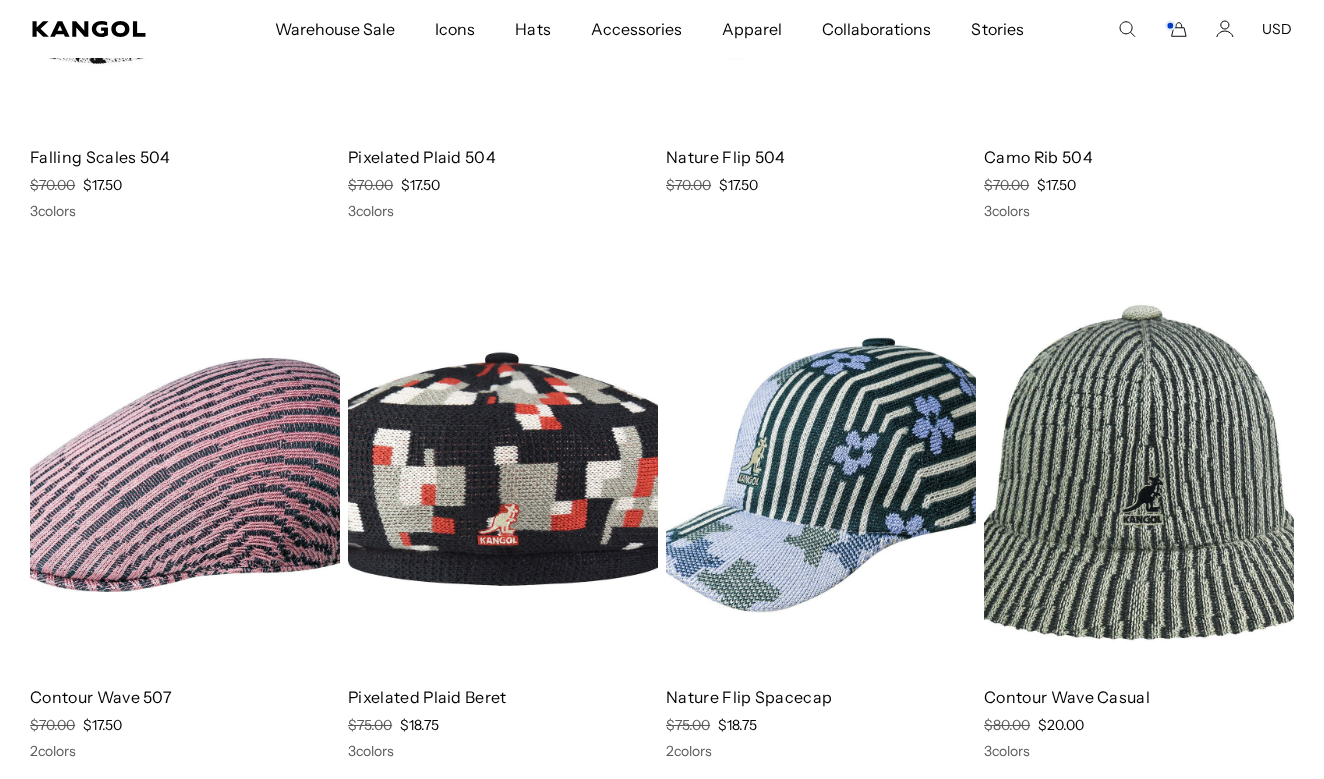 click at bounding box center (821, 474) 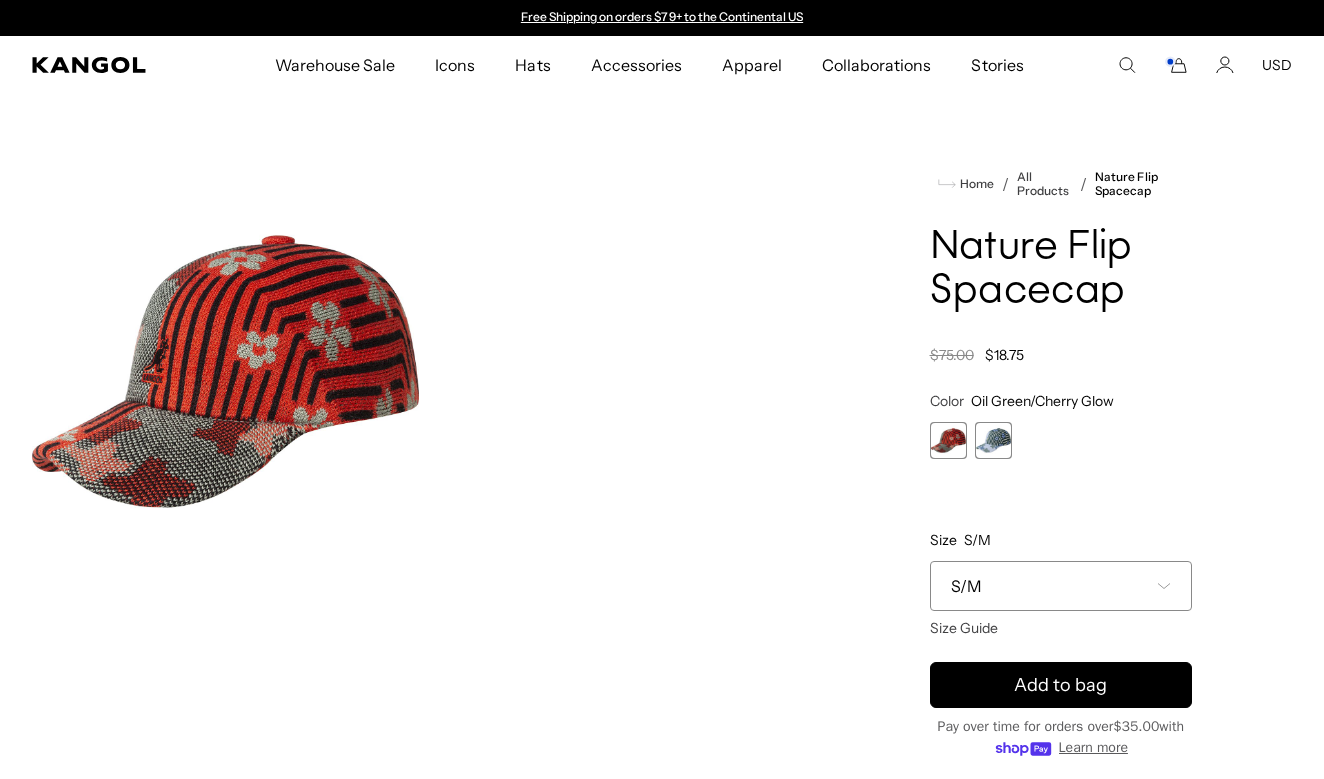scroll, scrollTop: 0, scrollLeft: 0, axis: both 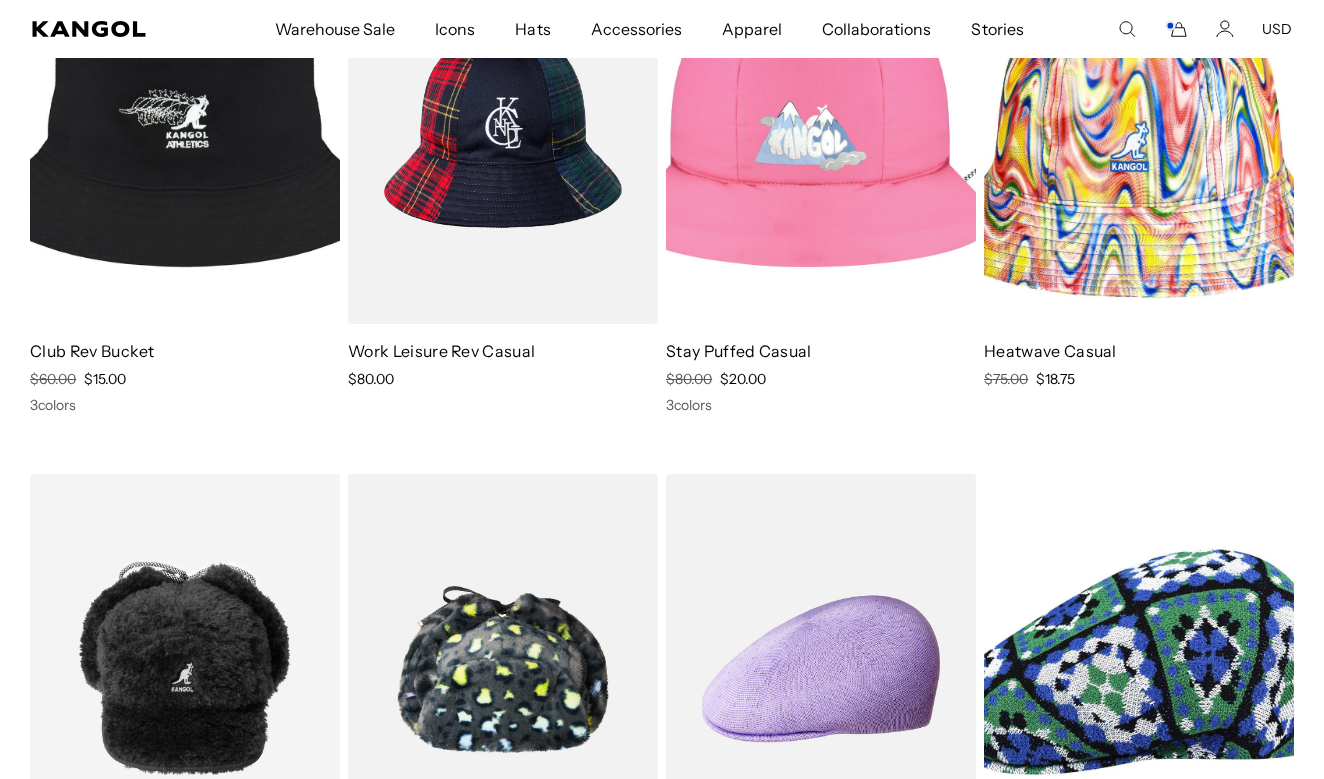 click at bounding box center [185, 129] 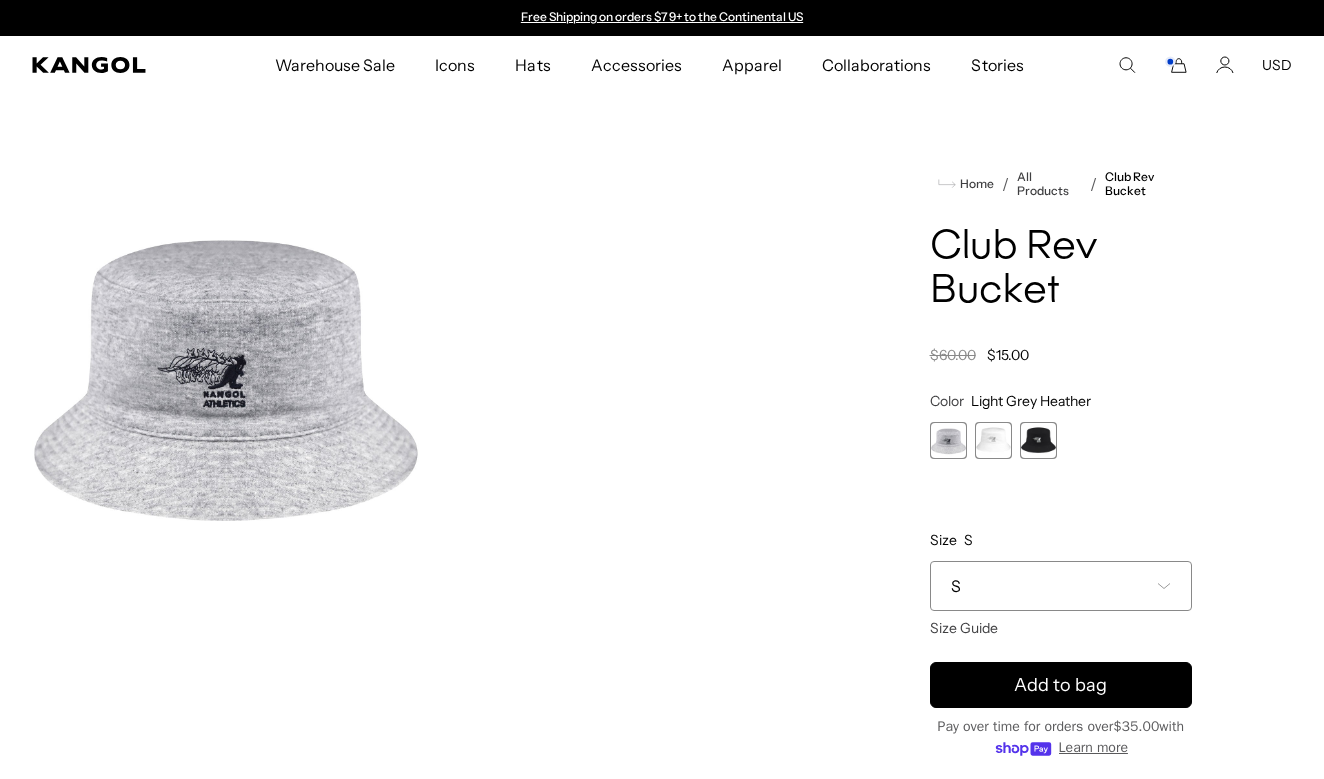 scroll, scrollTop: 0, scrollLeft: 0, axis: both 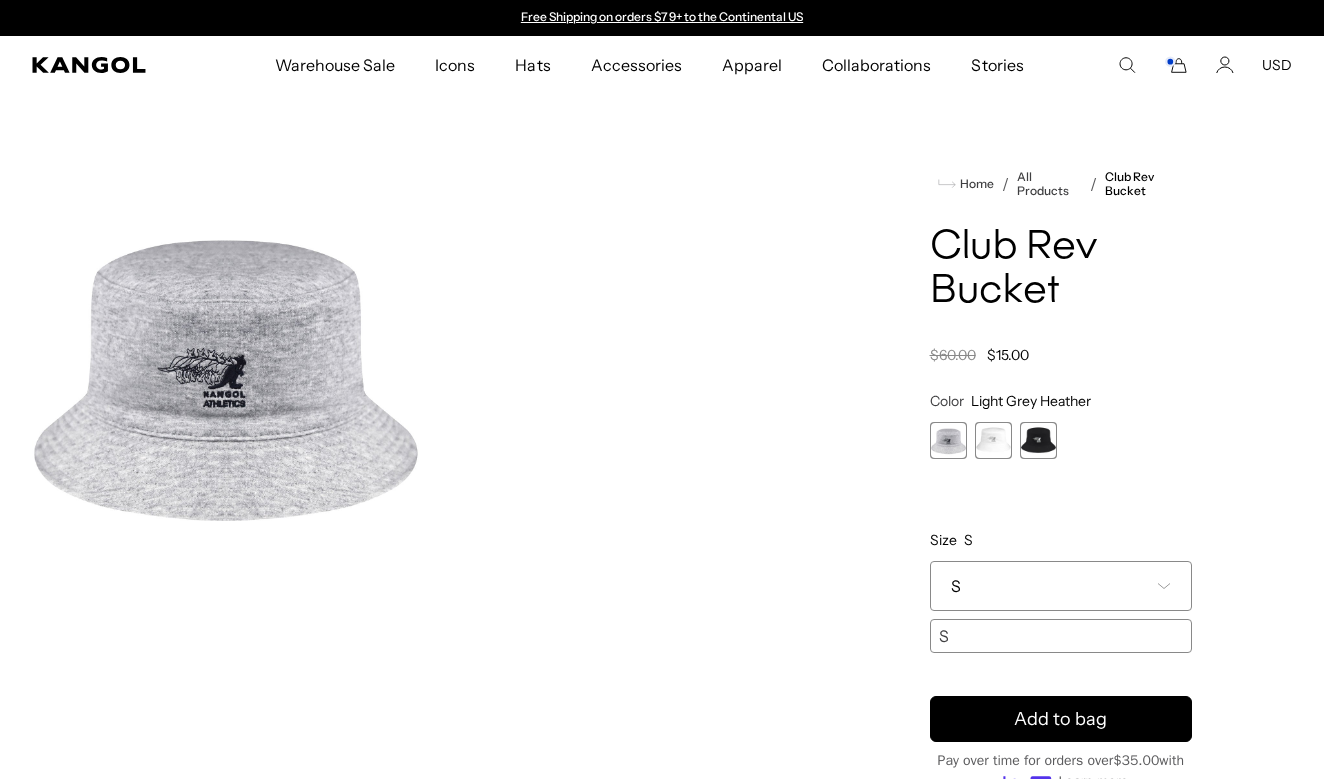 click at bounding box center (993, 440) 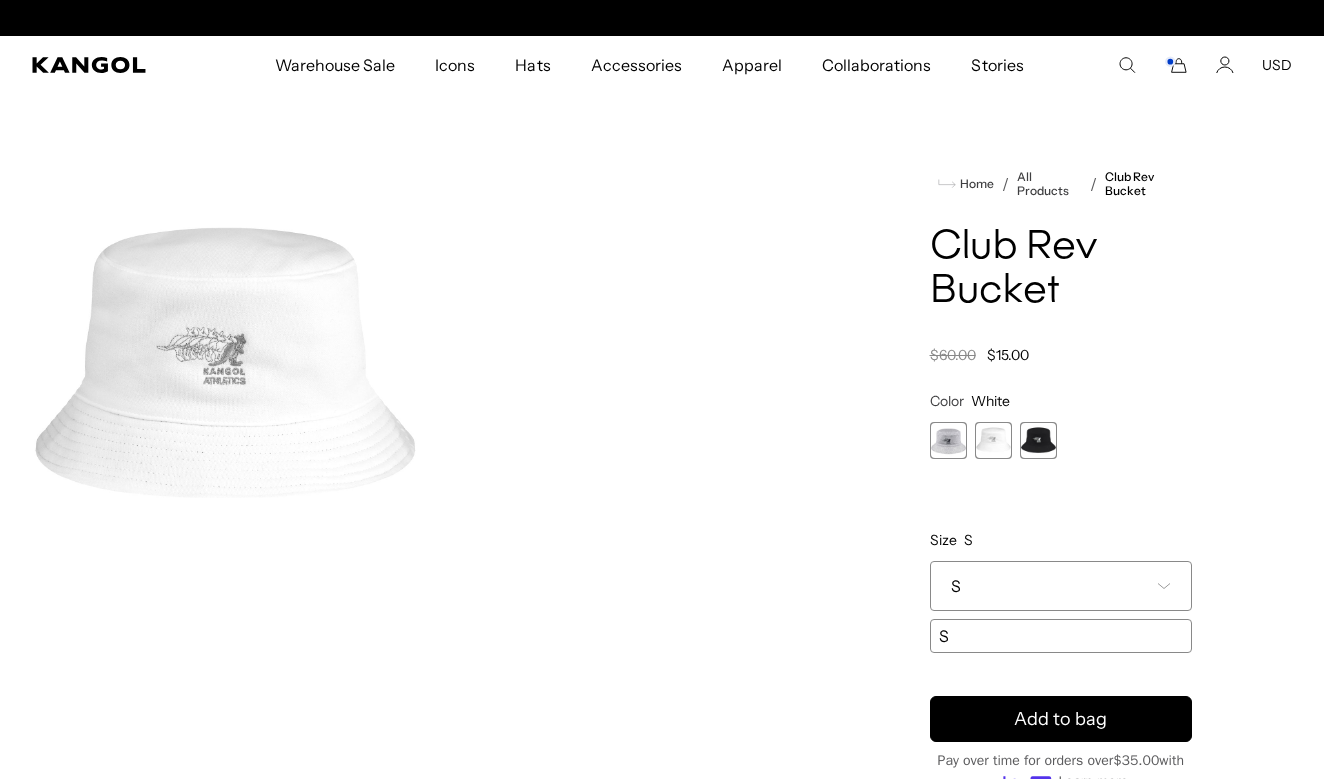 scroll, scrollTop: 0, scrollLeft: 412, axis: horizontal 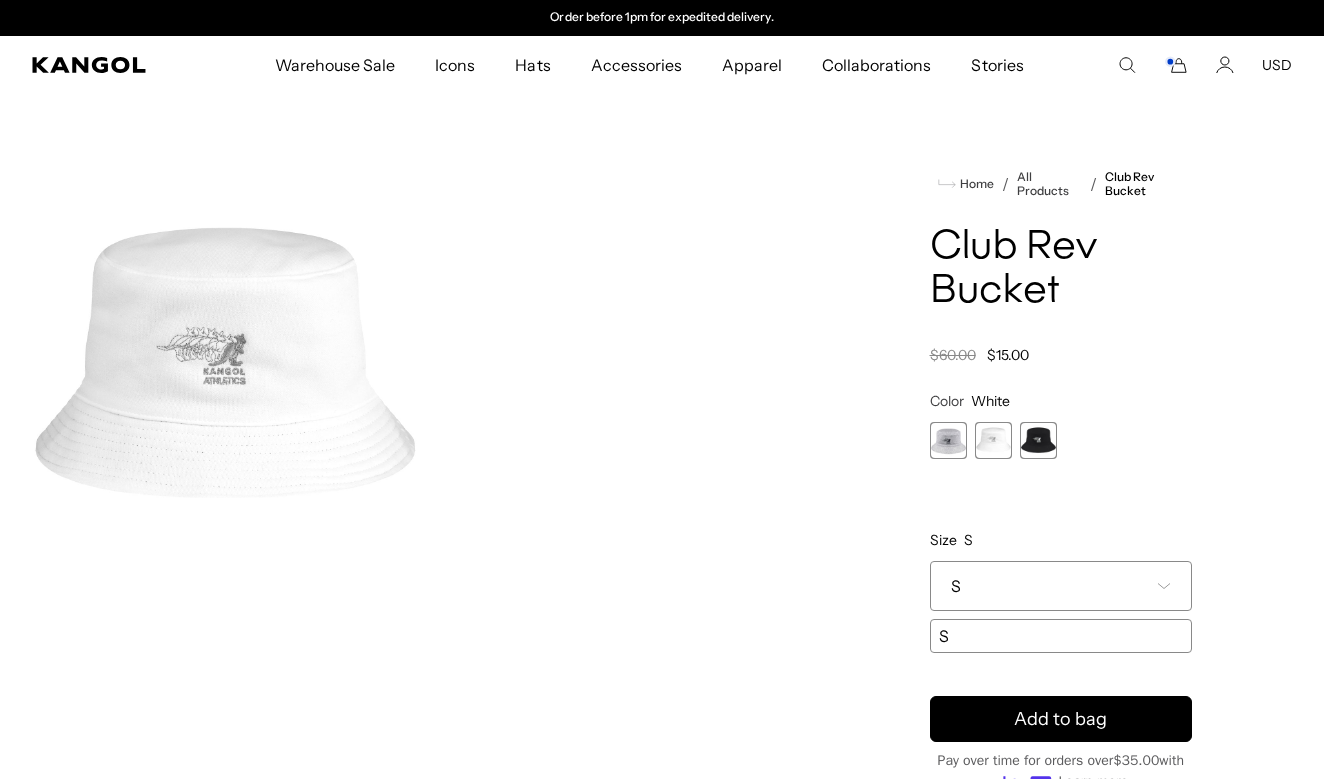 click on "S" at bounding box center (1061, 586) 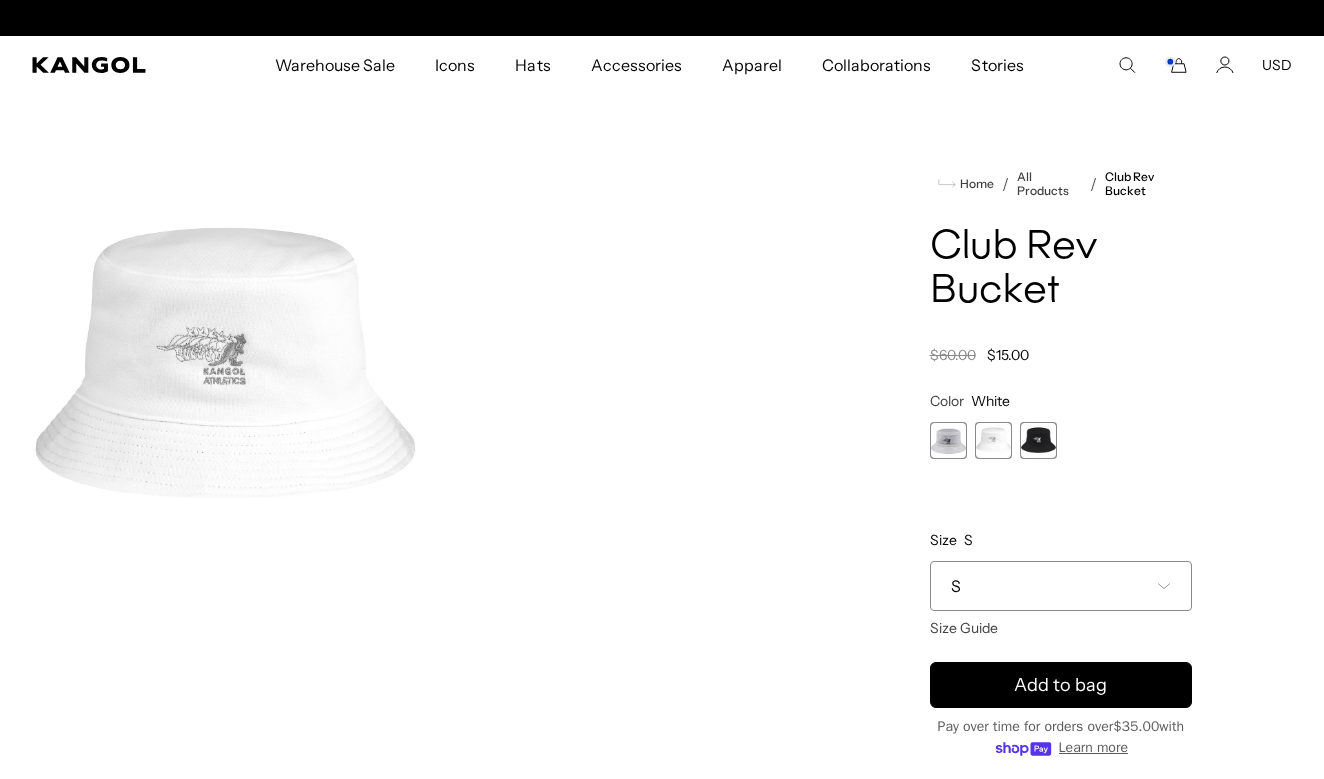 scroll, scrollTop: 0, scrollLeft: 0, axis: both 